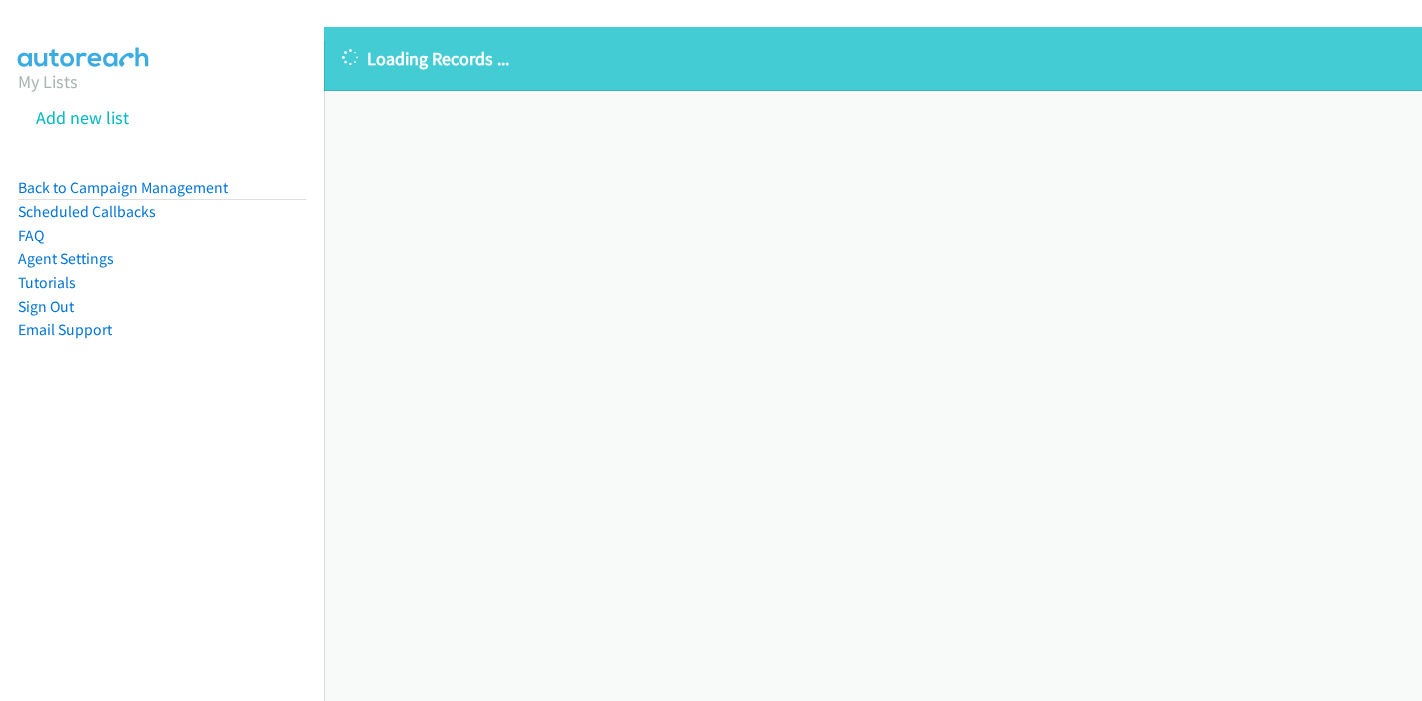 scroll, scrollTop: 0, scrollLeft: 0, axis: both 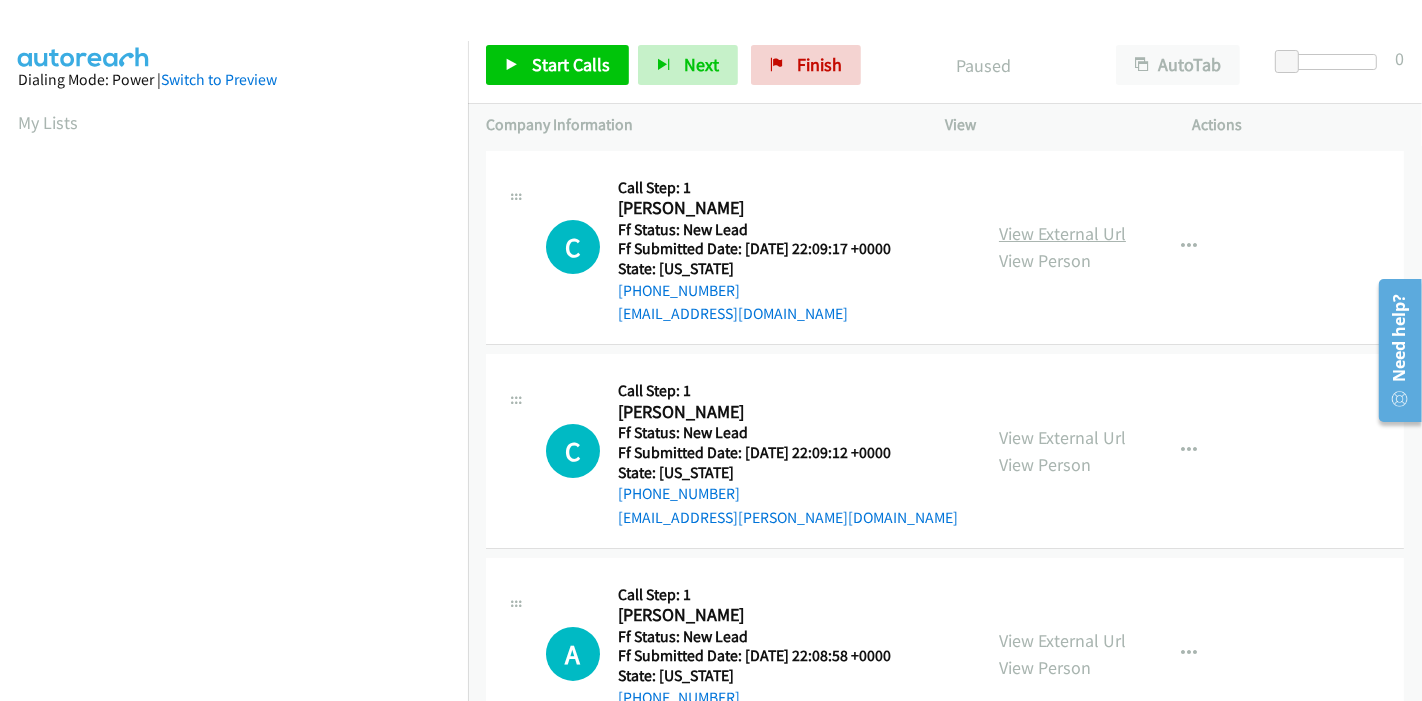 click on "View External Url" at bounding box center [1062, 233] 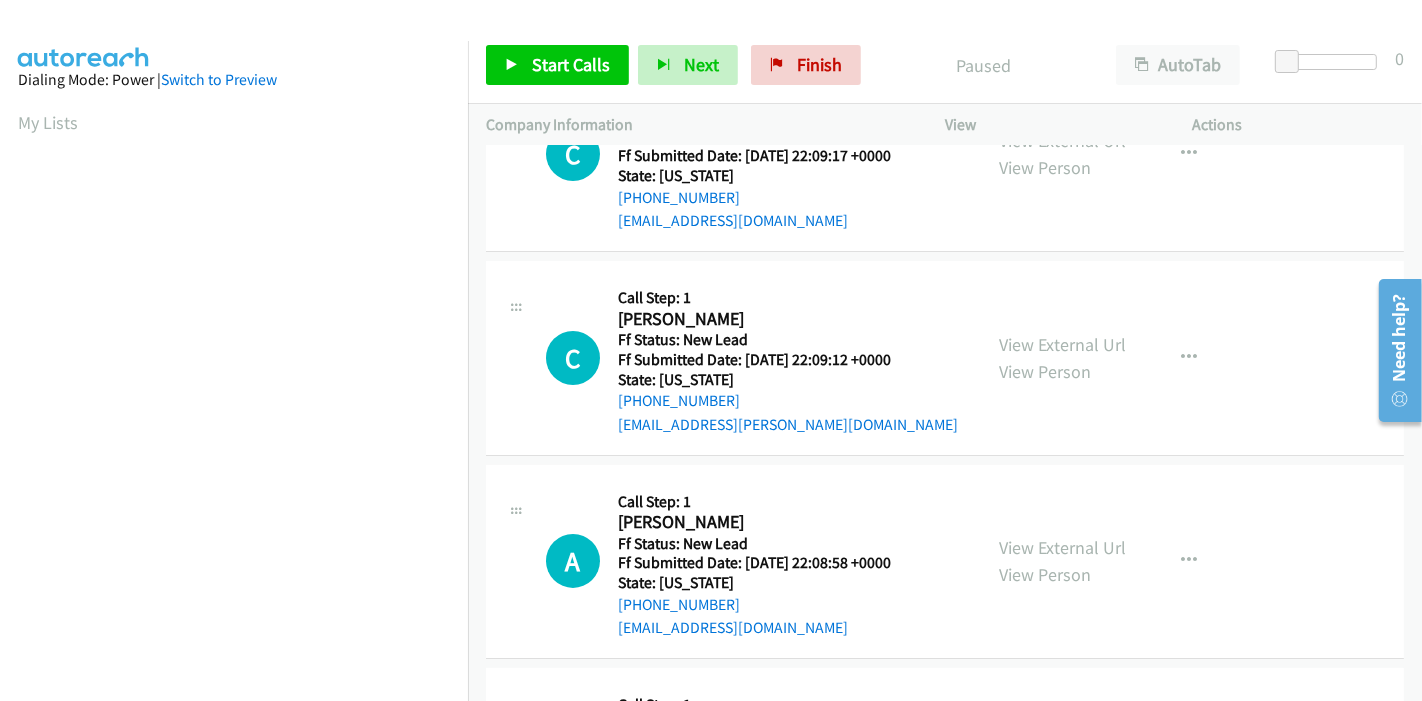 scroll, scrollTop: 222, scrollLeft: 0, axis: vertical 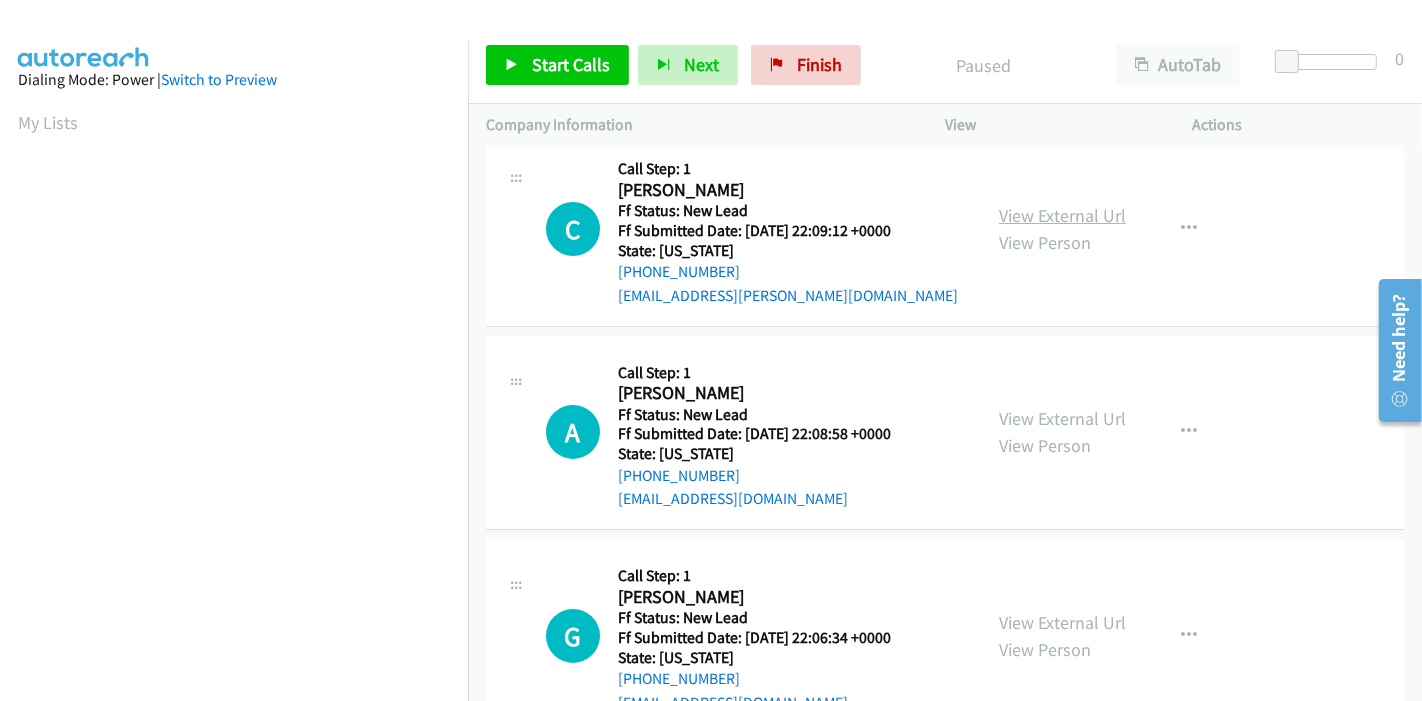 click on "View External Url" at bounding box center (1062, 215) 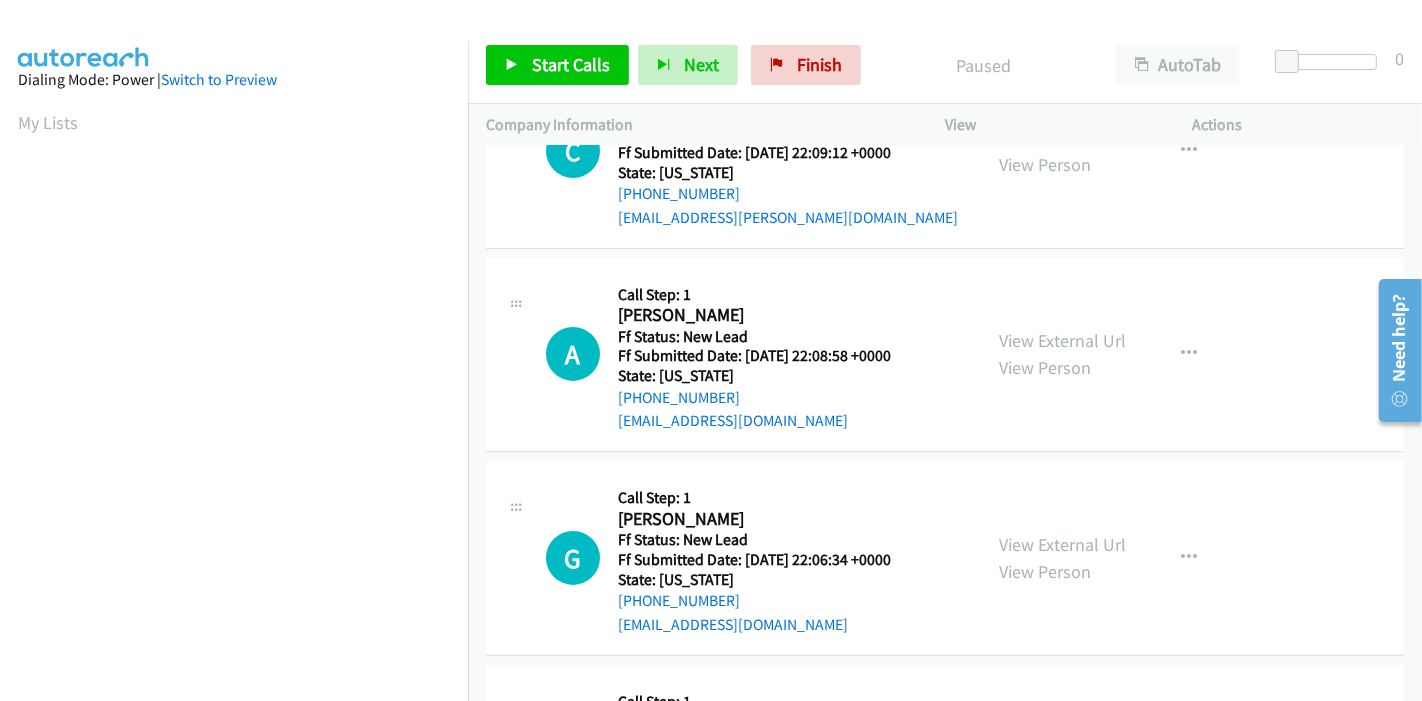 scroll, scrollTop: 333, scrollLeft: 0, axis: vertical 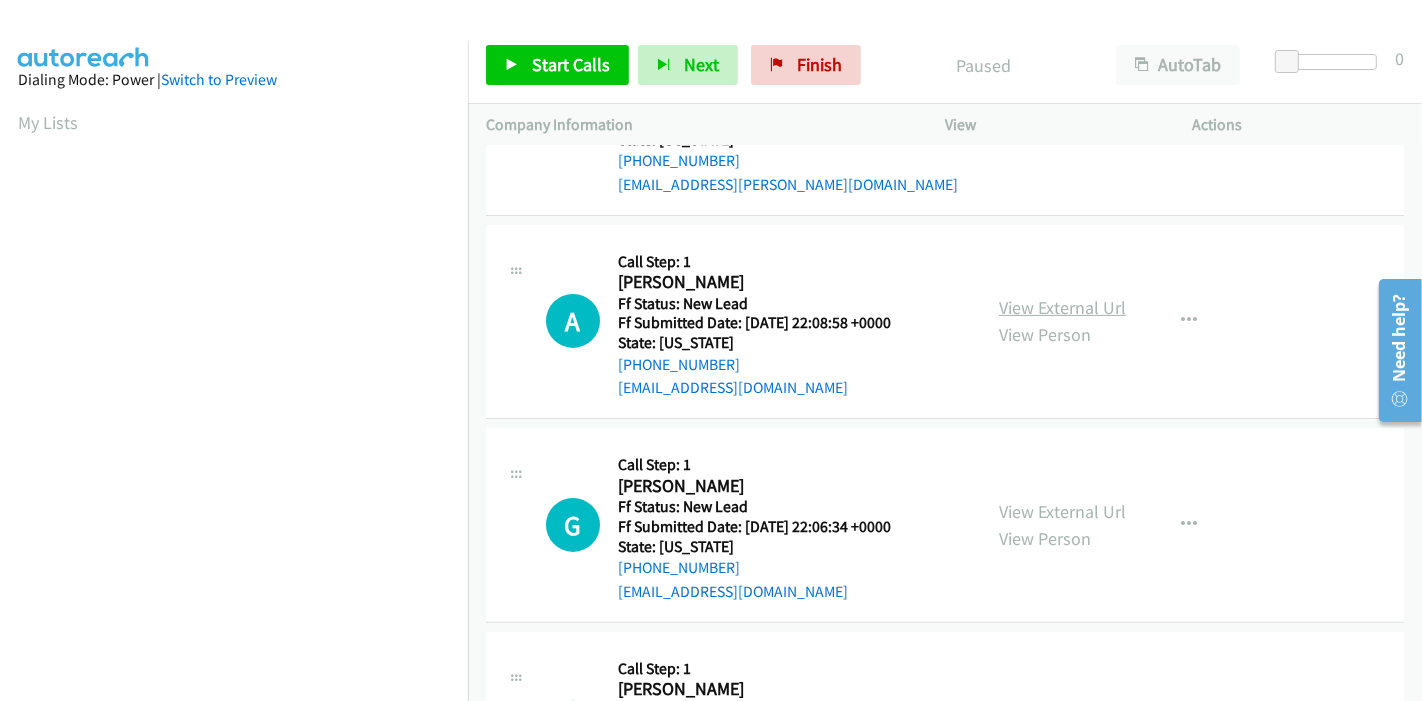 click on "View External Url" at bounding box center (1062, 307) 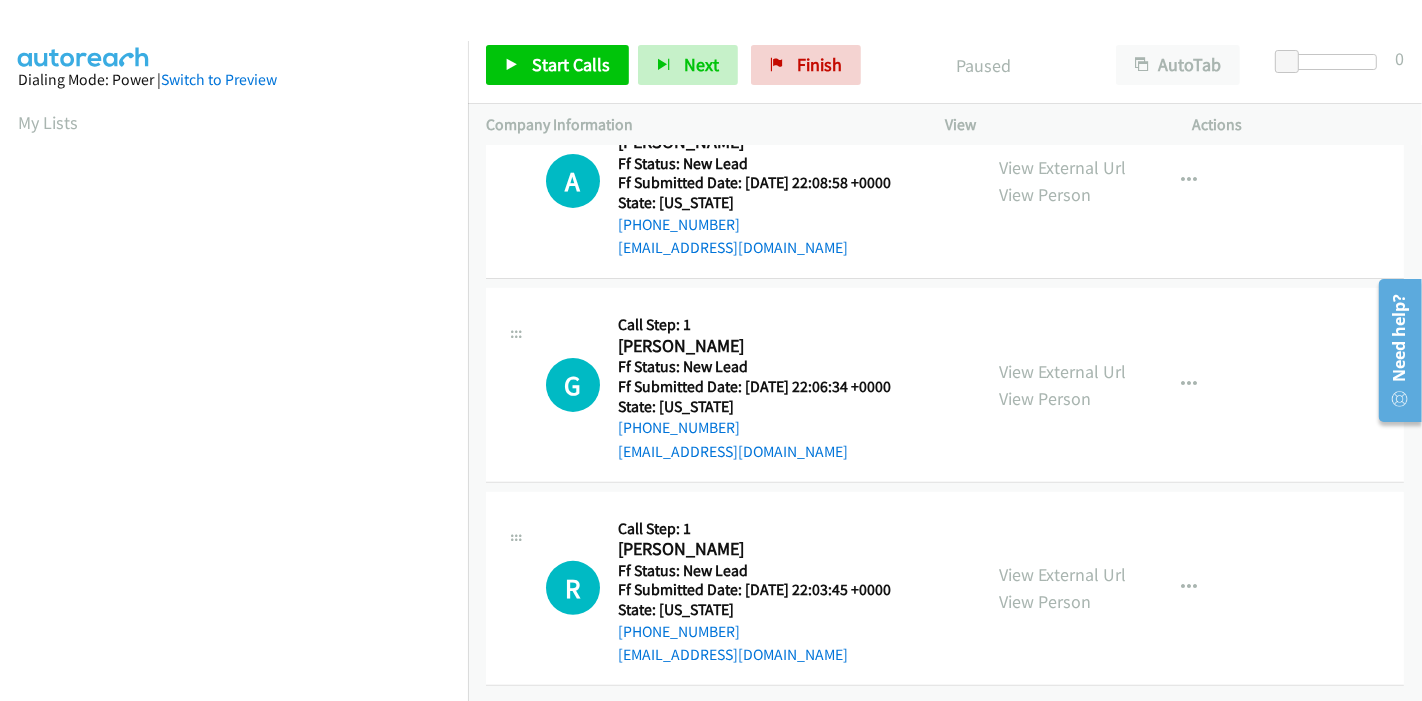 scroll, scrollTop: 487, scrollLeft: 0, axis: vertical 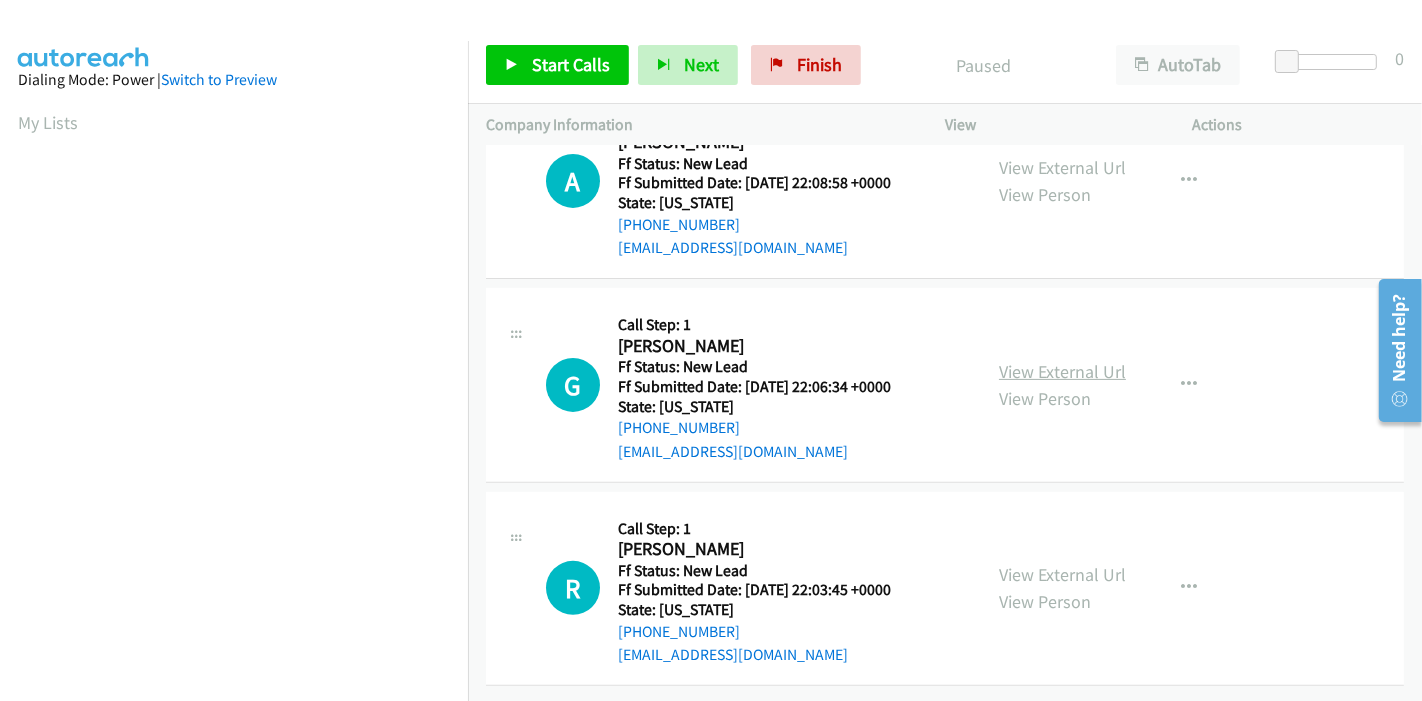 click on "View External Url" at bounding box center (1062, 371) 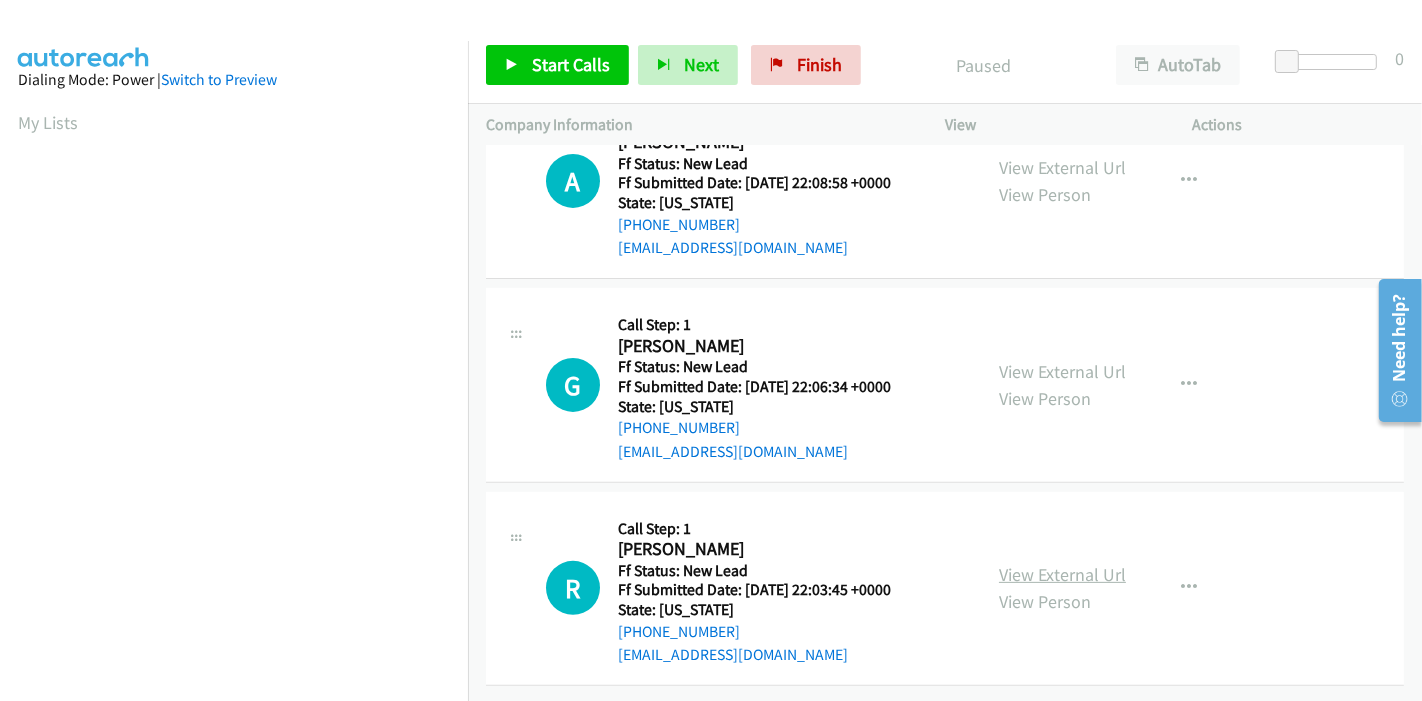 click on "View External Url" at bounding box center [1062, 574] 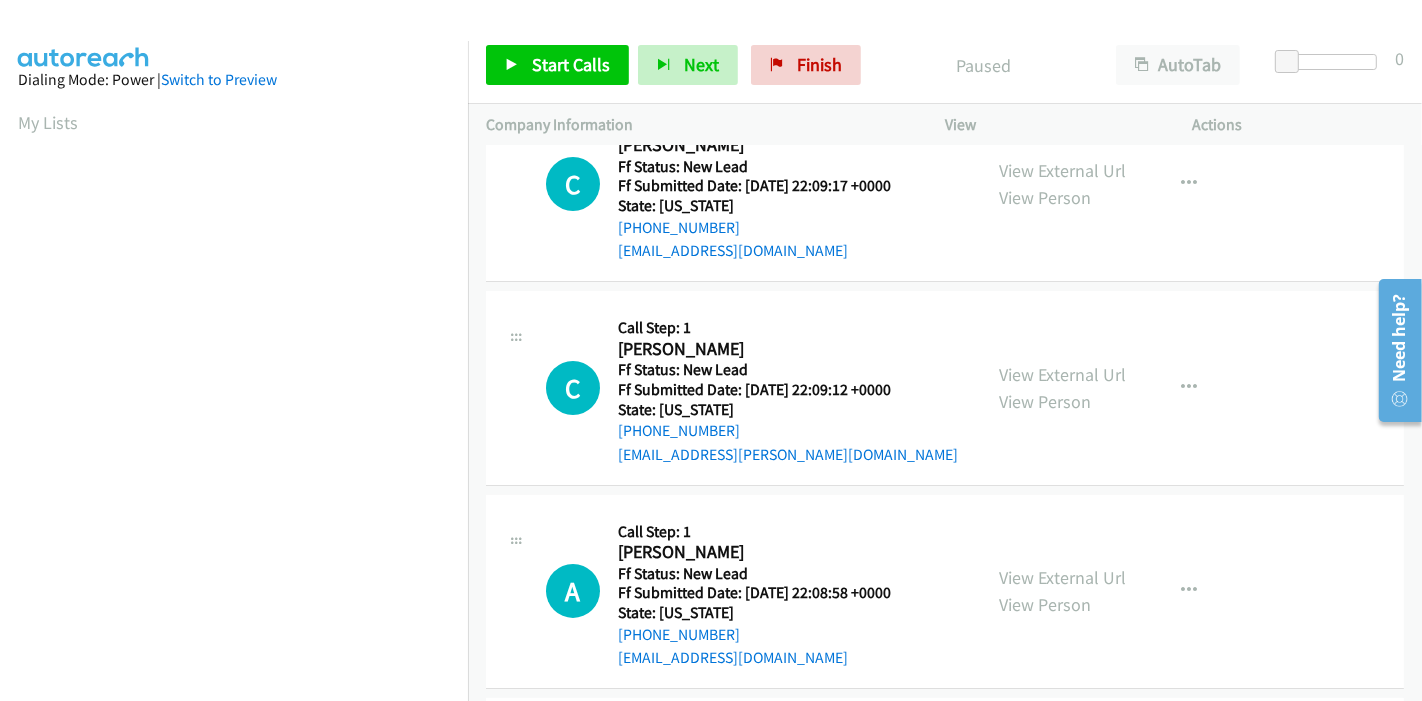 scroll, scrollTop: 0, scrollLeft: 0, axis: both 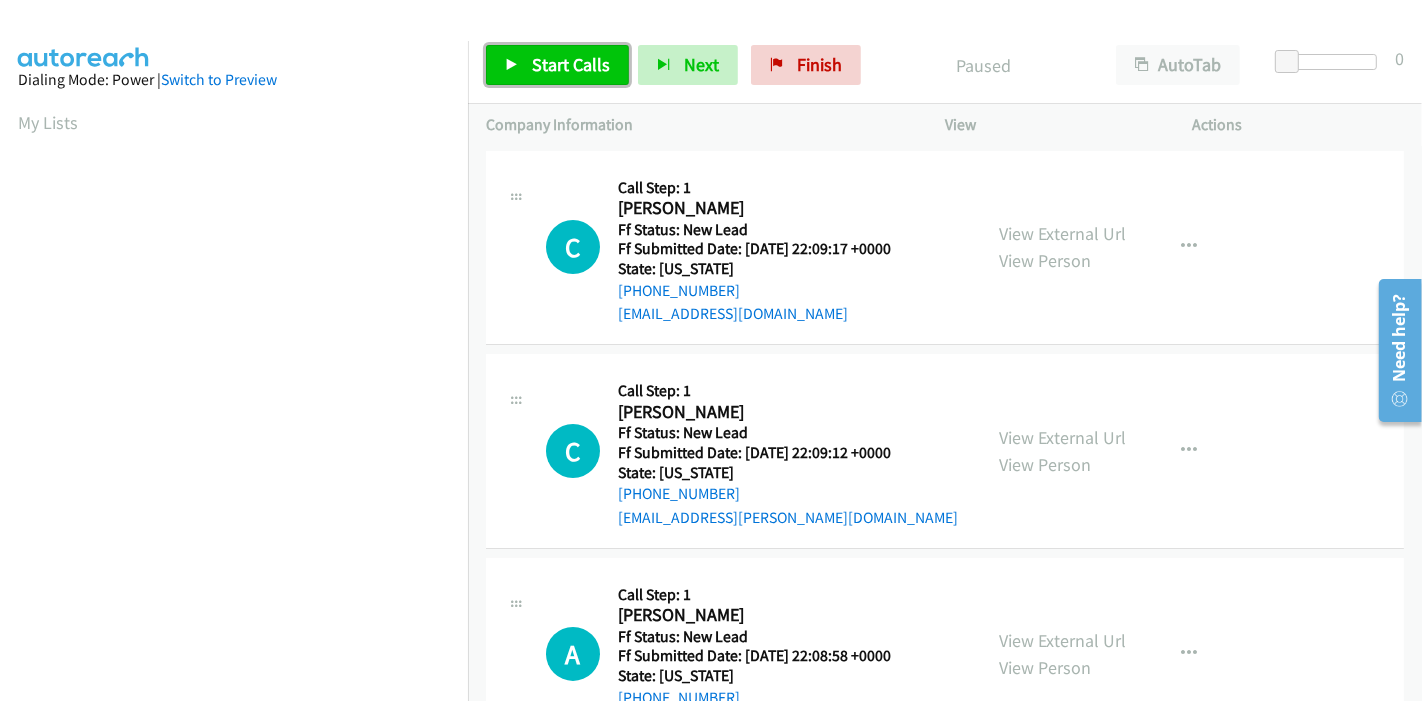 click on "Start Calls" at bounding box center [557, 65] 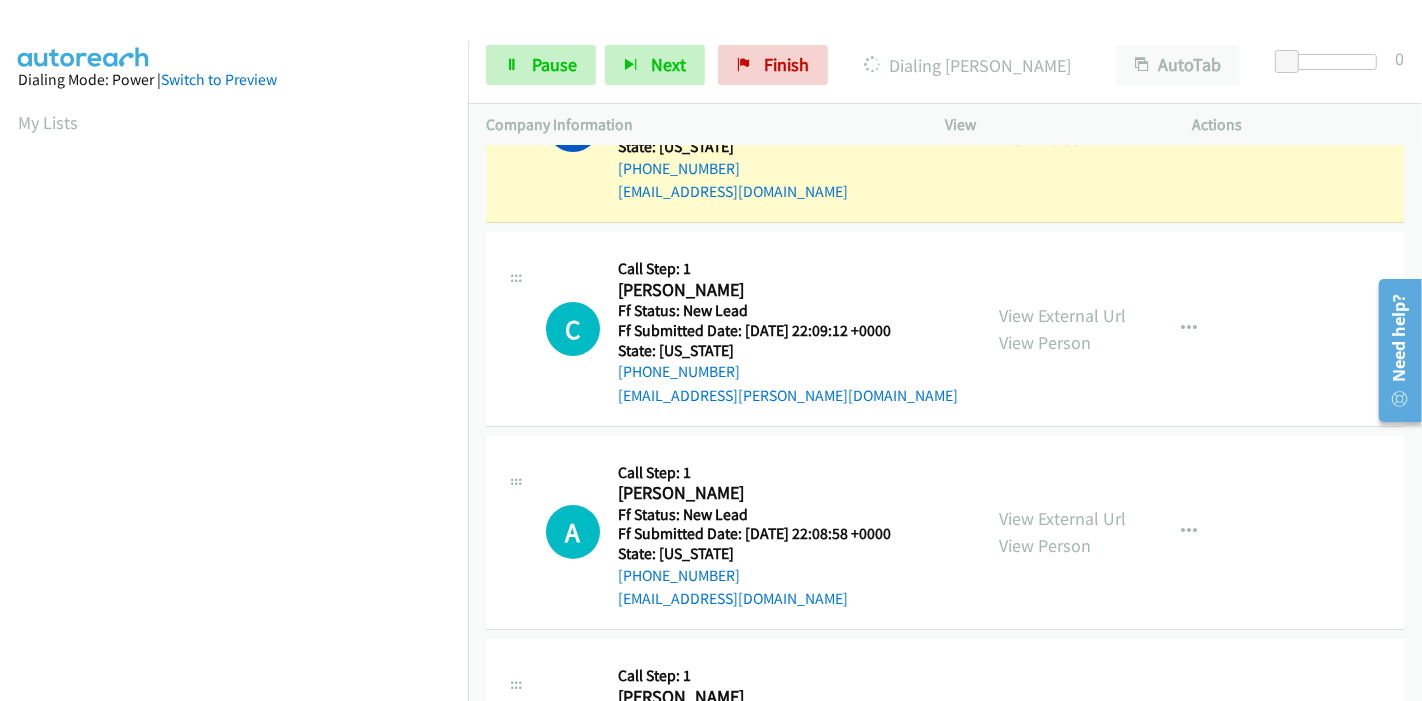 scroll, scrollTop: 222, scrollLeft: 0, axis: vertical 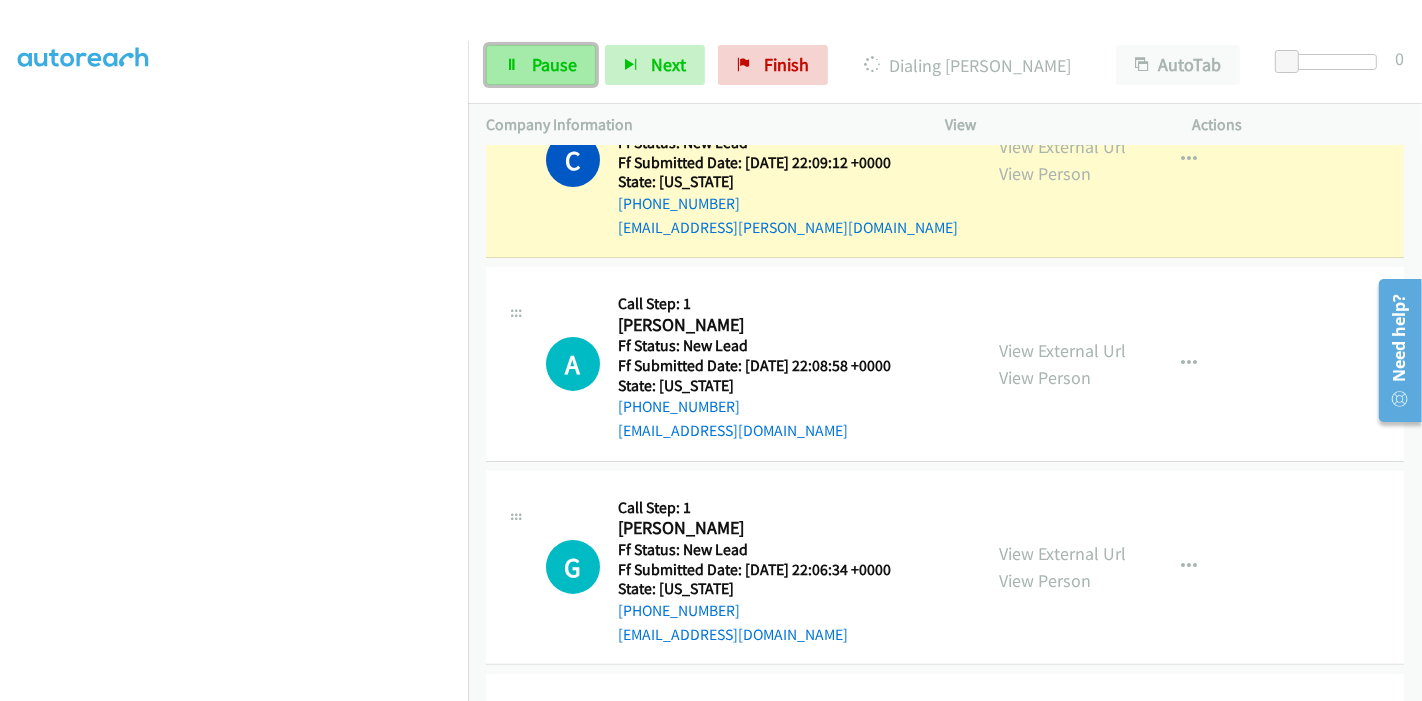 click on "Pause" at bounding box center (554, 64) 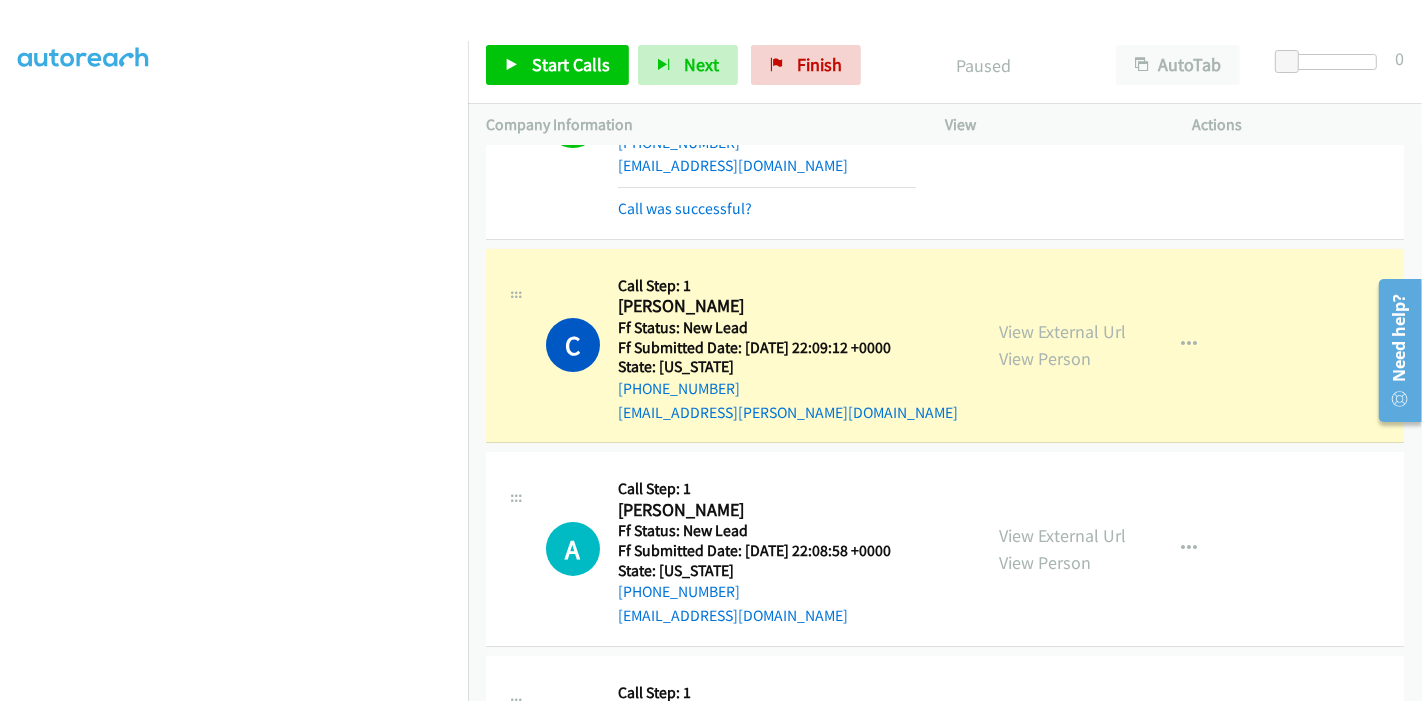 scroll, scrollTop: 111, scrollLeft: 0, axis: vertical 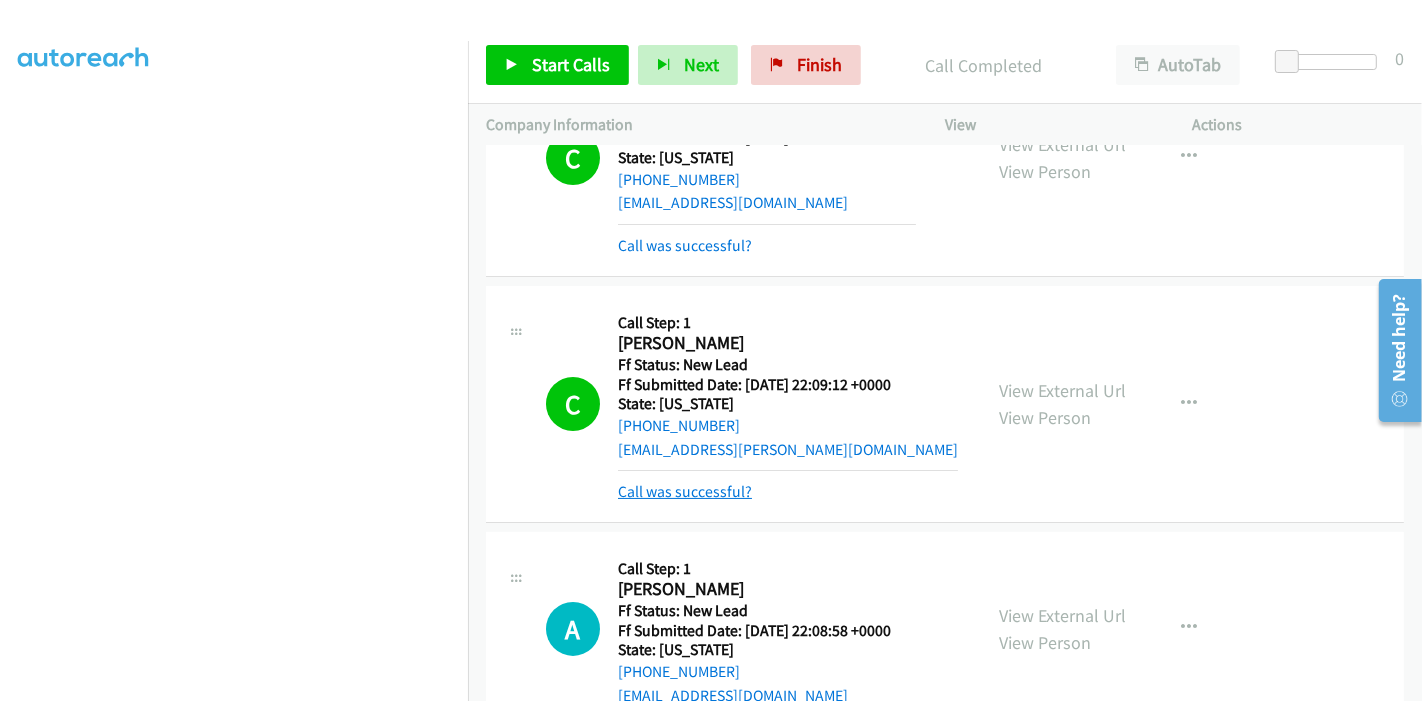 click on "Call was successful?" at bounding box center (685, 491) 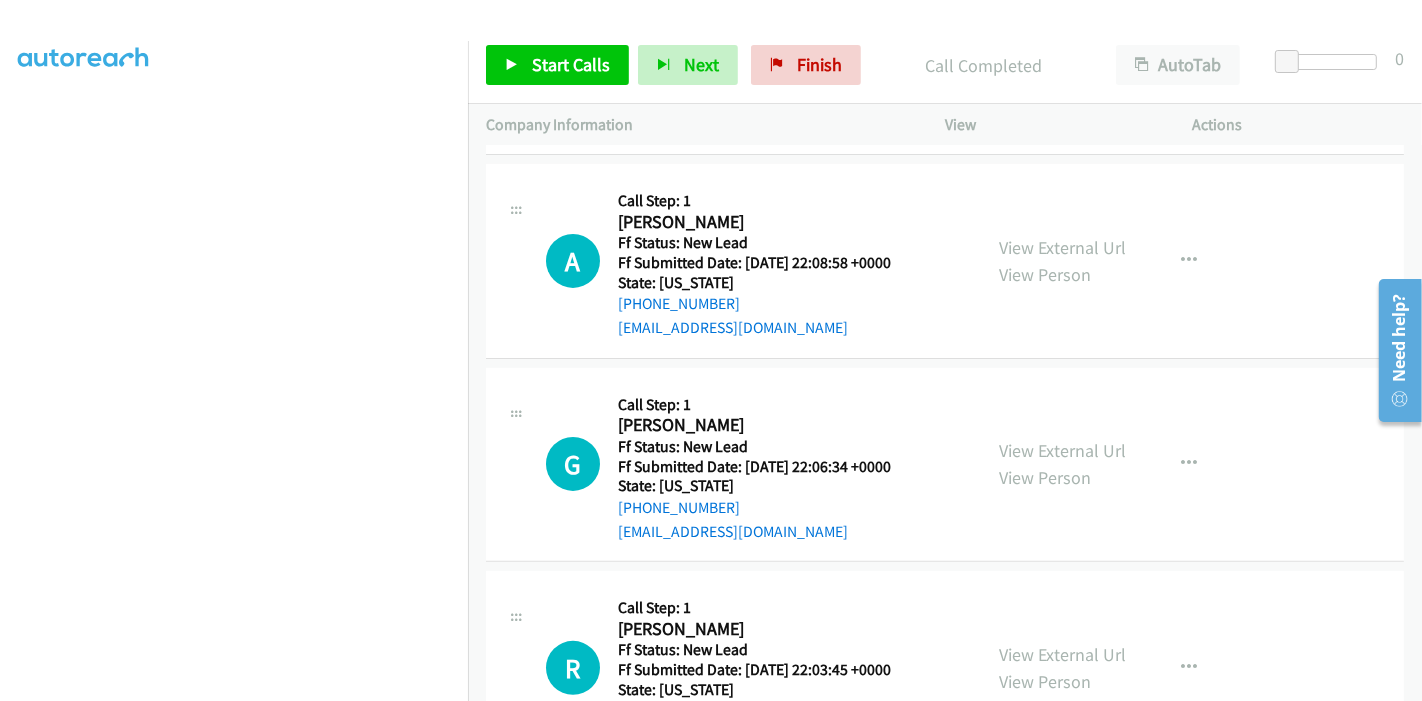 scroll, scrollTop: 307, scrollLeft: 0, axis: vertical 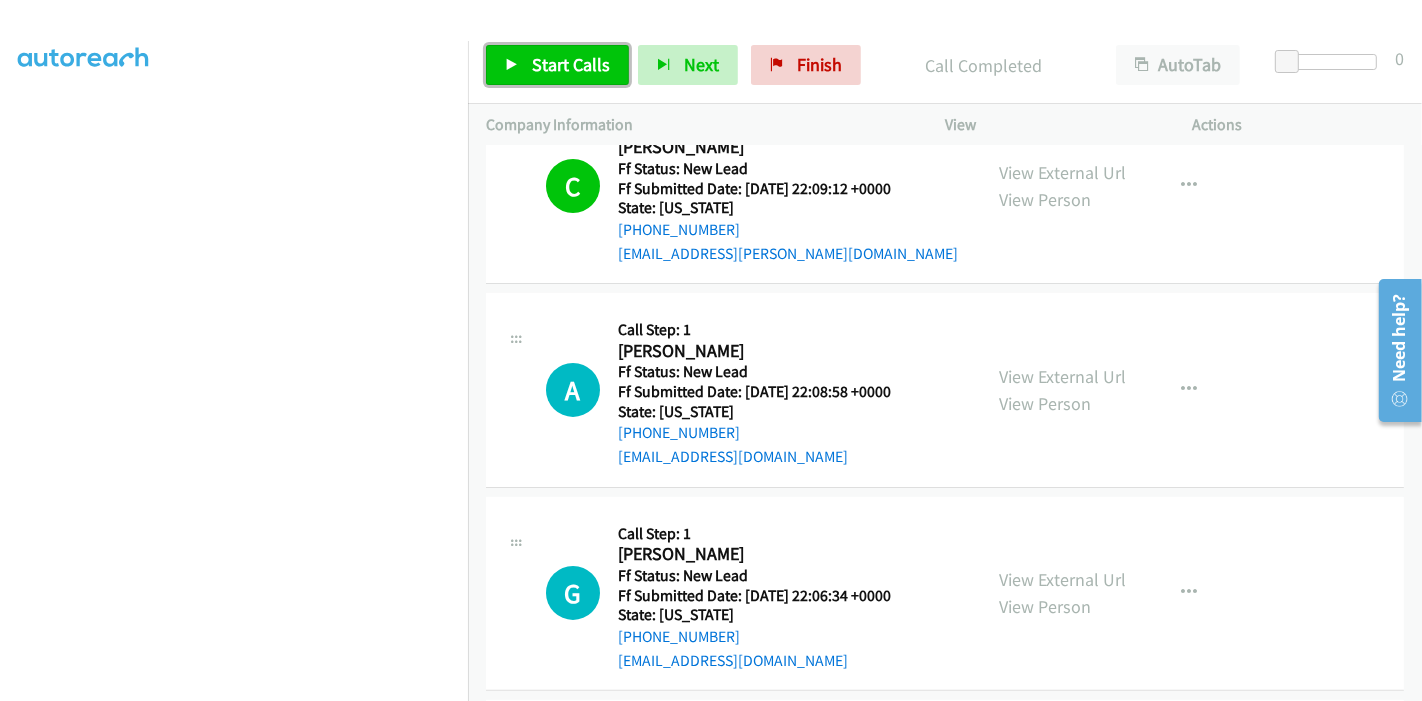 click on "Start Calls" at bounding box center [557, 65] 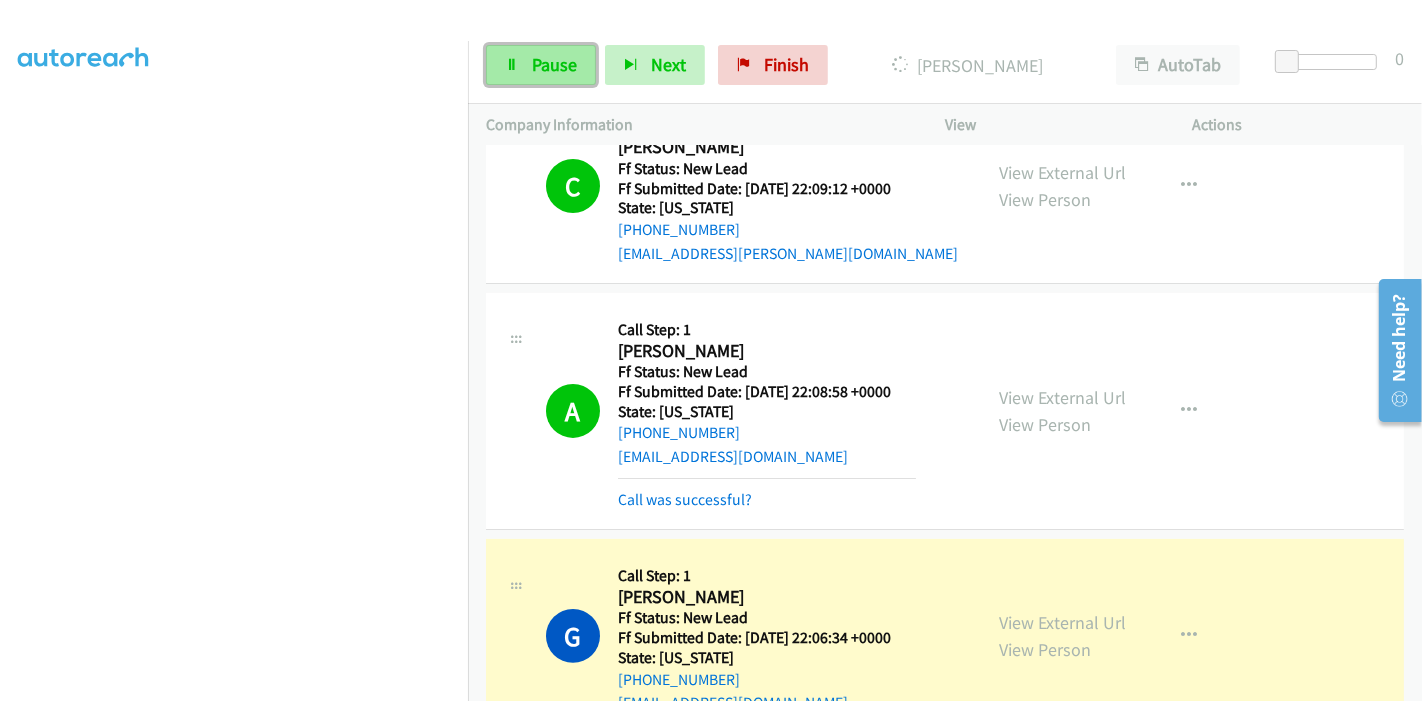 click on "Pause" at bounding box center [541, 65] 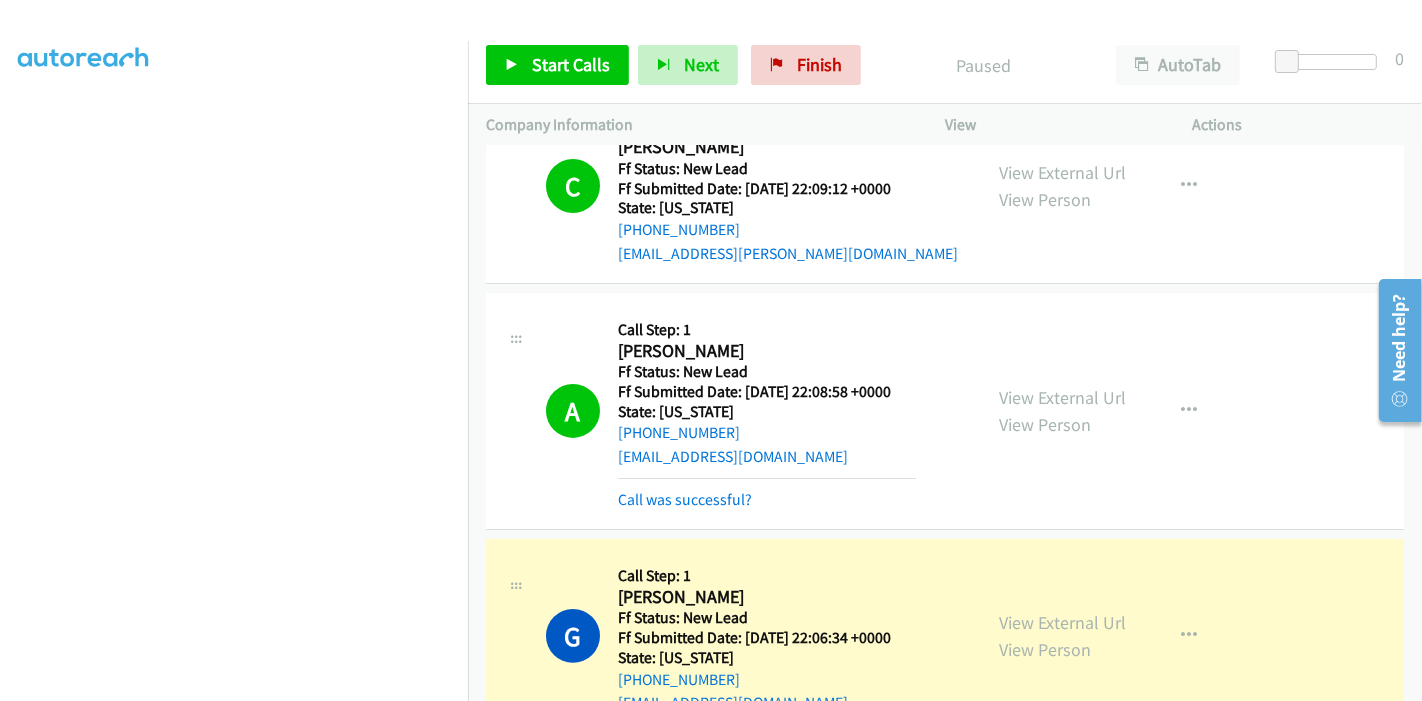 scroll, scrollTop: 529, scrollLeft: 0, axis: vertical 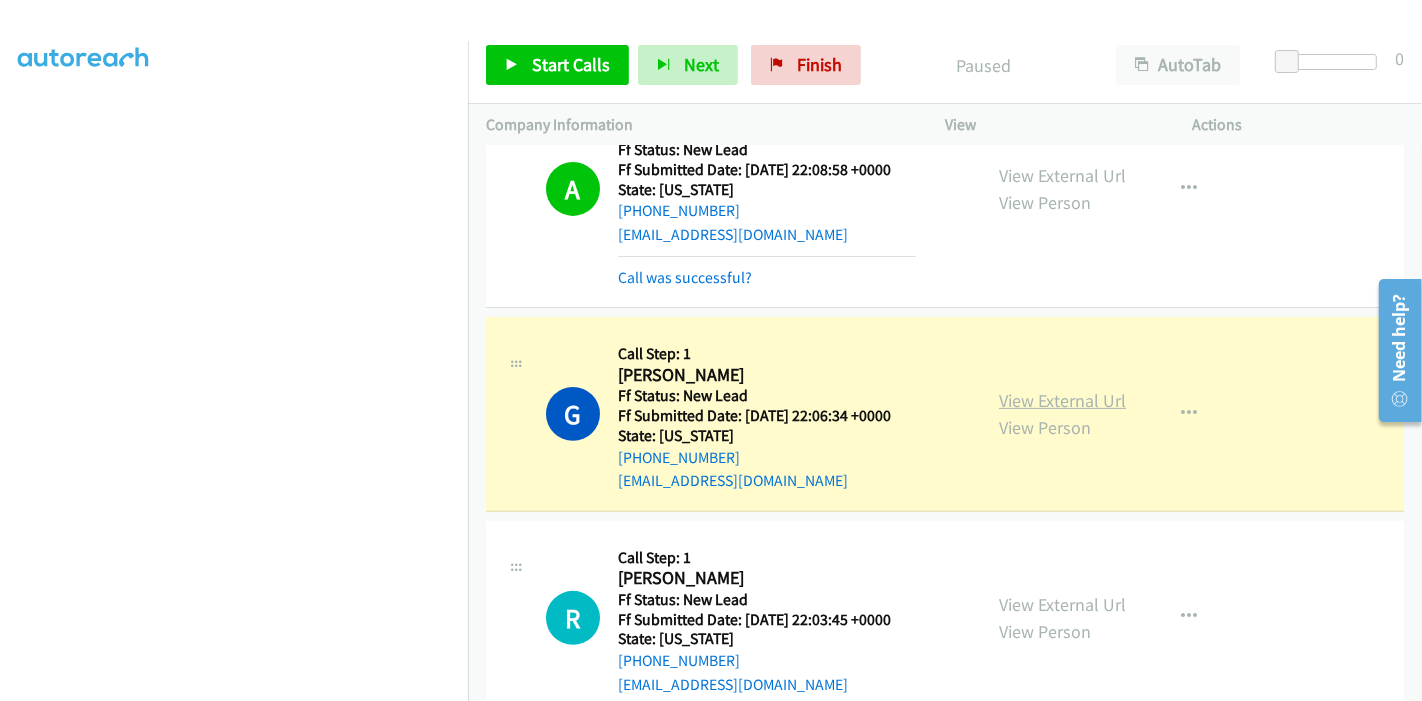 click on "View External Url" at bounding box center [1062, 400] 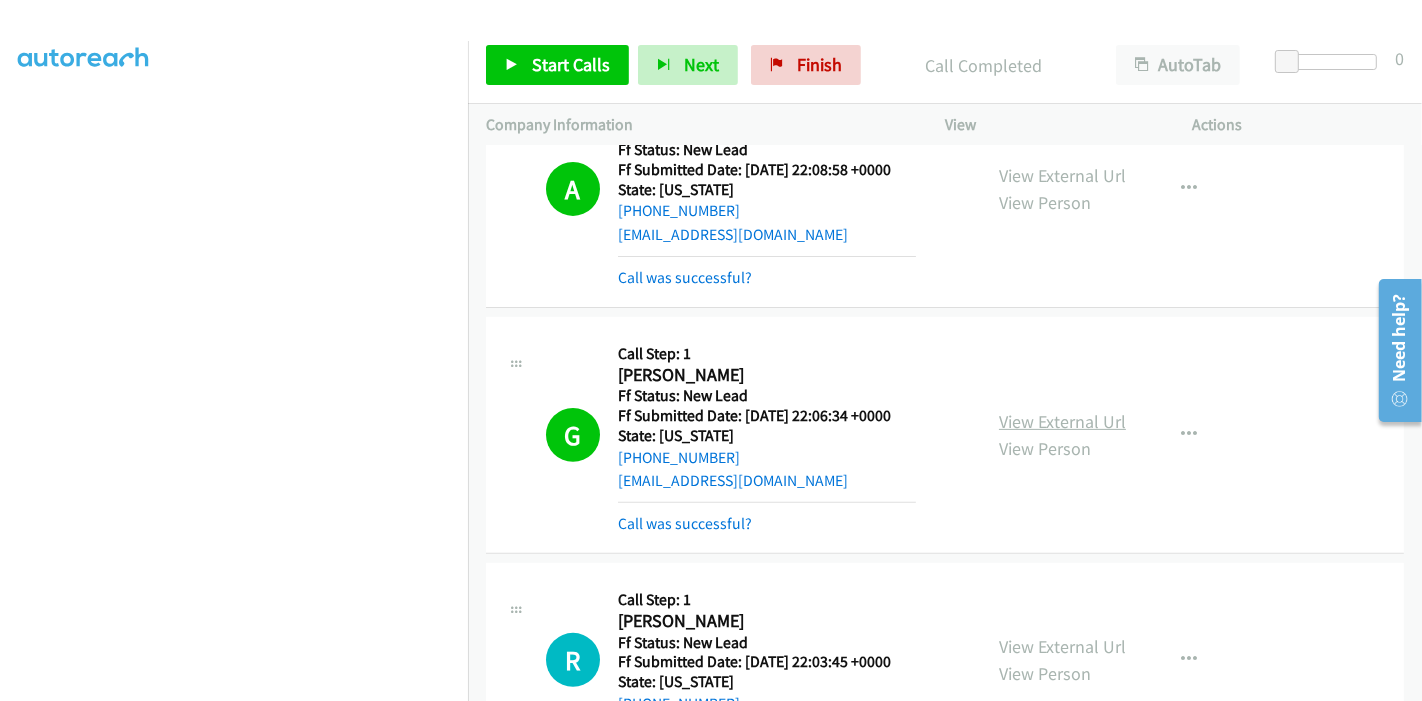 scroll, scrollTop: 422, scrollLeft: 0, axis: vertical 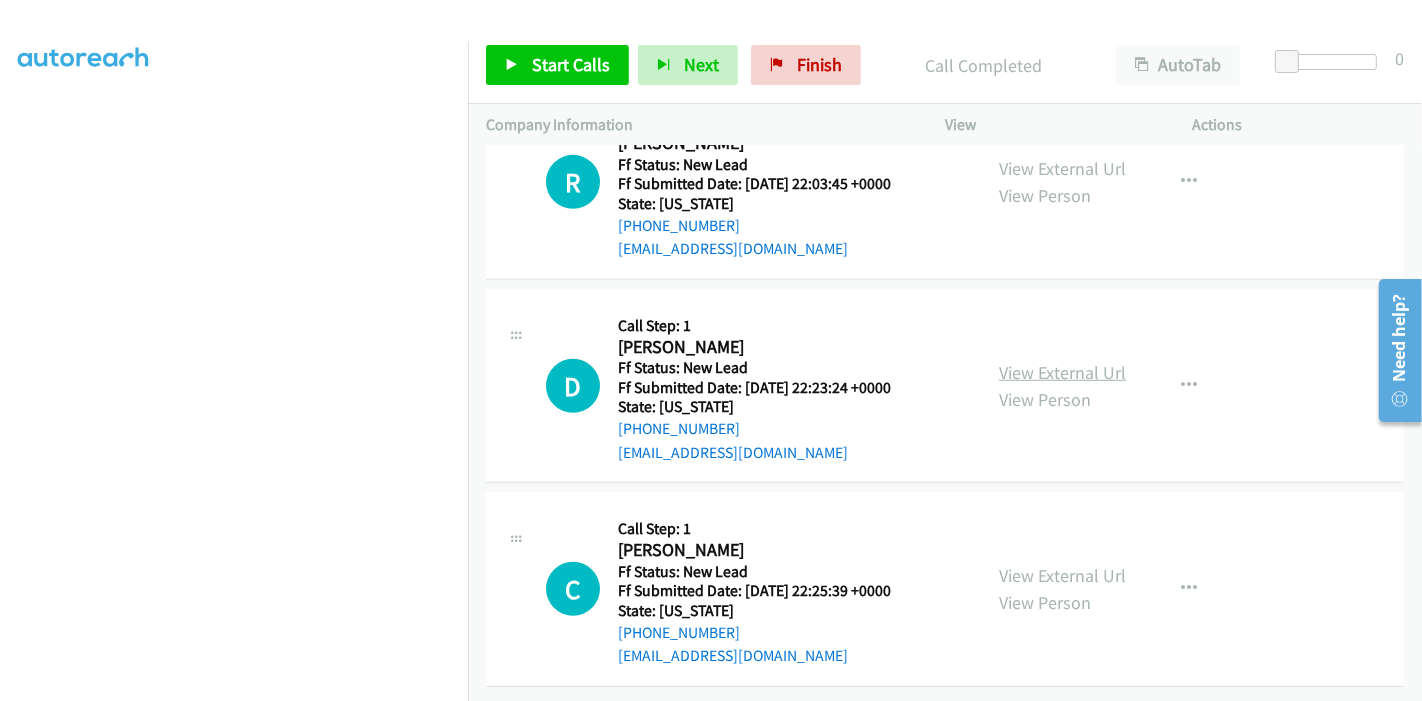 click on "View External Url" at bounding box center [1062, 372] 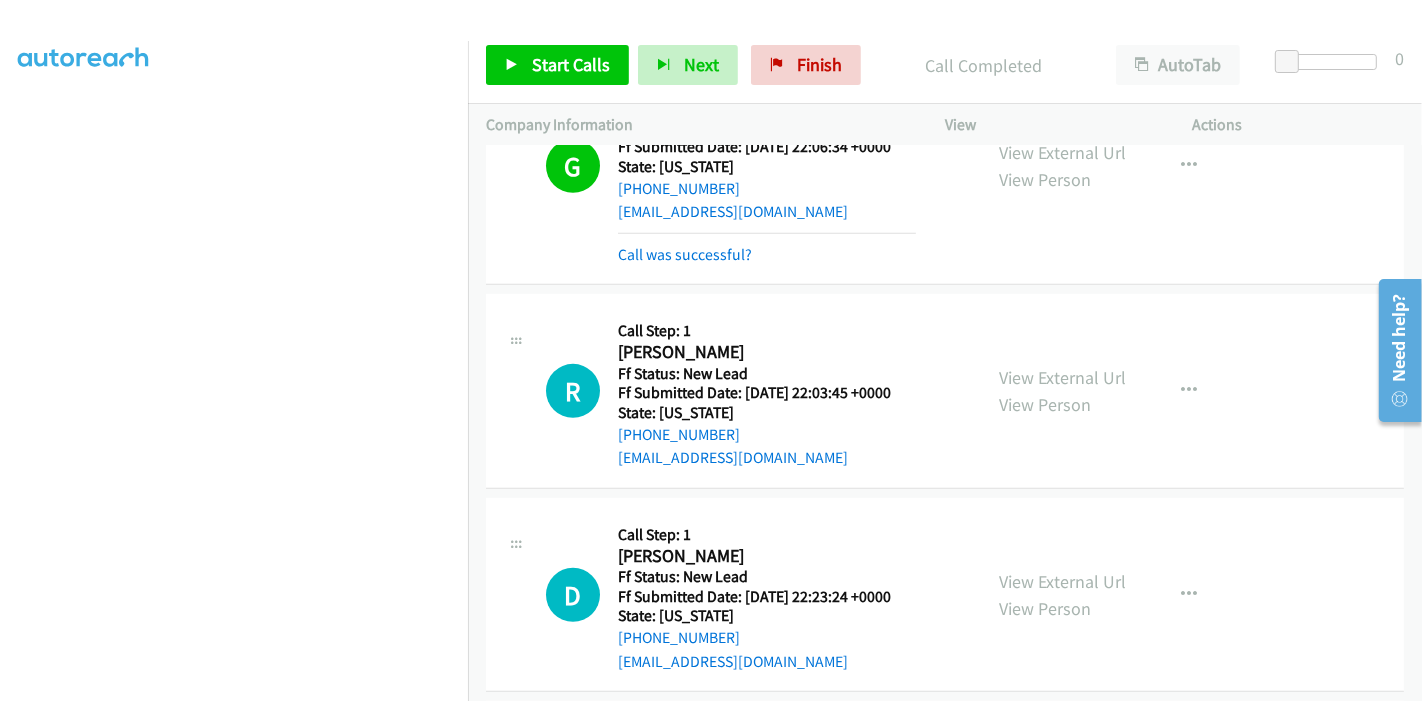 scroll, scrollTop: 909, scrollLeft: 0, axis: vertical 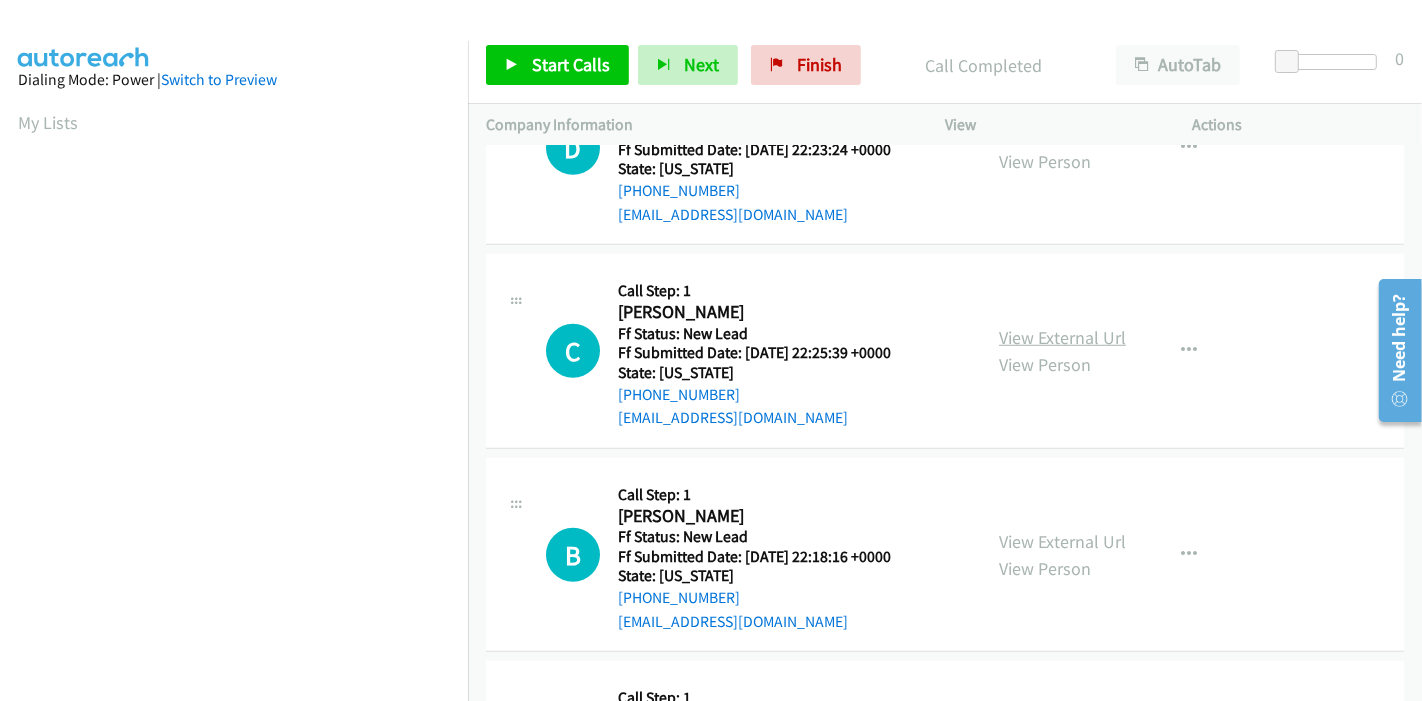click on "View External Url" at bounding box center (1062, 337) 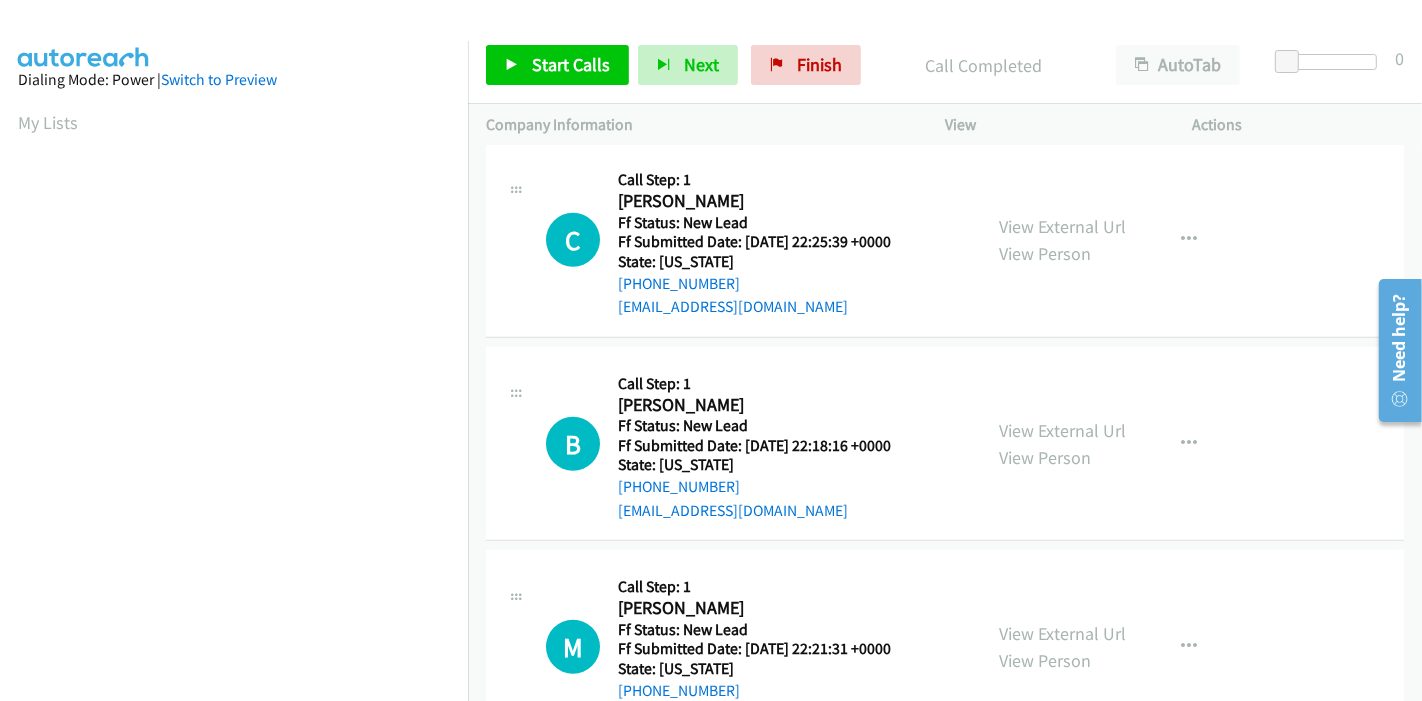 scroll, scrollTop: 1134, scrollLeft: 0, axis: vertical 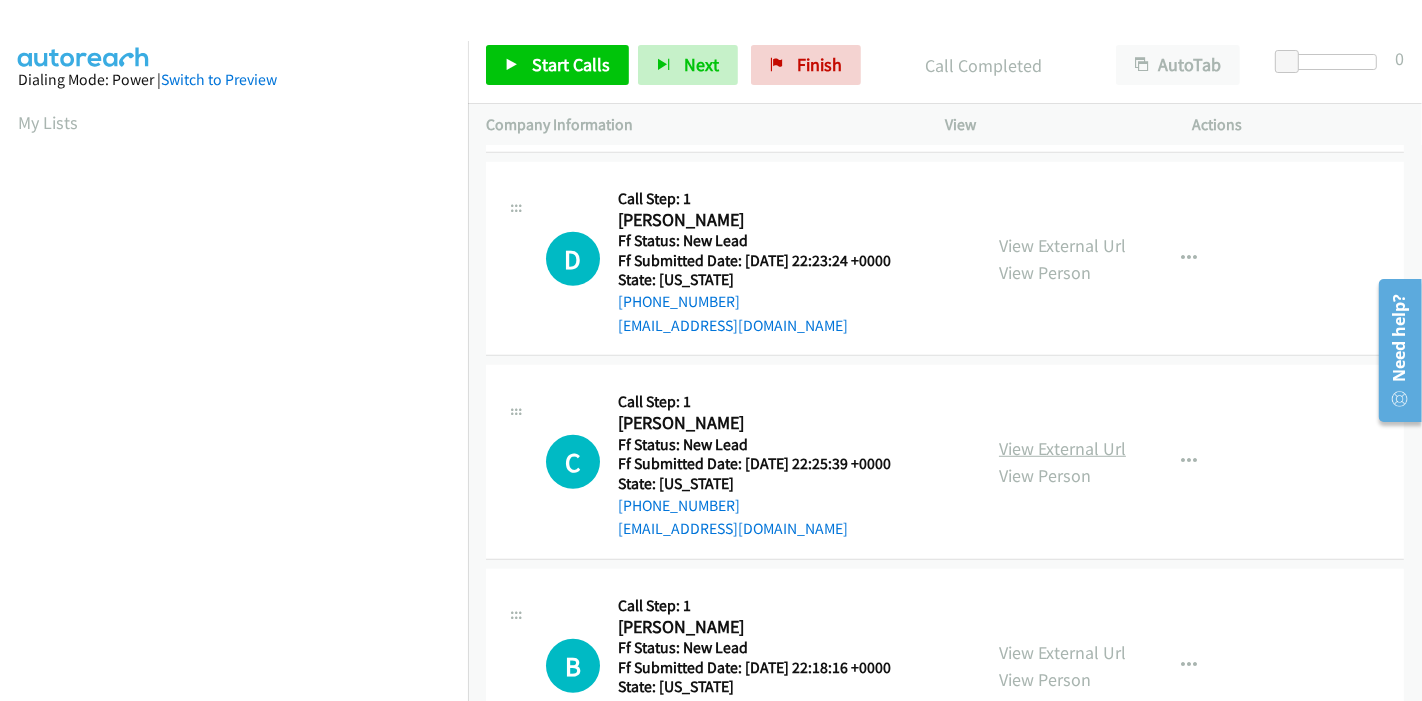click on "View External Url" at bounding box center [1062, 448] 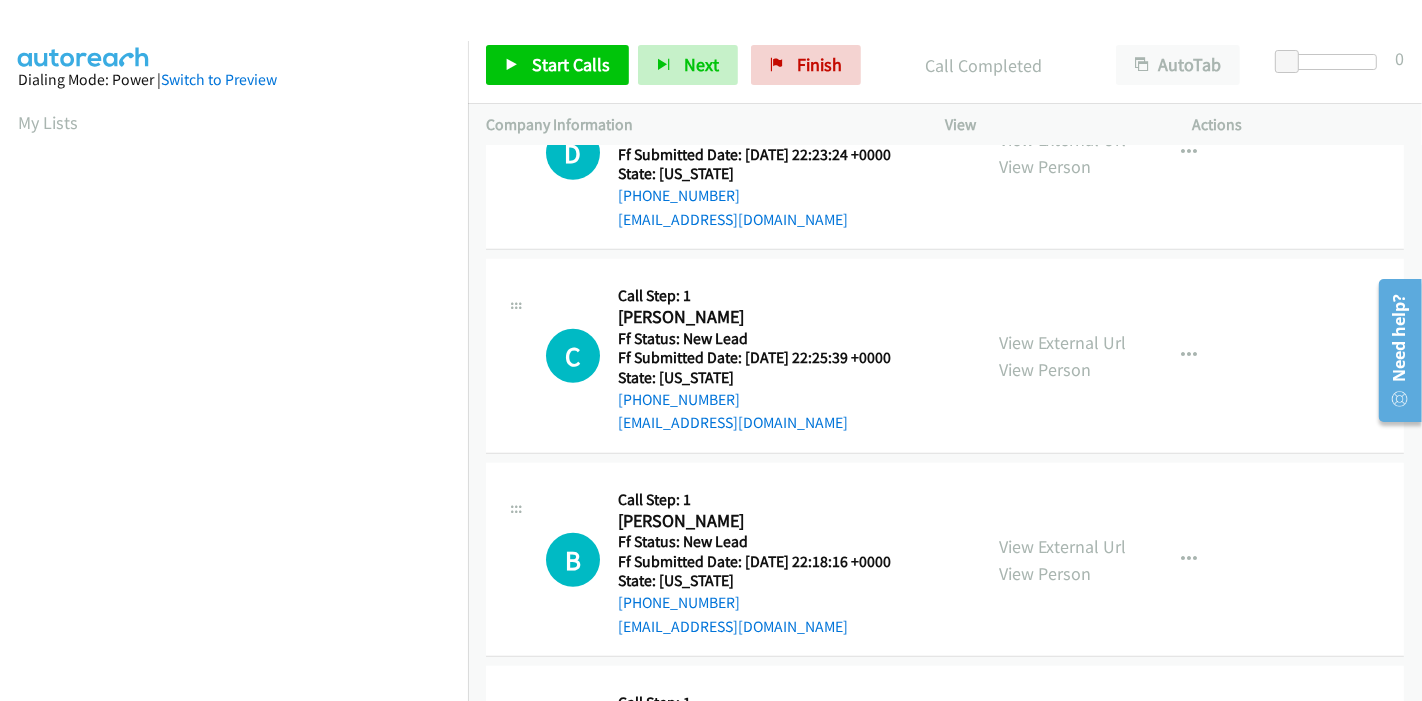 scroll, scrollTop: 1356, scrollLeft: 0, axis: vertical 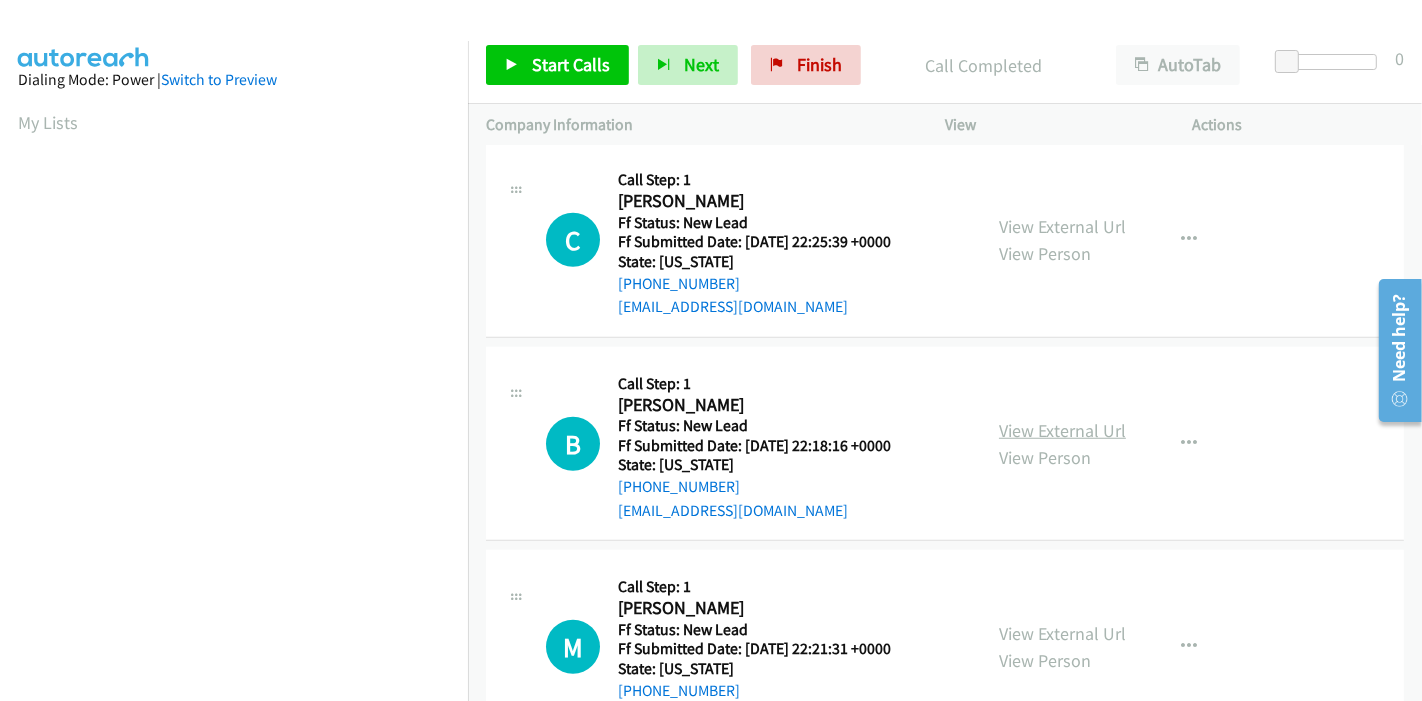 click on "View External Url" at bounding box center (1062, 430) 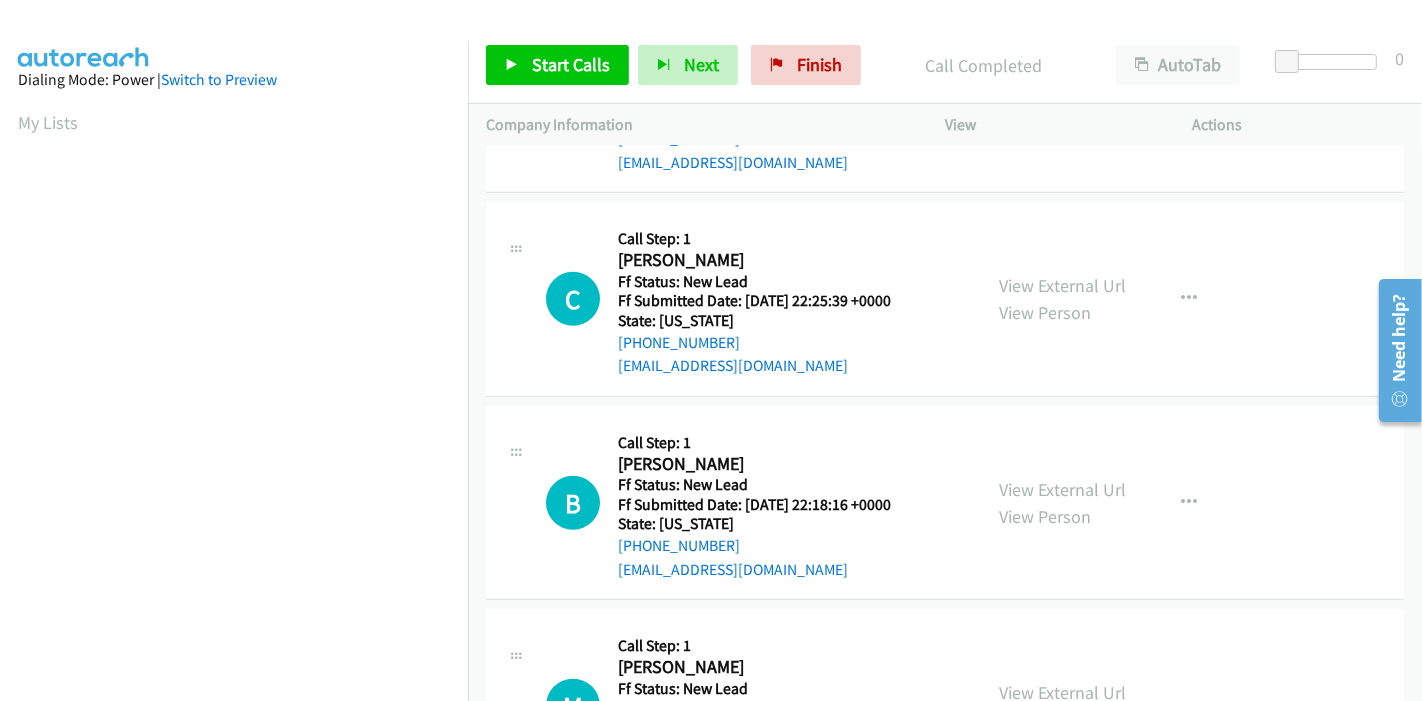 scroll, scrollTop: 1427, scrollLeft: 0, axis: vertical 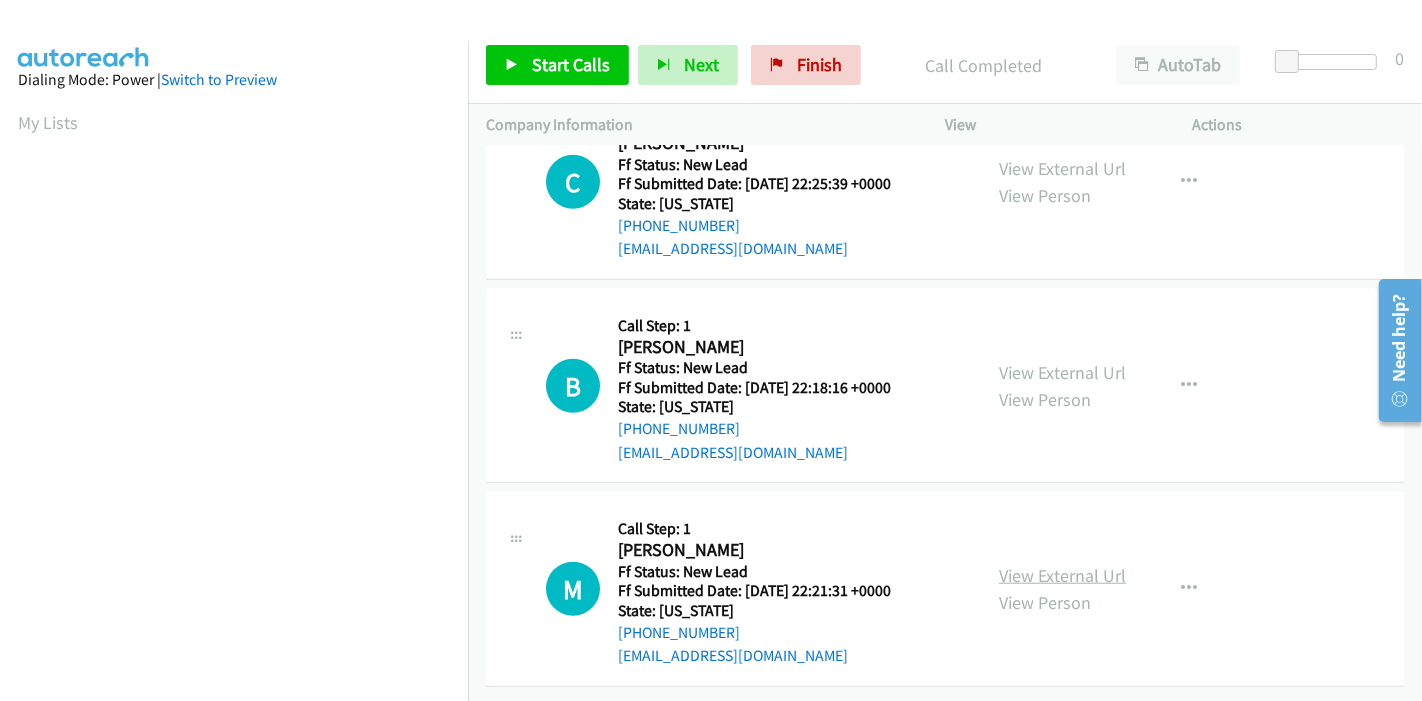 click on "View External Url" at bounding box center [1062, 575] 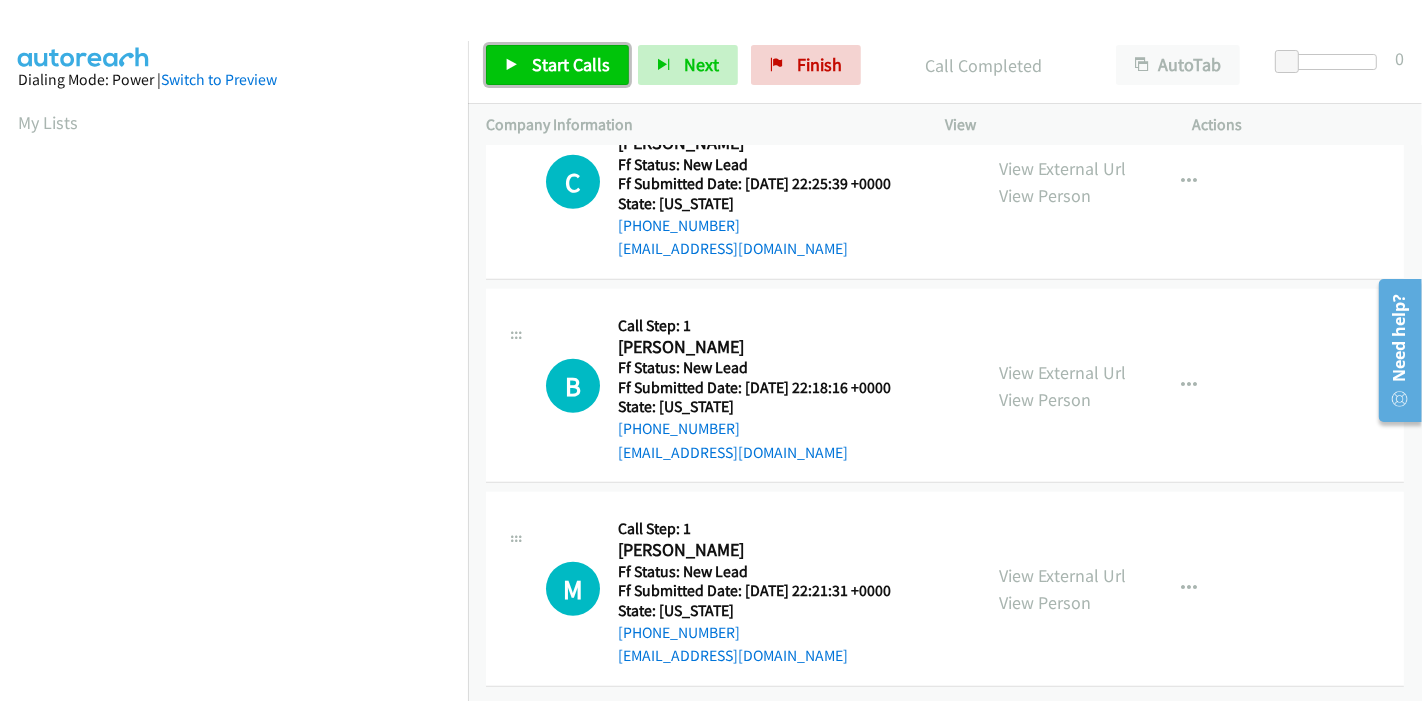 click on "Start Calls" at bounding box center (571, 64) 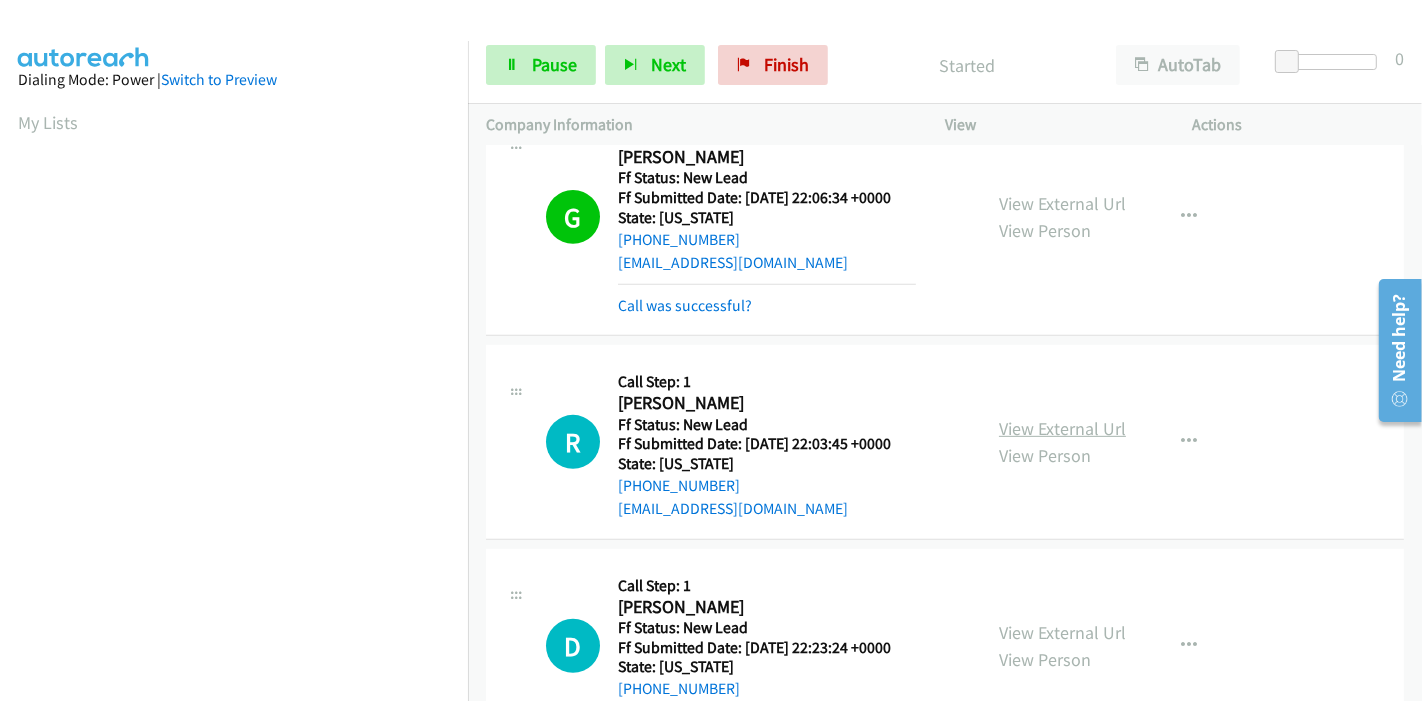 scroll, scrollTop: 871, scrollLeft: 0, axis: vertical 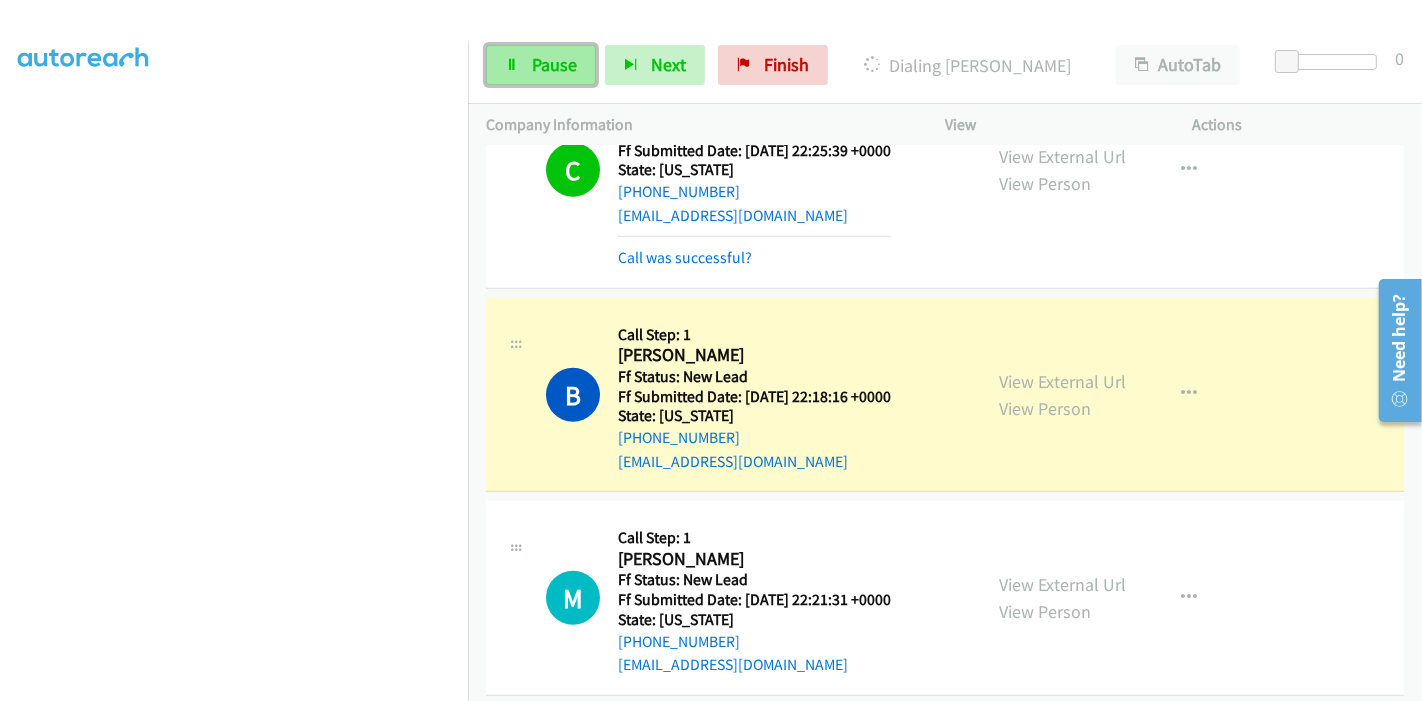 click on "Pause" at bounding box center [554, 64] 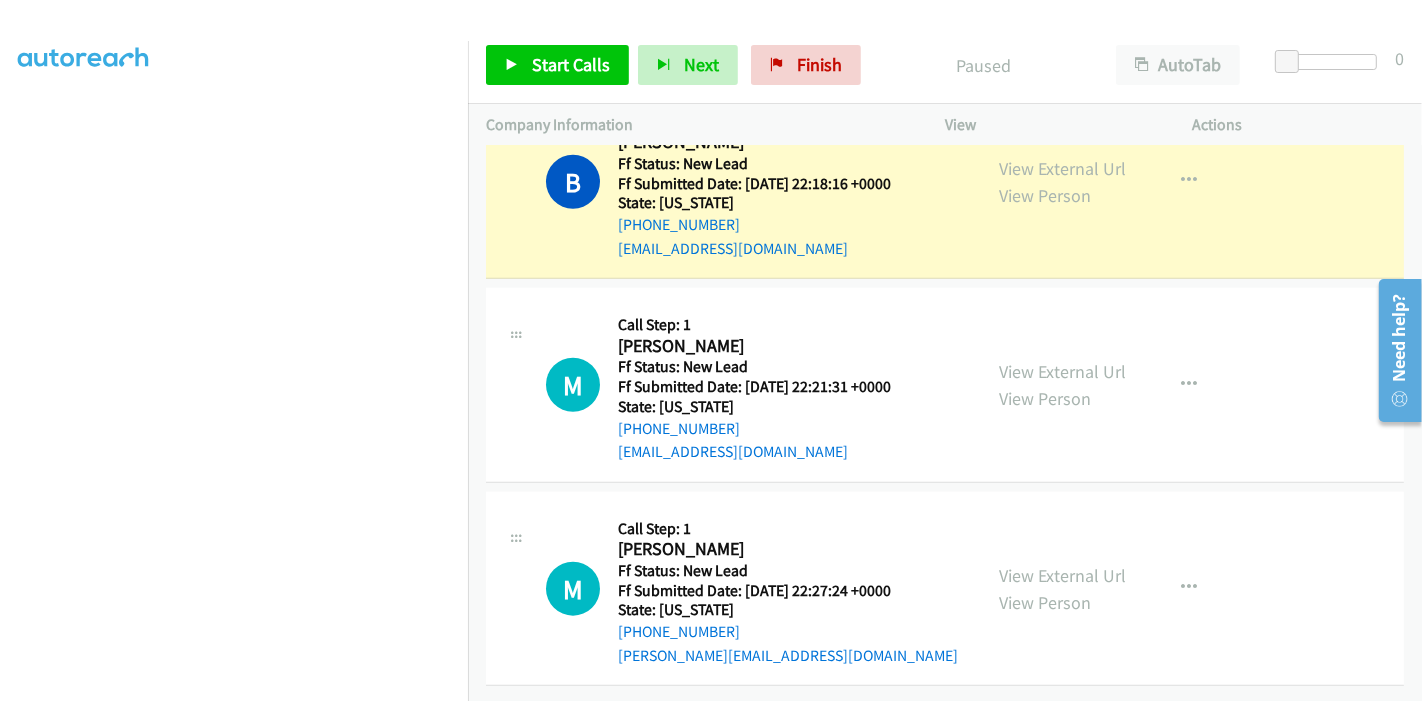 scroll, scrollTop: 1533, scrollLeft: 0, axis: vertical 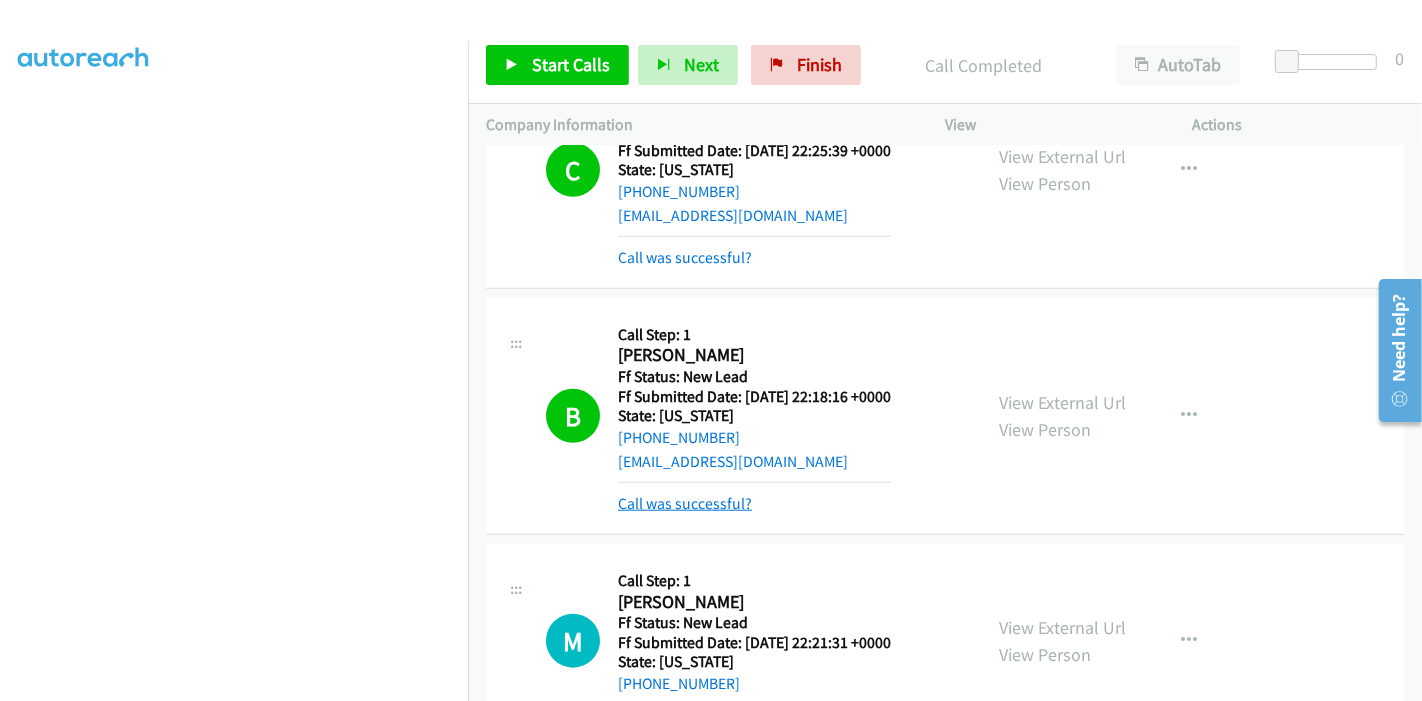 click on "Call was successful?" at bounding box center [685, 503] 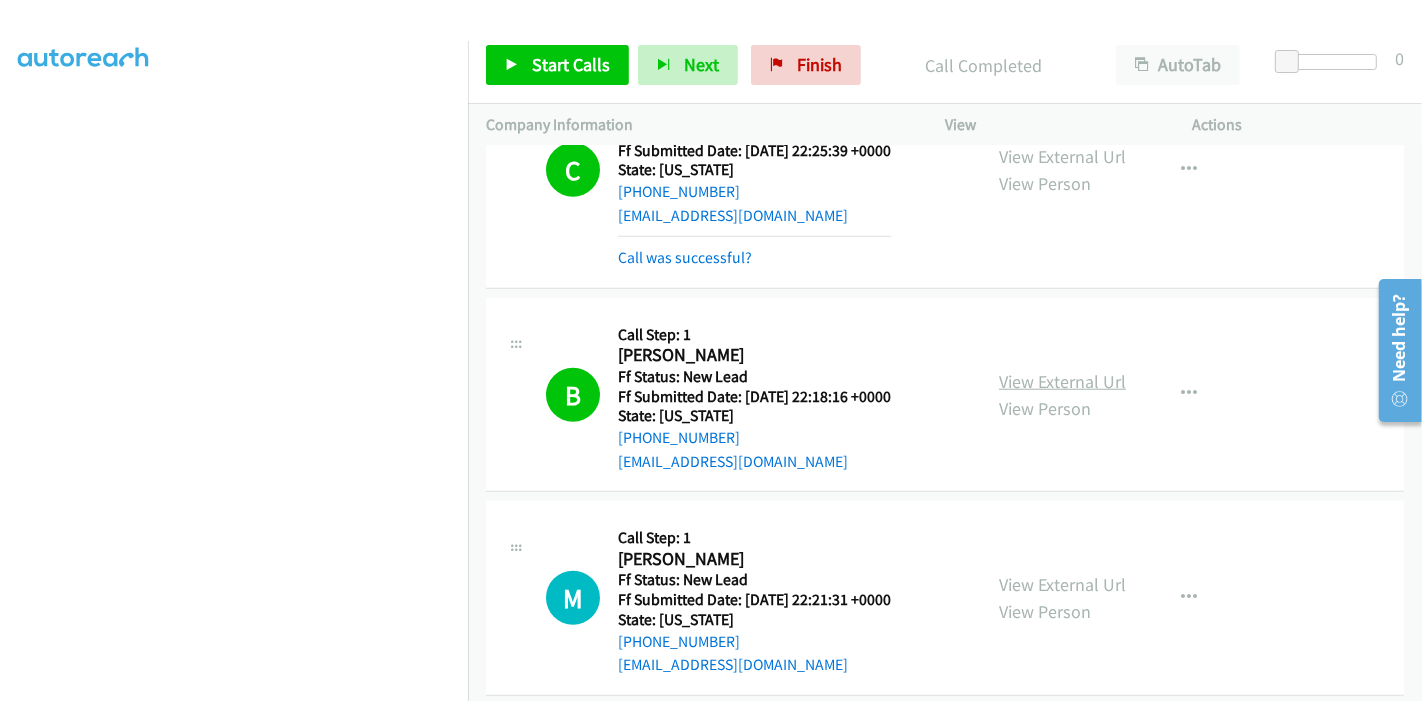 click on "View External Url" at bounding box center [1062, 381] 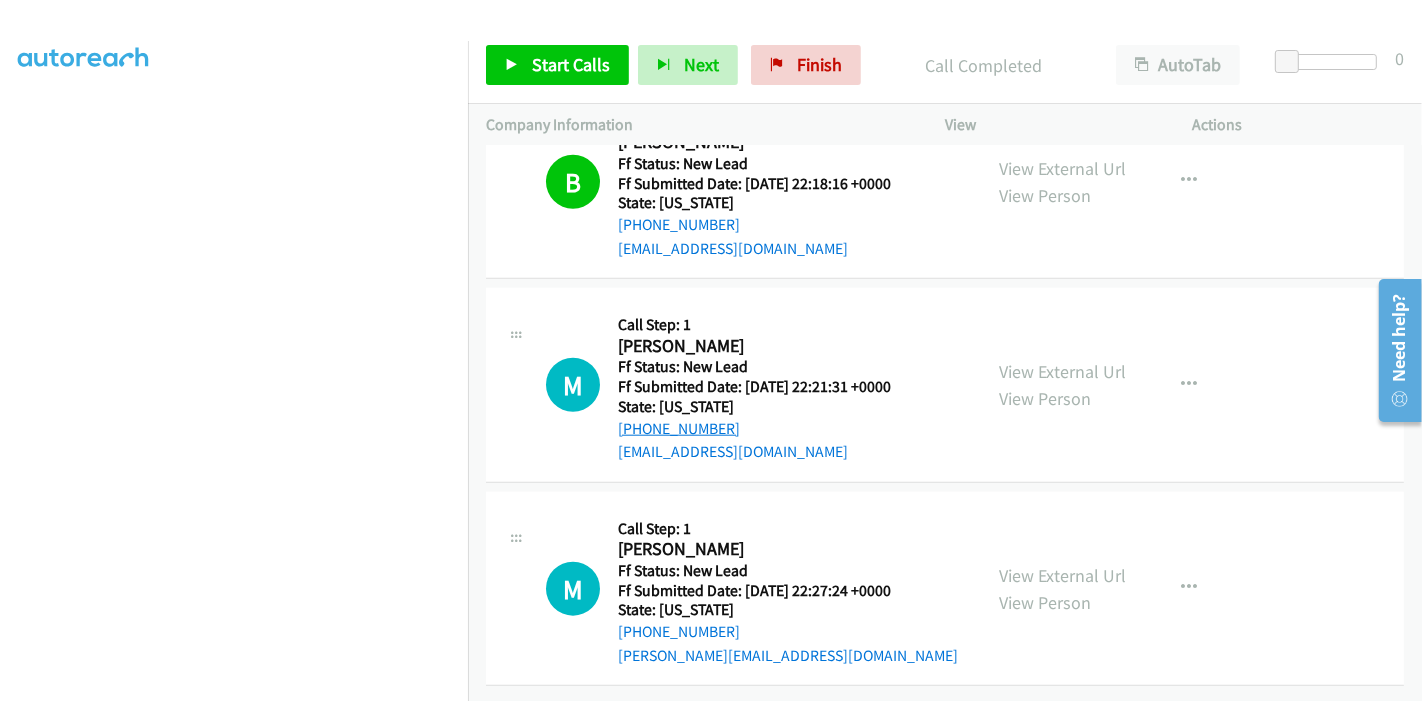 scroll, scrollTop: 1755, scrollLeft: 0, axis: vertical 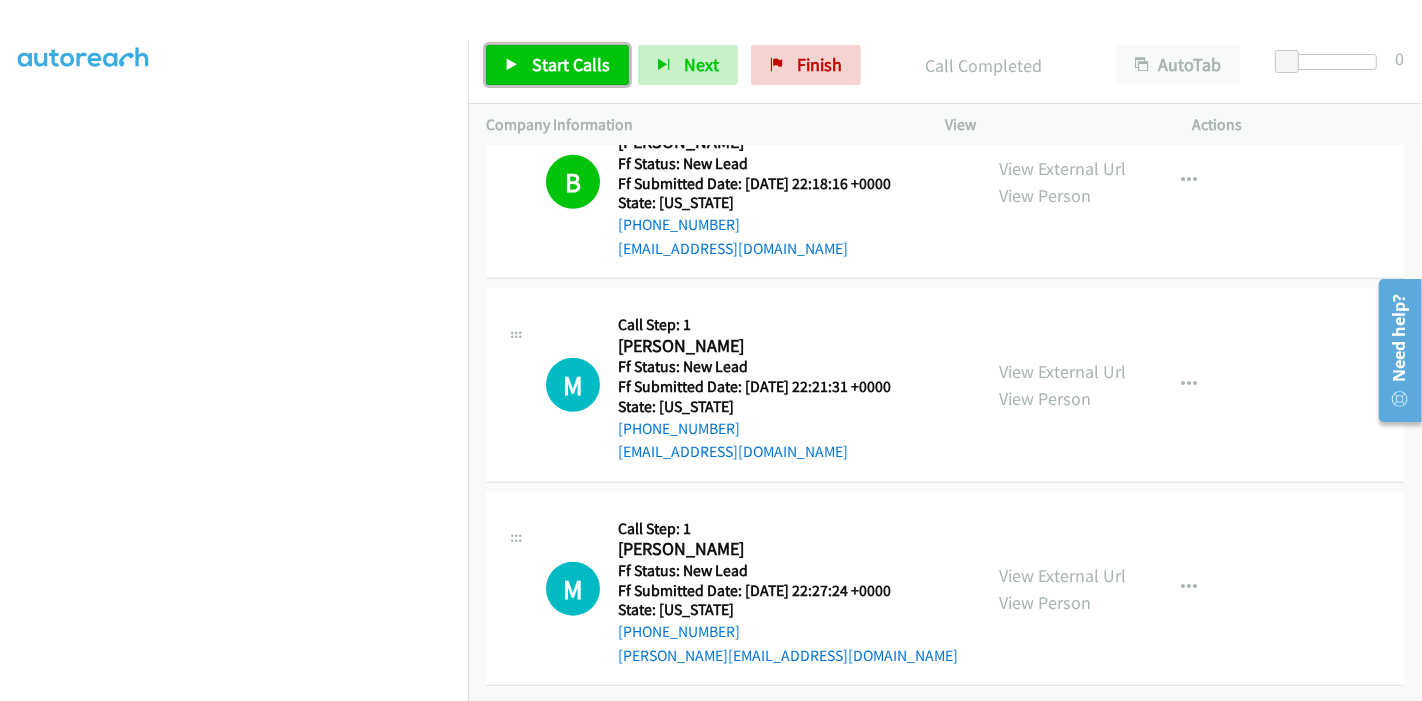click on "Start Calls" at bounding box center (557, 65) 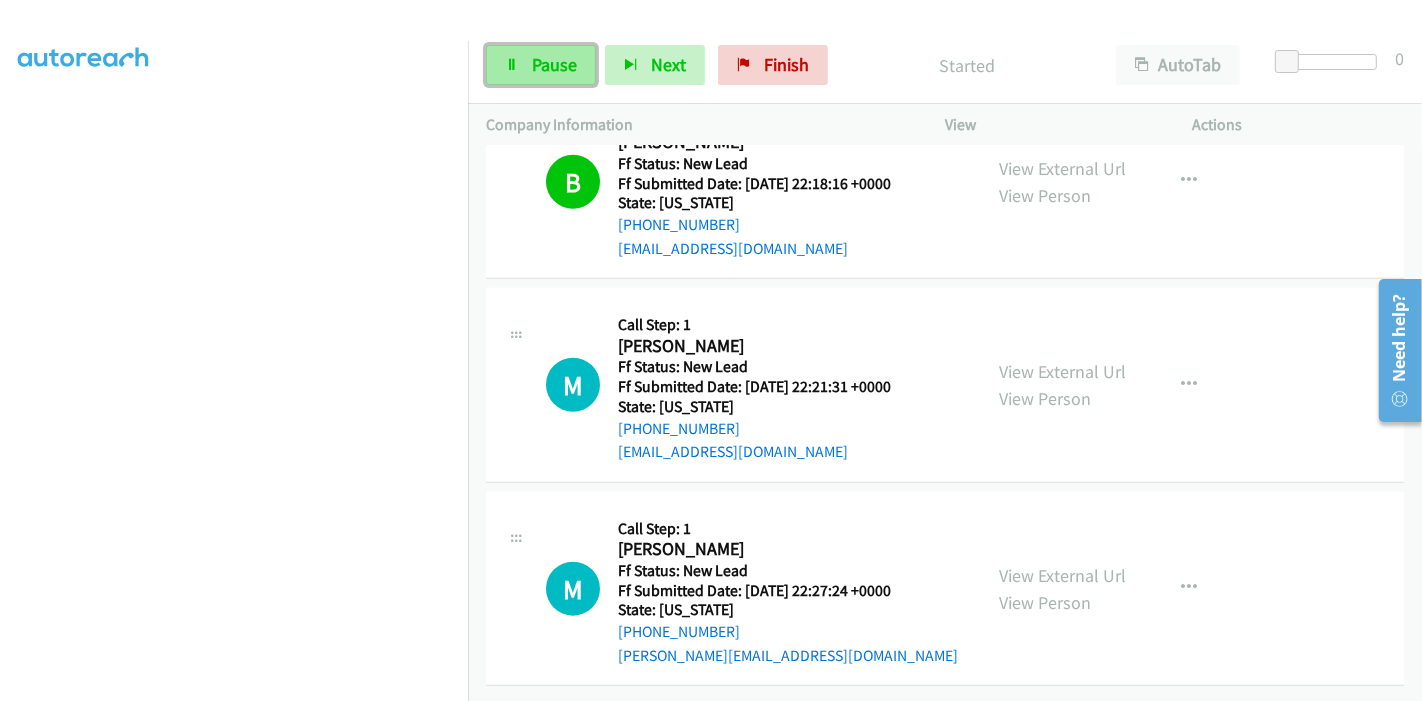 click on "Pause" at bounding box center (541, 65) 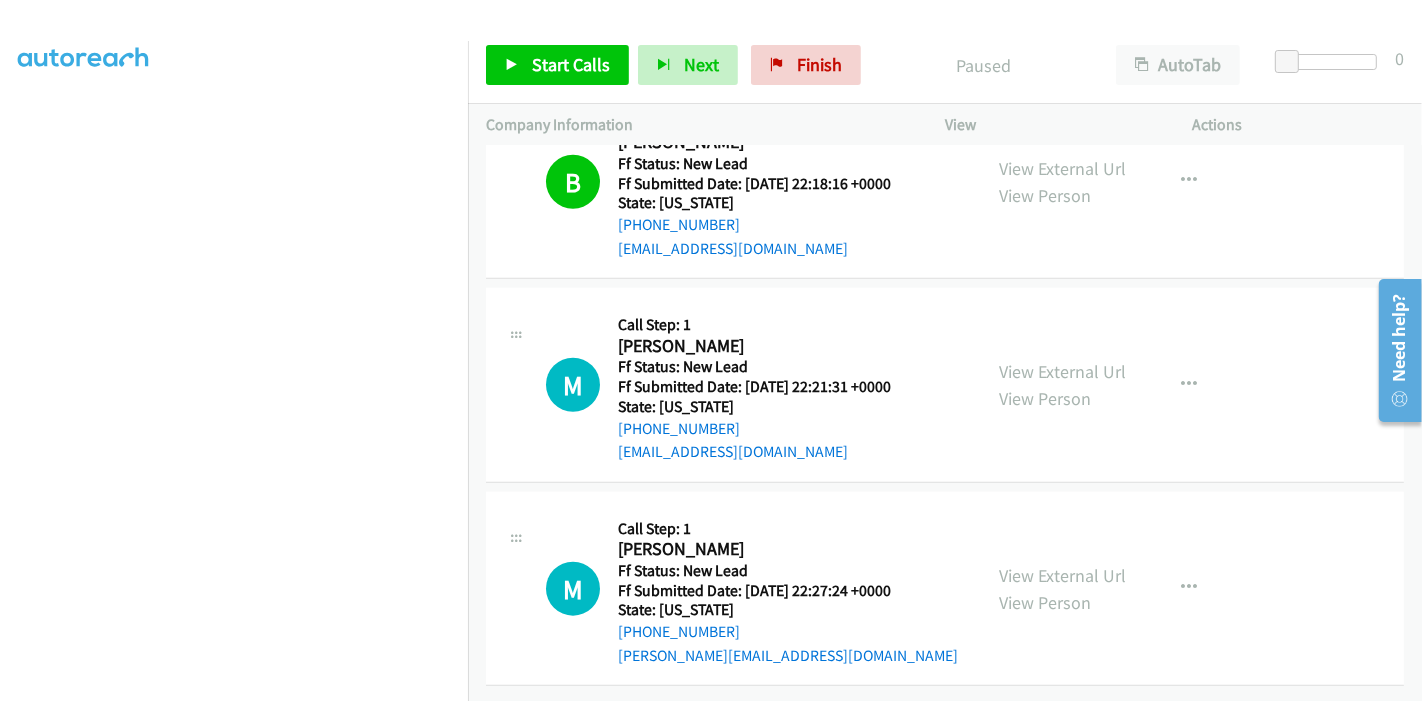 scroll, scrollTop: 1757, scrollLeft: 0, axis: vertical 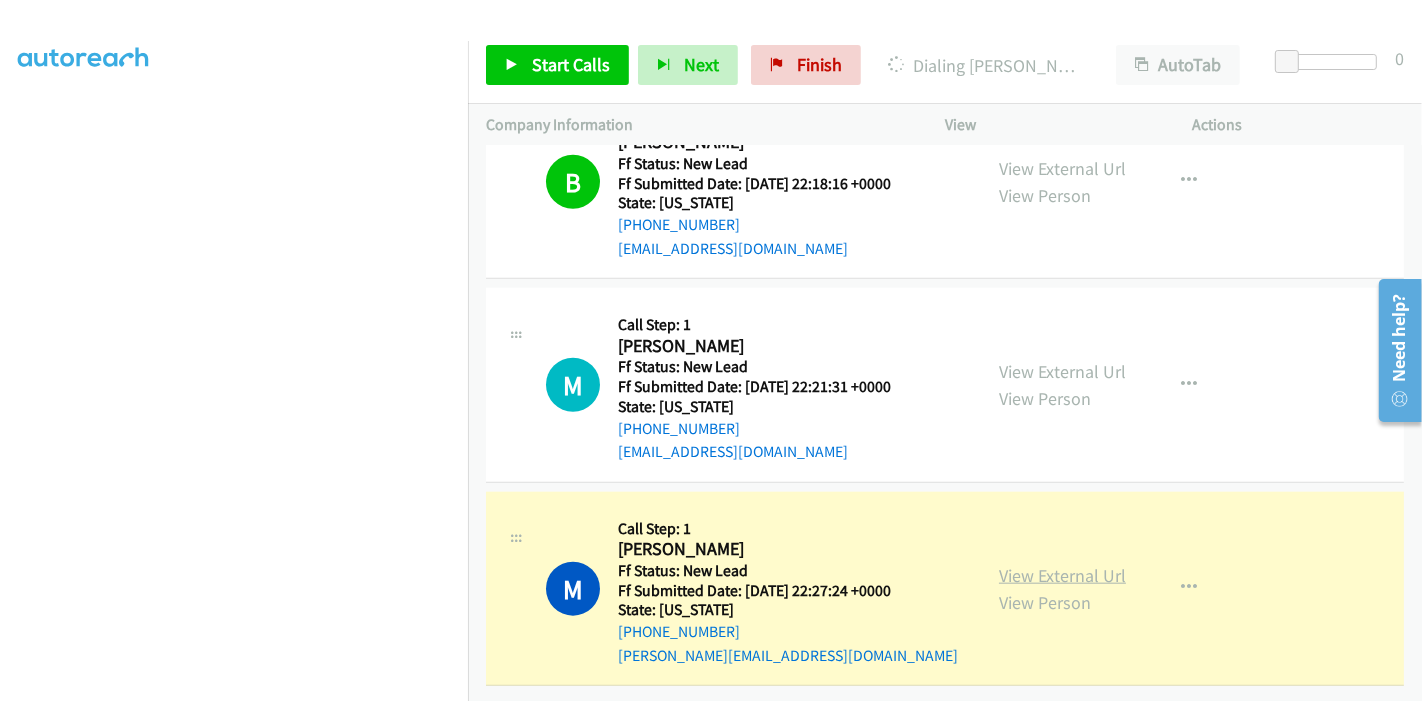 click on "View External Url" at bounding box center (1062, 575) 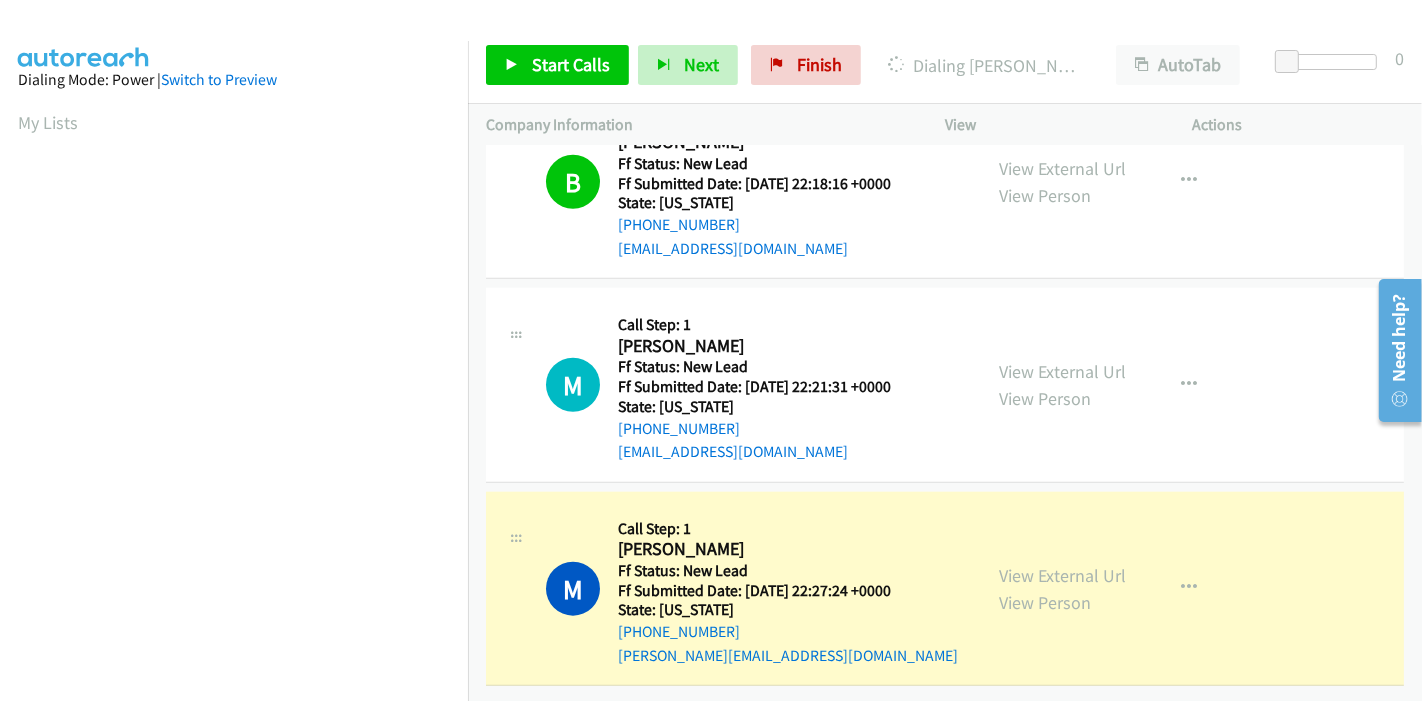 scroll, scrollTop: 422, scrollLeft: 0, axis: vertical 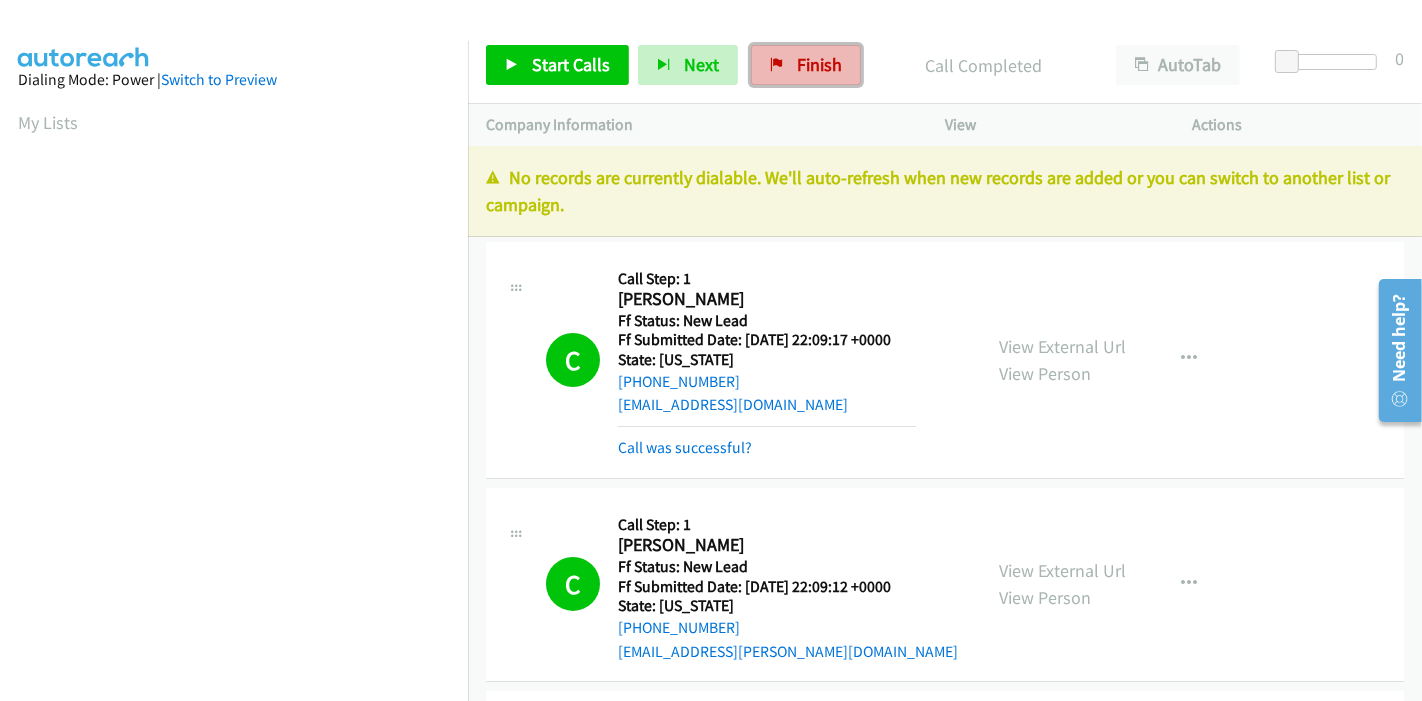 click on "Finish" at bounding box center (806, 65) 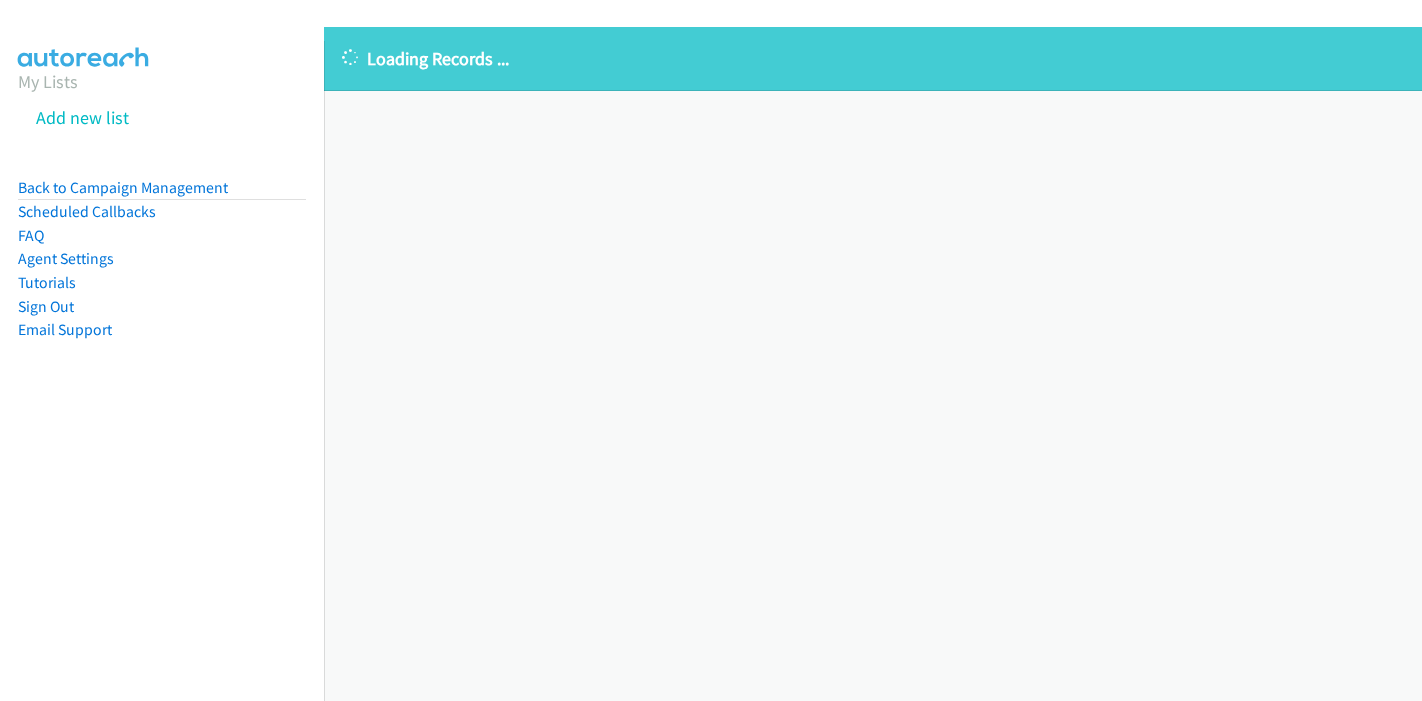 scroll, scrollTop: 0, scrollLeft: 0, axis: both 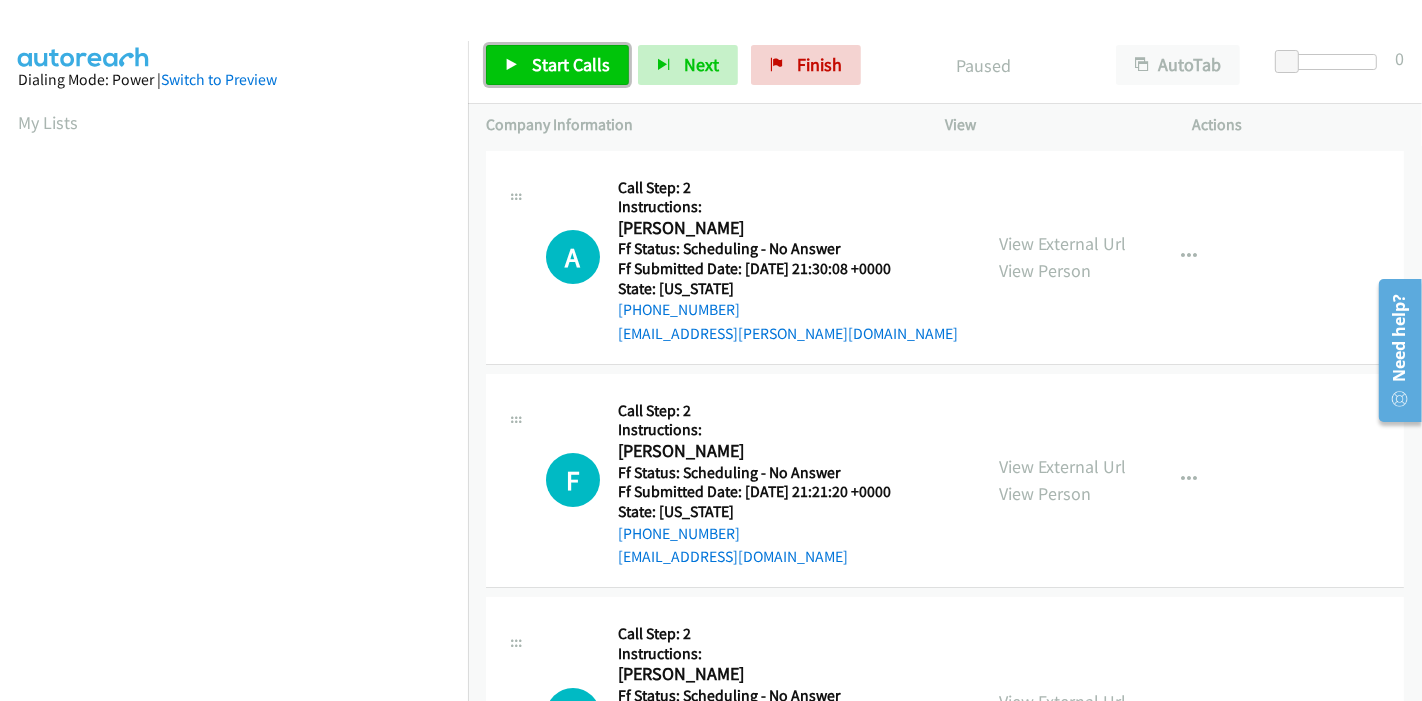 click on "Start Calls" at bounding box center (557, 65) 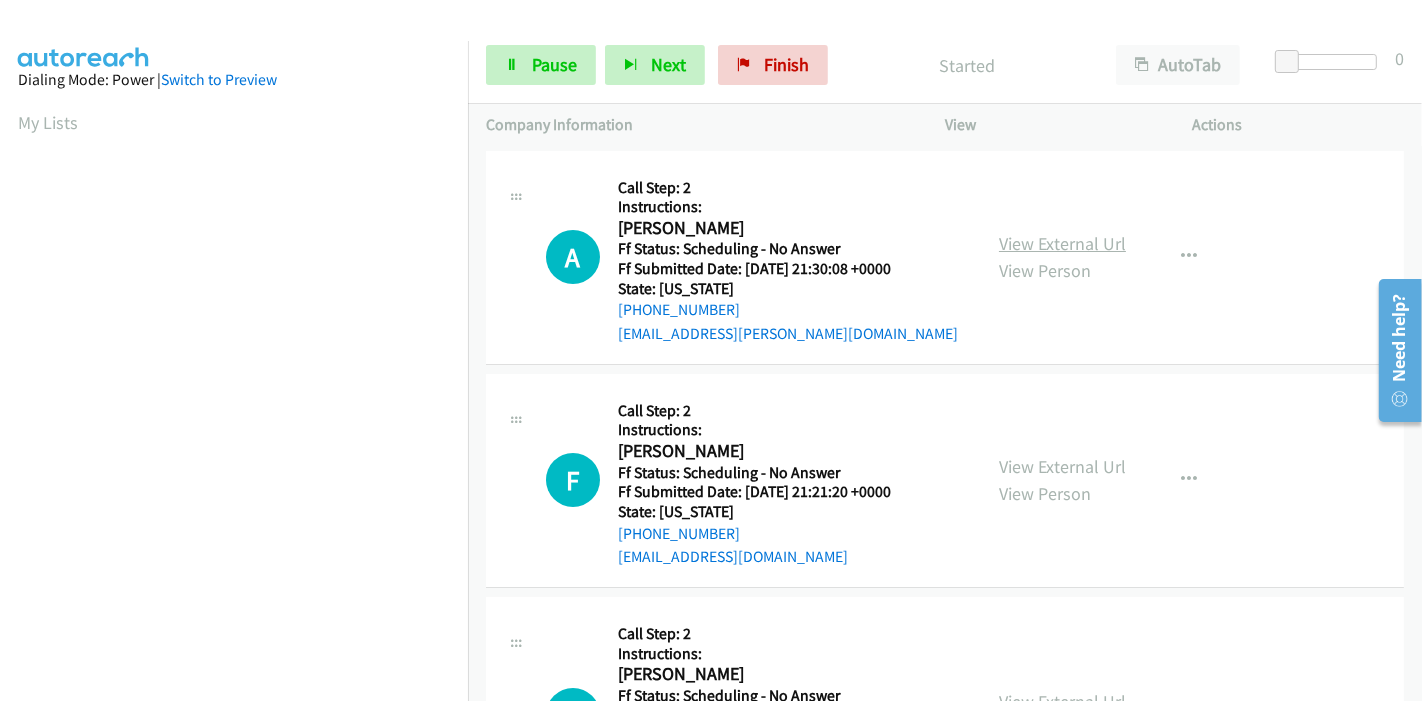 click on "View External Url" at bounding box center [1062, 243] 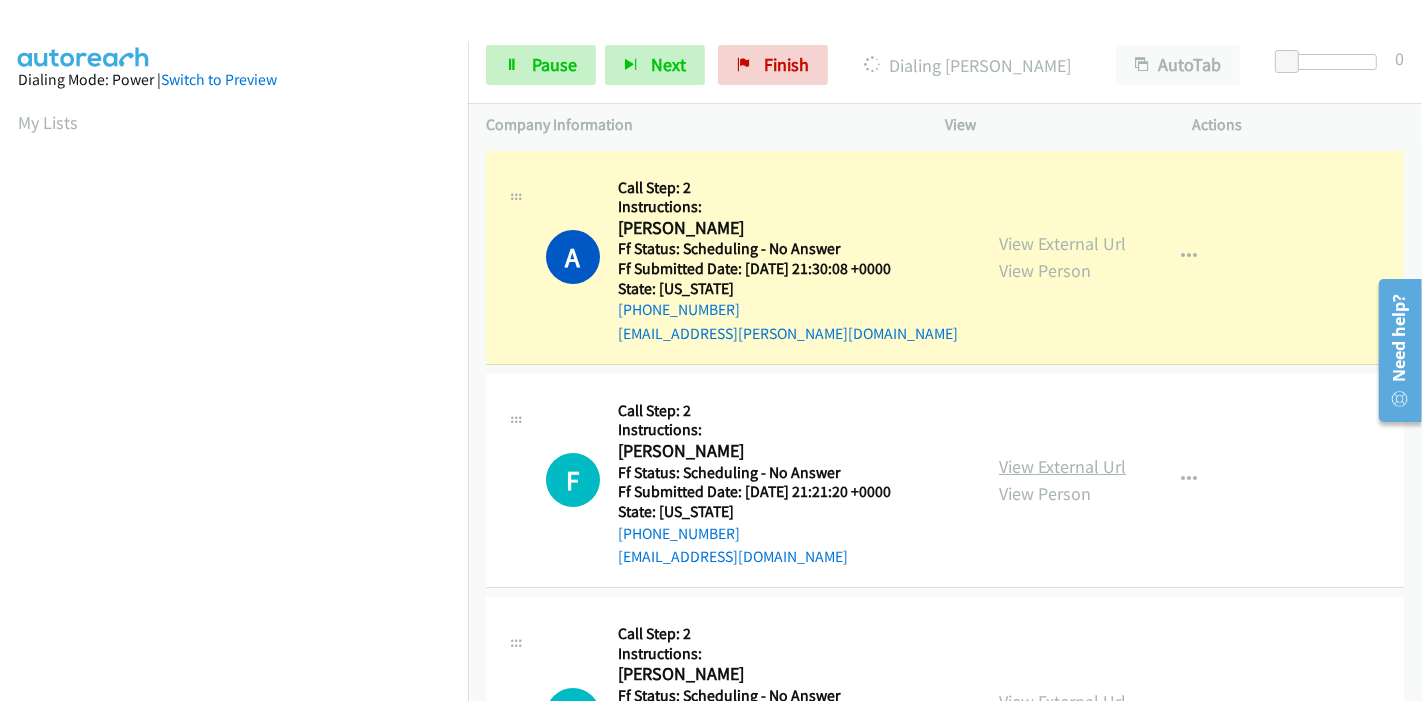 click on "View External Url" at bounding box center (1062, 466) 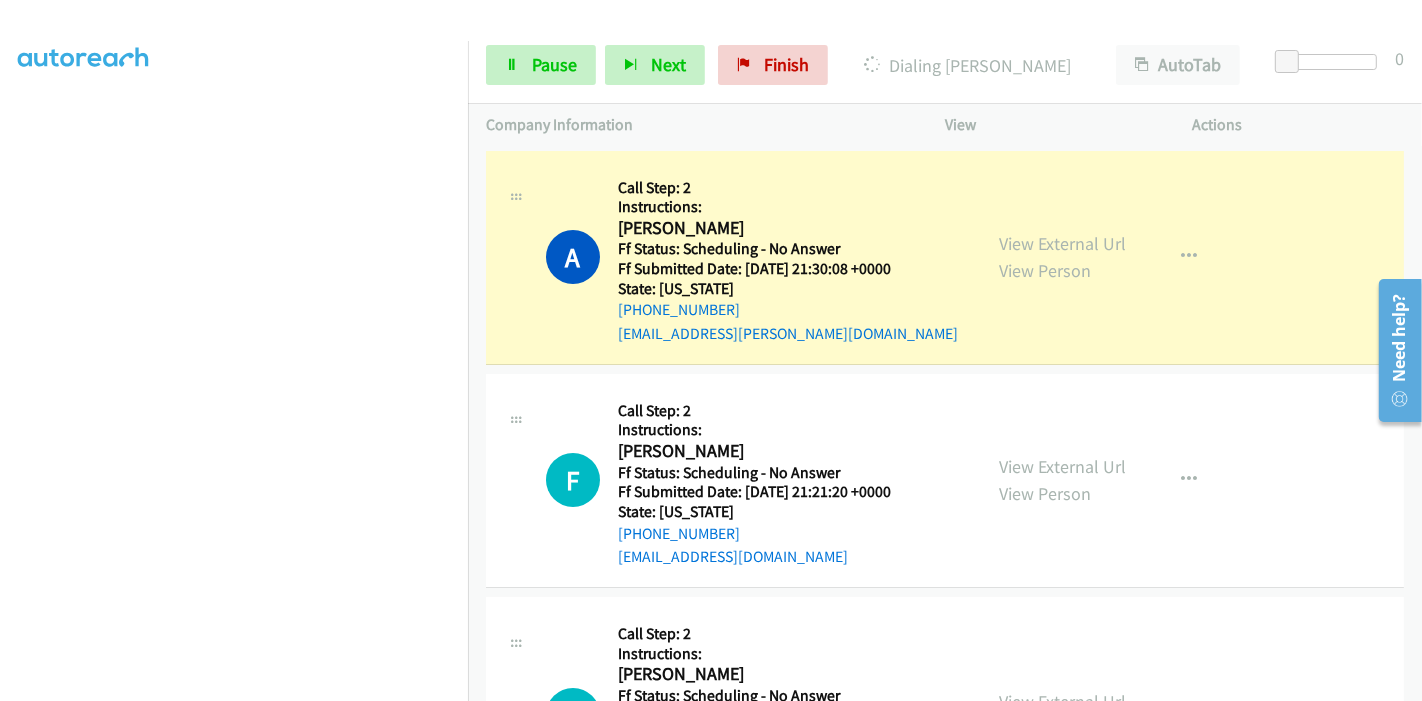 scroll, scrollTop: 333, scrollLeft: 0, axis: vertical 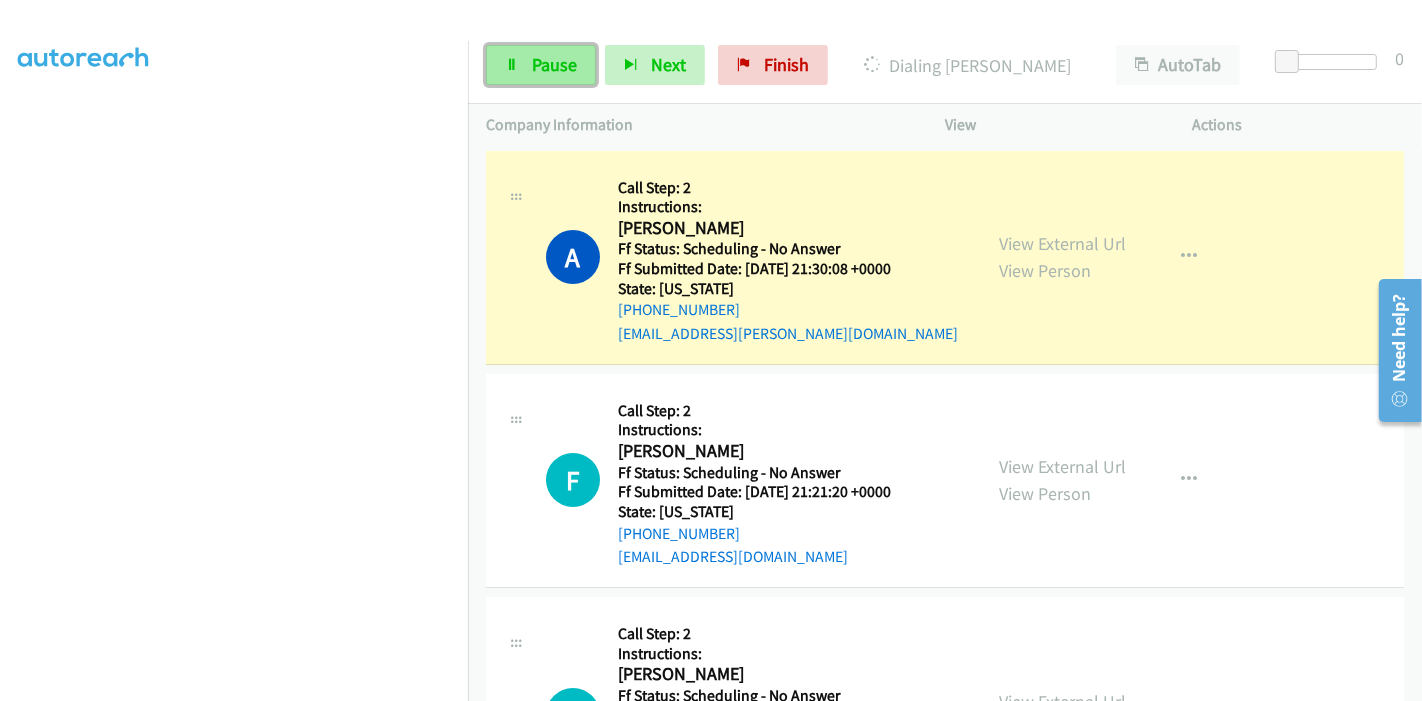 click on "Pause" at bounding box center [541, 65] 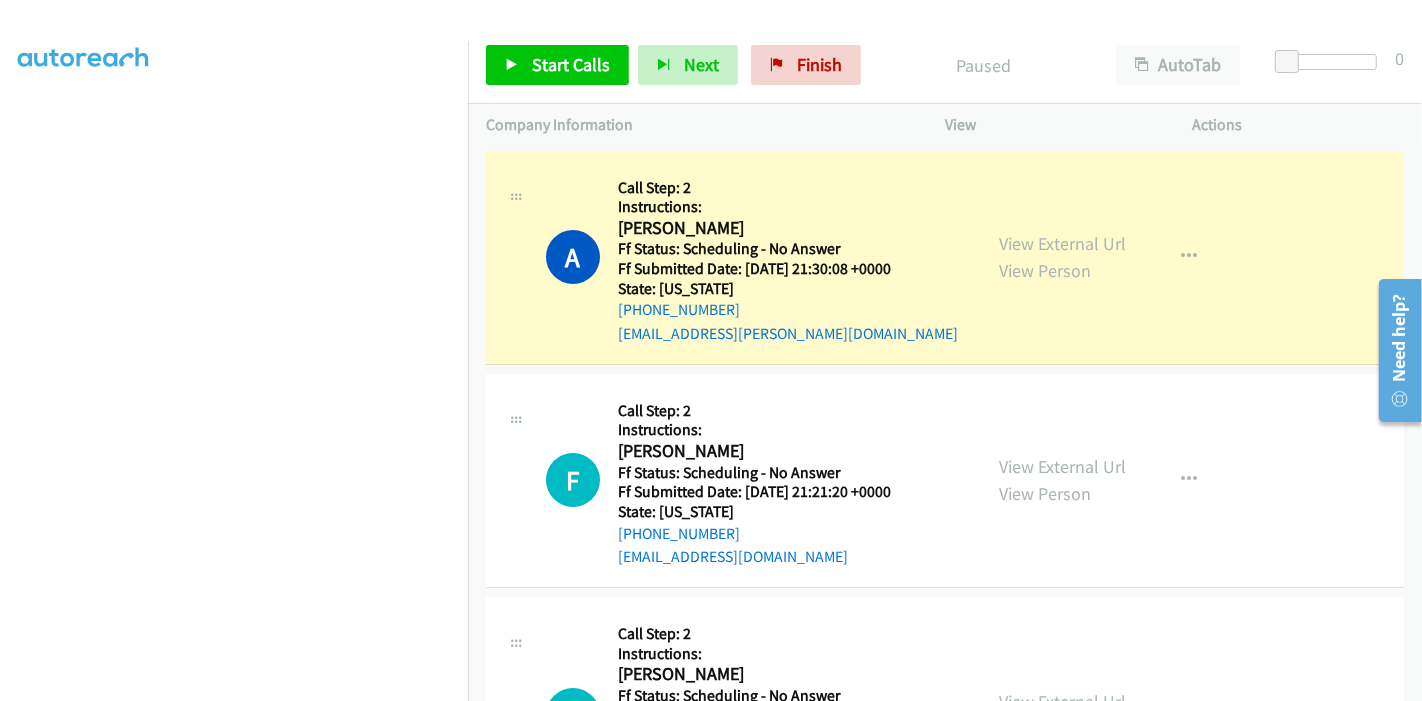 scroll, scrollTop: 422, scrollLeft: 0, axis: vertical 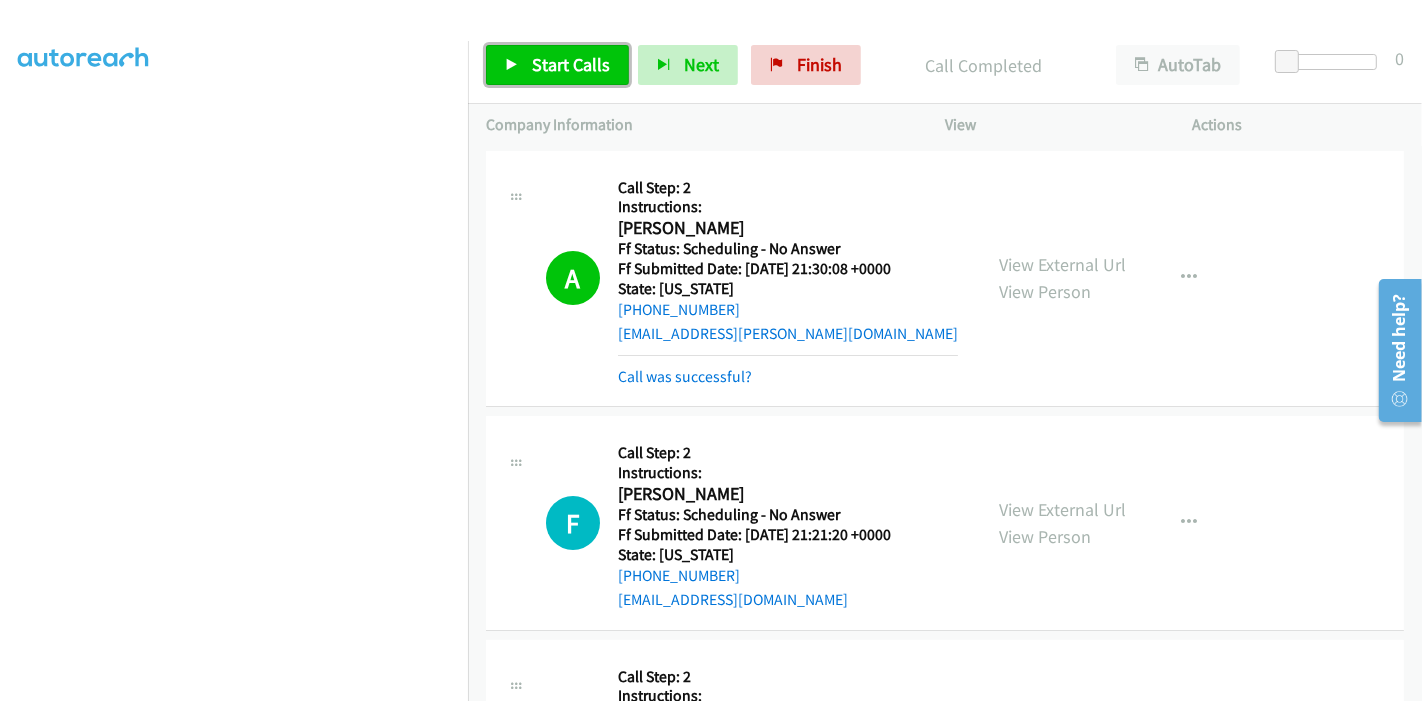 click on "Start Calls" at bounding box center (571, 64) 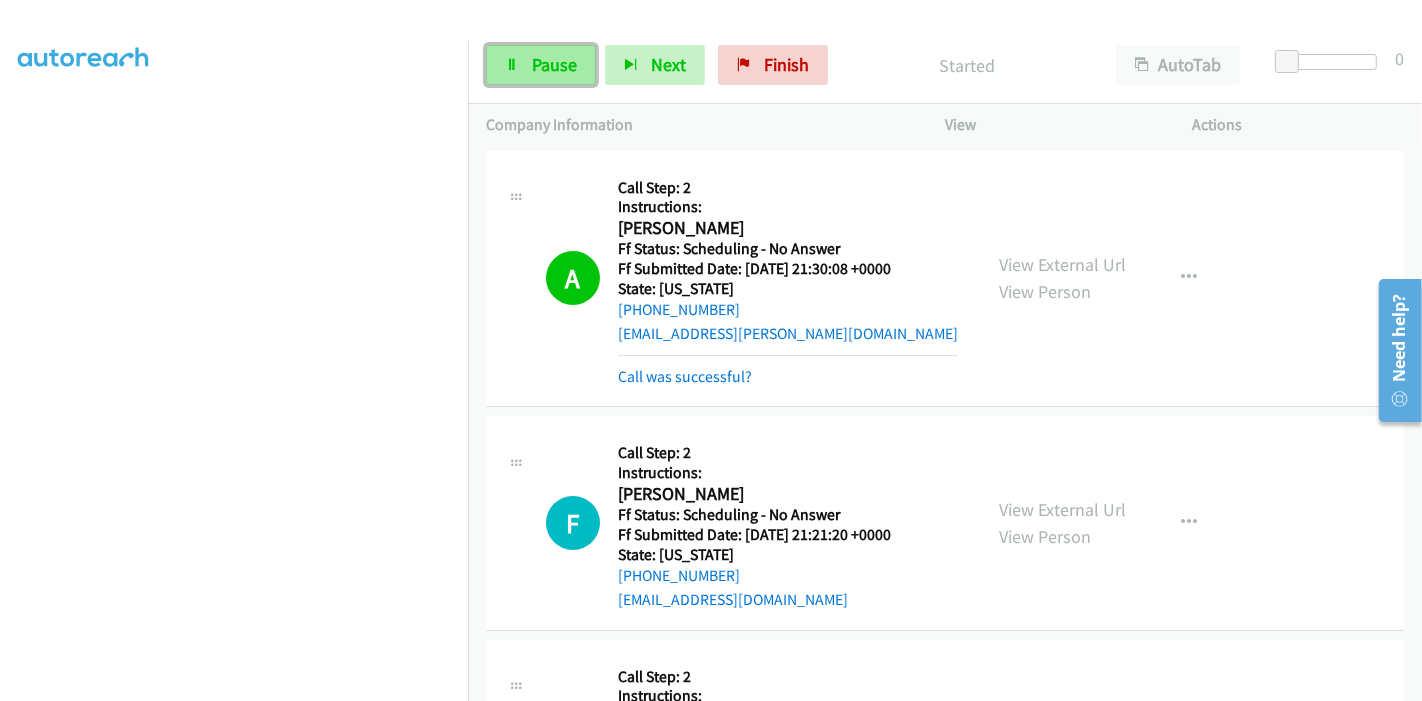 click on "Pause" at bounding box center [554, 64] 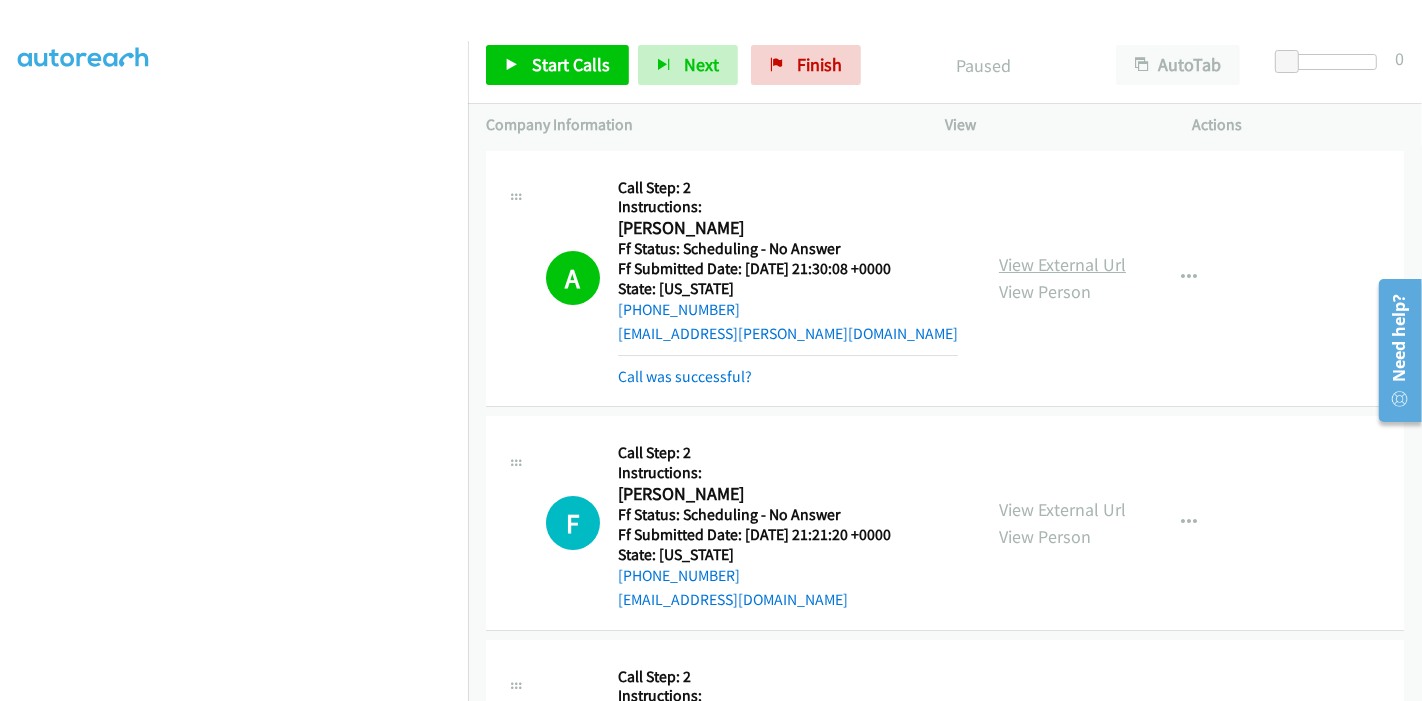 click on "View External Url" at bounding box center (1062, 264) 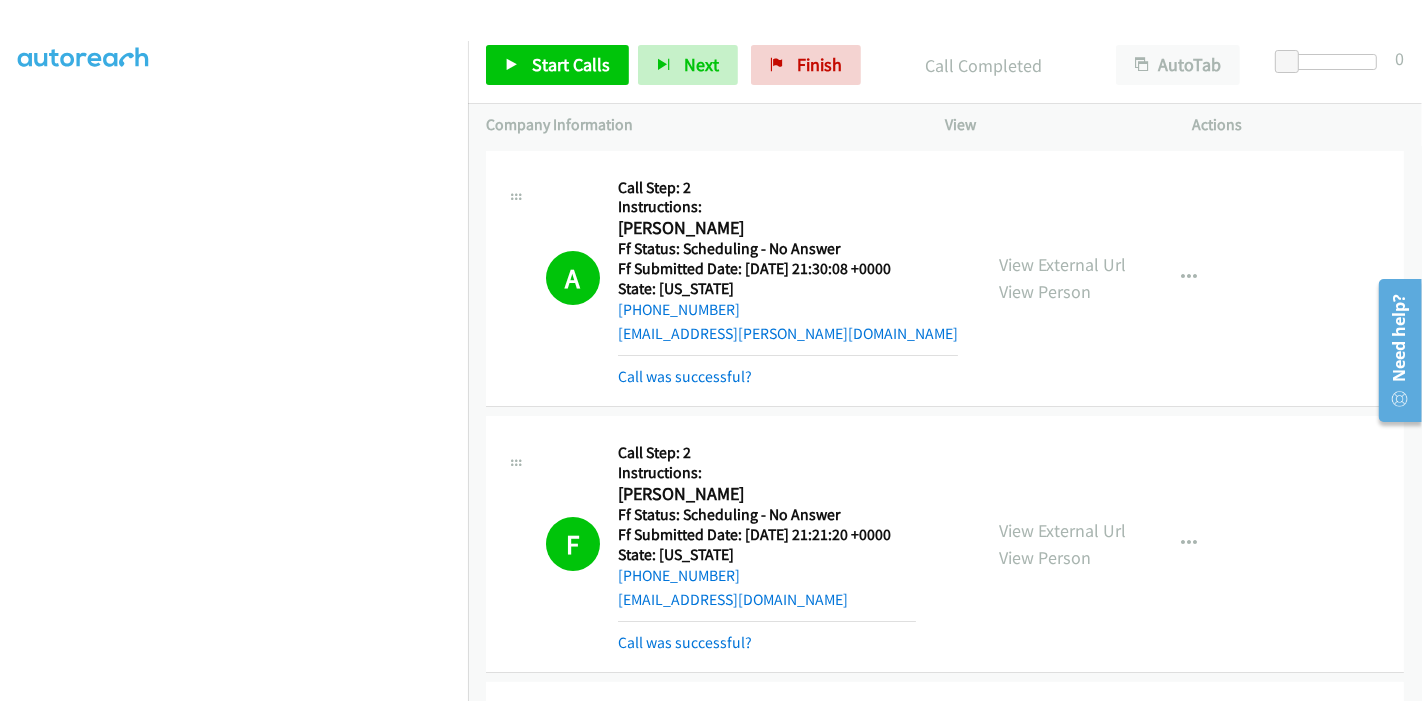 scroll, scrollTop: 0, scrollLeft: 0, axis: both 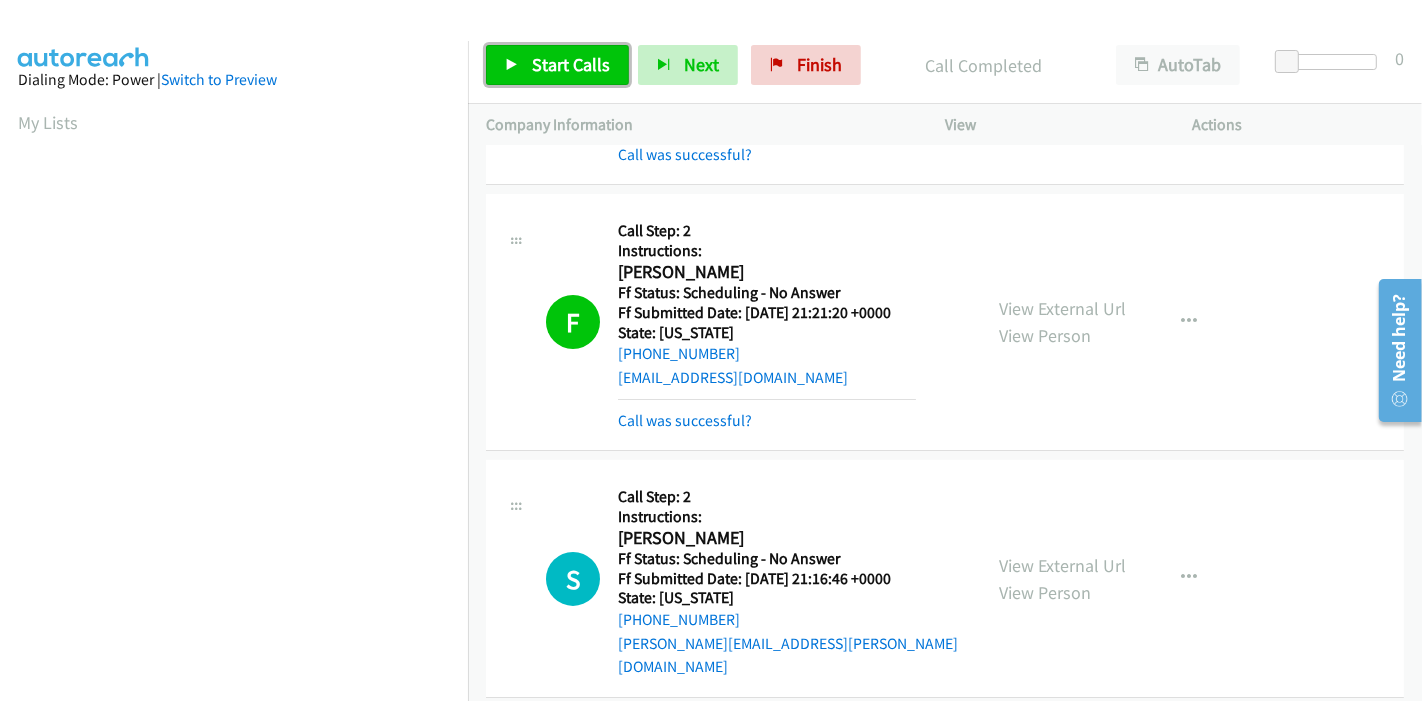click on "Start Calls" at bounding box center (571, 64) 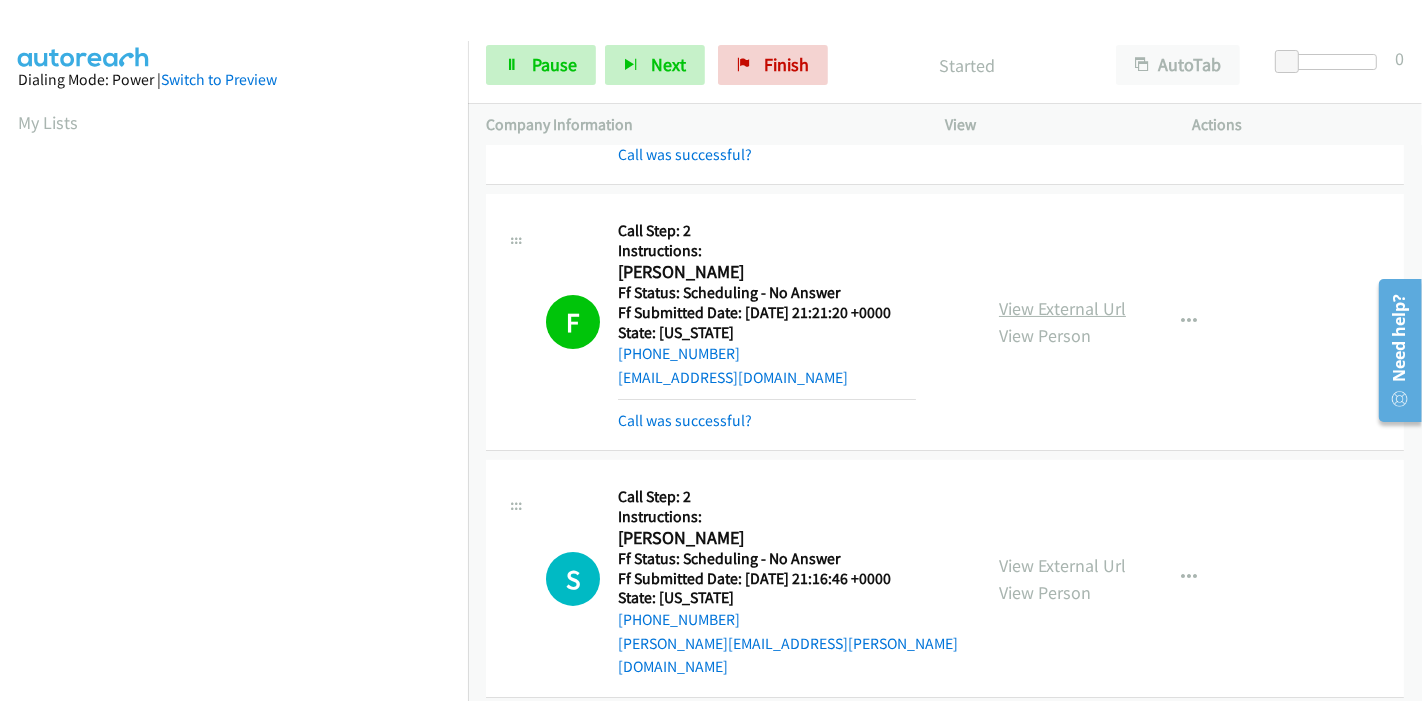 click on "View External Url" at bounding box center [1062, 308] 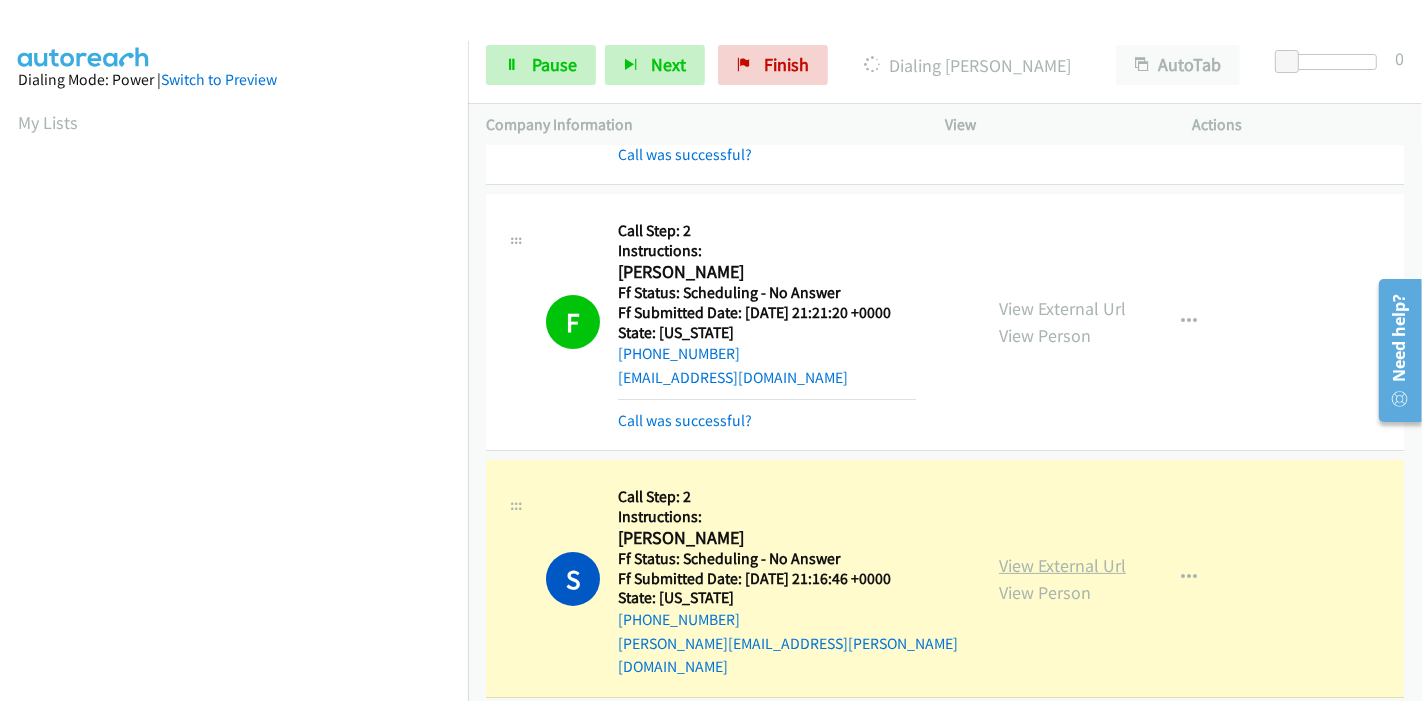 click on "View External Url" at bounding box center (1062, 565) 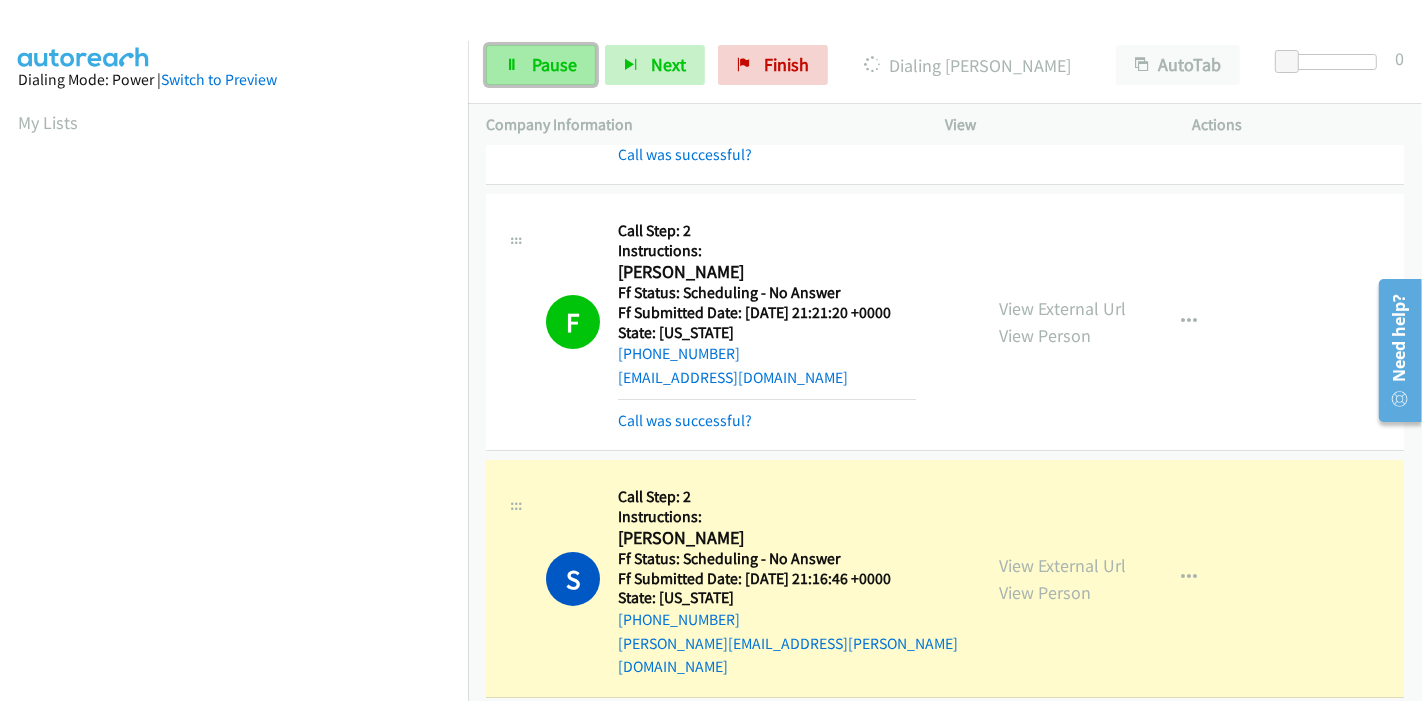 click on "Pause" at bounding box center [541, 65] 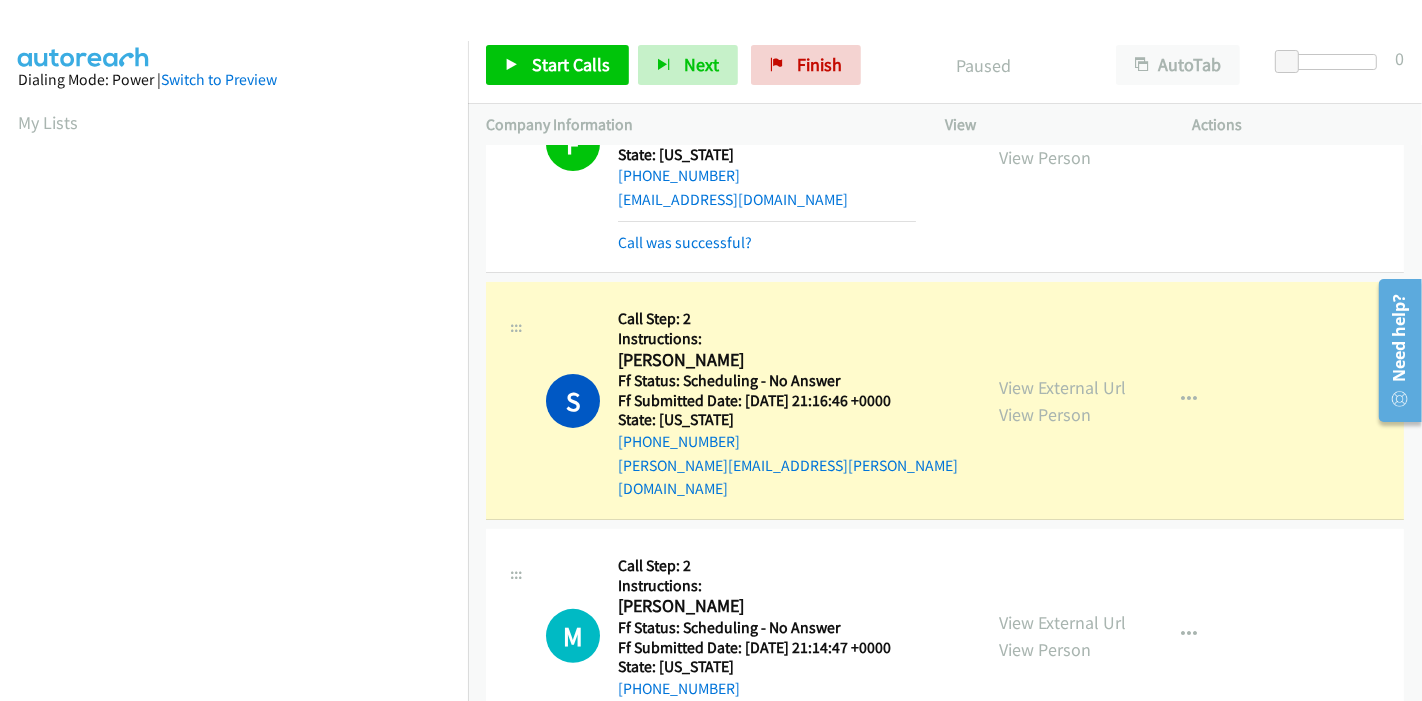 scroll, scrollTop: 444, scrollLeft: 0, axis: vertical 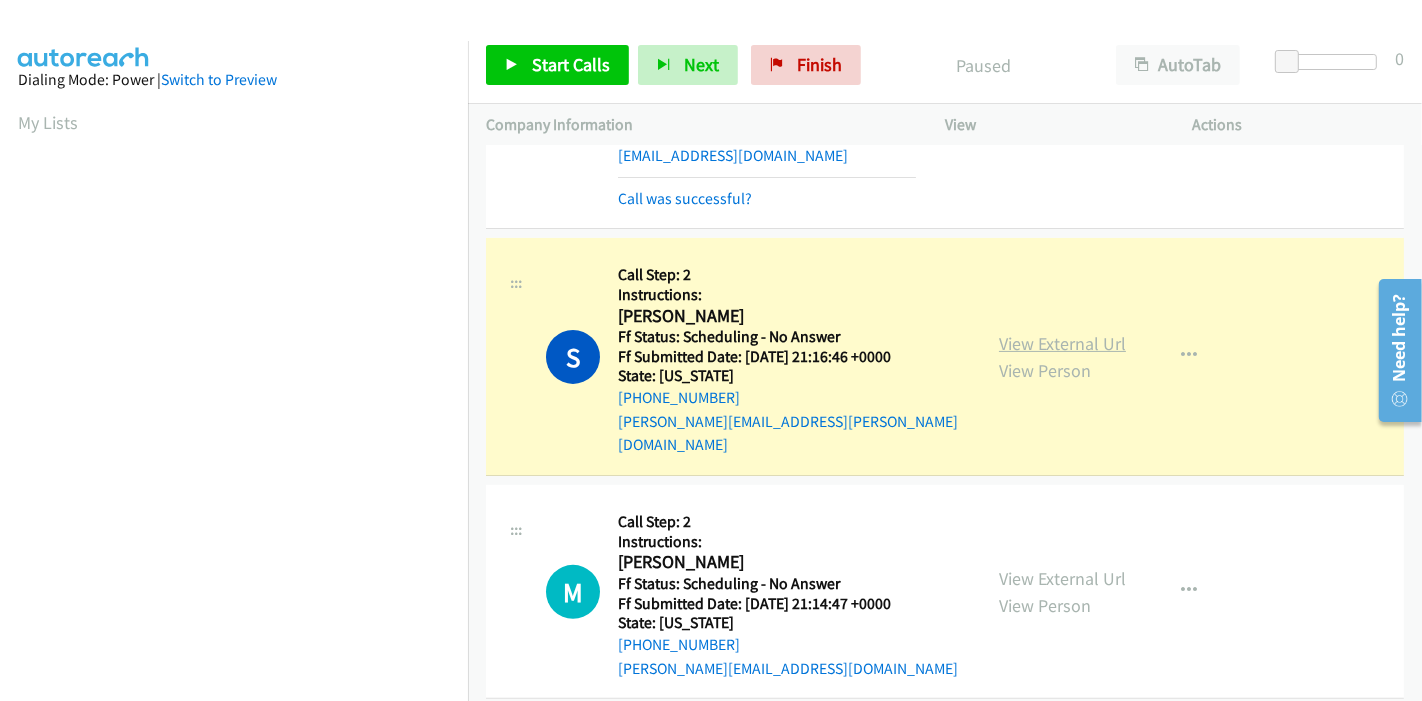 click on "View External Url" at bounding box center (1062, 343) 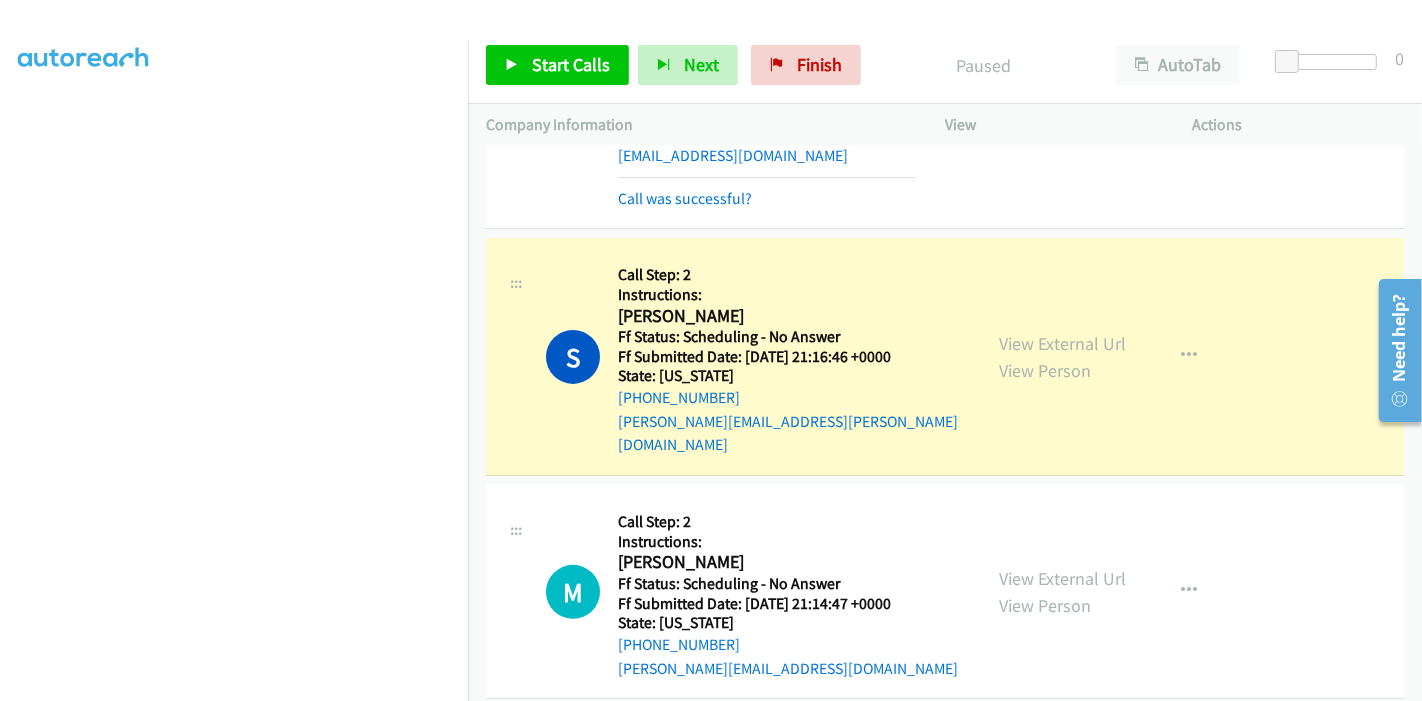 scroll, scrollTop: 422, scrollLeft: 0, axis: vertical 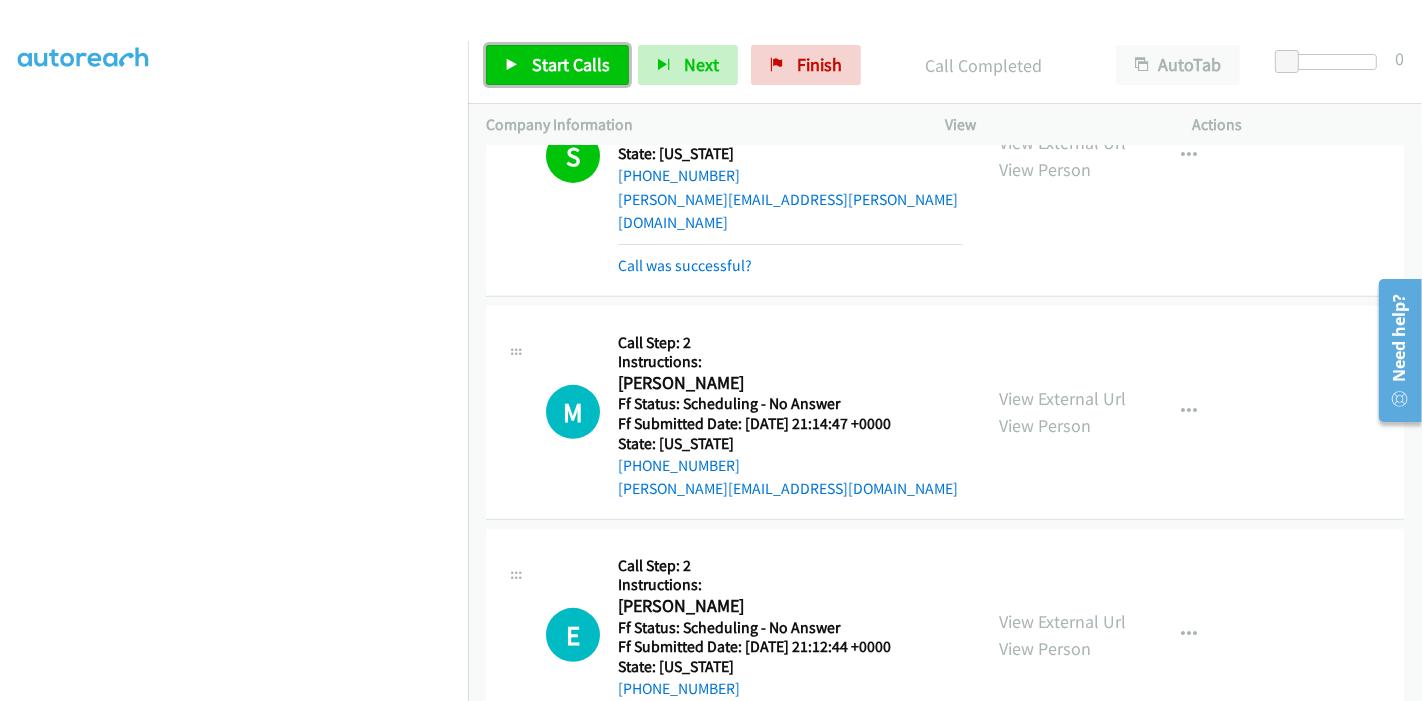 click on "Start Calls" at bounding box center [571, 64] 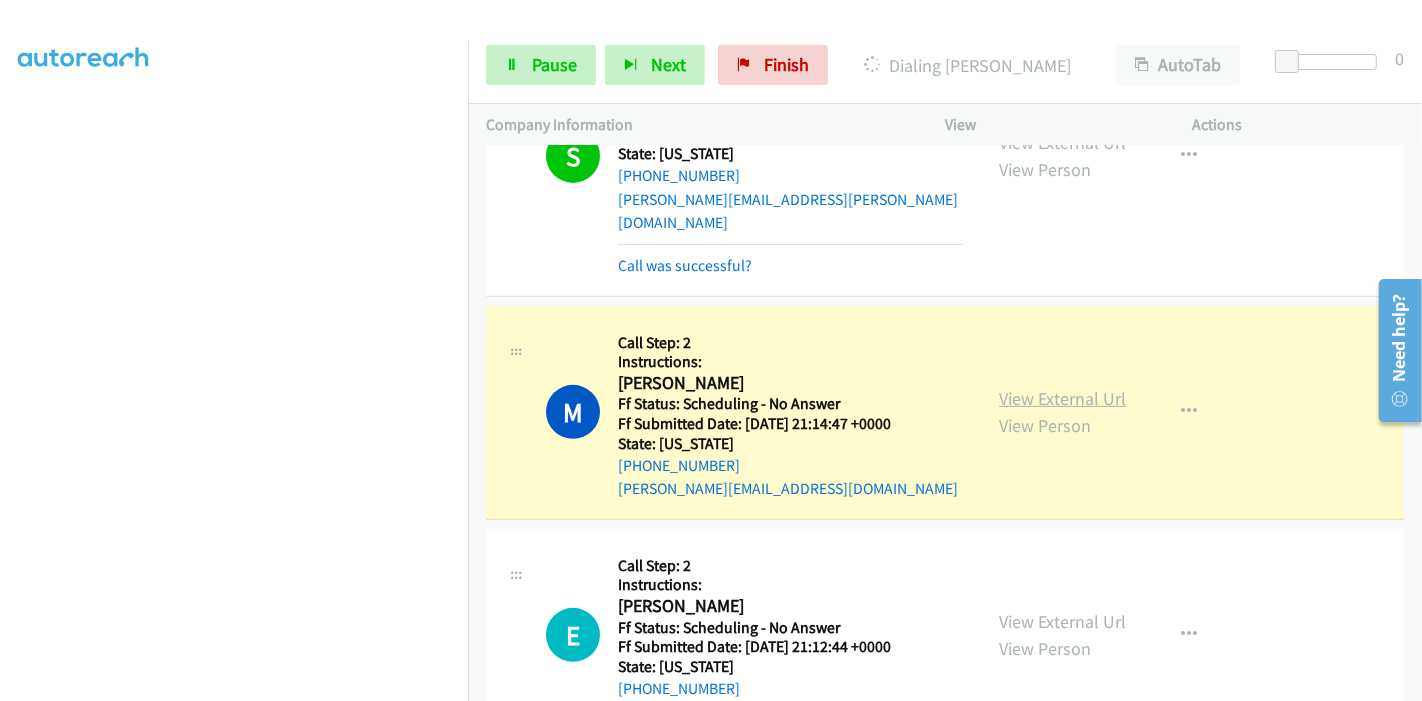 click on "View External Url" at bounding box center [1062, 398] 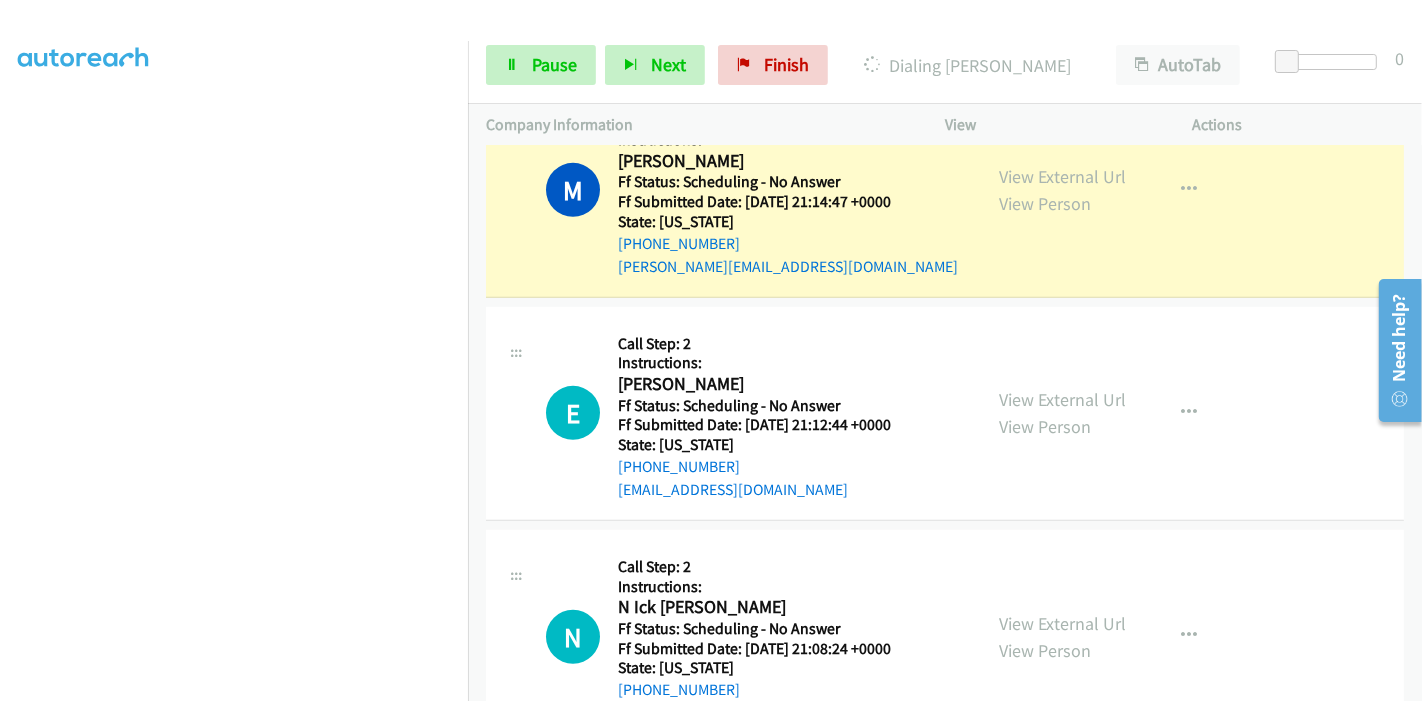 scroll, scrollTop: 909, scrollLeft: 0, axis: vertical 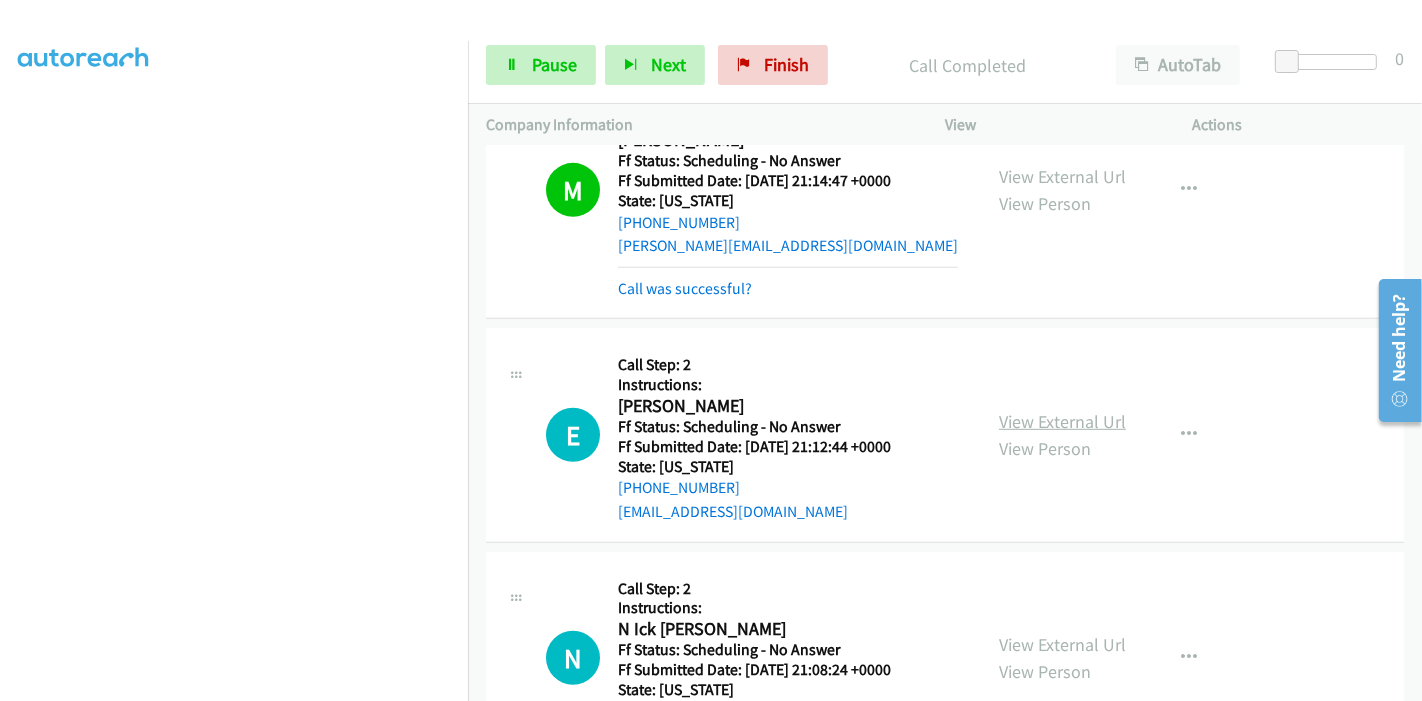 click on "View External Url" at bounding box center [1062, 421] 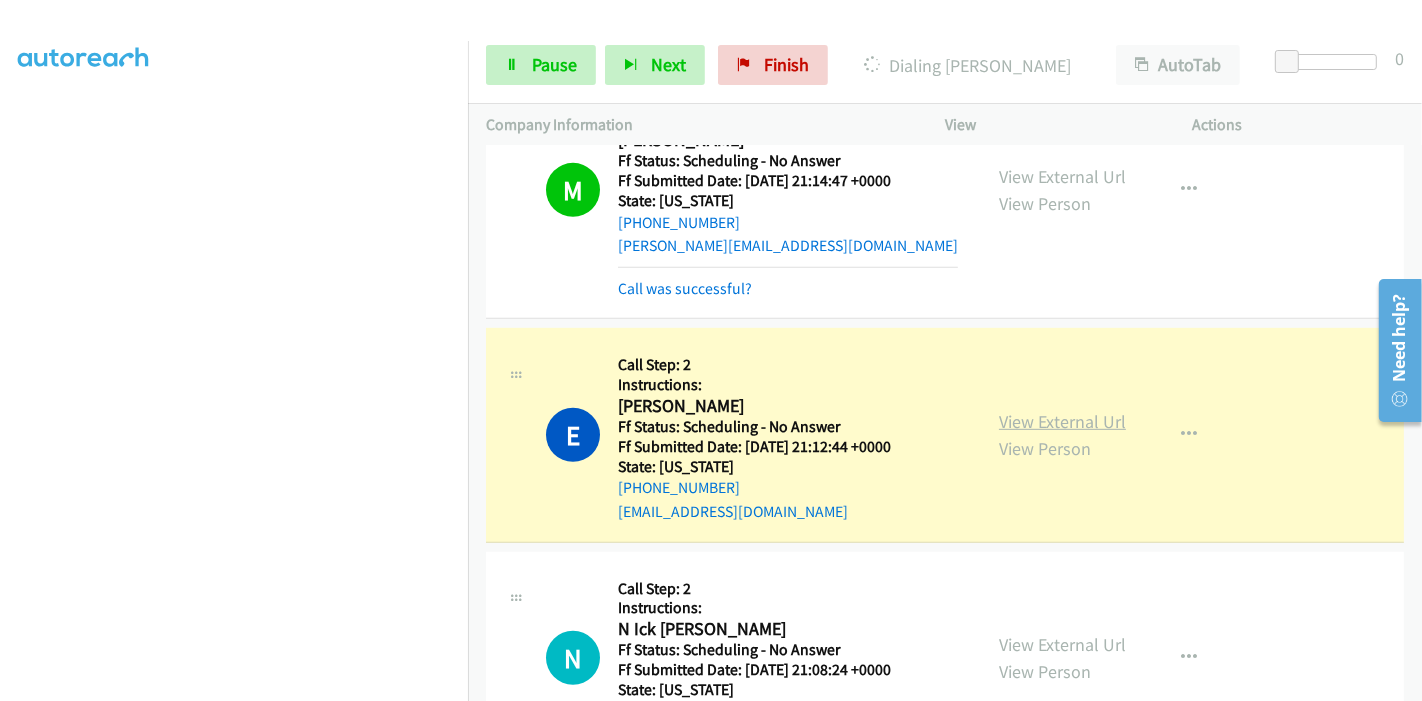 click on "View External Url" at bounding box center [1062, 421] 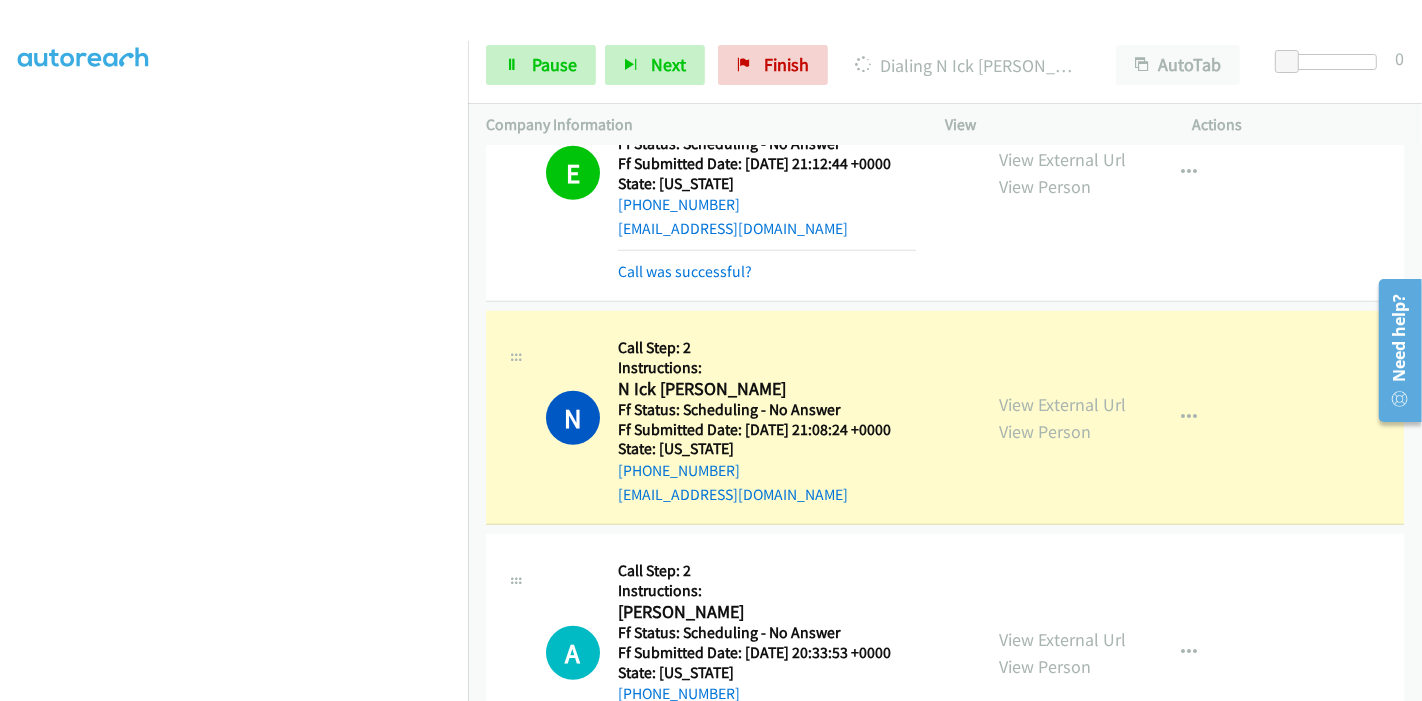 scroll, scrollTop: 1242, scrollLeft: 0, axis: vertical 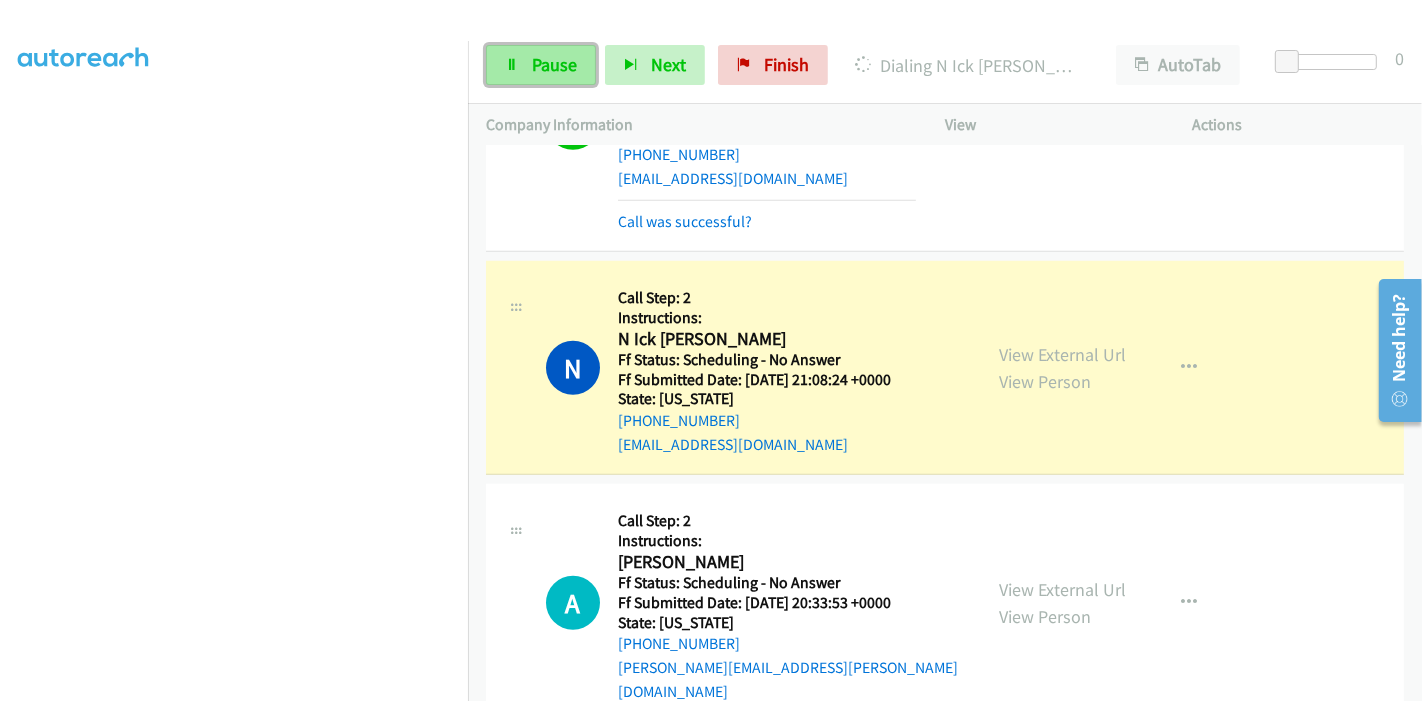 click on "Pause" at bounding box center (541, 65) 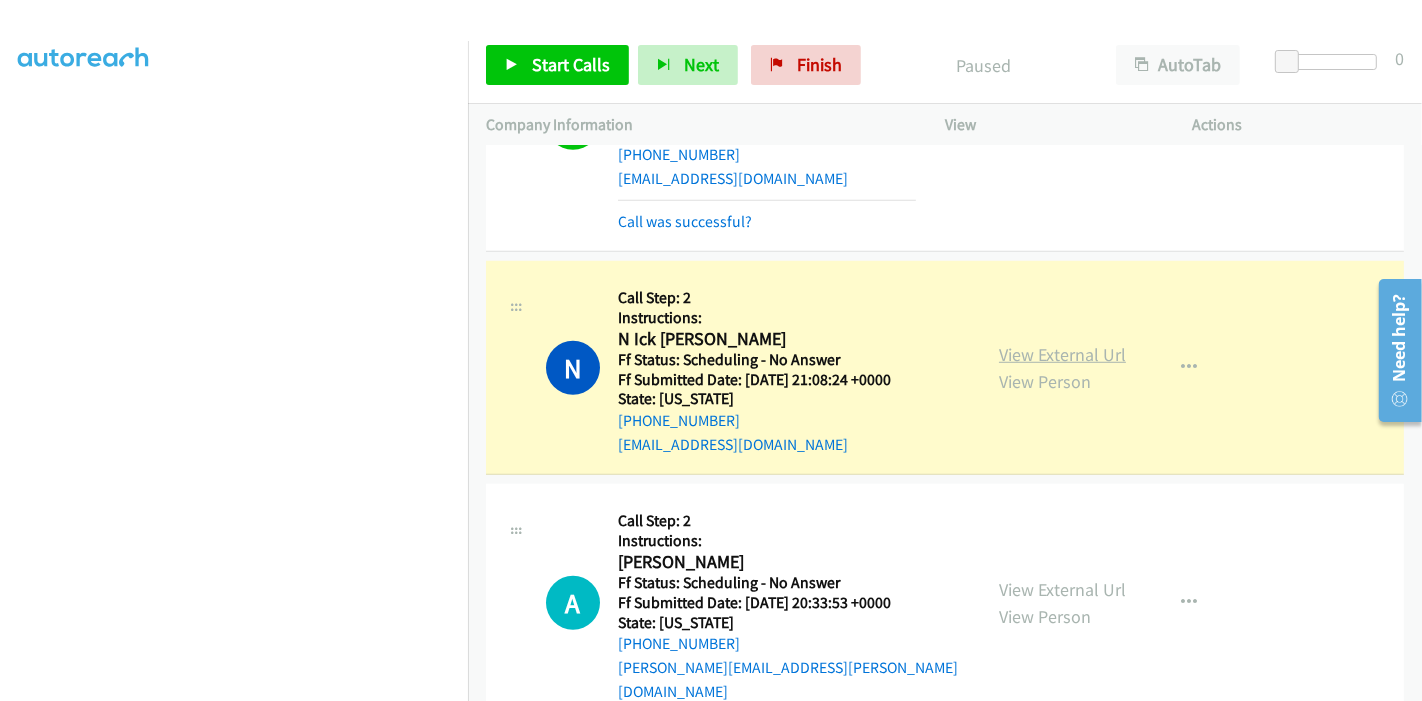 click on "View External Url" at bounding box center [1062, 354] 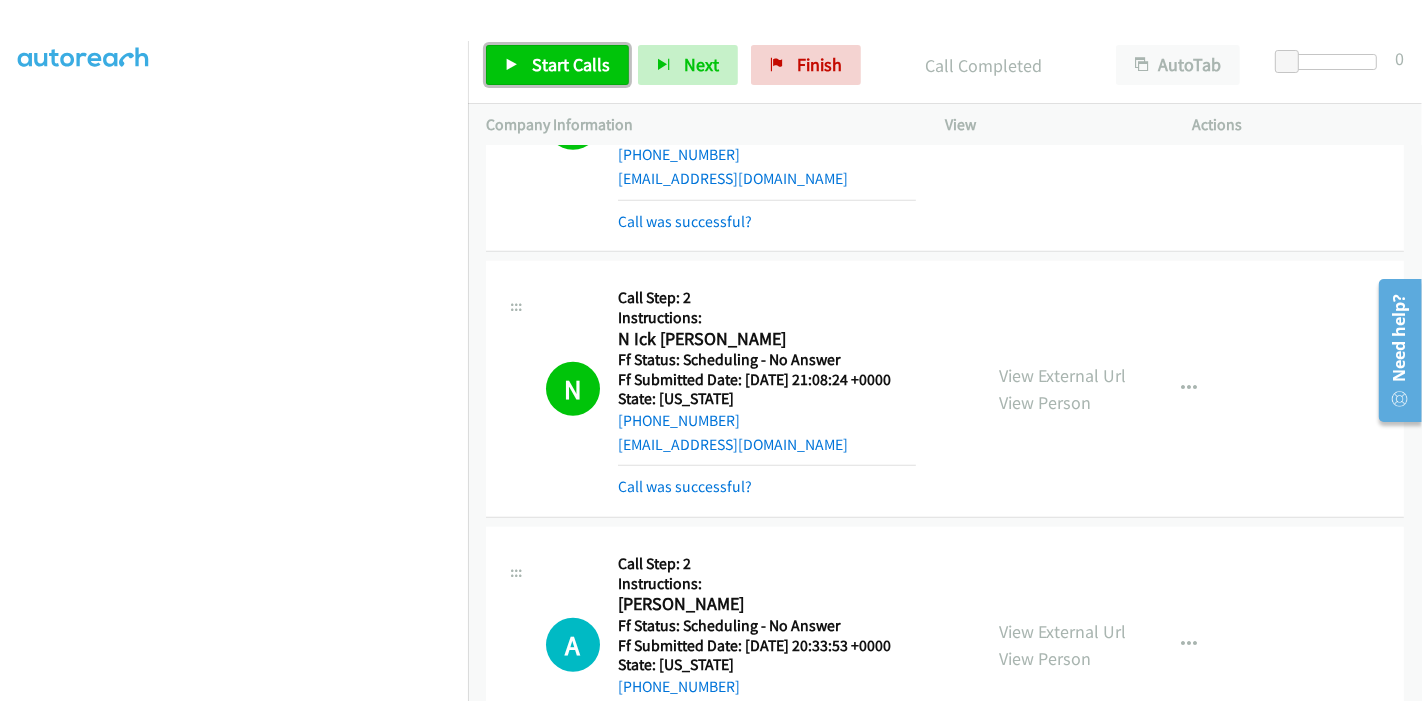 click on "Start Calls" at bounding box center (557, 65) 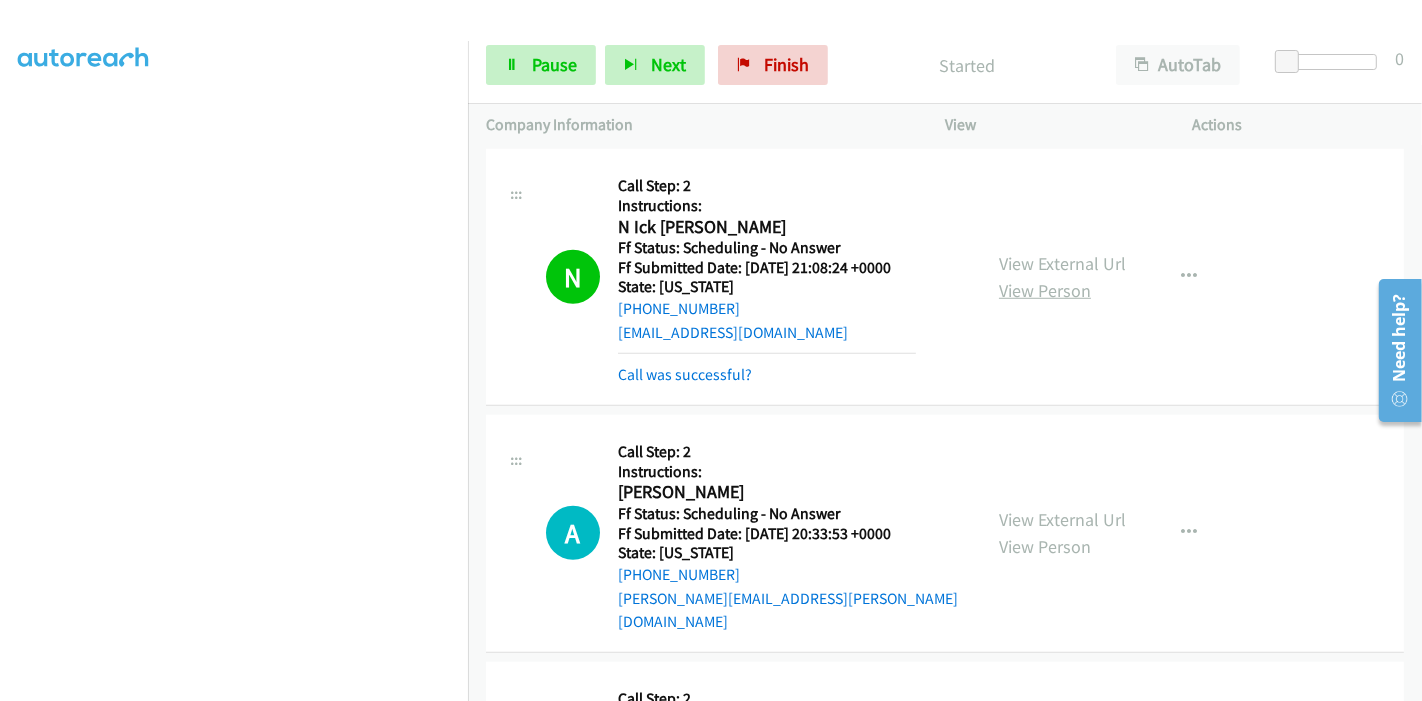 scroll, scrollTop: 1465, scrollLeft: 0, axis: vertical 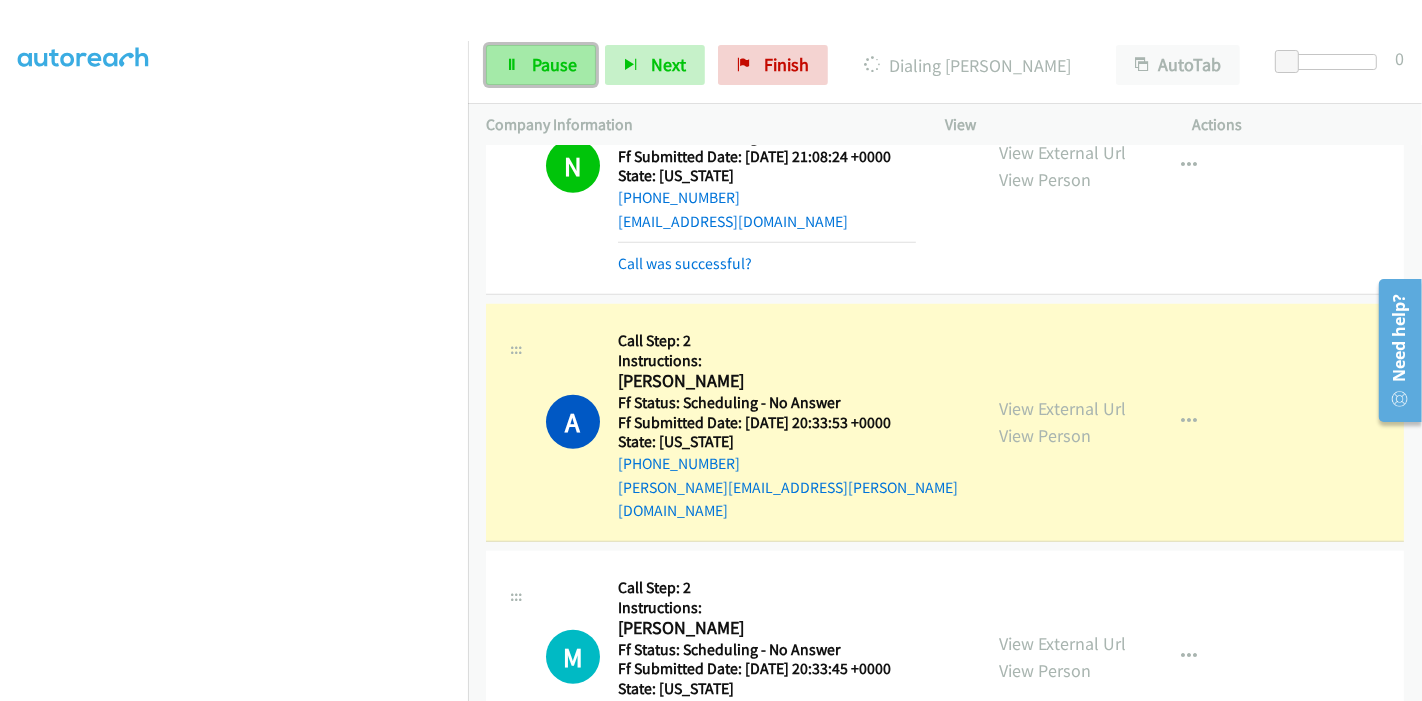 click at bounding box center [512, 66] 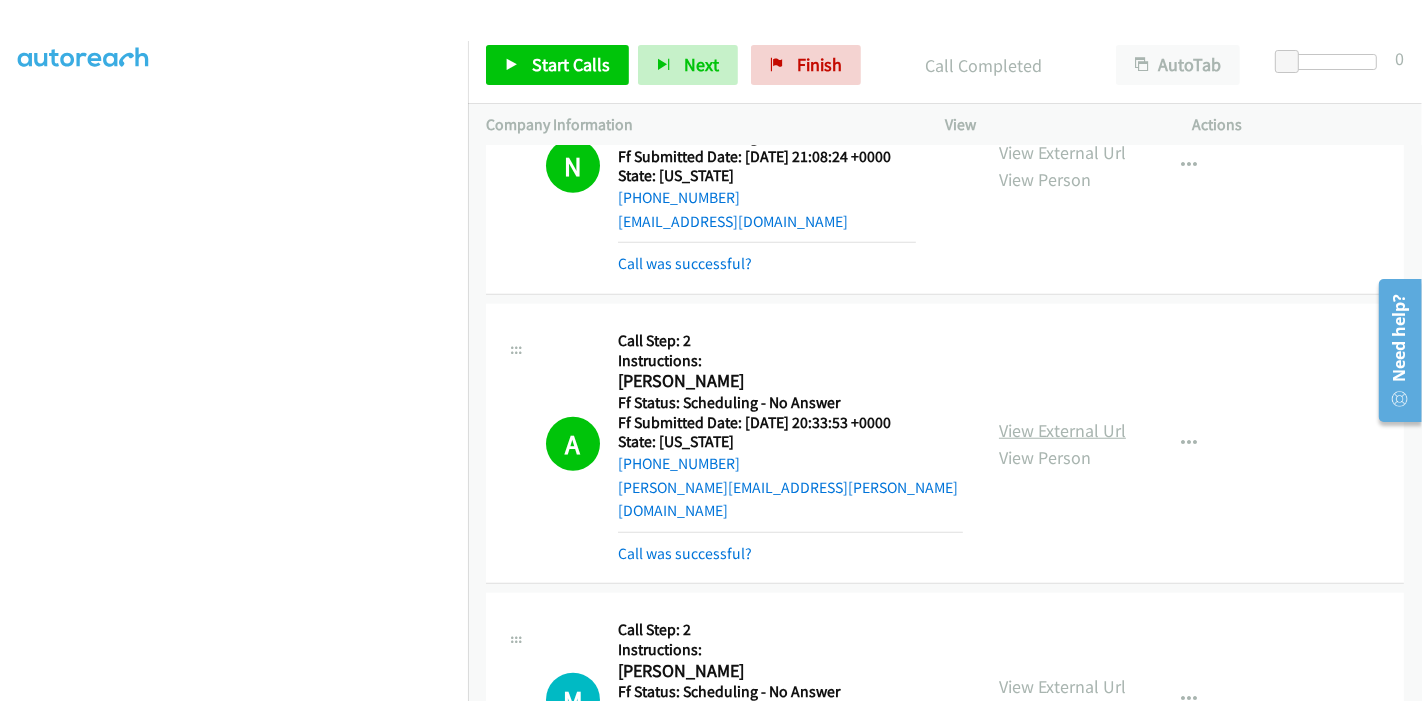 click on "View External Url" at bounding box center [1062, 430] 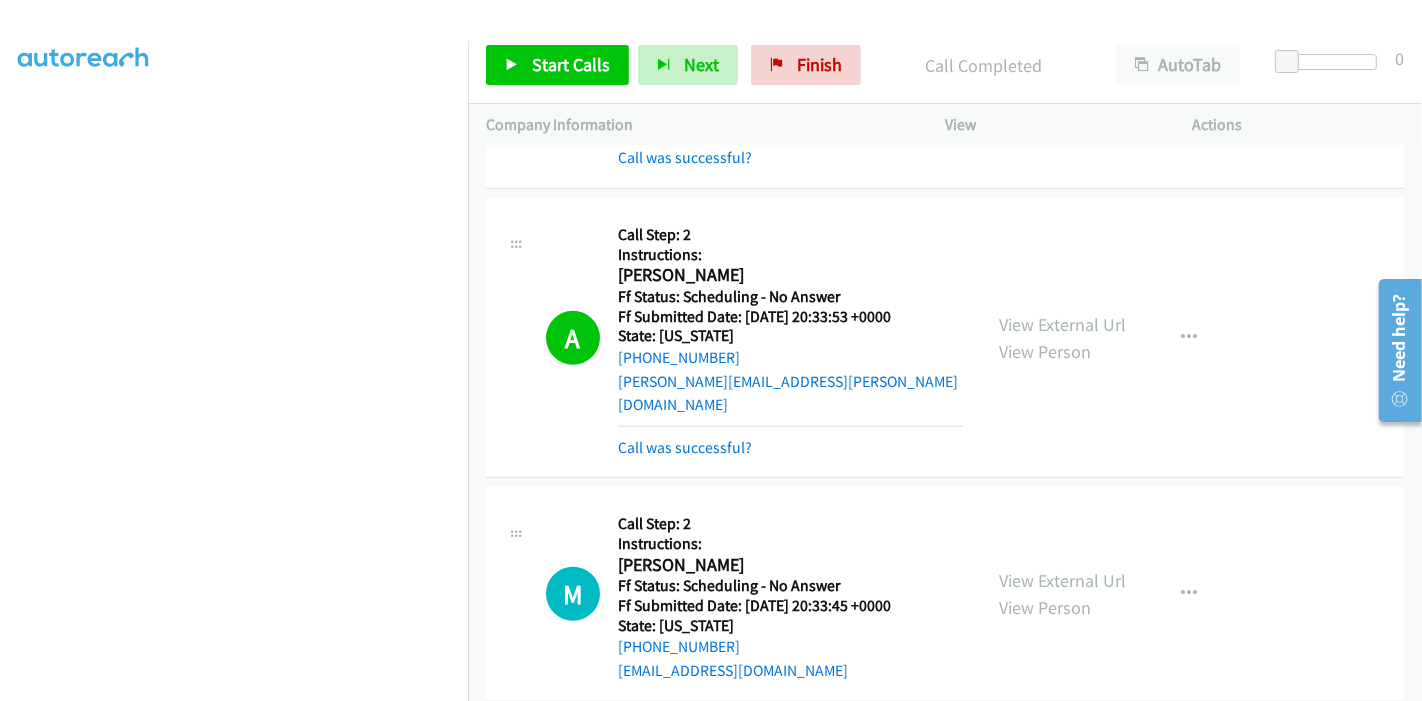 scroll, scrollTop: 1798, scrollLeft: 0, axis: vertical 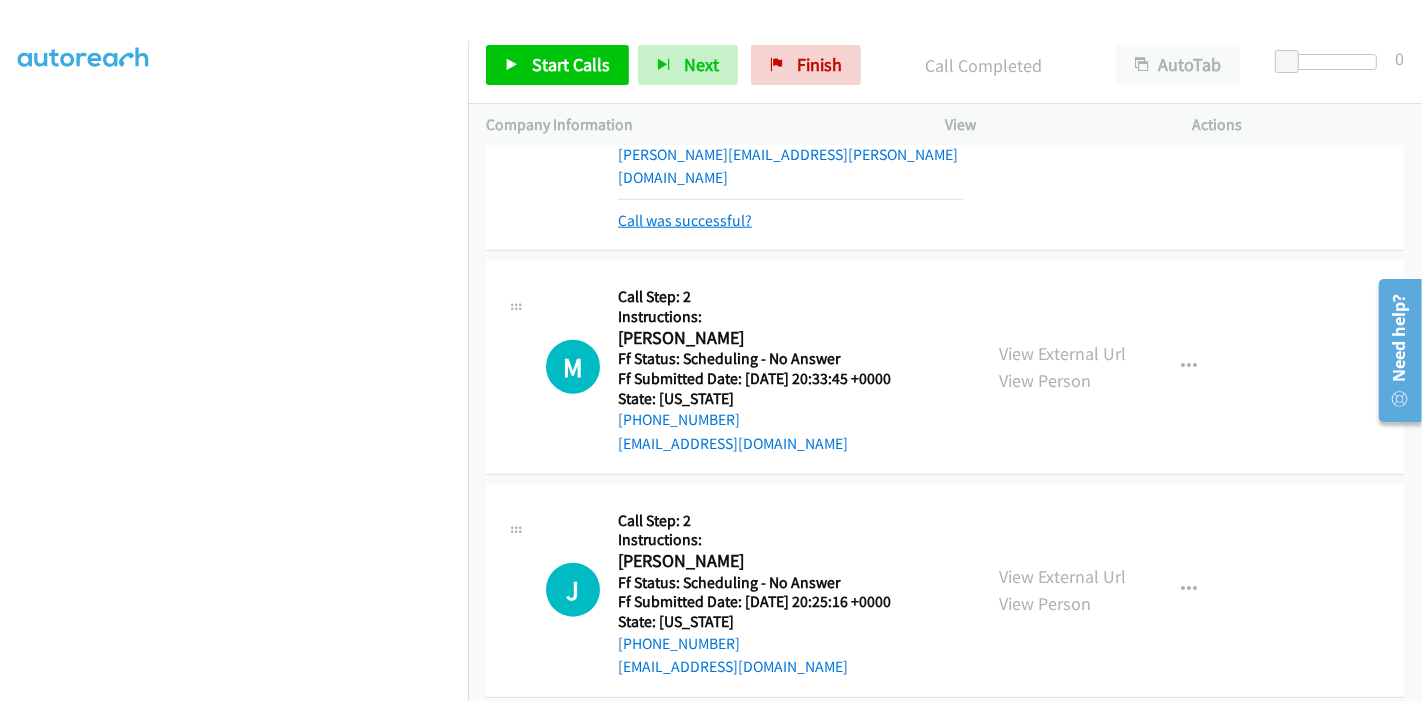 click on "Call was successful?" at bounding box center [685, 220] 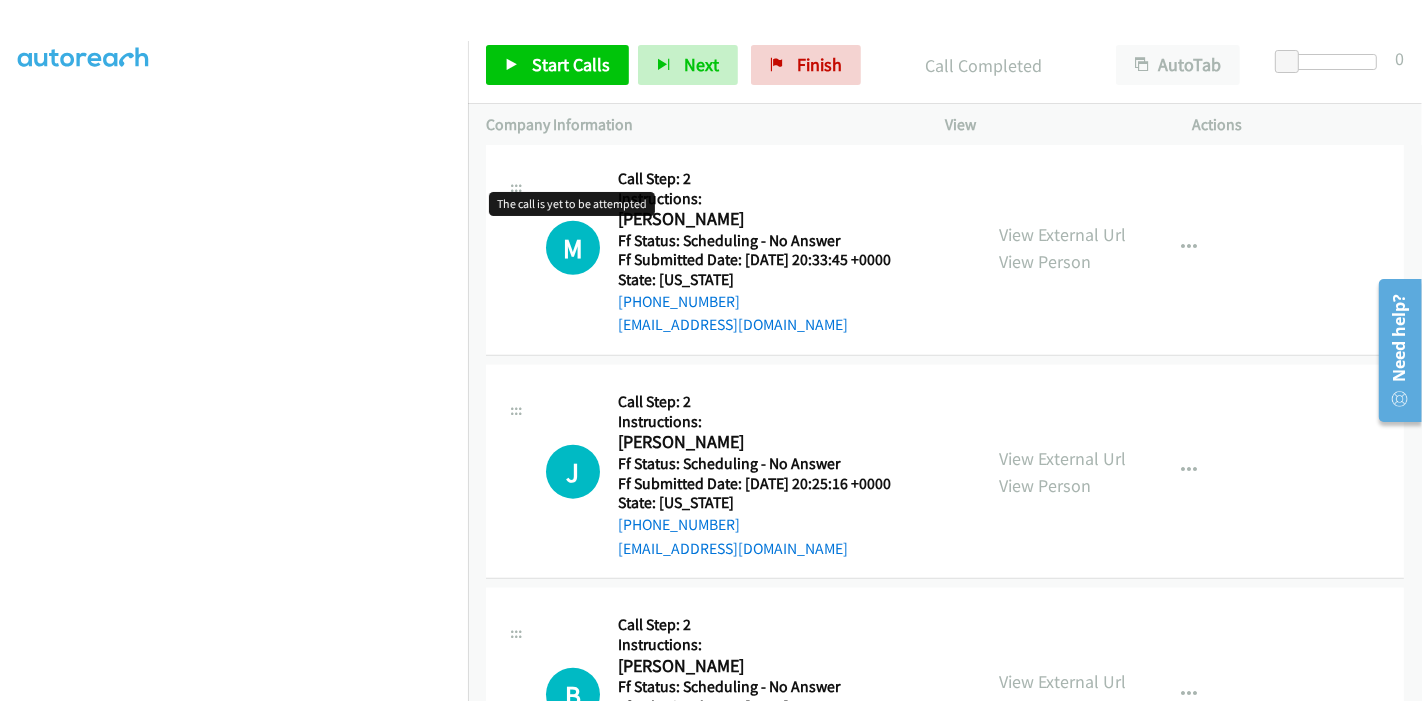 scroll, scrollTop: 1909, scrollLeft: 0, axis: vertical 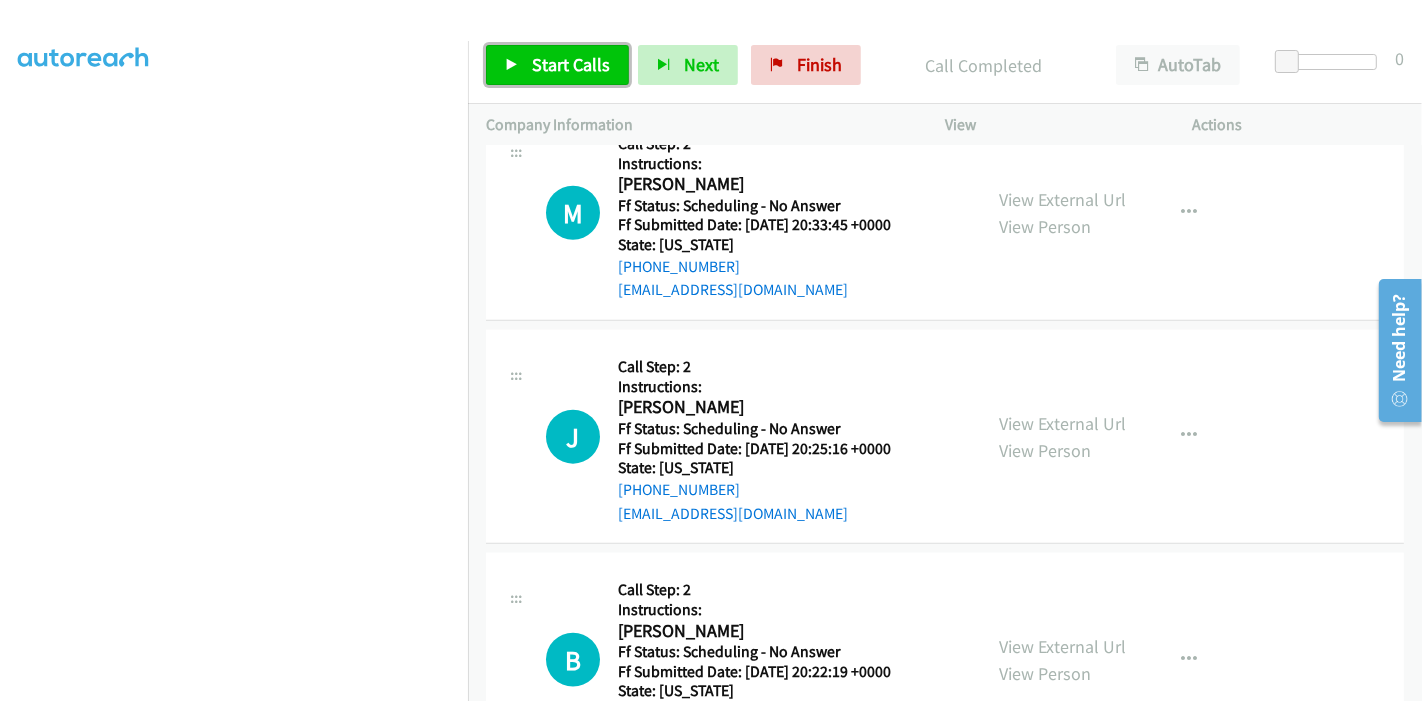 click at bounding box center (512, 66) 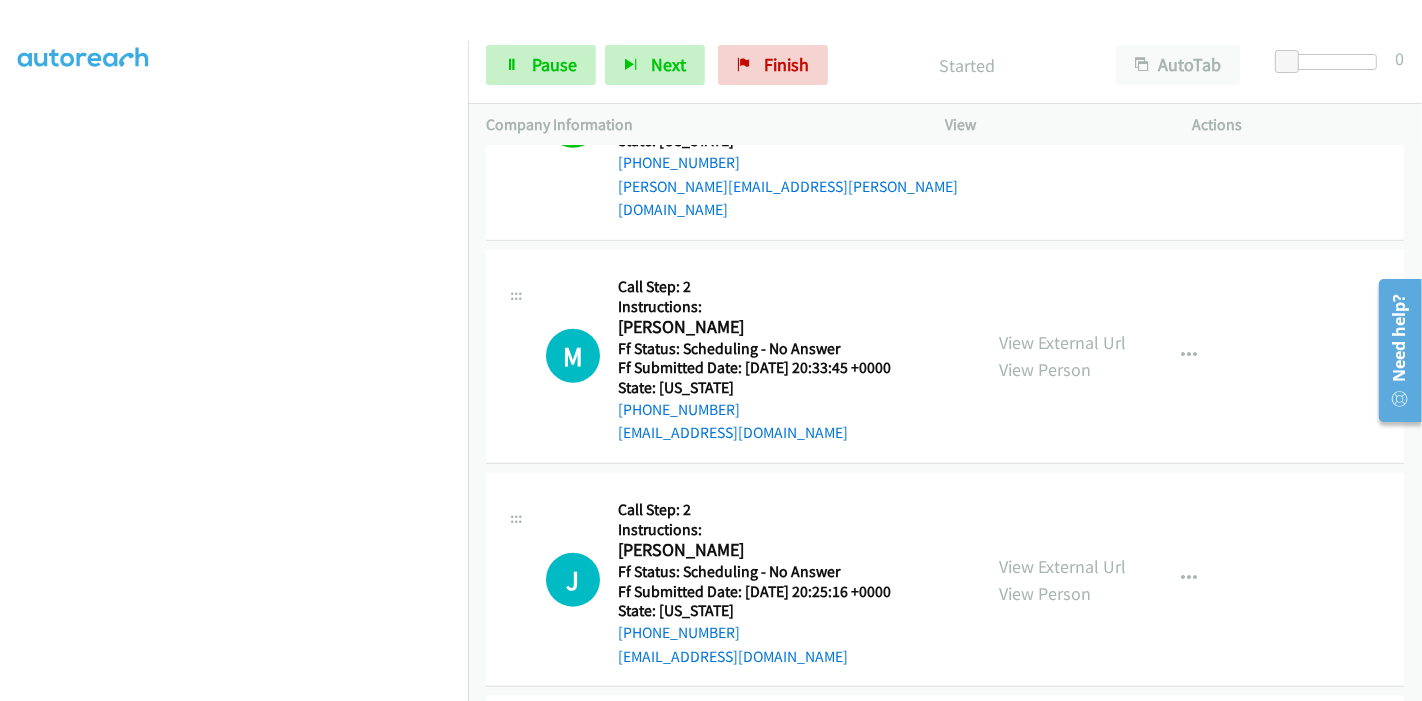 scroll, scrollTop: 1687, scrollLeft: 0, axis: vertical 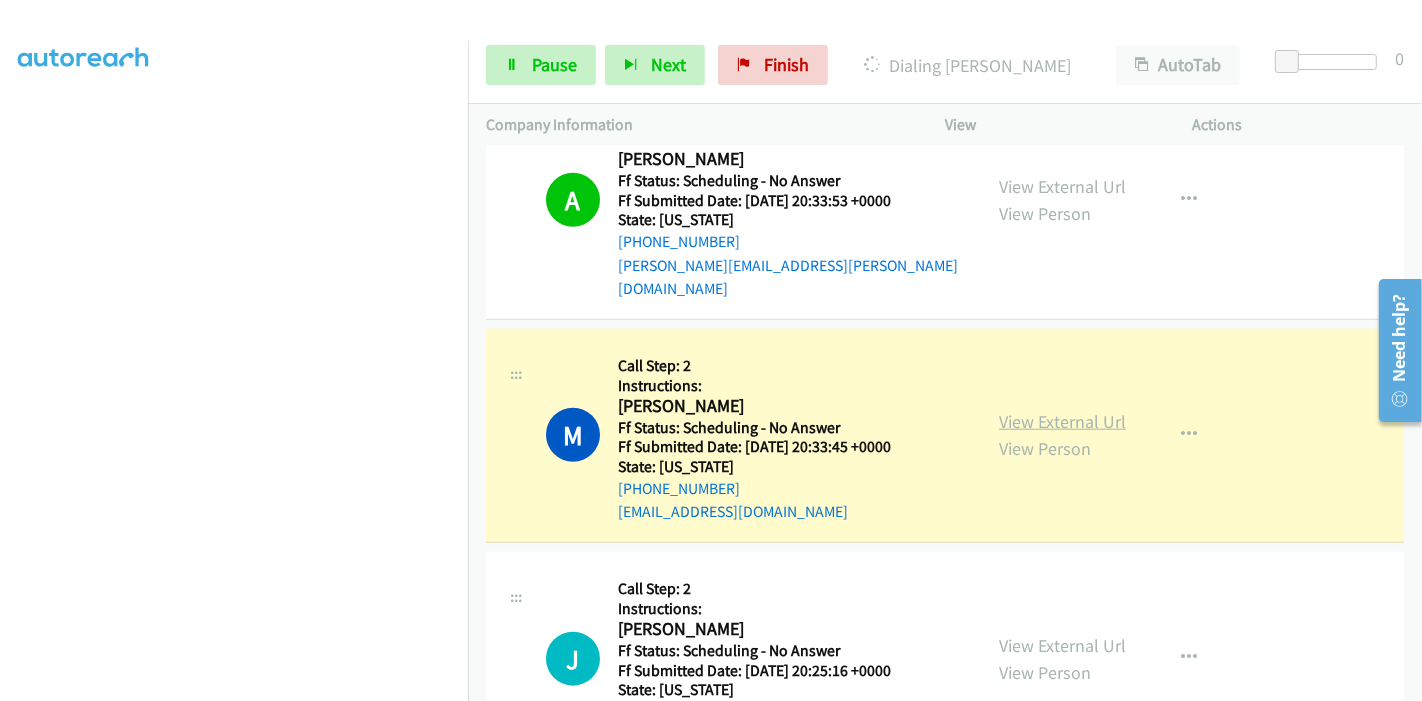 click on "View External Url" at bounding box center (1062, 421) 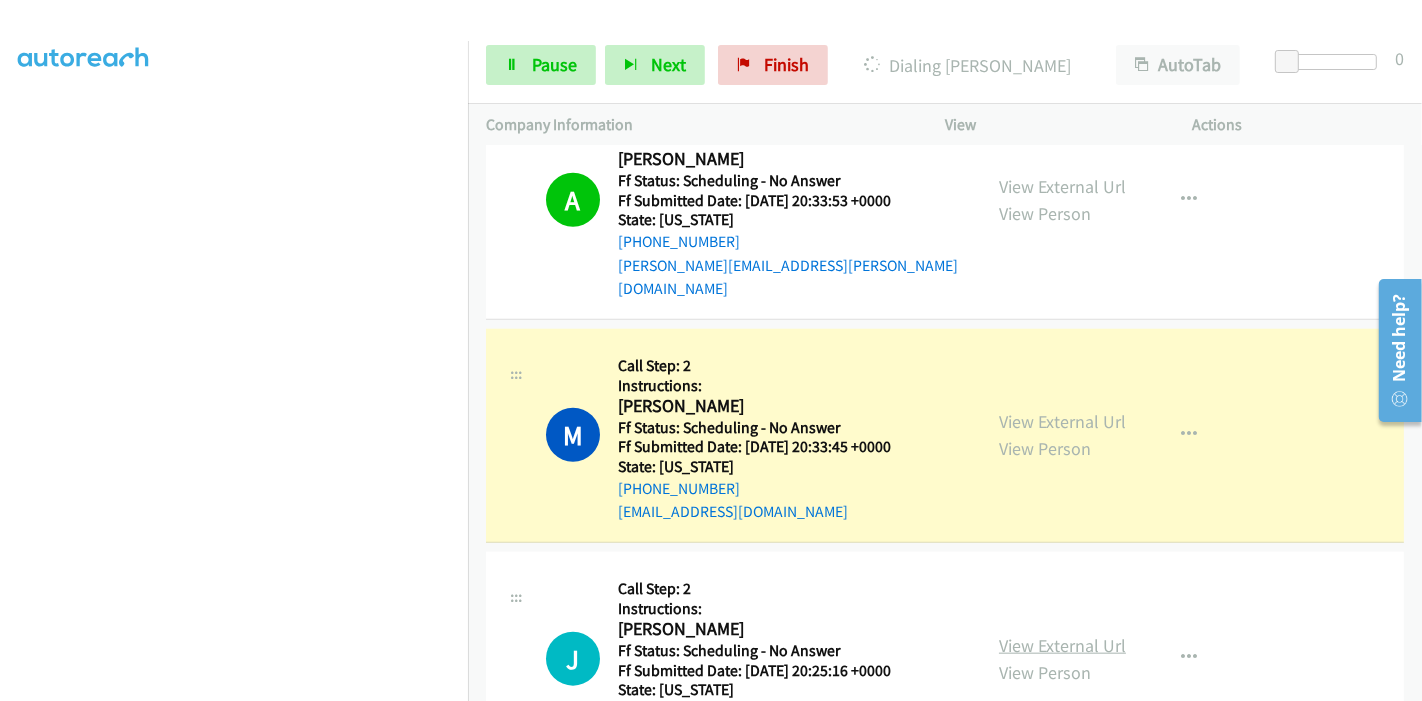 click on "View External Url" at bounding box center (1062, 645) 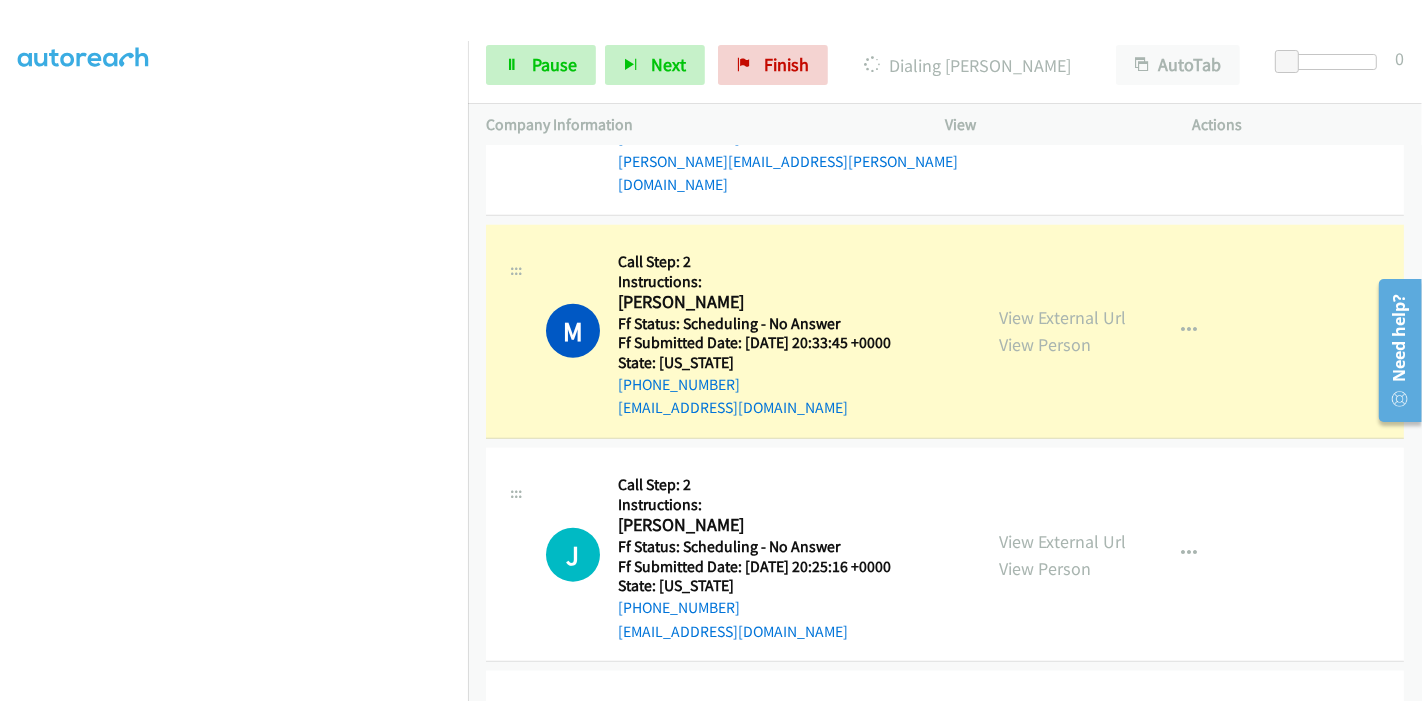 scroll, scrollTop: 1909, scrollLeft: 0, axis: vertical 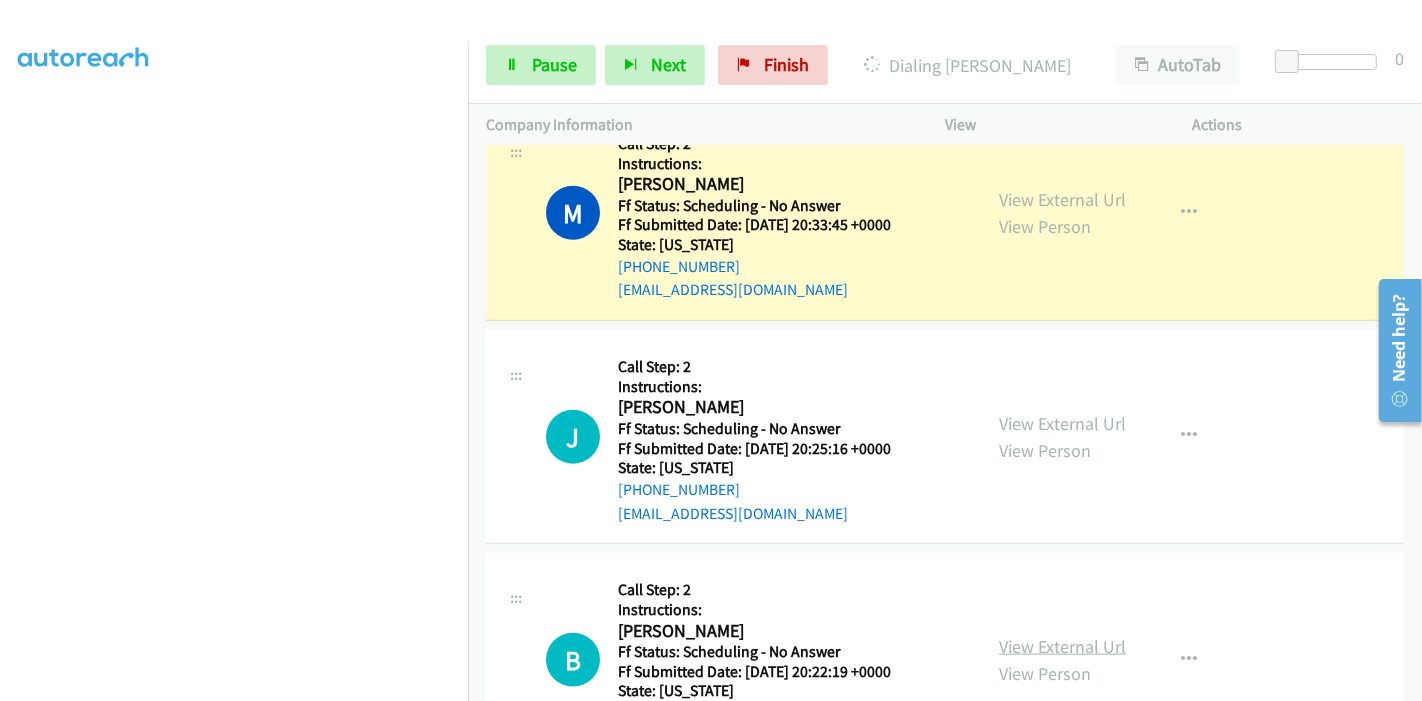 click on "View External Url" at bounding box center [1062, 646] 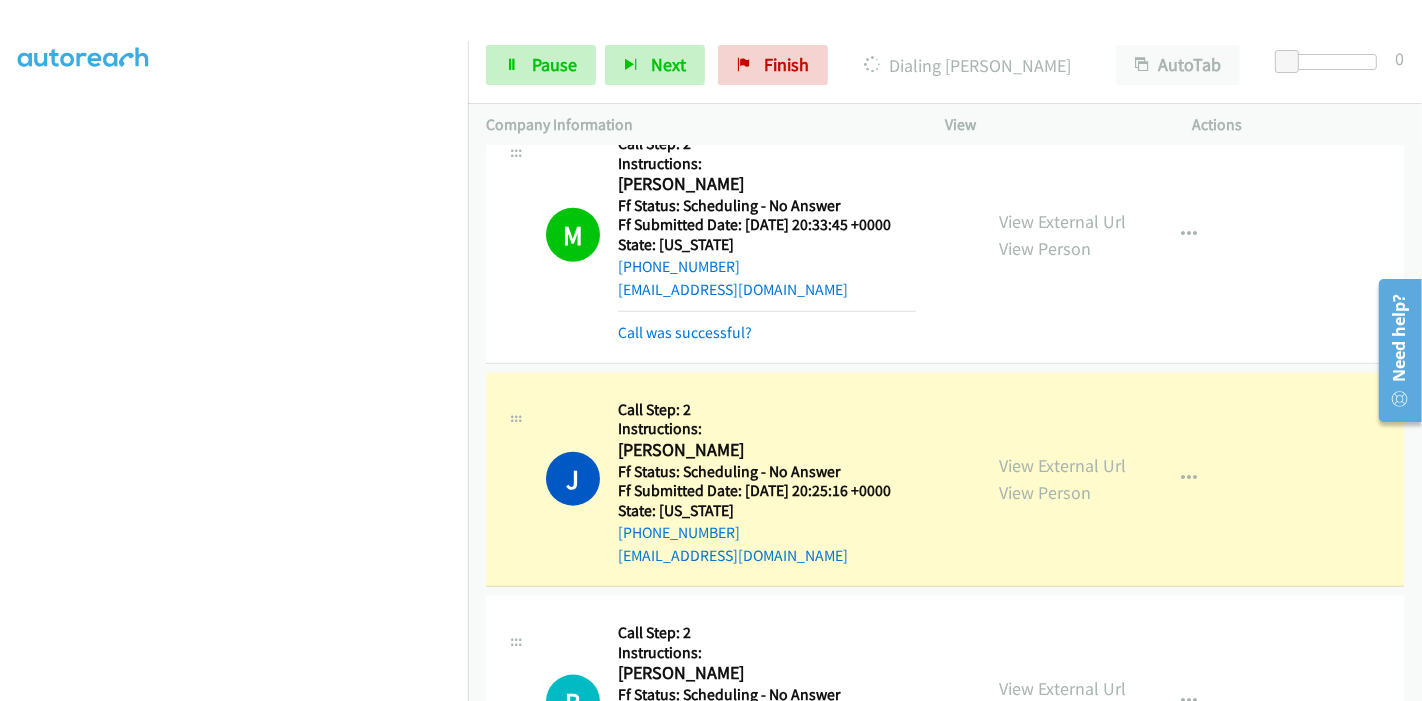 scroll, scrollTop: 1930, scrollLeft: 0, axis: vertical 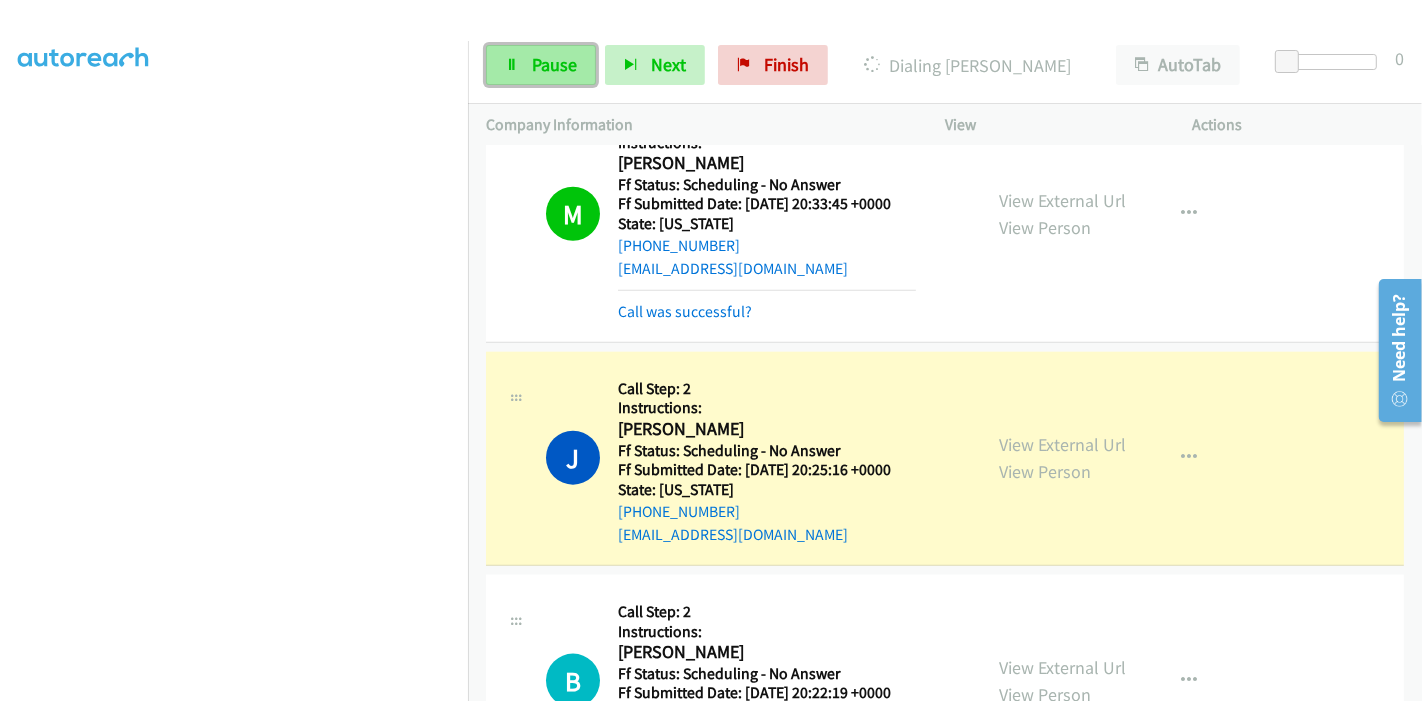 click on "Pause" at bounding box center (554, 64) 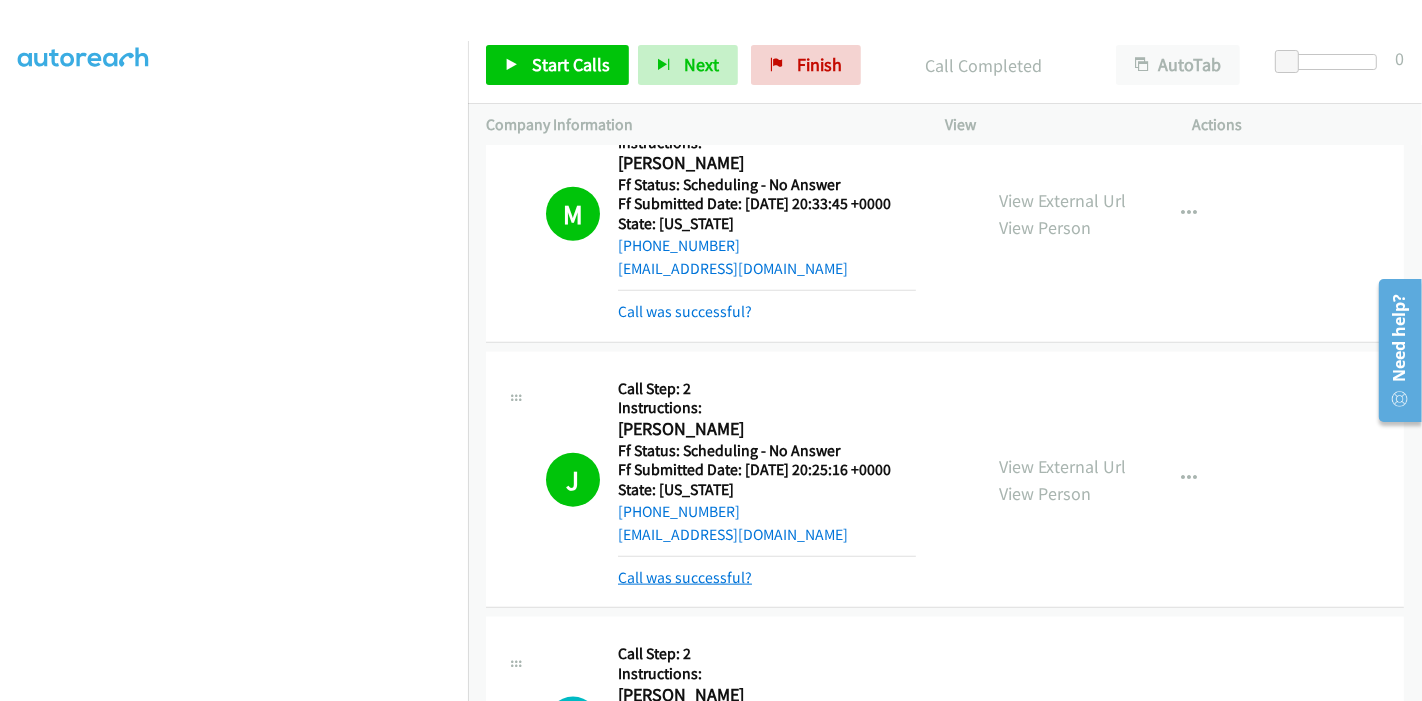 click on "Call was successful?" at bounding box center [685, 577] 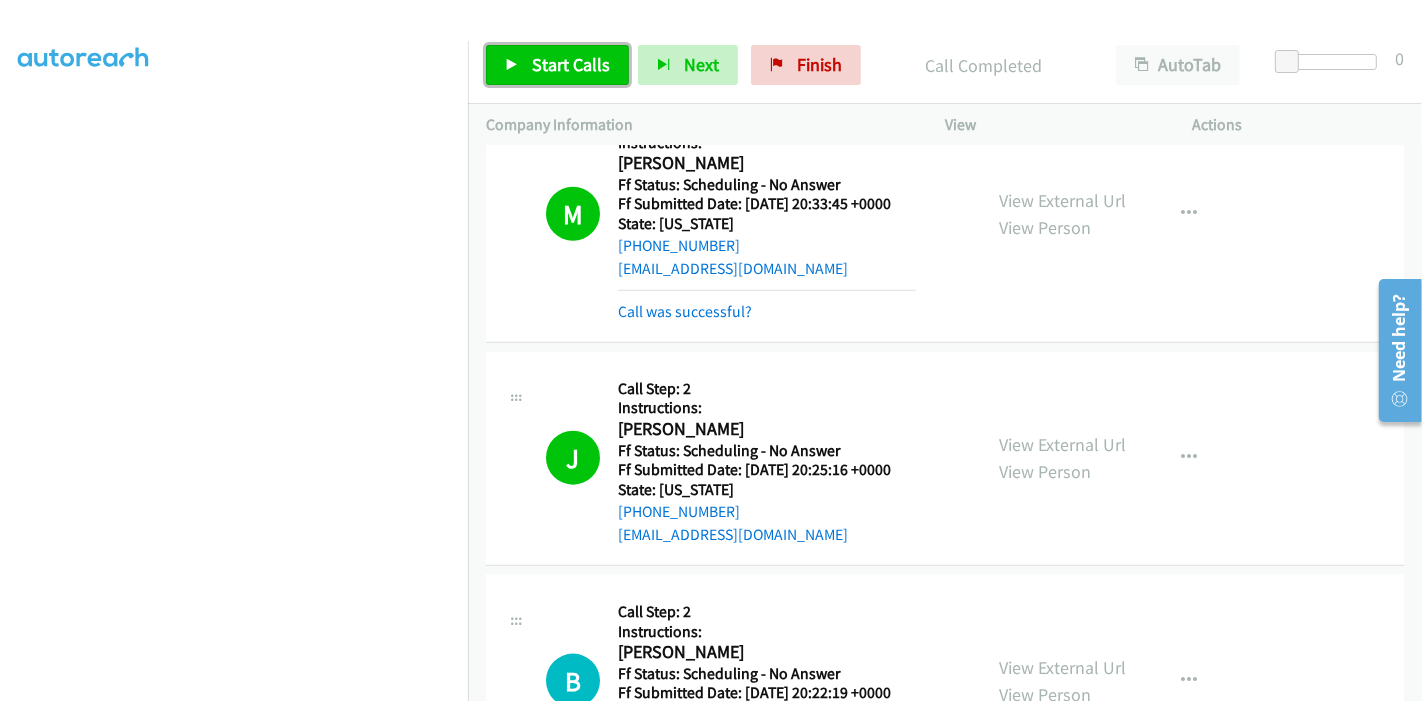 click on "Start Calls" at bounding box center (557, 65) 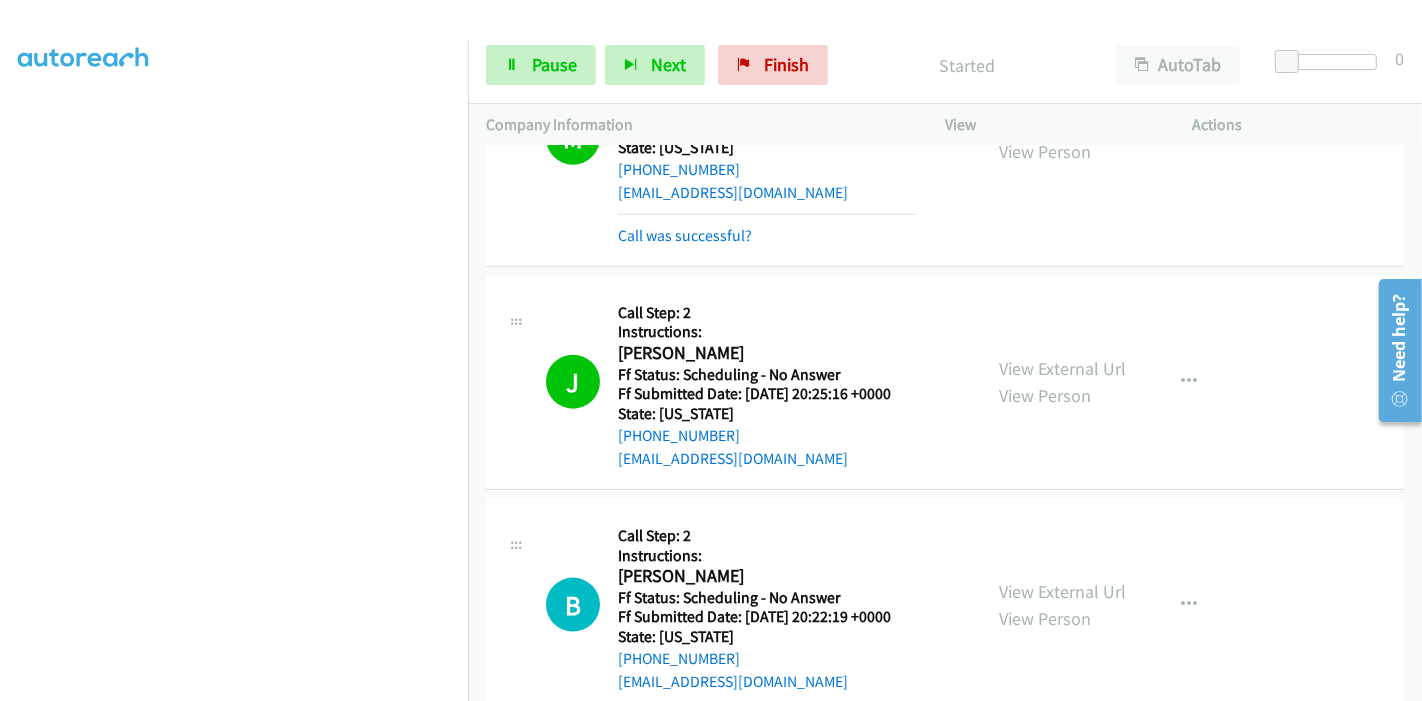 scroll, scrollTop: 2041, scrollLeft: 0, axis: vertical 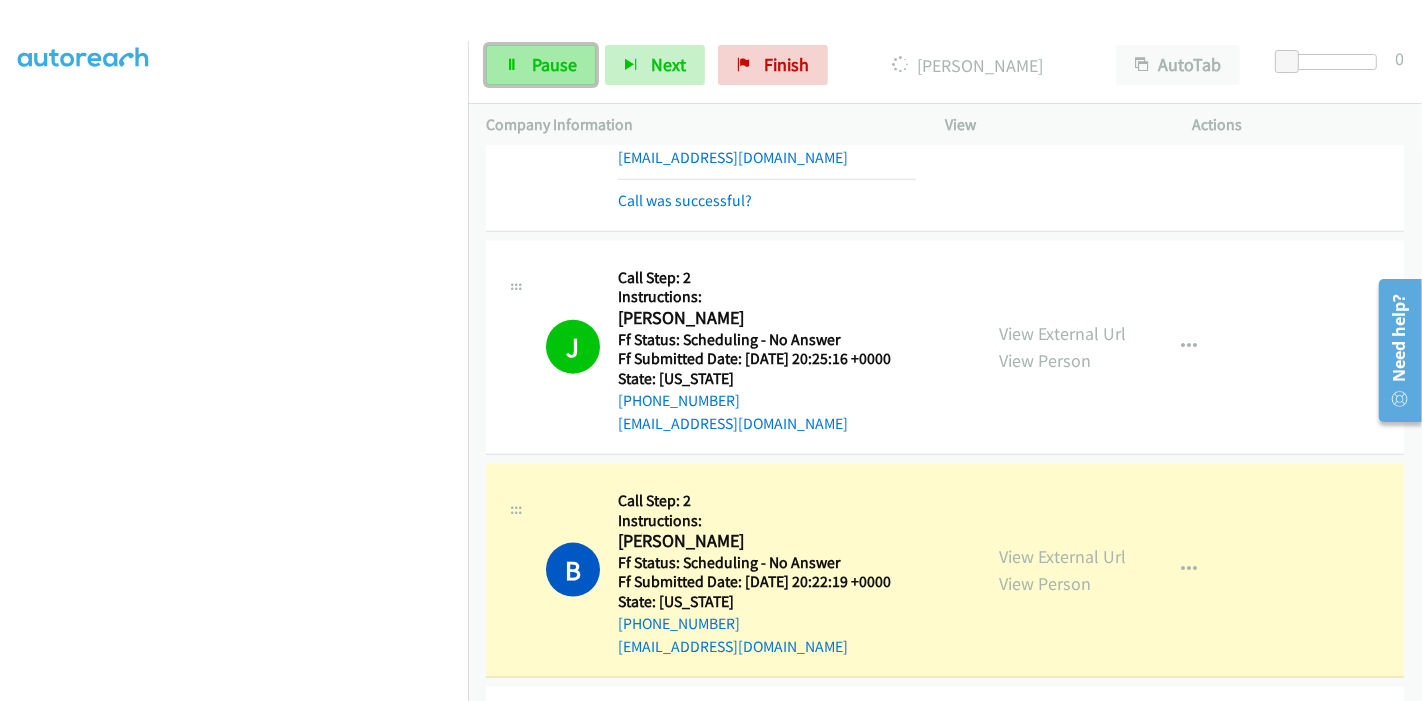 click on "Pause" at bounding box center [554, 64] 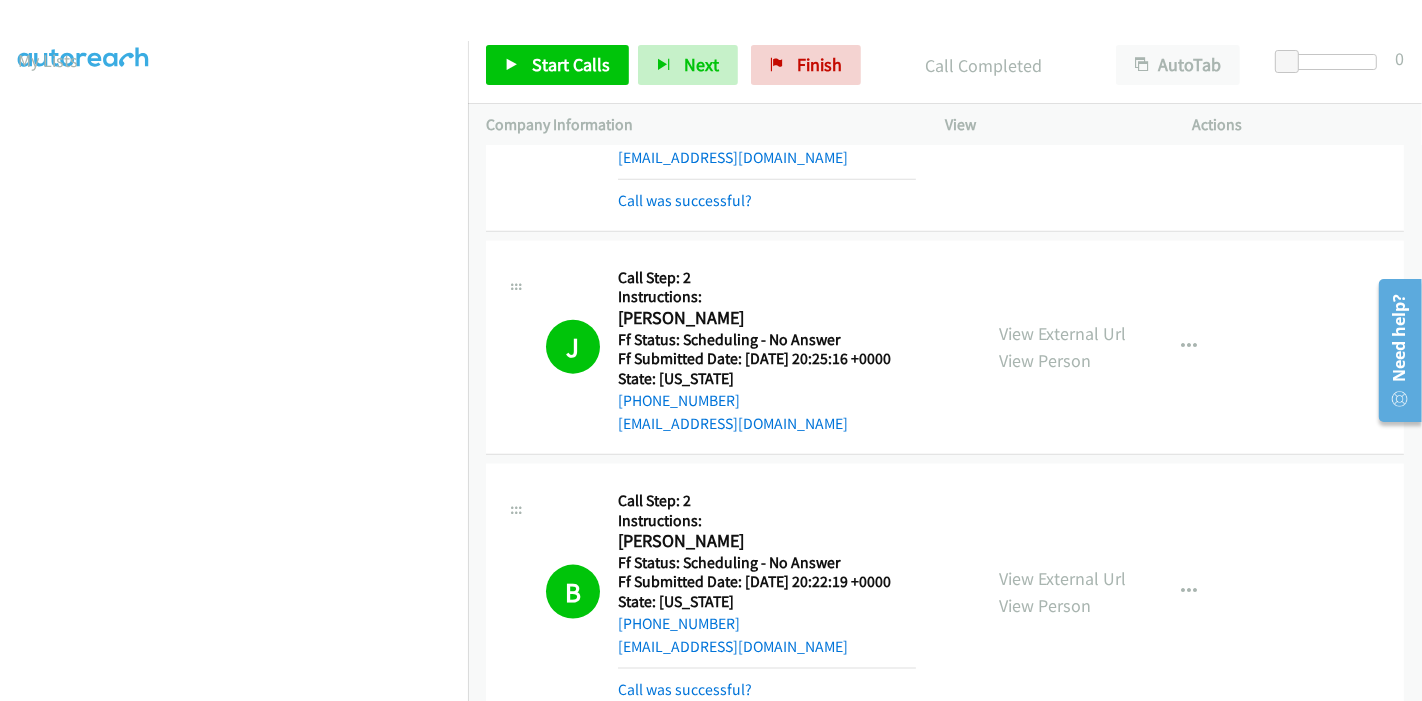 scroll, scrollTop: 0, scrollLeft: 0, axis: both 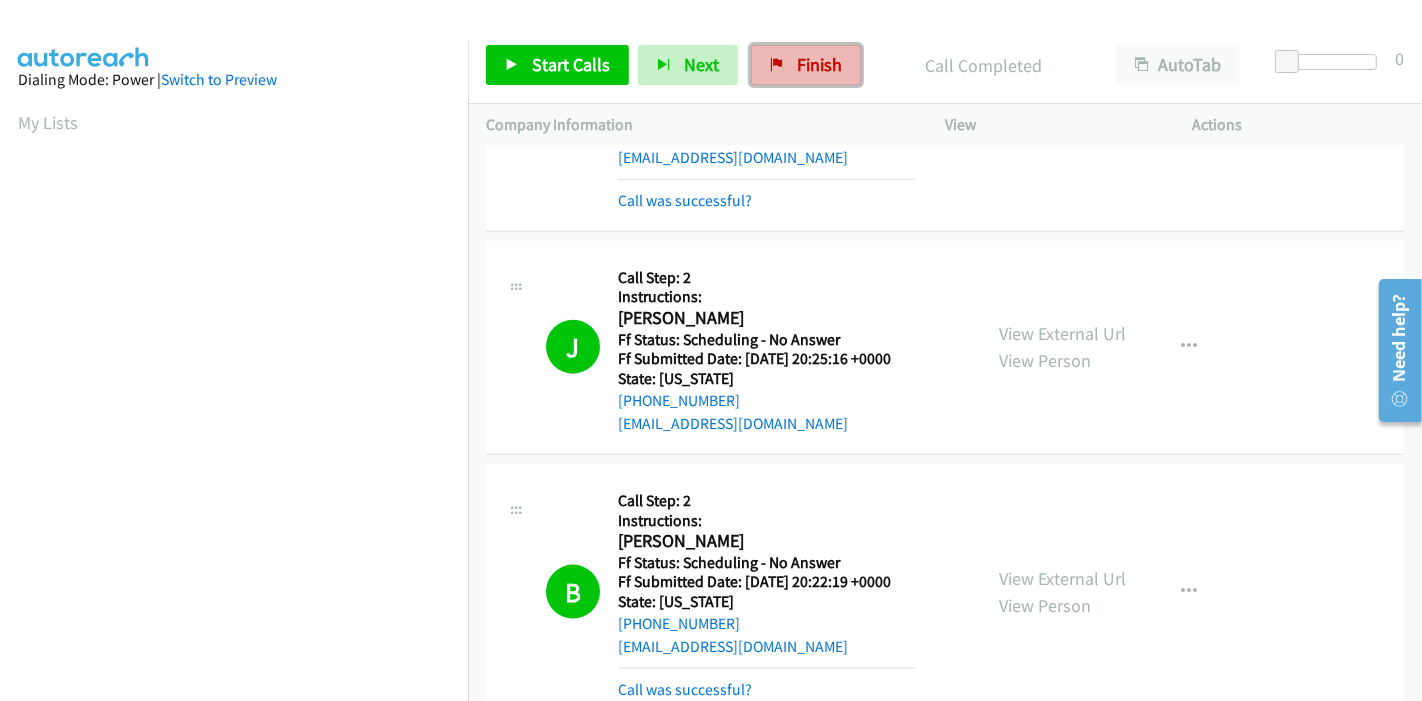 click on "Finish" at bounding box center (819, 64) 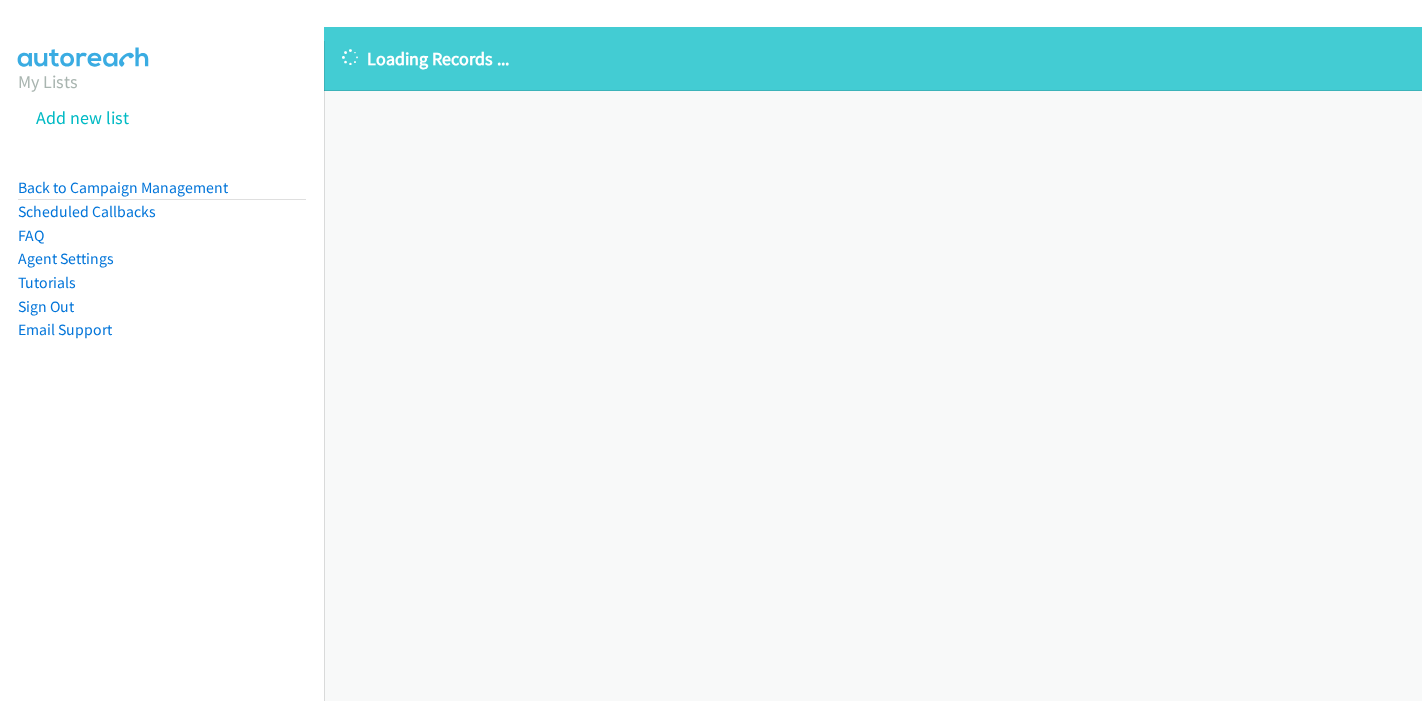 scroll, scrollTop: 0, scrollLeft: 0, axis: both 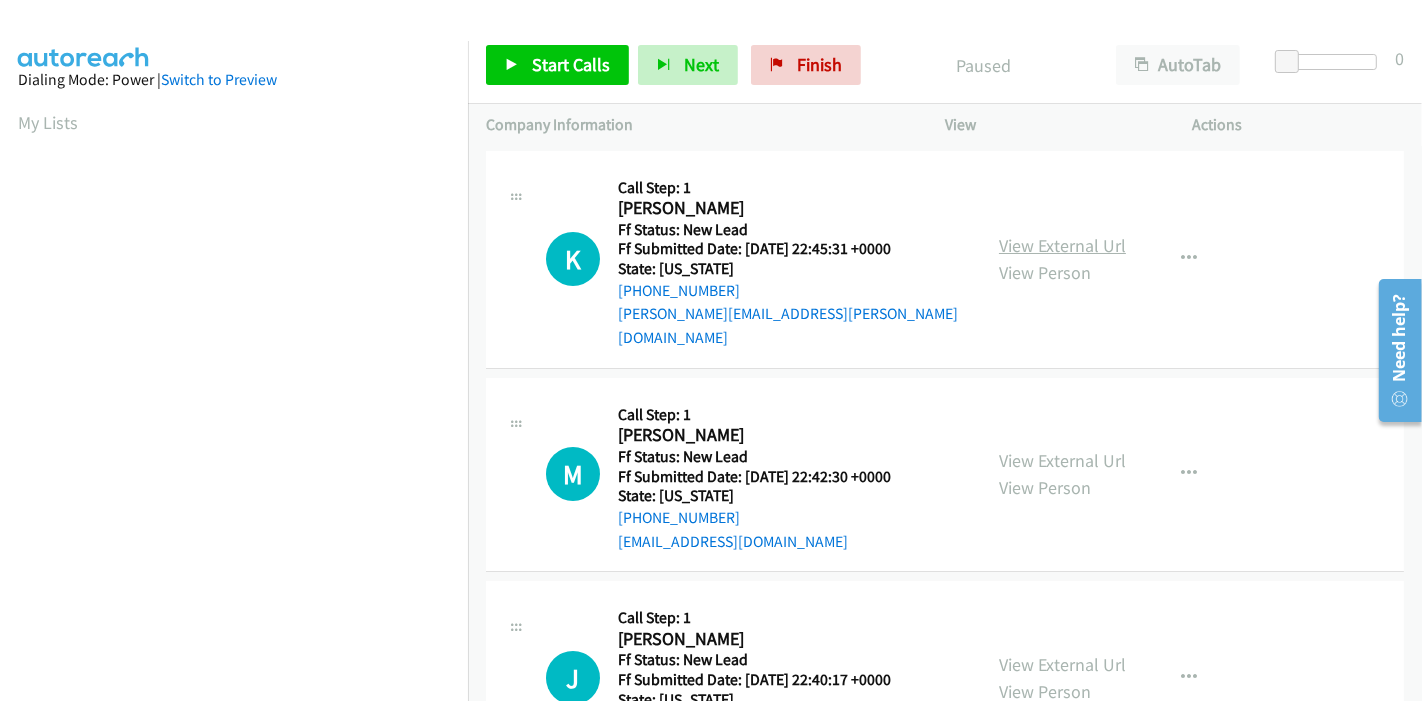 click on "View External Url" at bounding box center [1062, 245] 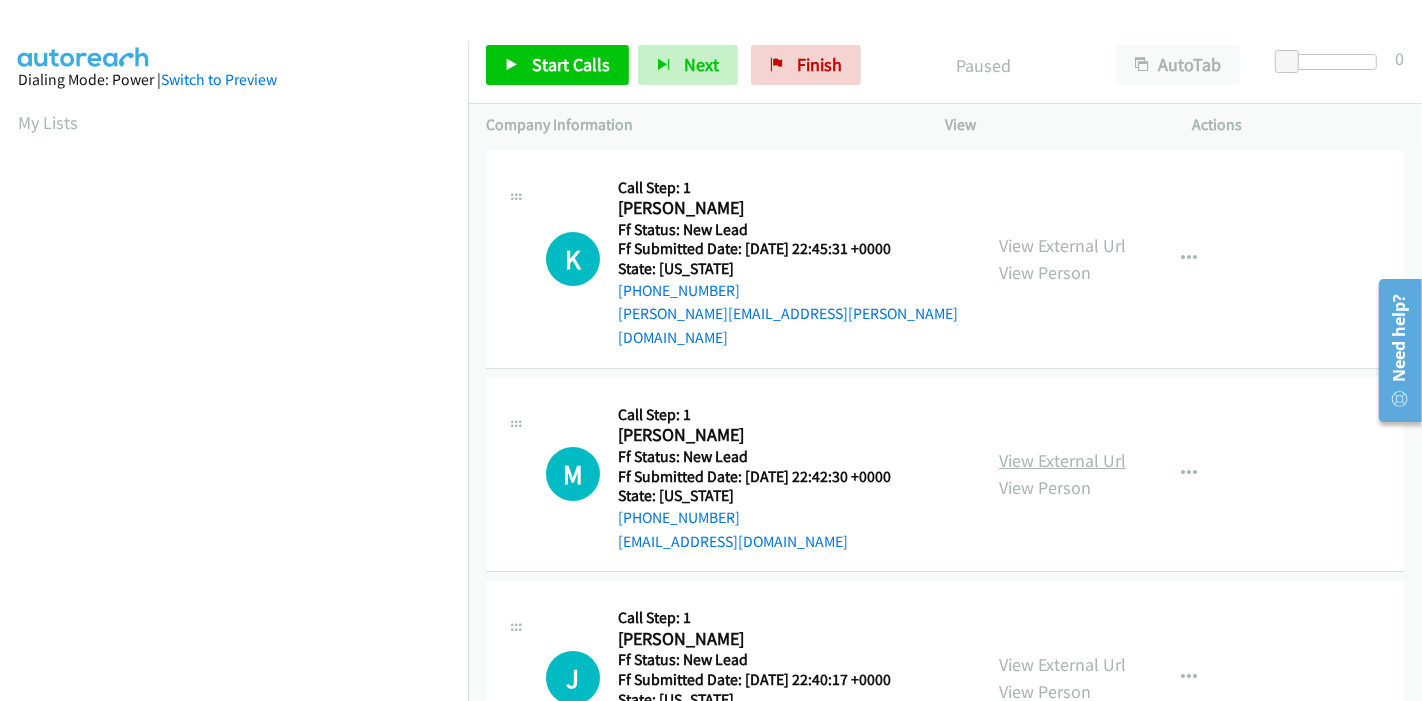 click on "View External Url" at bounding box center (1062, 460) 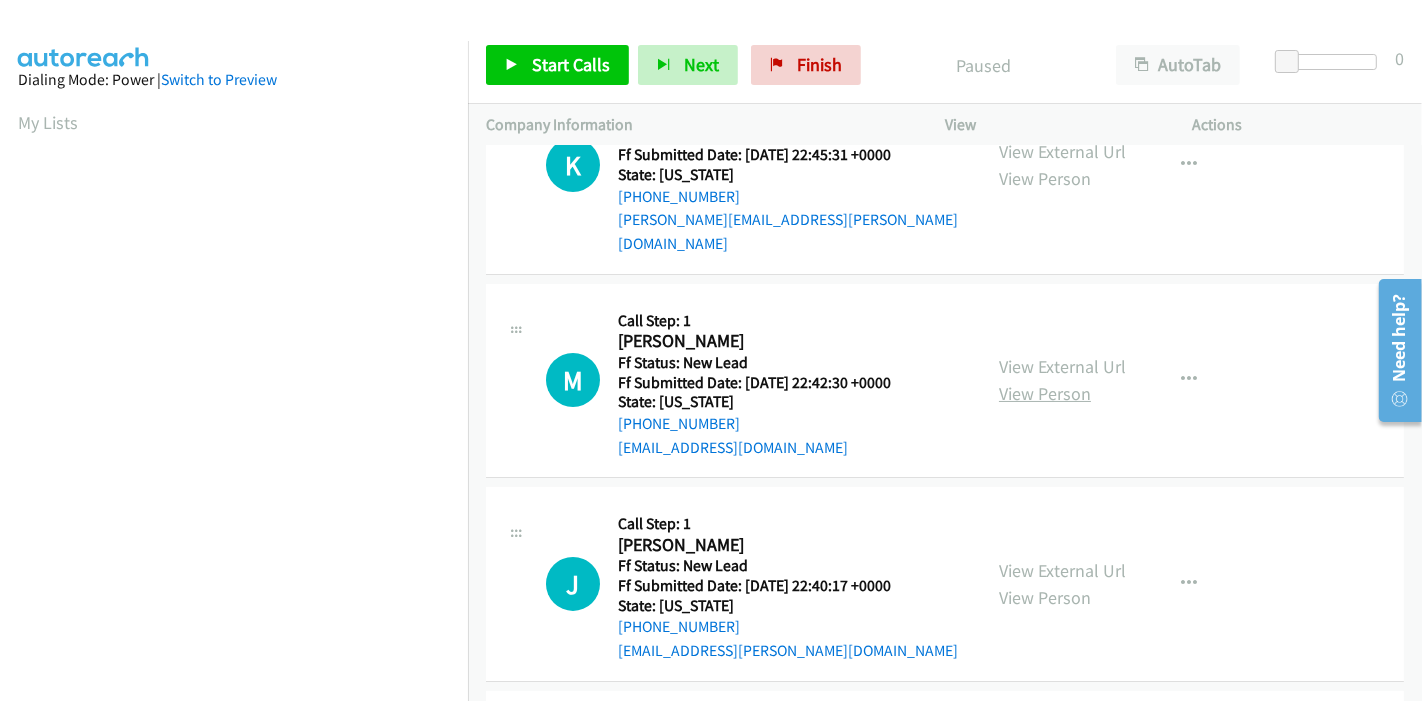 scroll, scrollTop: 222, scrollLeft: 0, axis: vertical 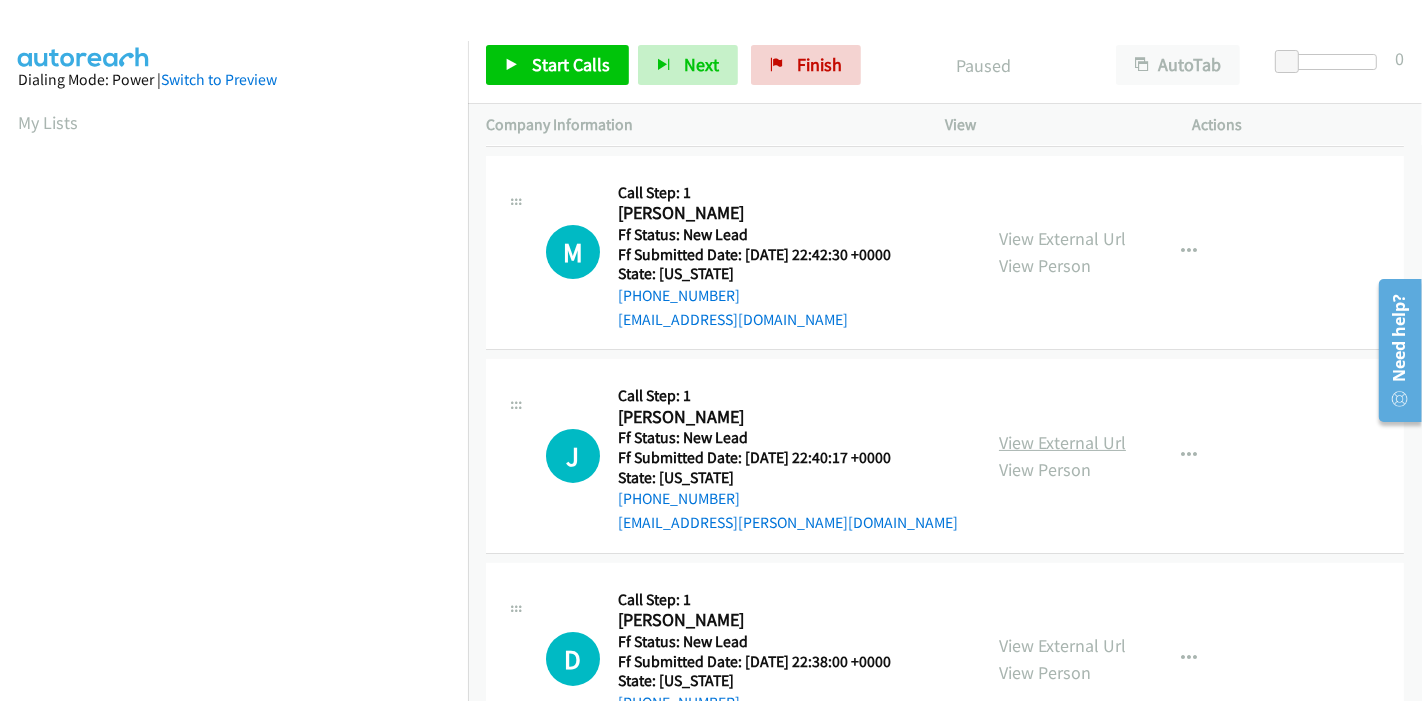 click on "View External Url" at bounding box center [1062, 442] 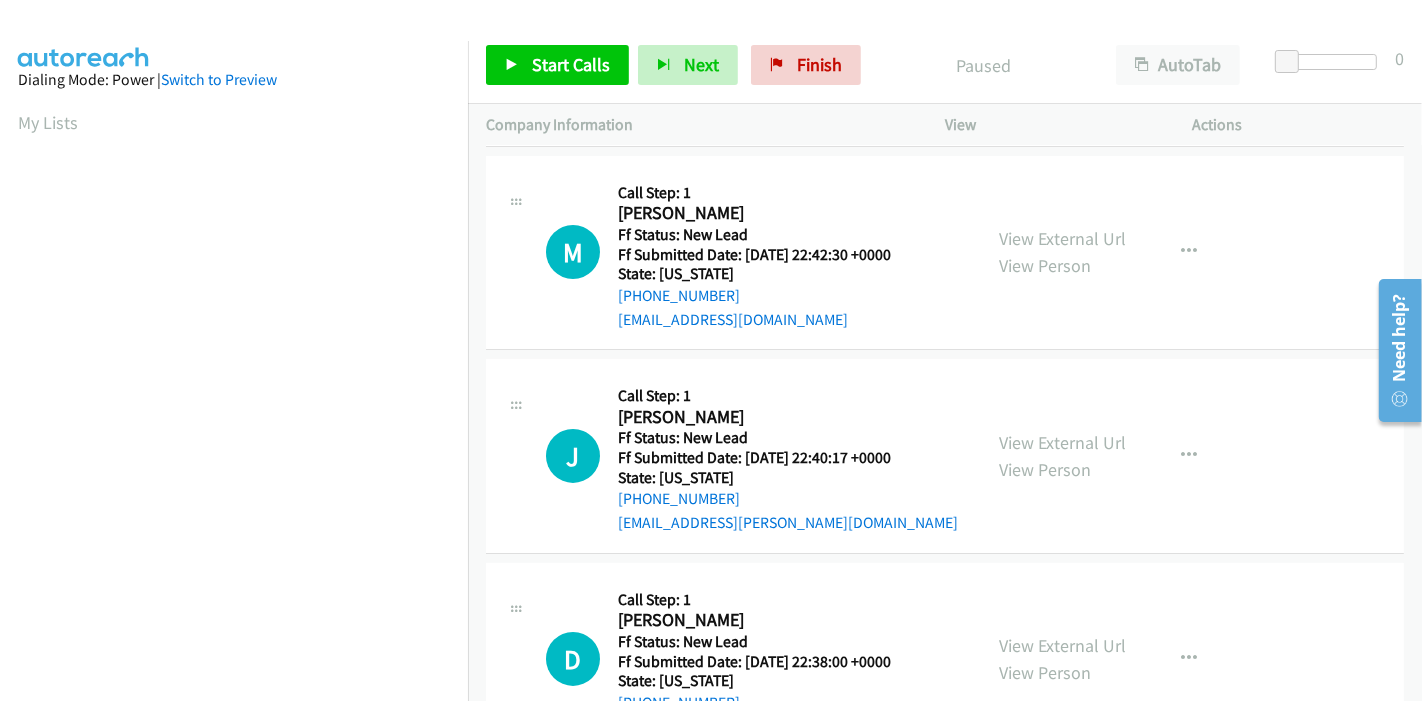 scroll, scrollTop: 333, scrollLeft: 0, axis: vertical 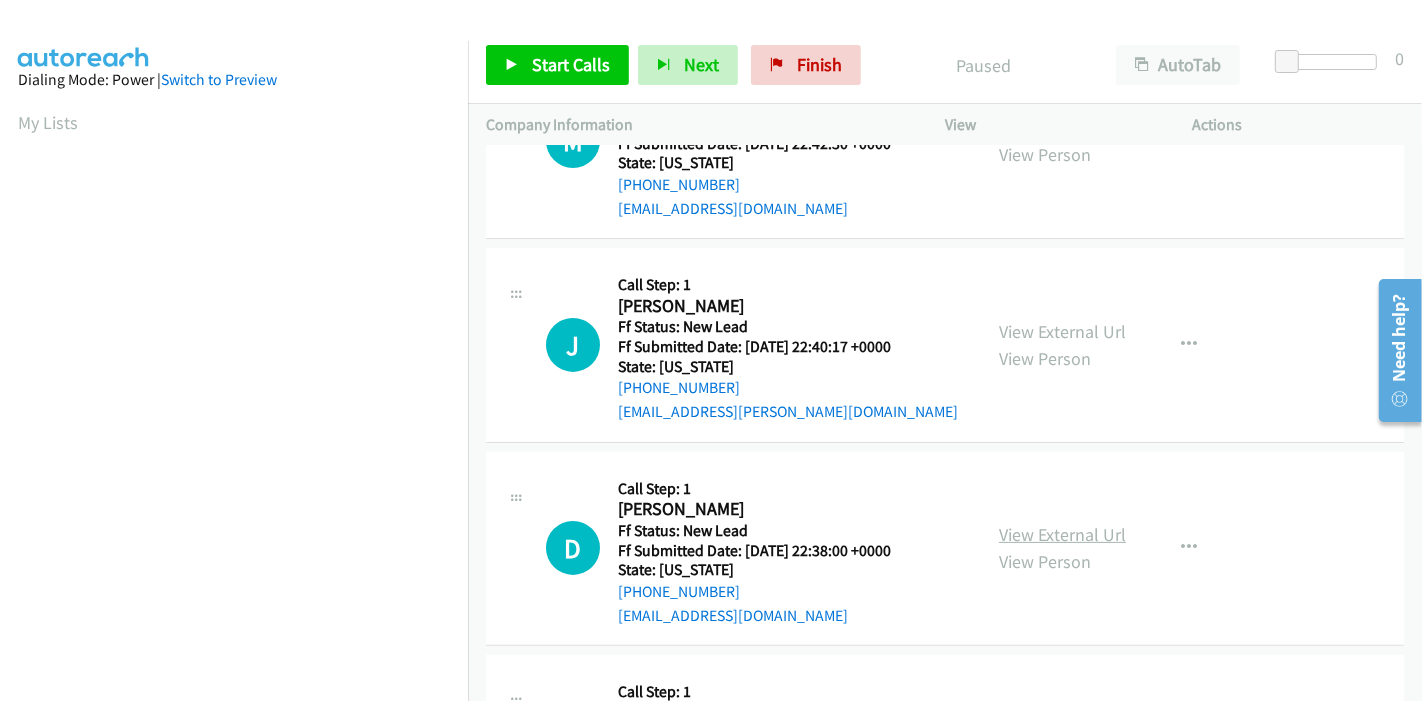 click on "View External Url" at bounding box center [1062, 534] 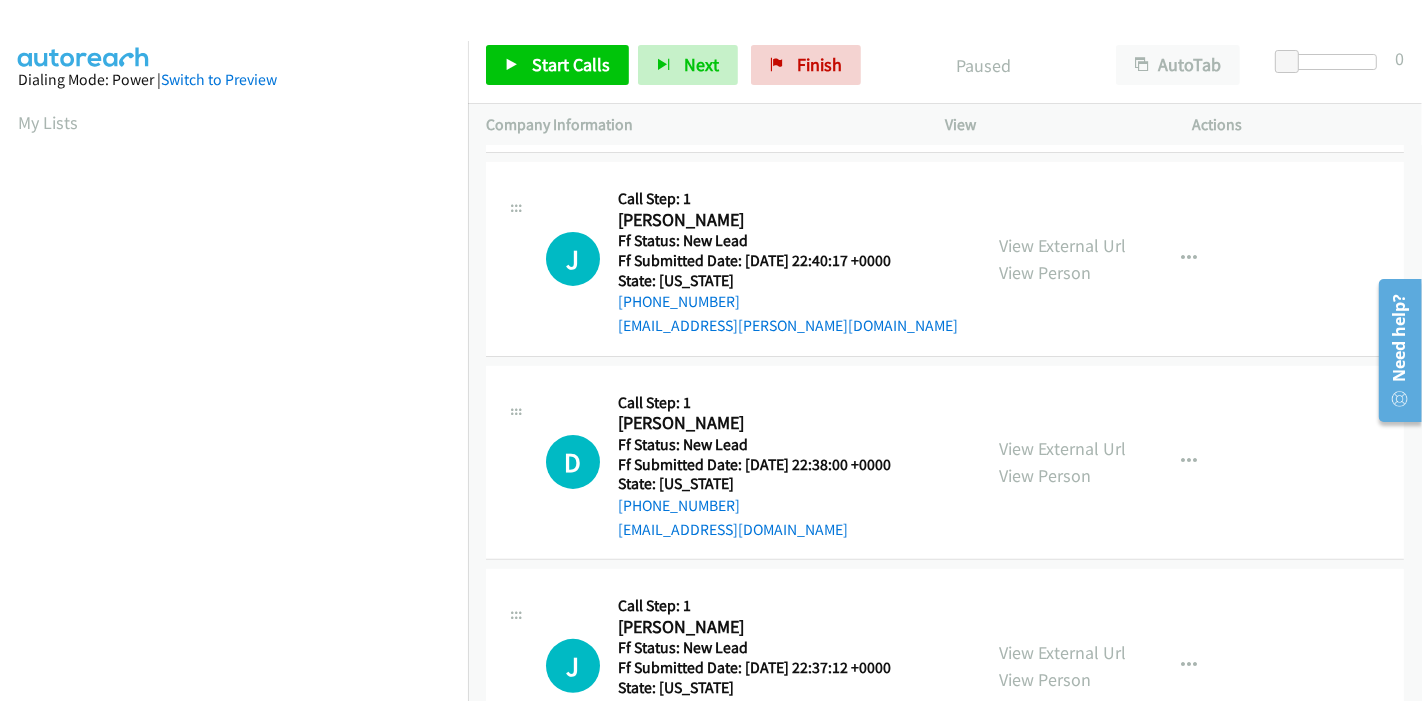 scroll, scrollTop: 487, scrollLeft: 0, axis: vertical 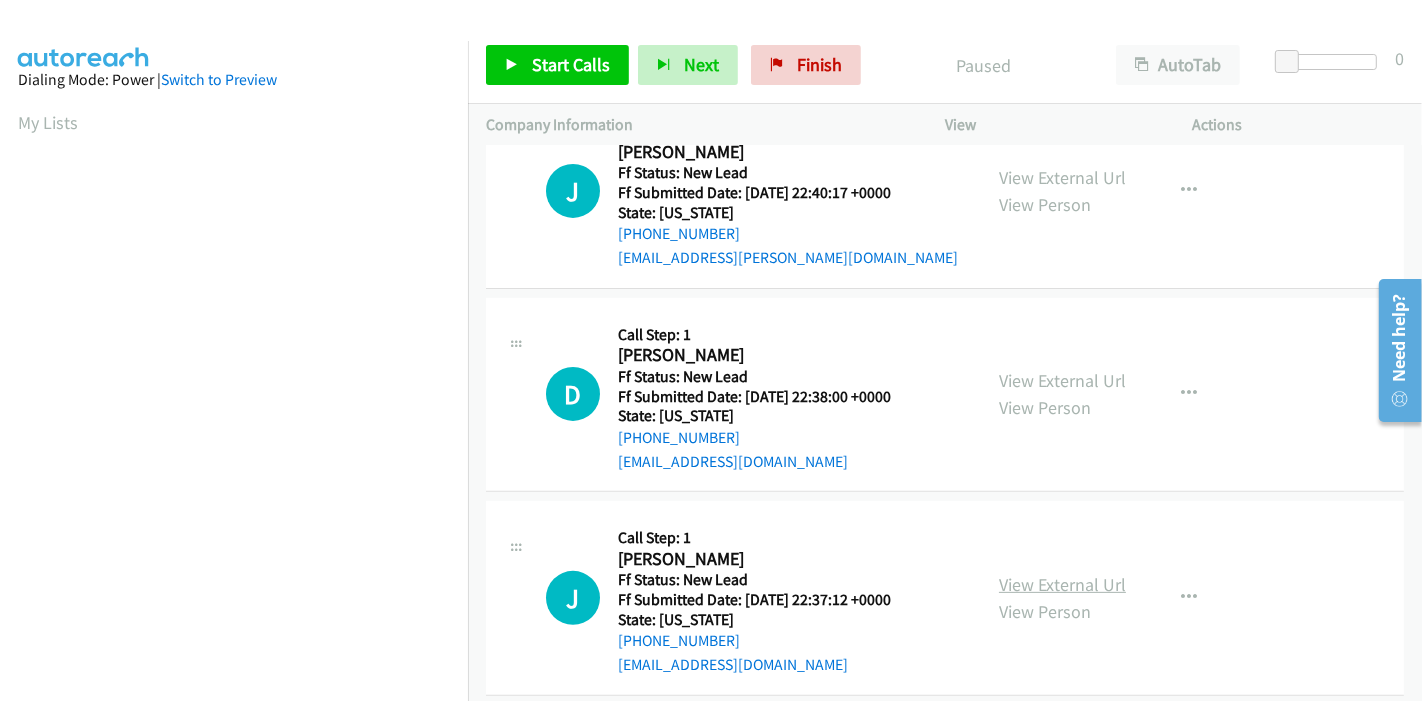 click on "View External Url" at bounding box center [1062, 584] 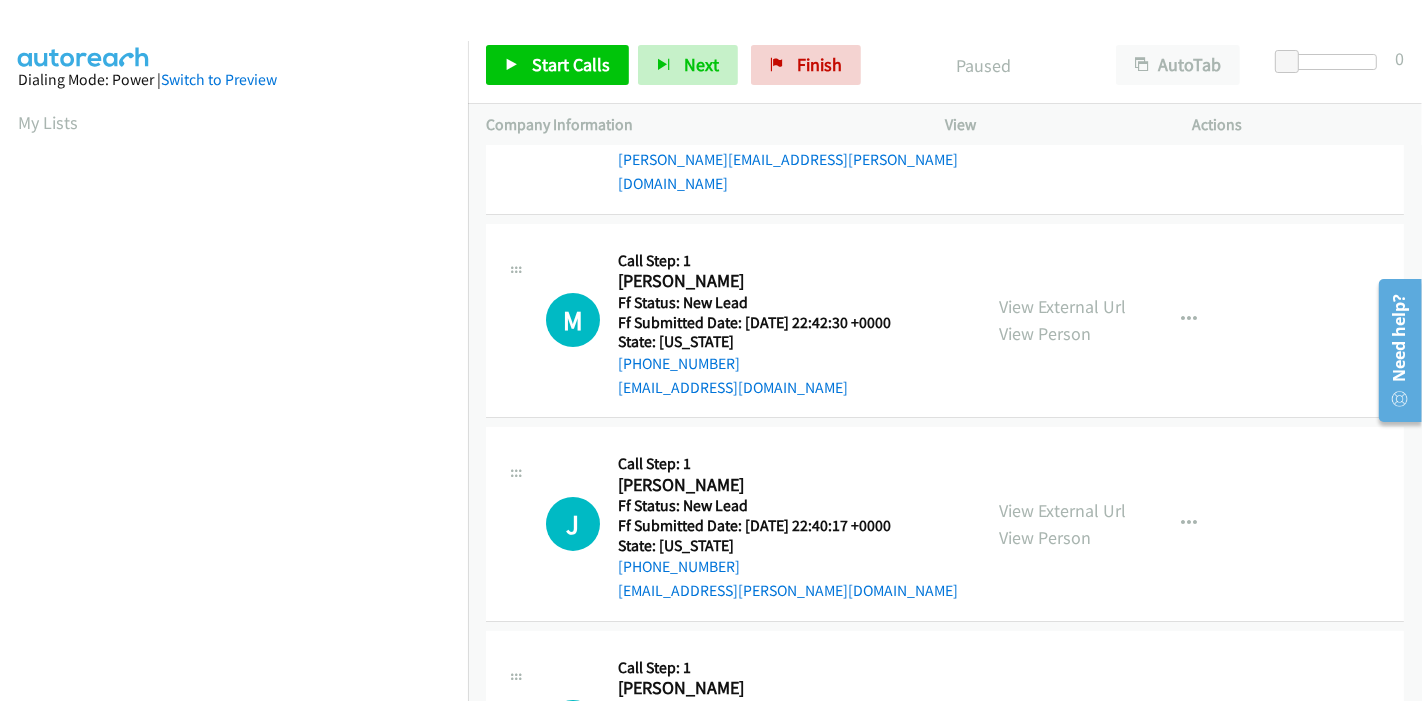 scroll, scrollTop: 0, scrollLeft: 0, axis: both 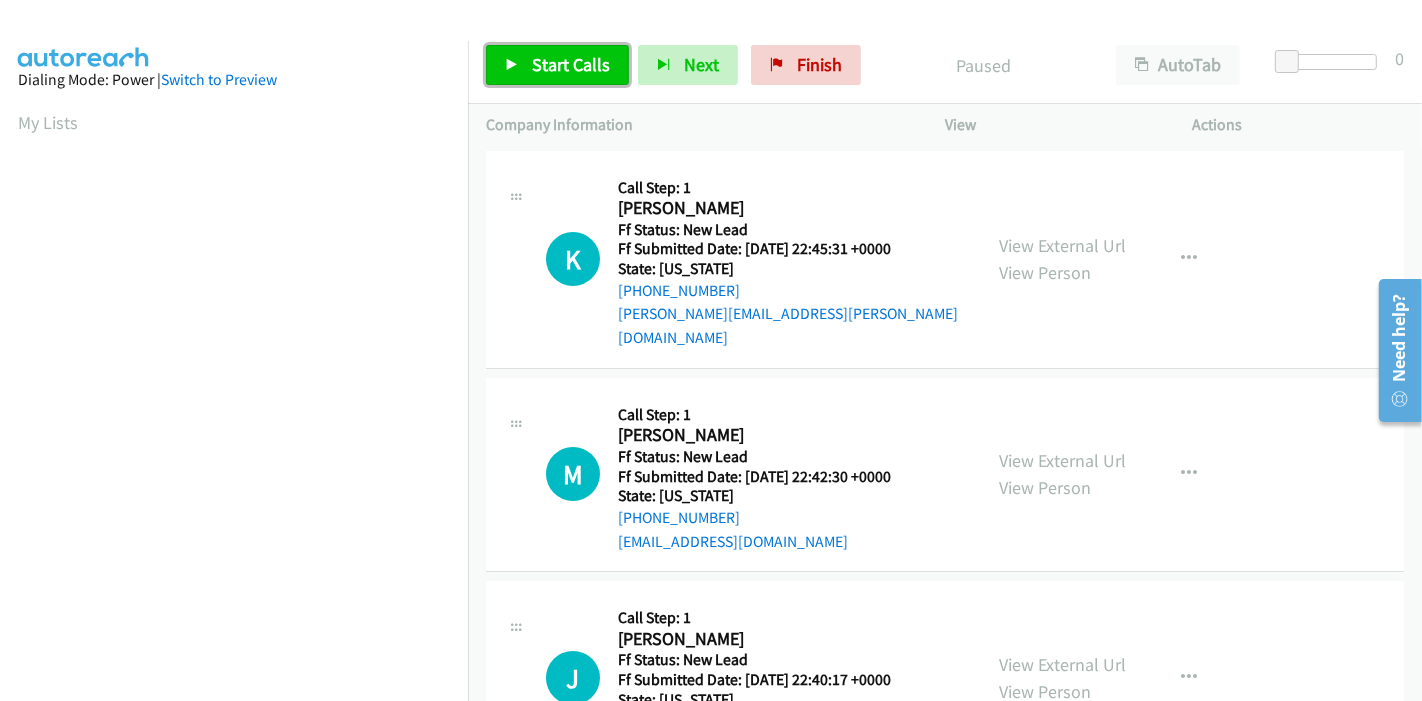 click on "Start Calls" at bounding box center (571, 64) 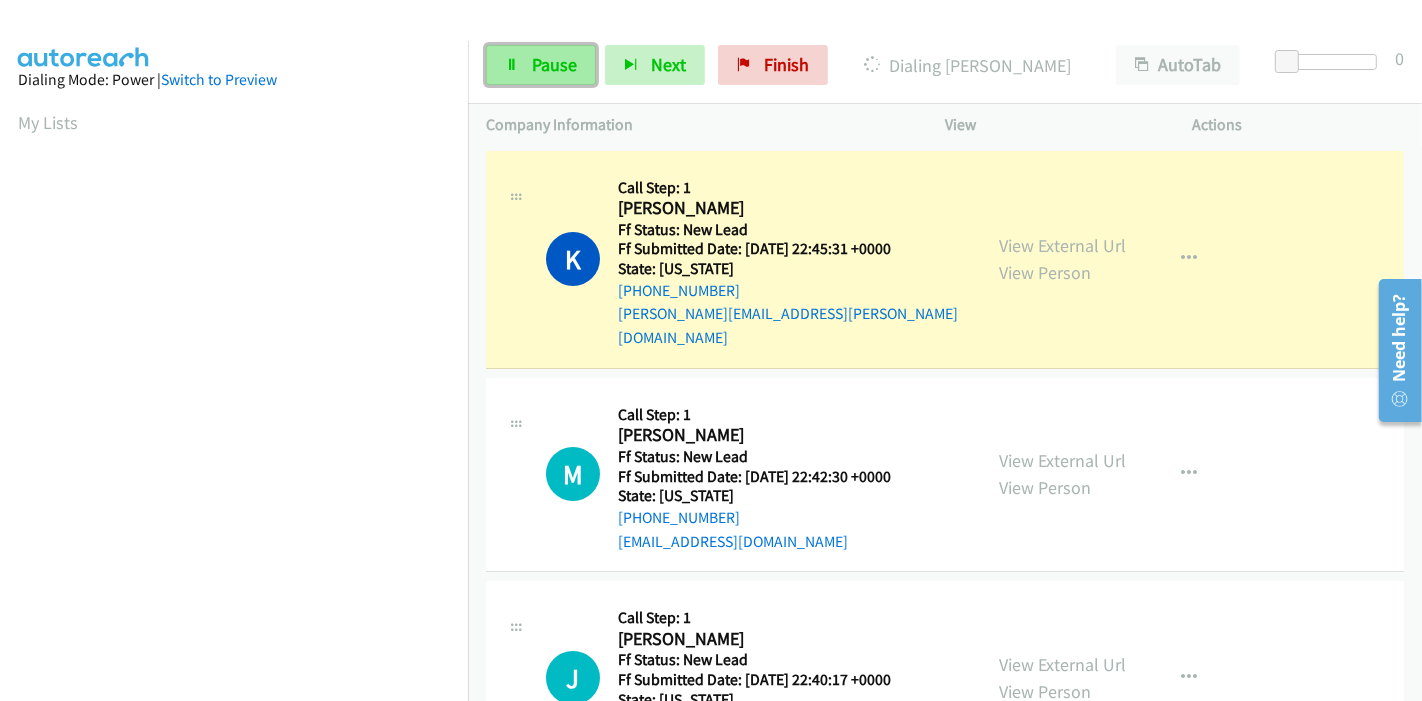 click on "Pause" at bounding box center (541, 65) 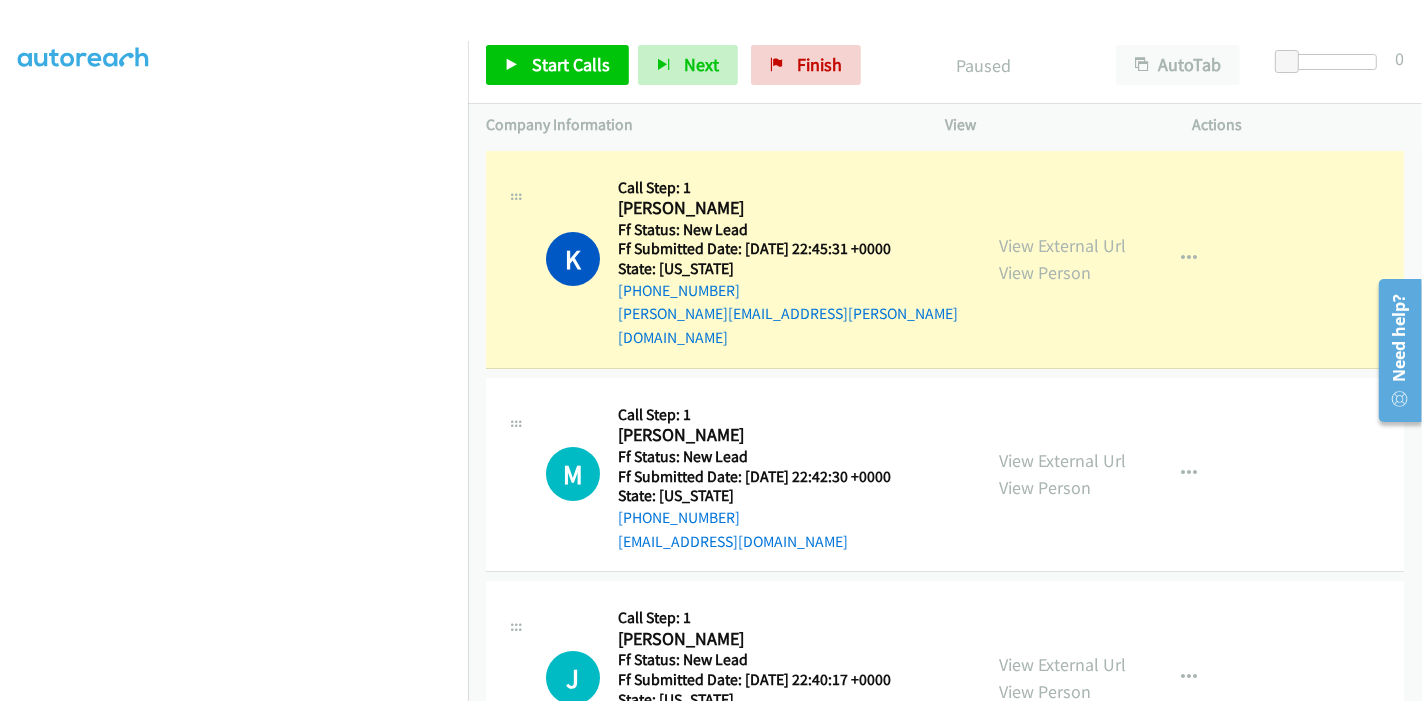scroll, scrollTop: 422, scrollLeft: 0, axis: vertical 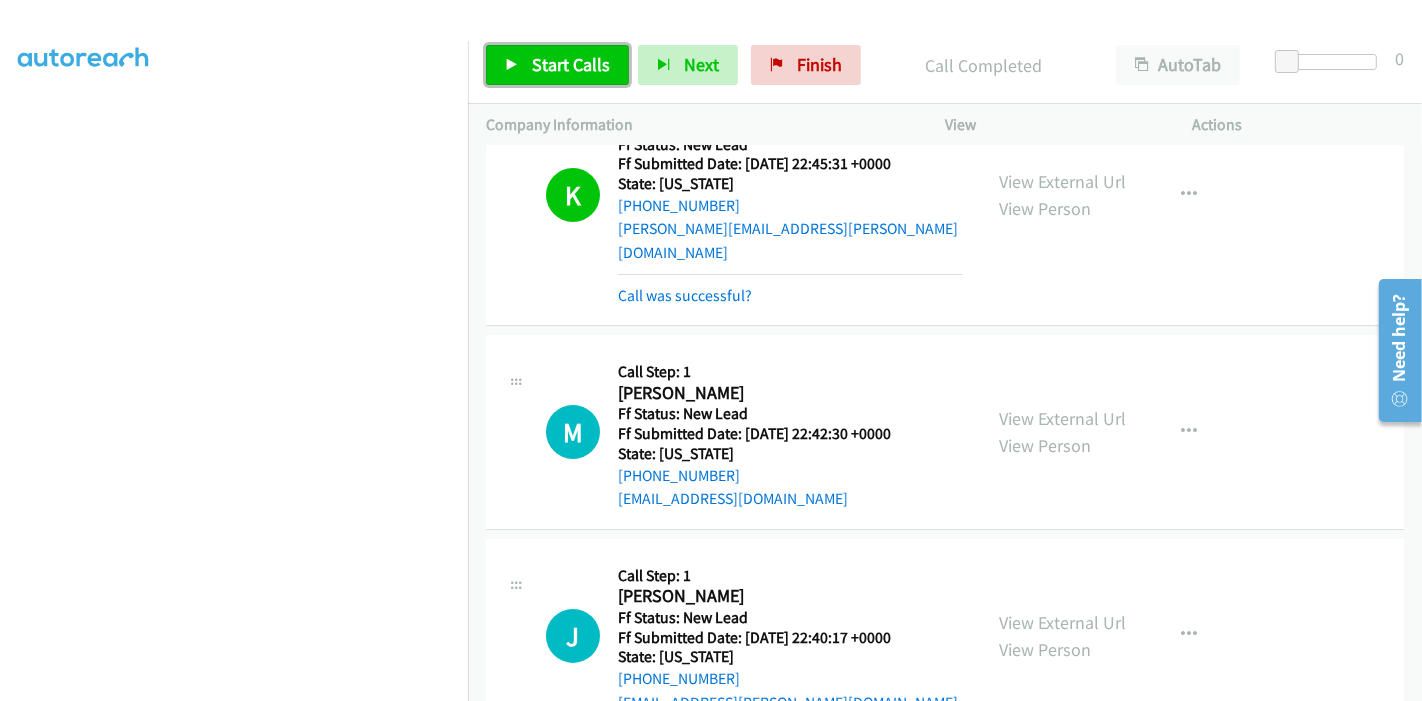 click on "Start Calls" at bounding box center [557, 65] 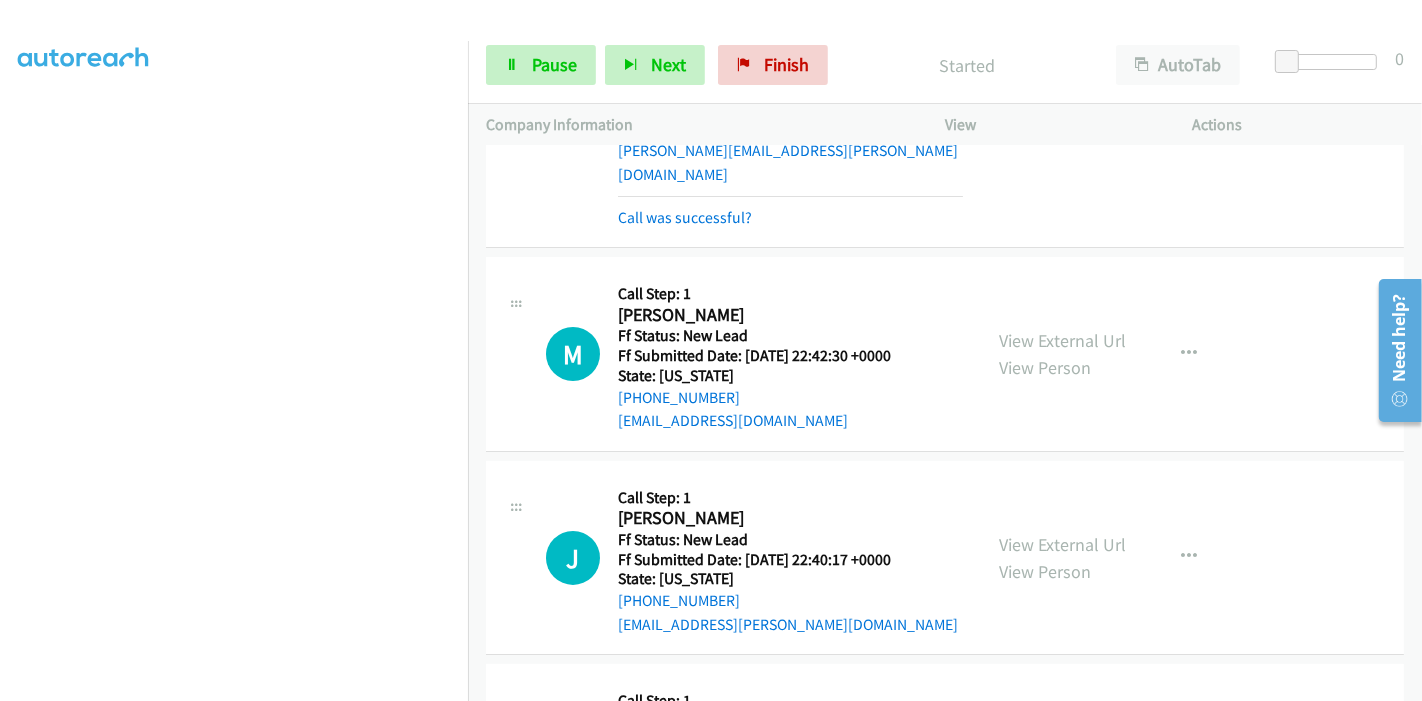 scroll, scrollTop: 196, scrollLeft: 0, axis: vertical 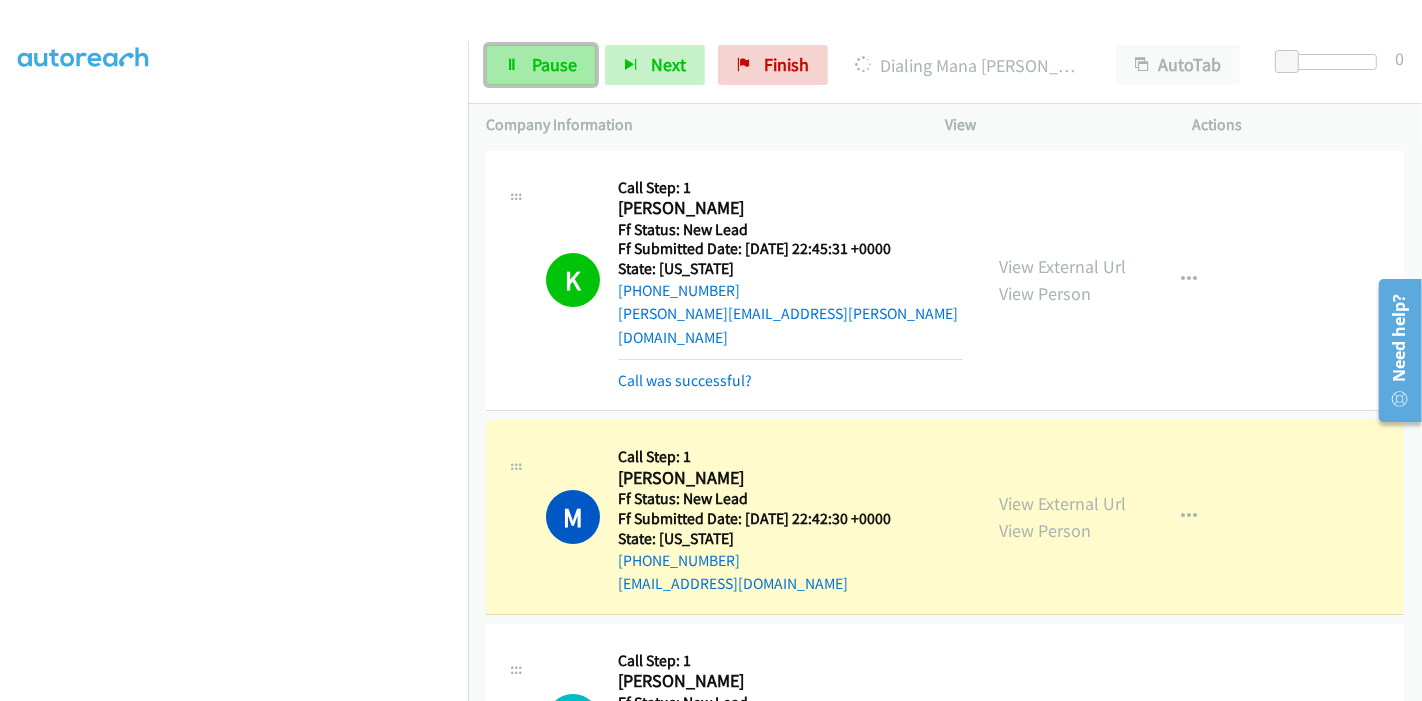 click on "Pause" at bounding box center (541, 65) 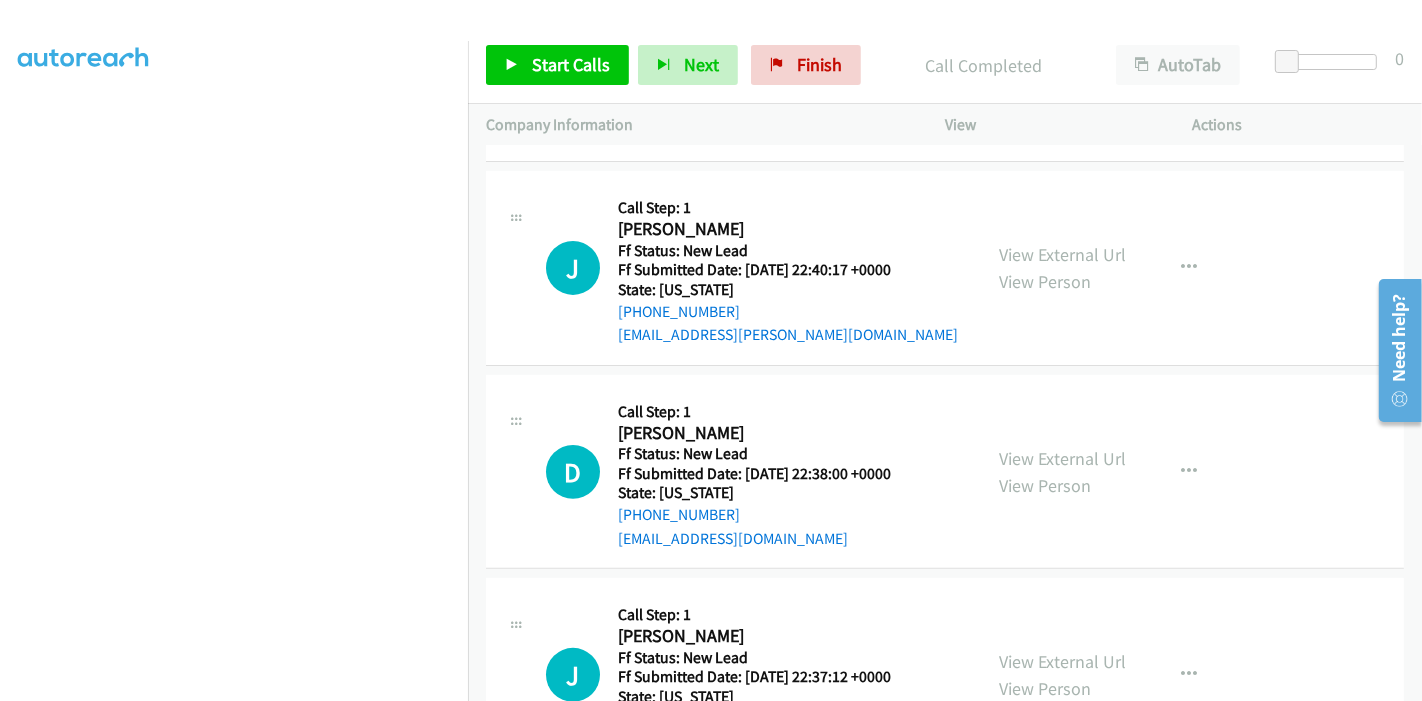 scroll, scrollTop: 460, scrollLeft: 0, axis: vertical 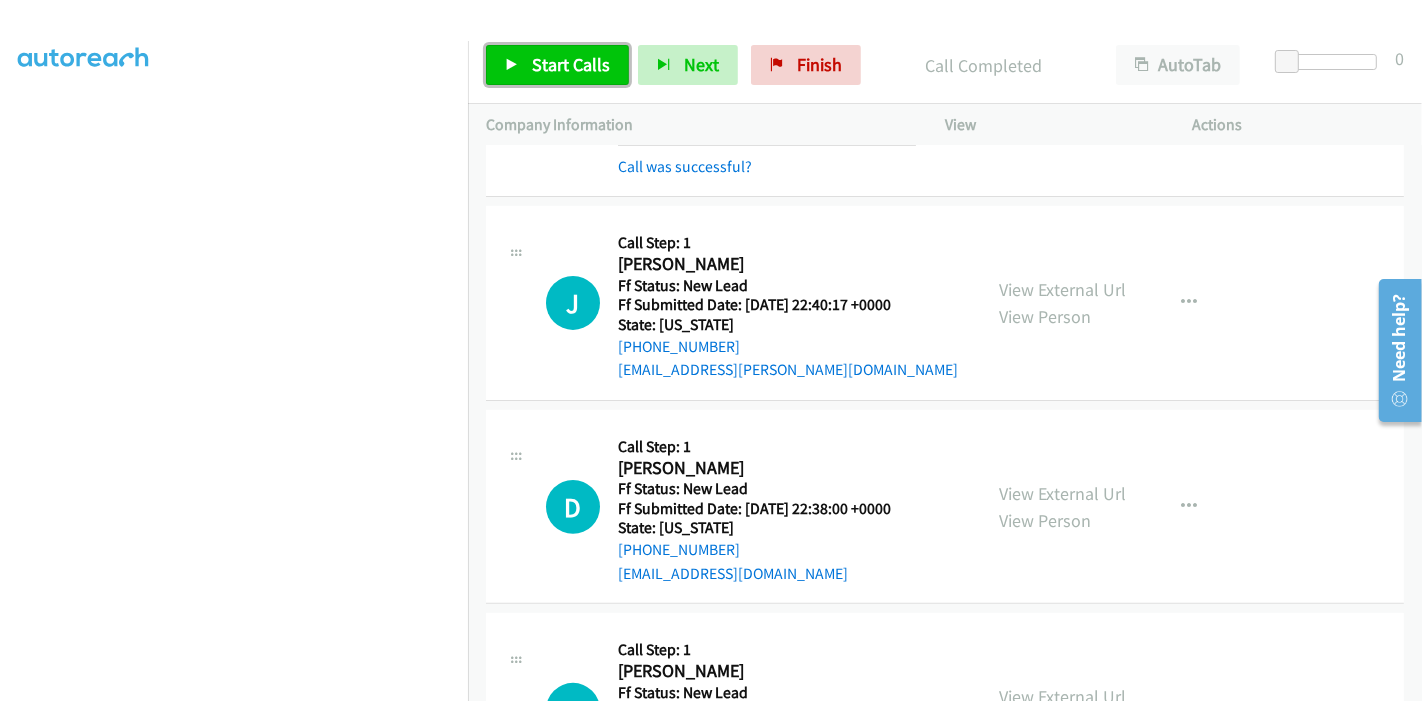 click on "Start Calls" at bounding box center [557, 65] 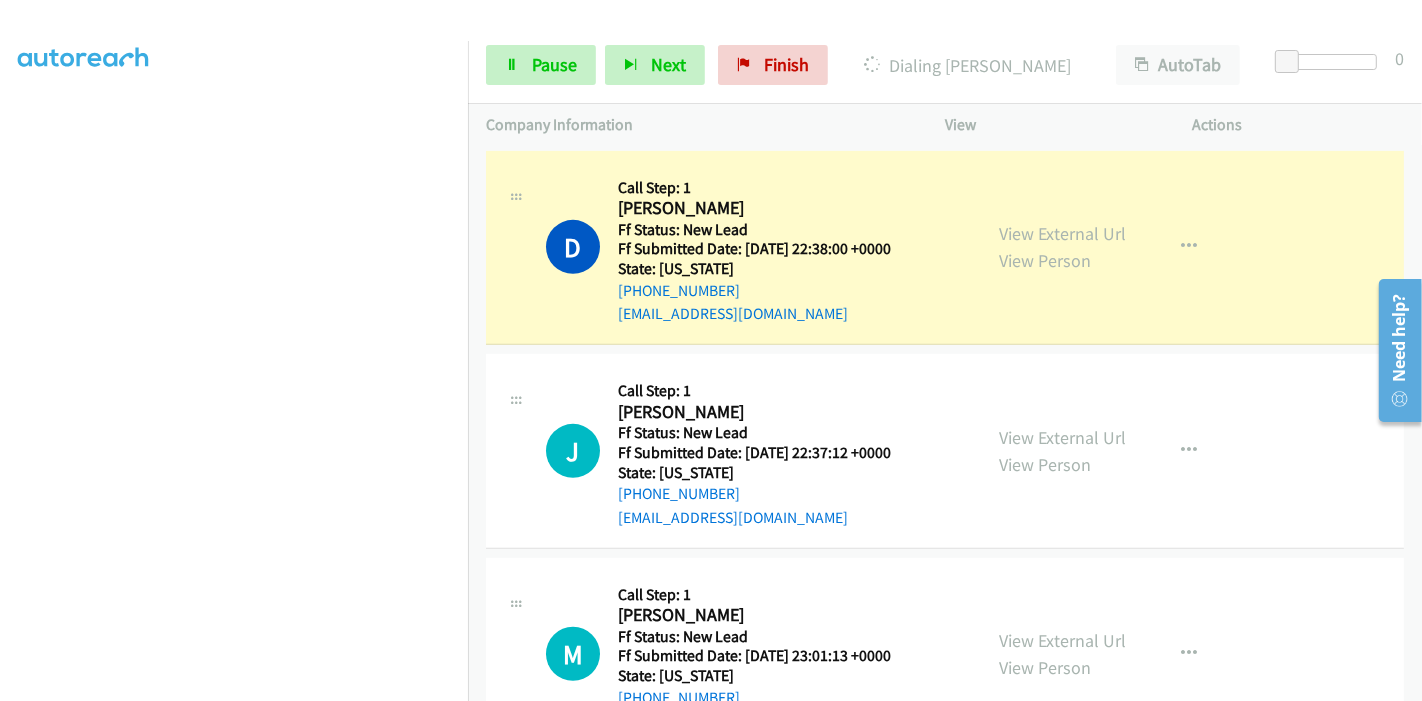 scroll, scrollTop: 682, scrollLeft: 0, axis: vertical 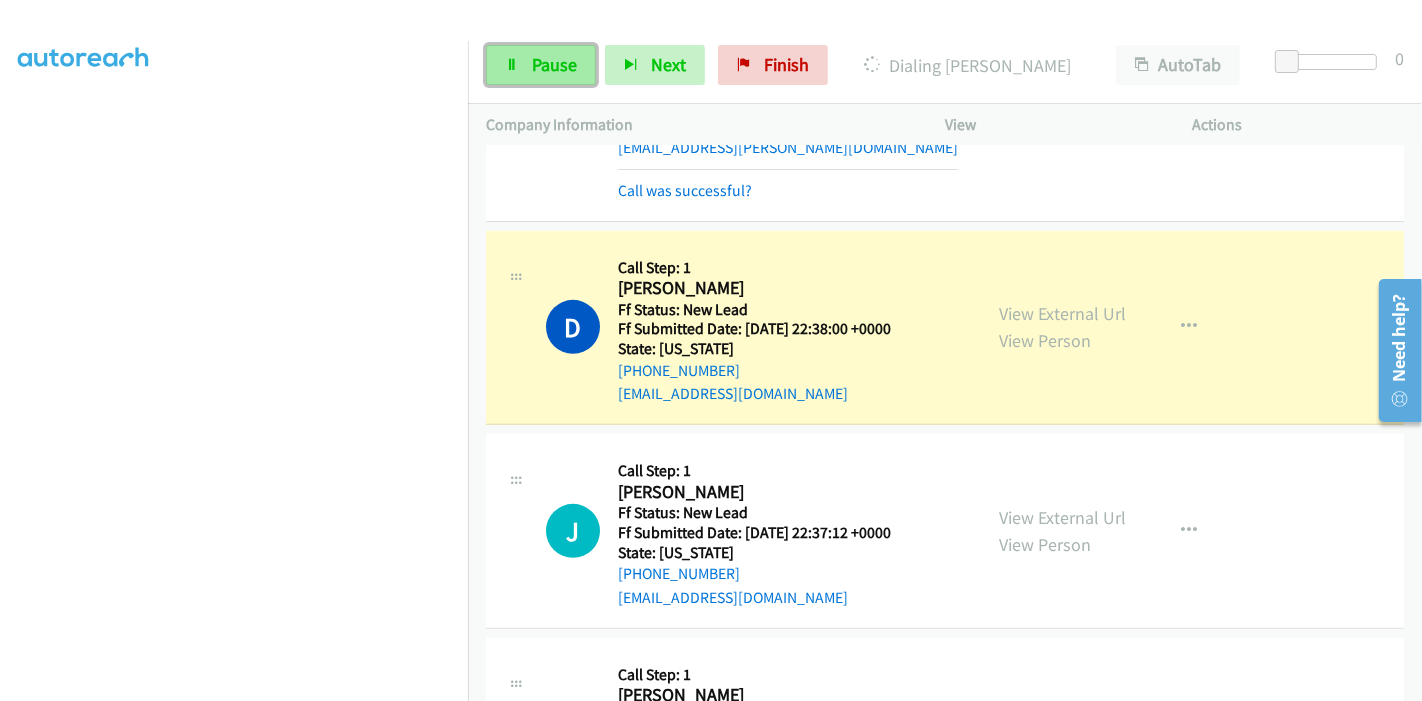 click on "Pause" at bounding box center [541, 65] 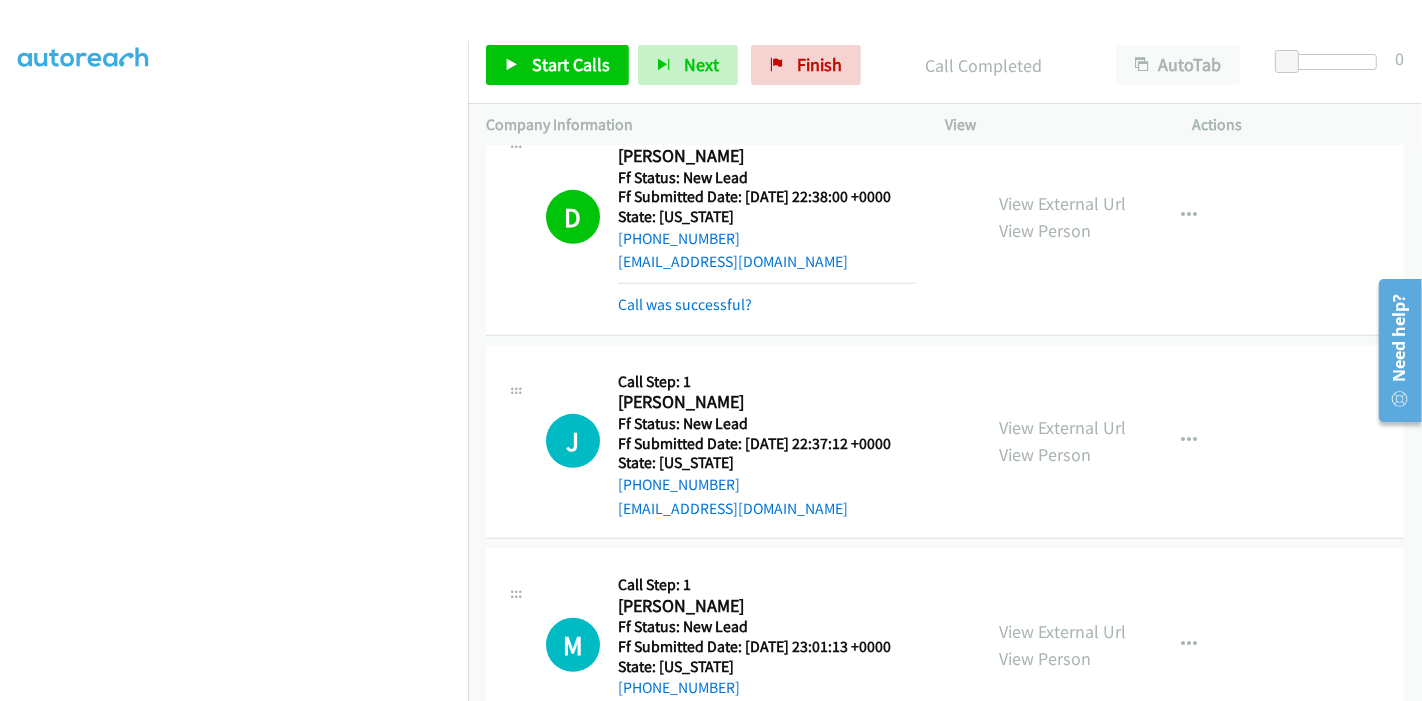 scroll, scrollTop: 794, scrollLeft: 0, axis: vertical 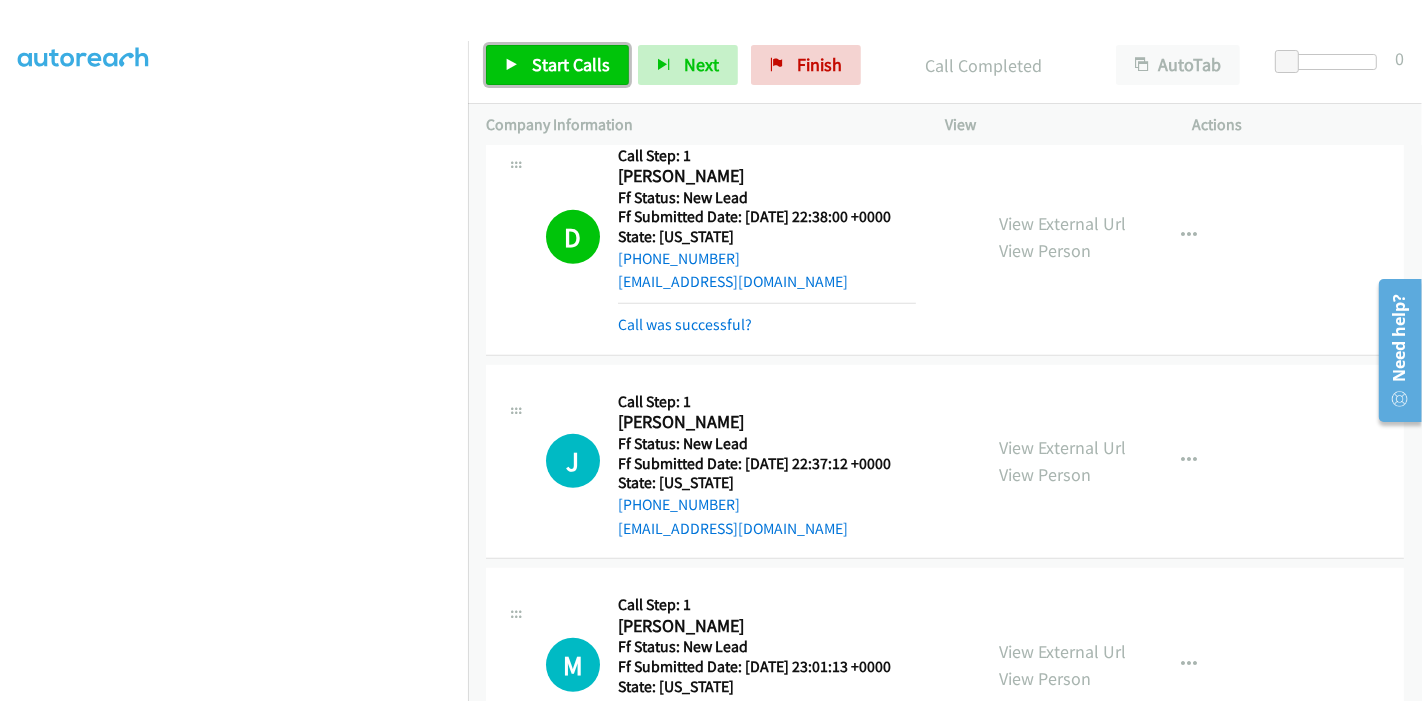 click on "Start Calls" at bounding box center (557, 65) 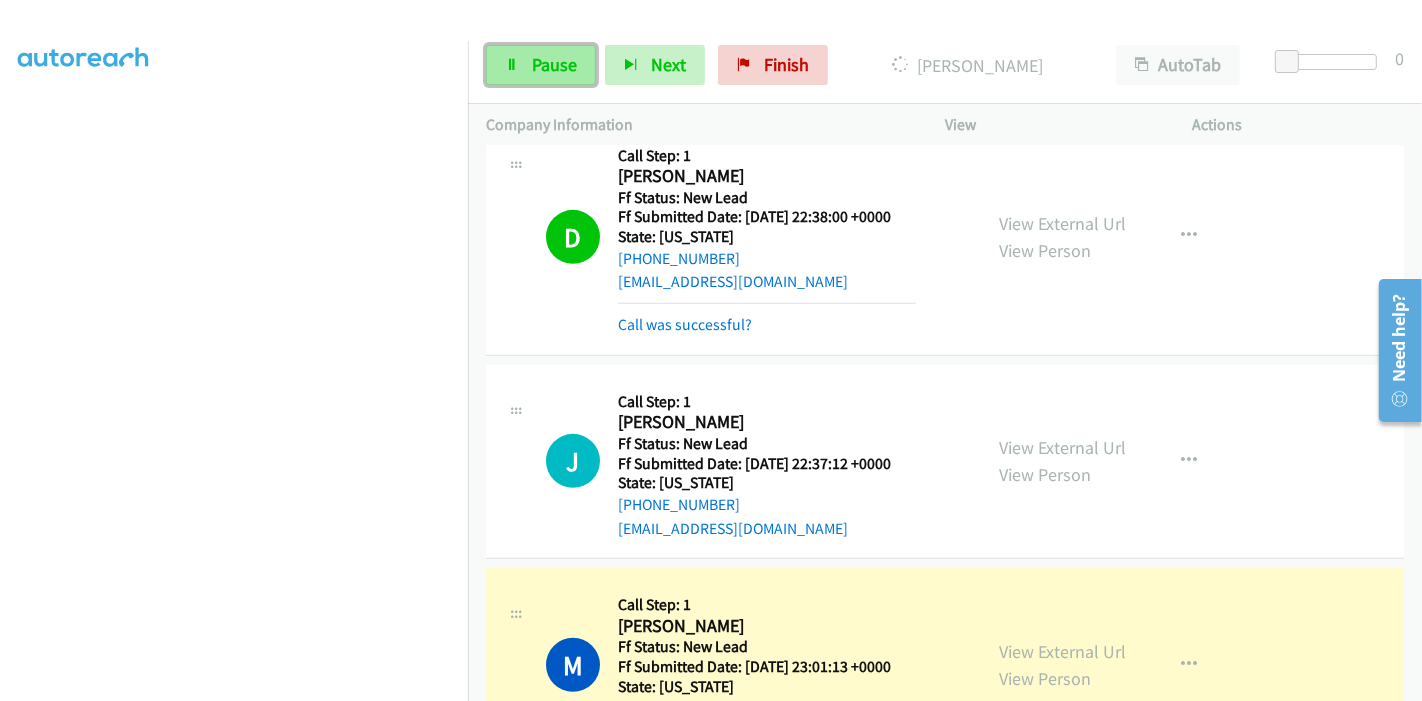click at bounding box center (512, 66) 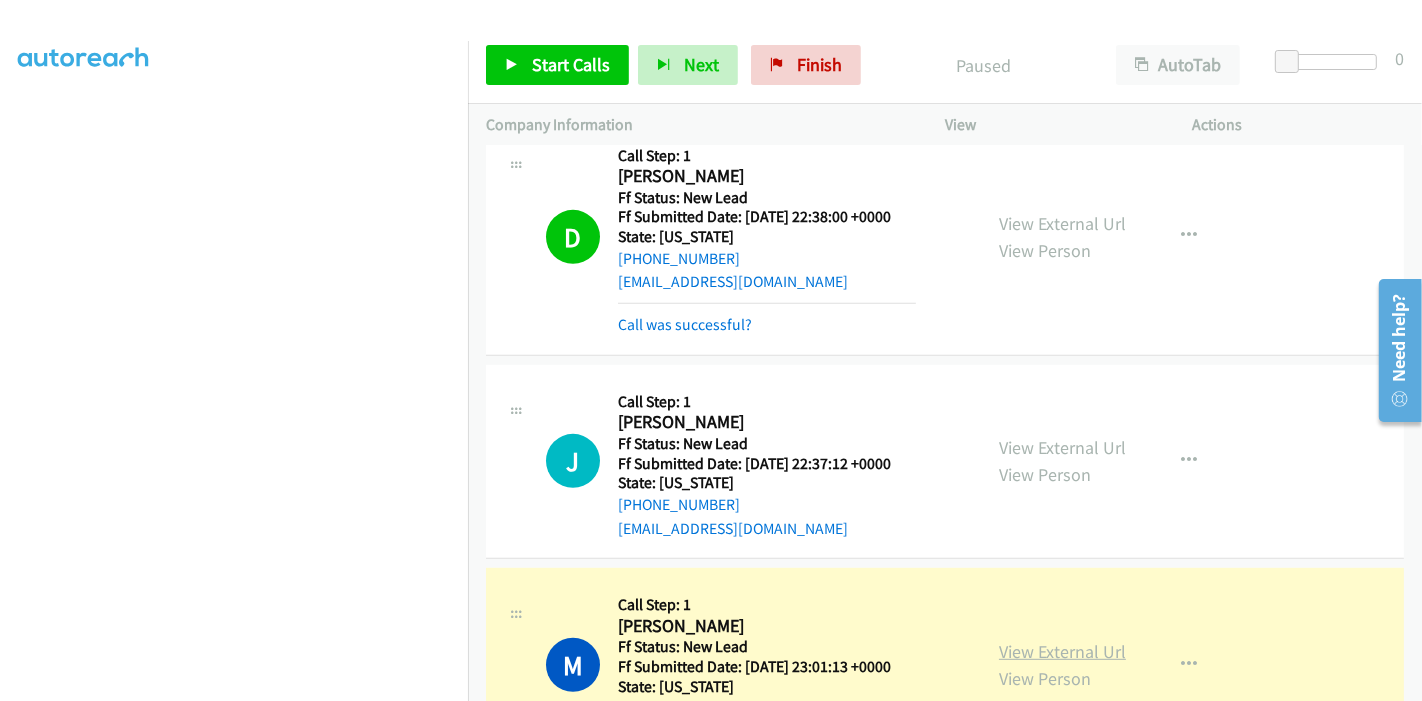 click on "View External Url" at bounding box center (1062, 651) 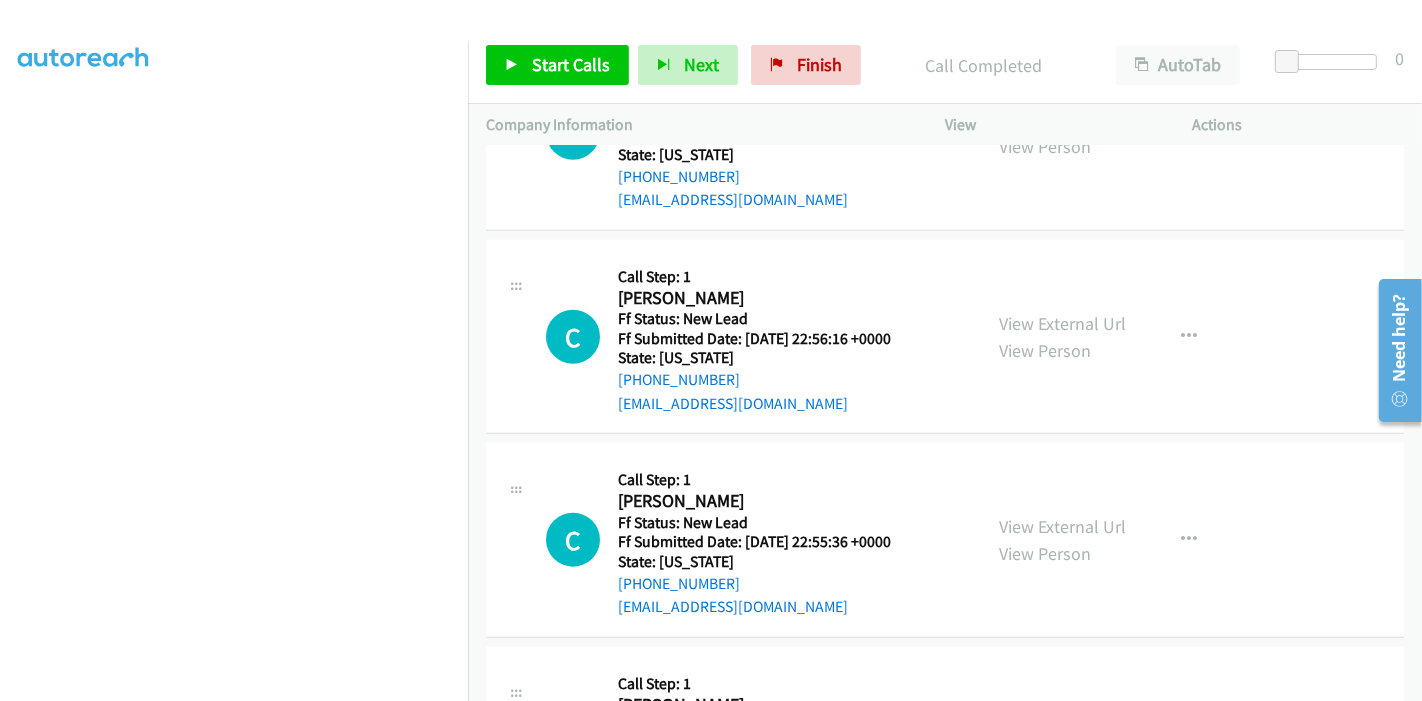 scroll, scrollTop: 1906, scrollLeft: 0, axis: vertical 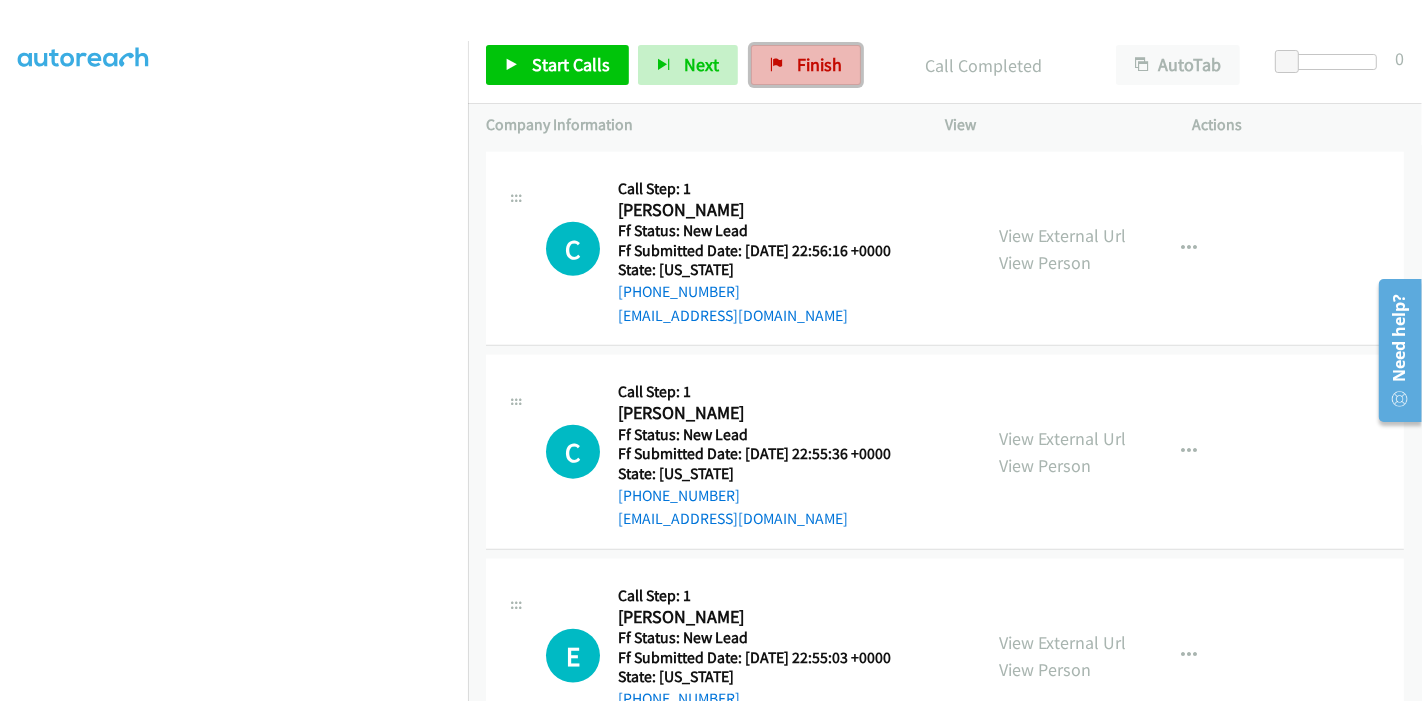 click on "Finish" at bounding box center (806, 65) 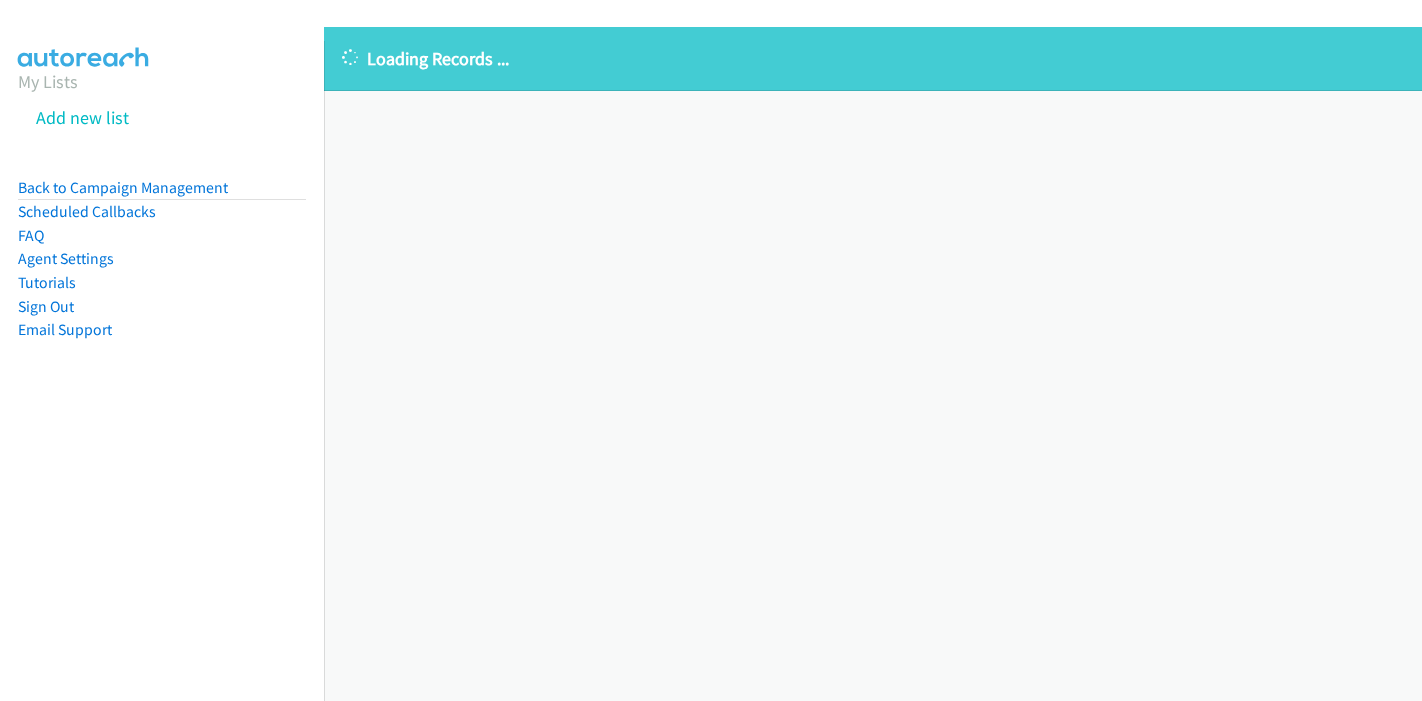 scroll, scrollTop: 0, scrollLeft: 0, axis: both 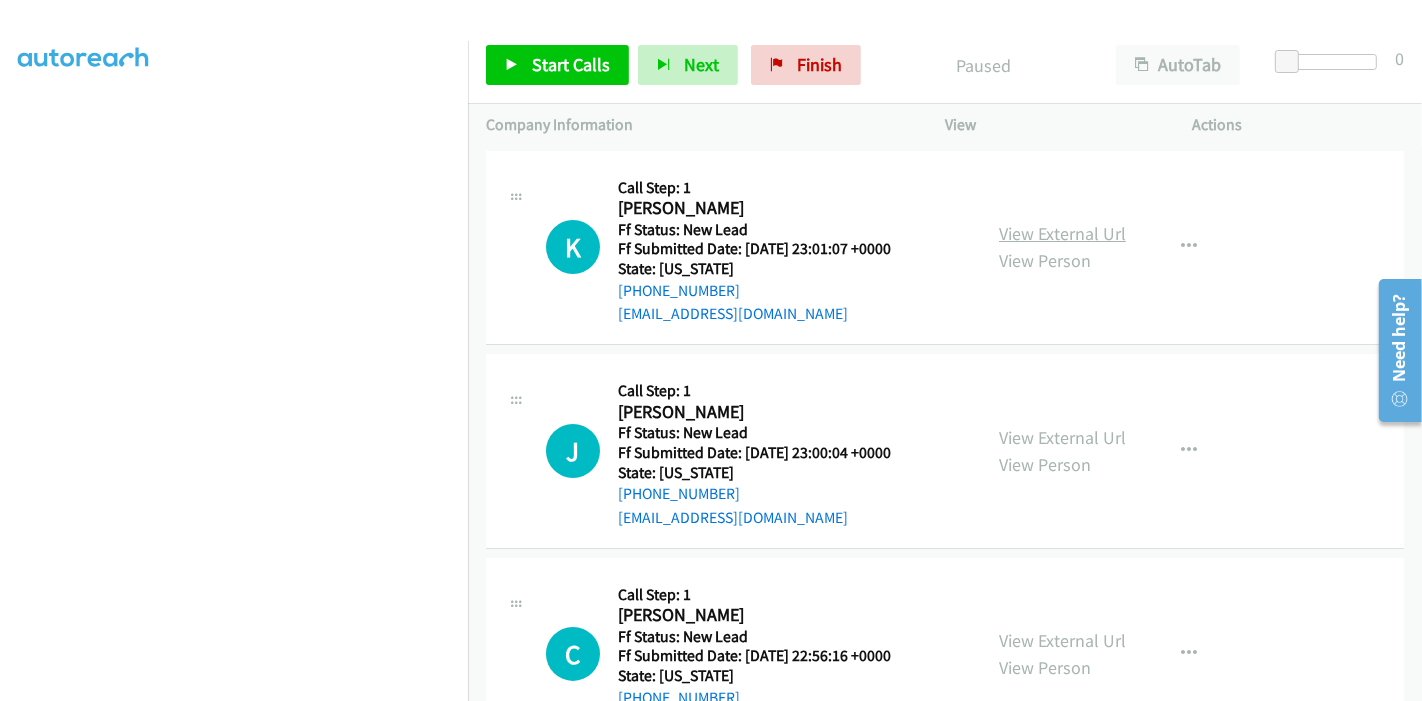 click on "View External Url" at bounding box center [1062, 233] 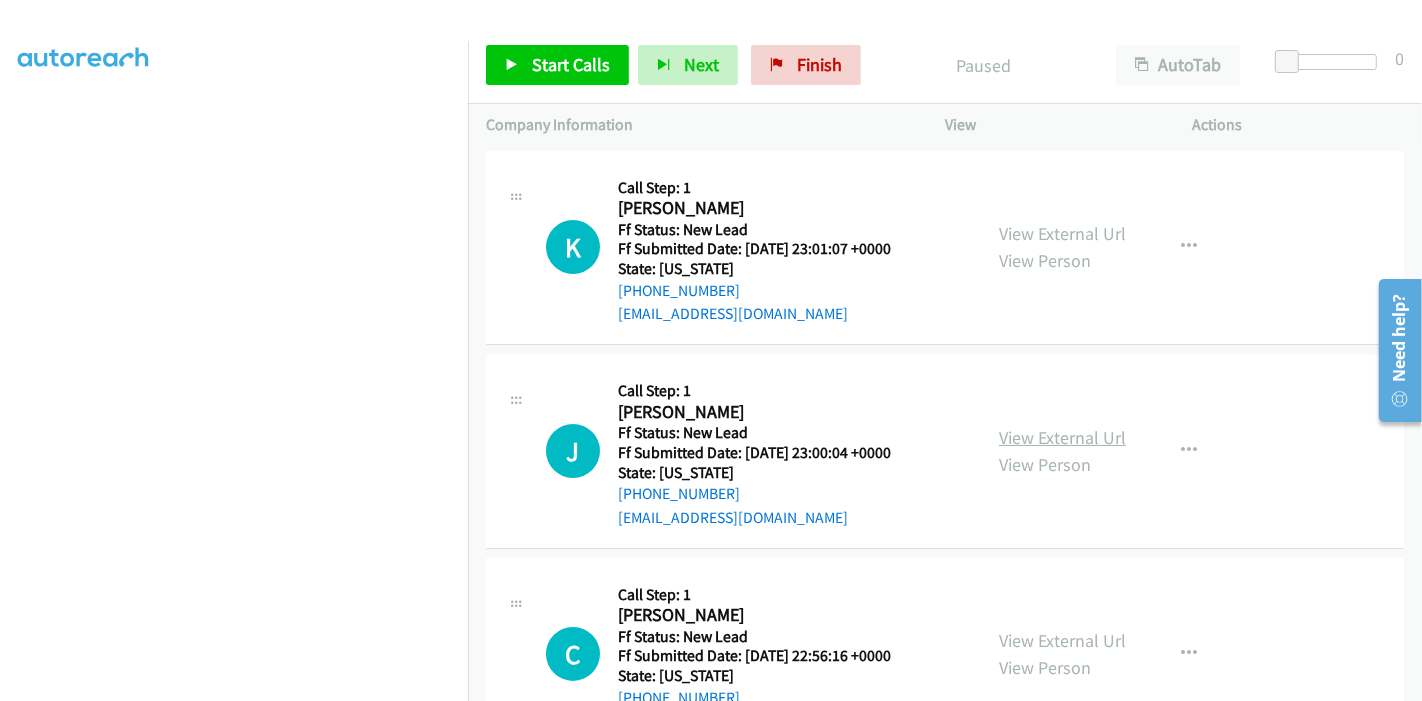 click on "View External Url" at bounding box center [1062, 437] 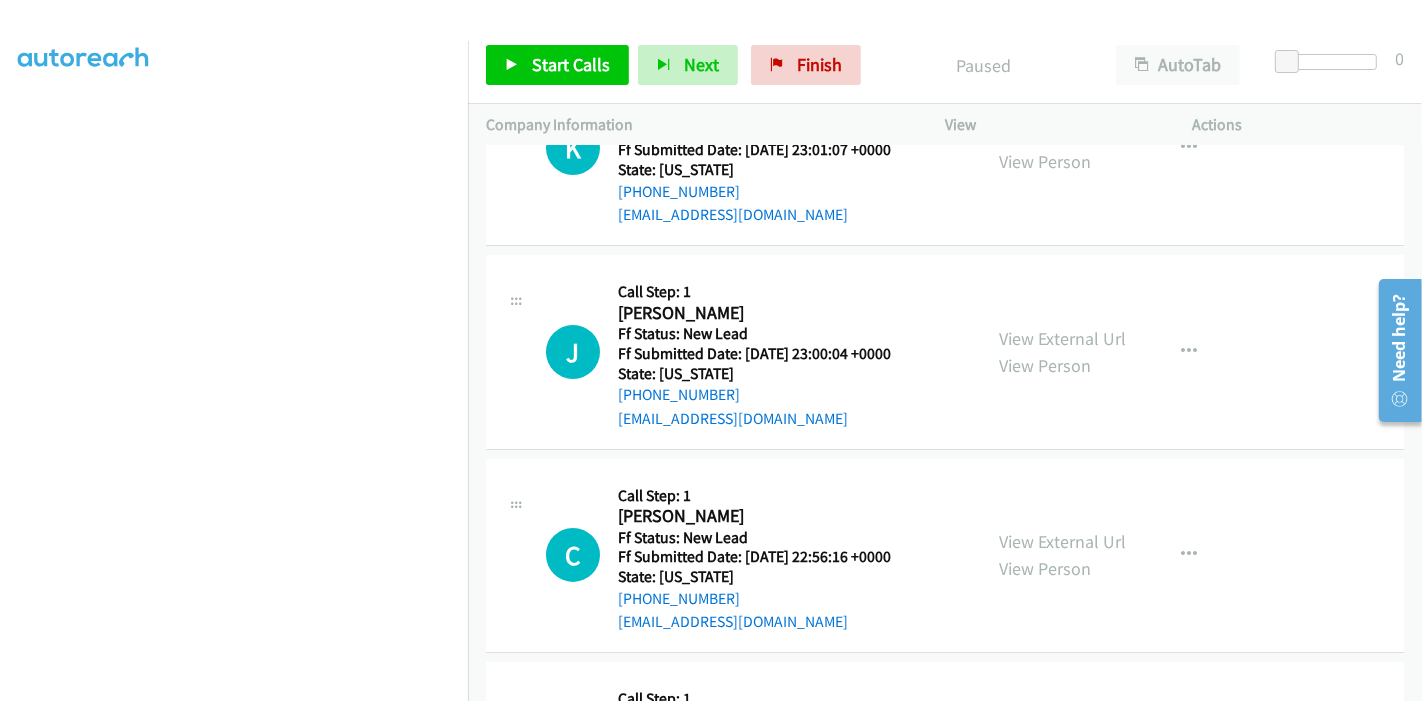 scroll, scrollTop: 222, scrollLeft: 0, axis: vertical 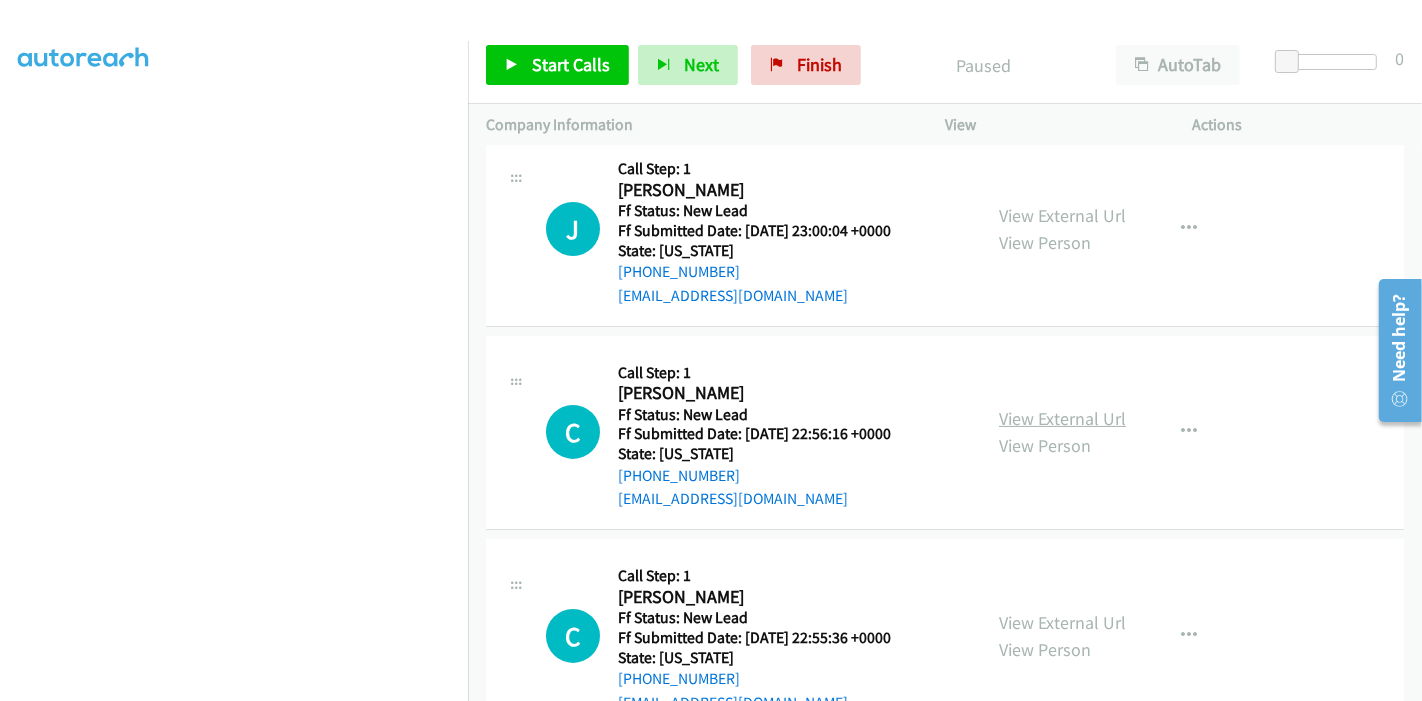click on "View External Url" at bounding box center (1062, 418) 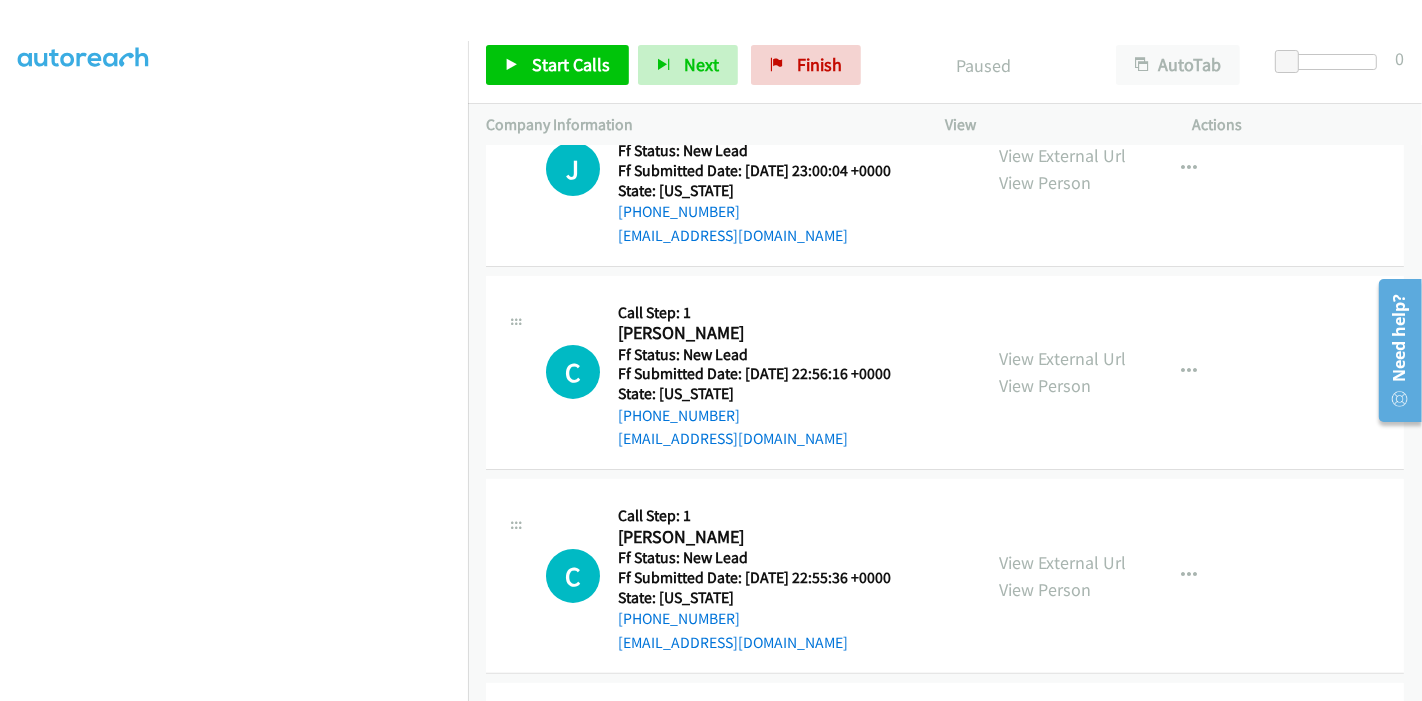 scroll, scrollTop: 333, scrollLeft: 0, axis: vertical 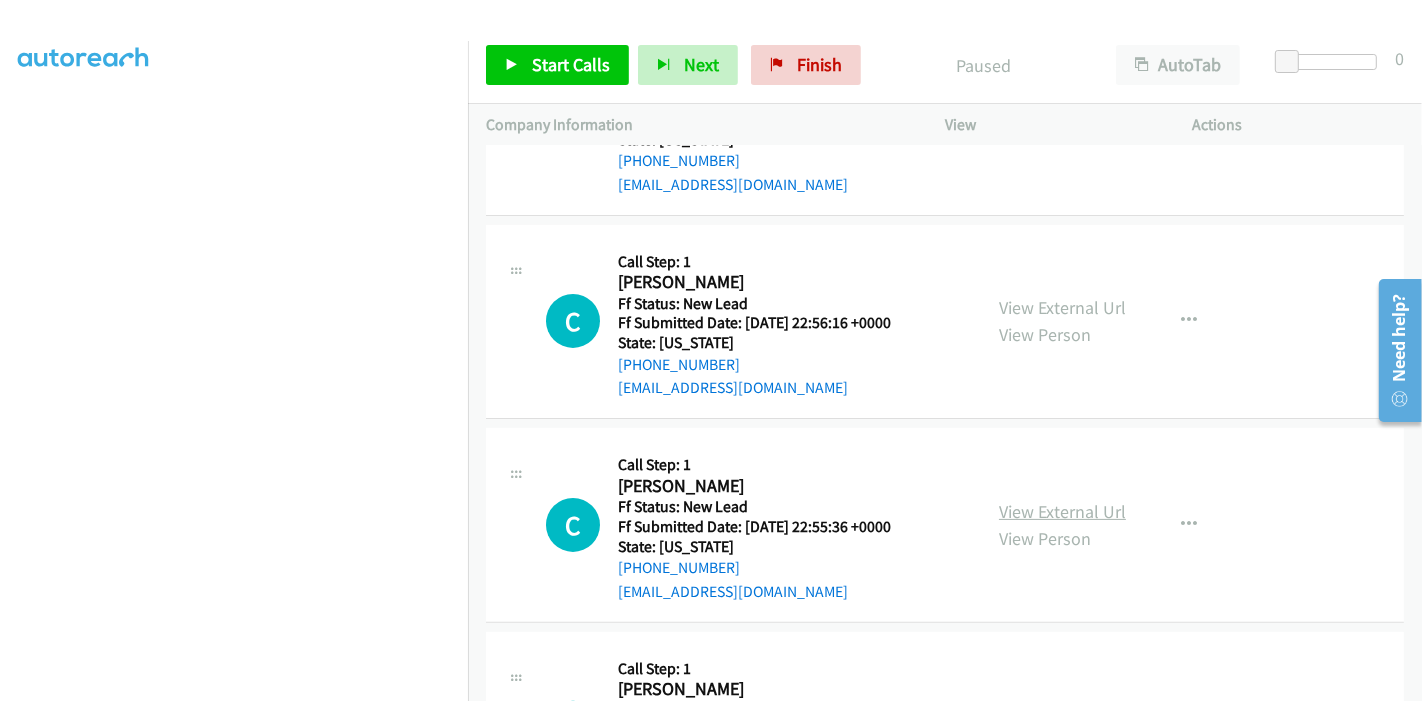 click on "View External Url" at bounding box center [1062, 511] 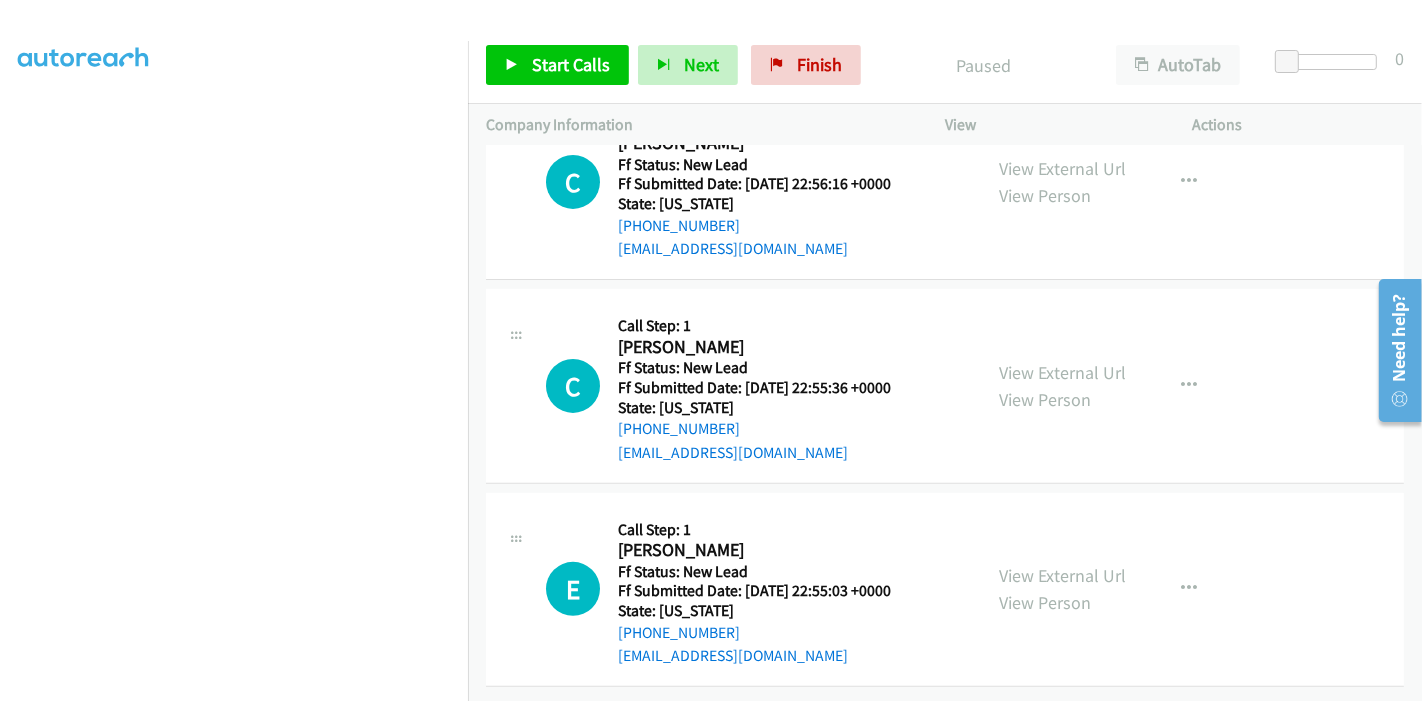 scroll, scrollTop: 487, scrollLeft: 0, axis: vertical 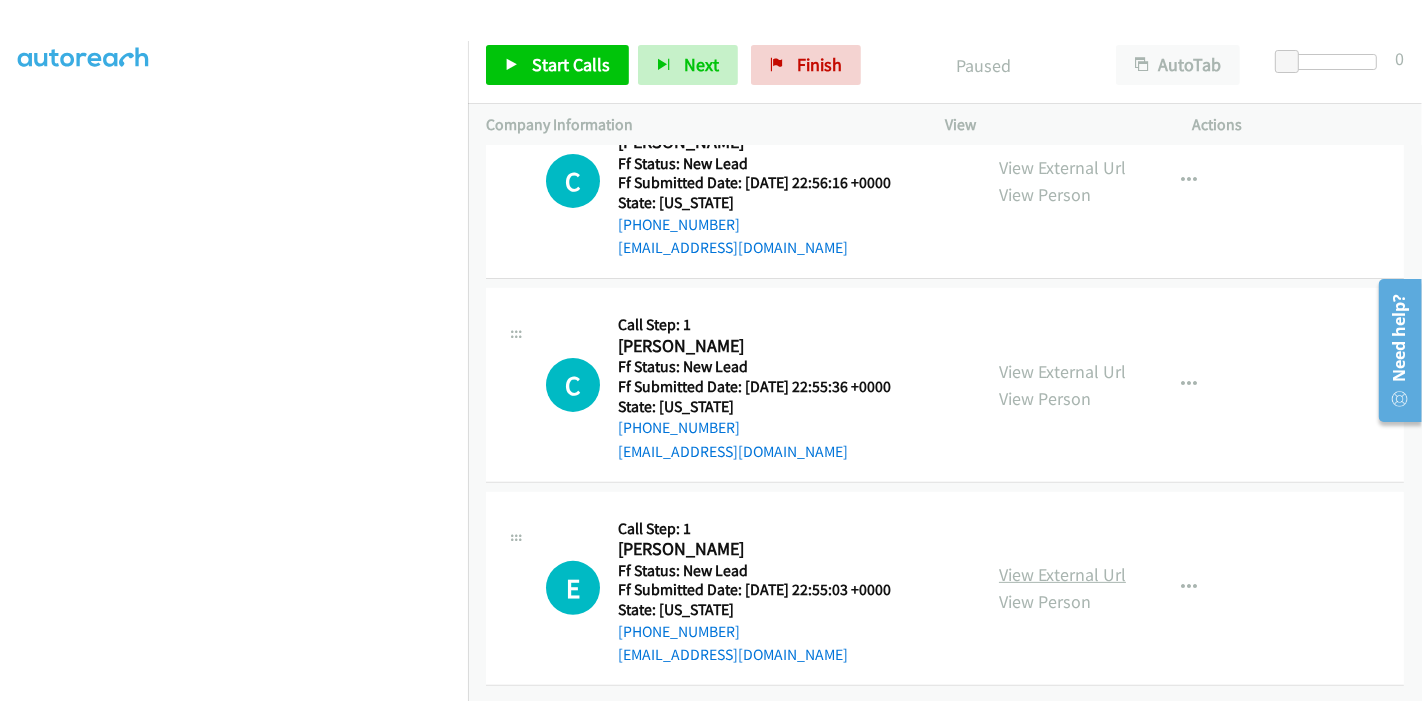 click on "View External Url" at bounding box center [1062, 574] 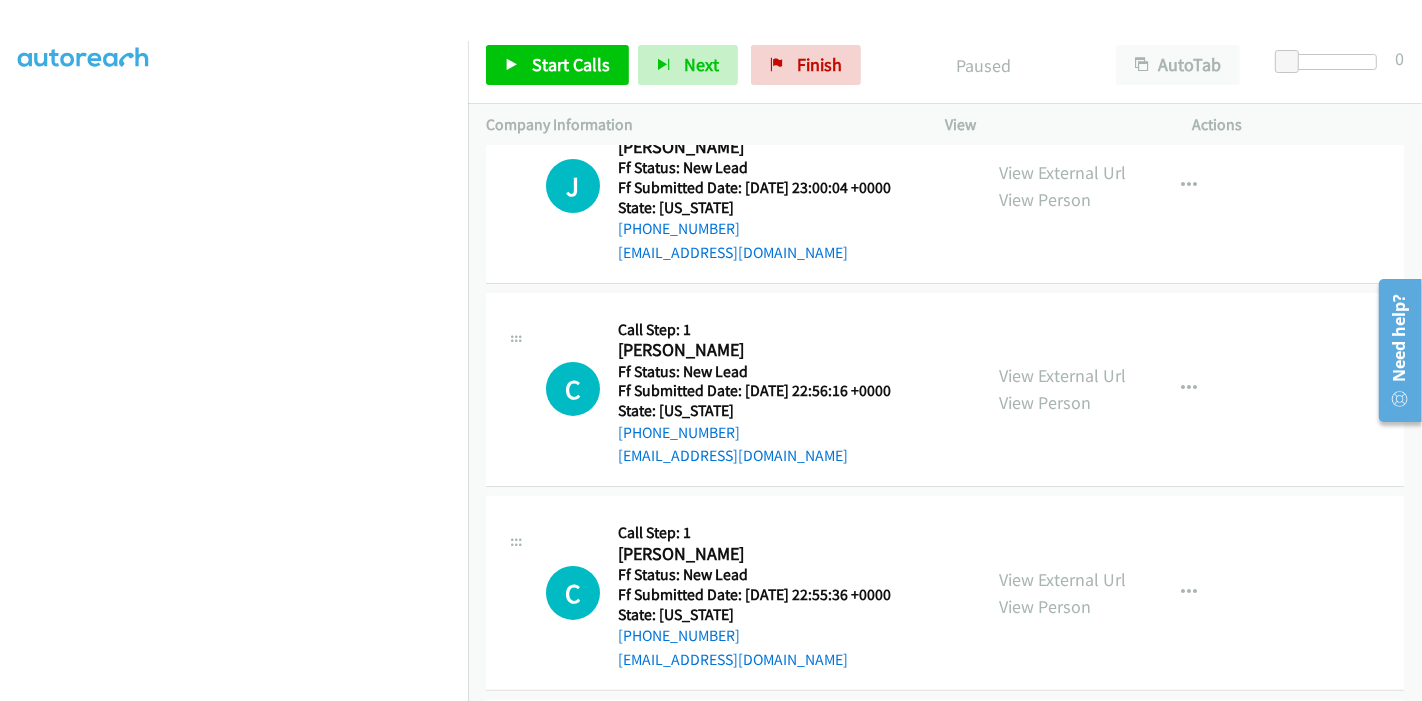 scroll, scrollTop: 0, scrollLeft: 0, axis: both 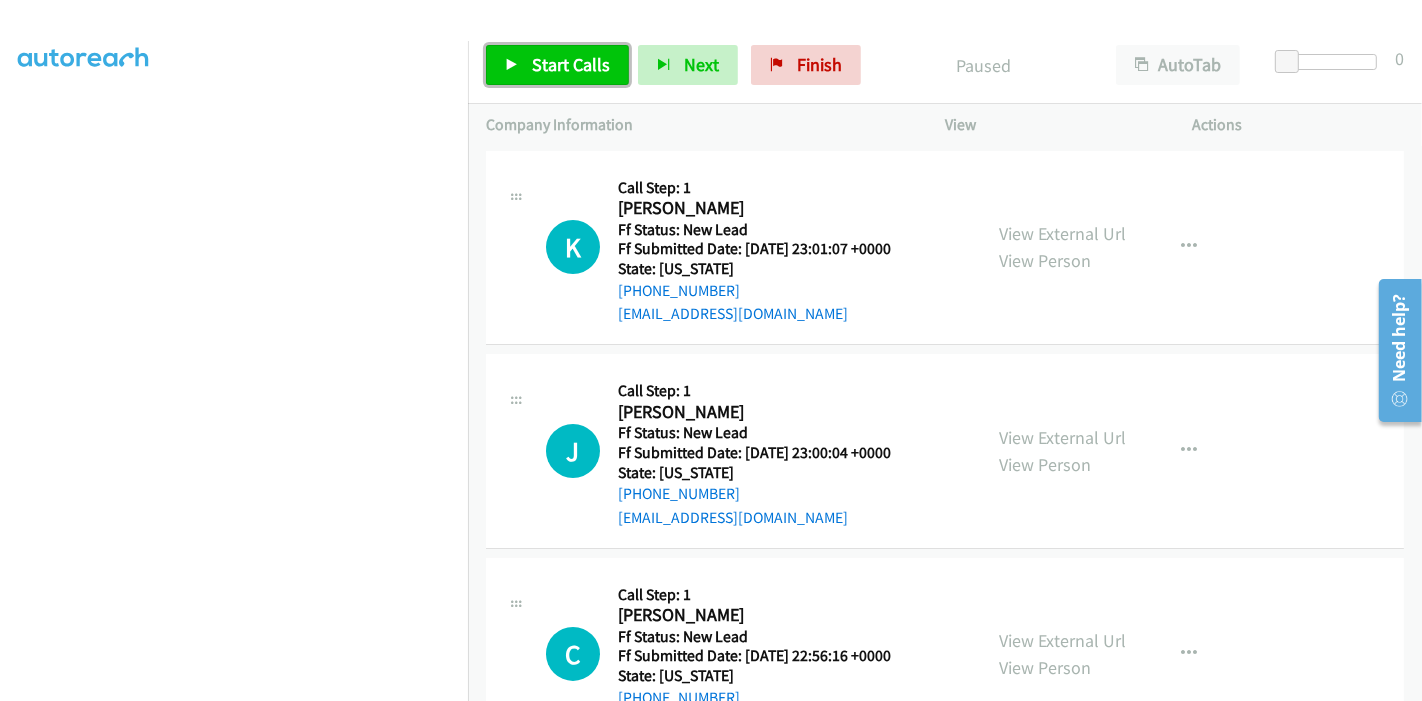 click at bounding box center (512, 66) 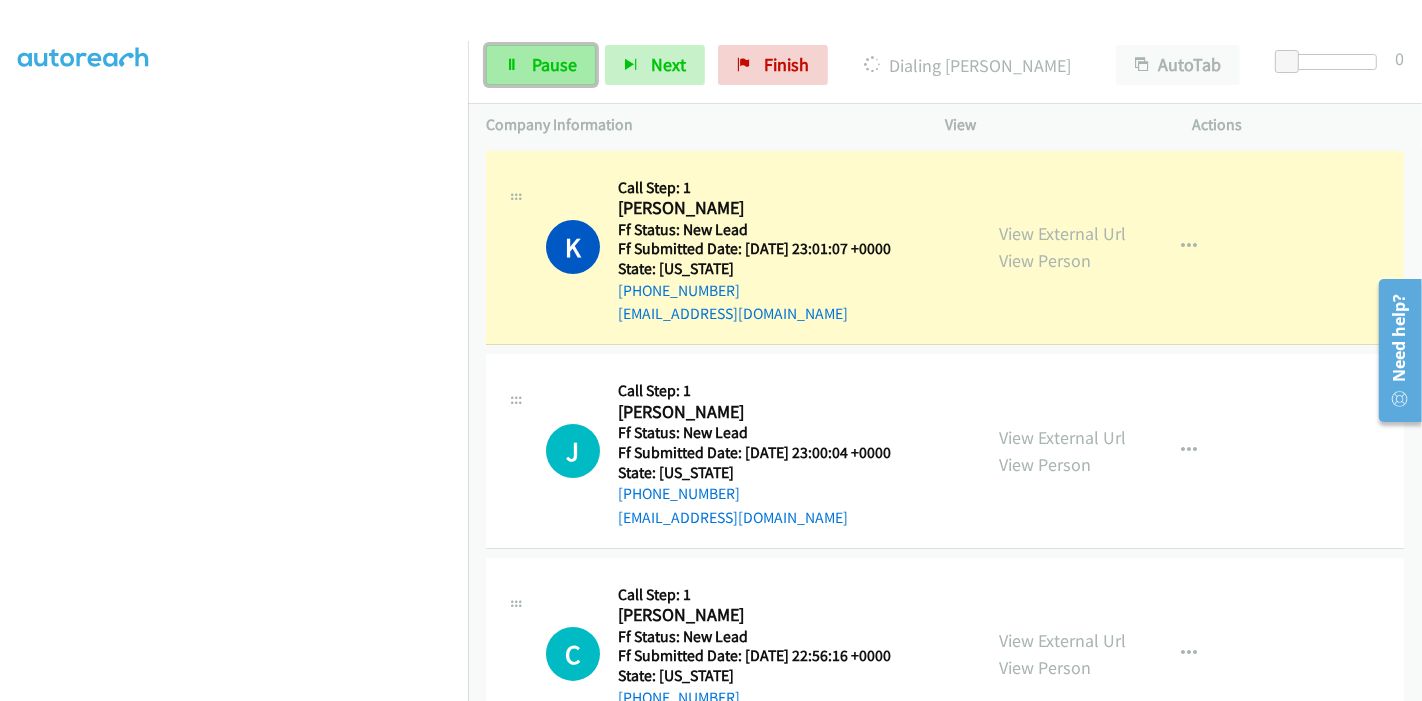 click on "Pause" at bounding box center [541, 65] 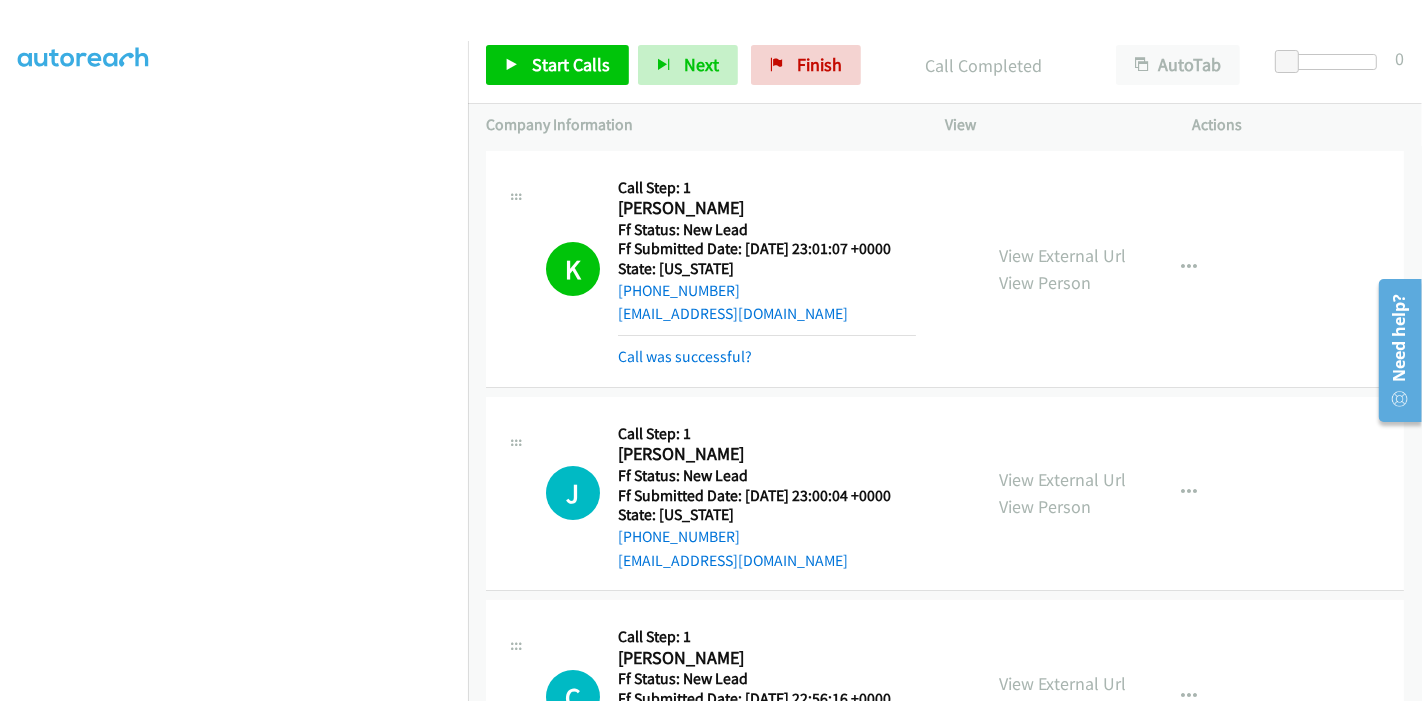 scroll, scrollTop: 422, scrollLeft: 0, axis: vertical 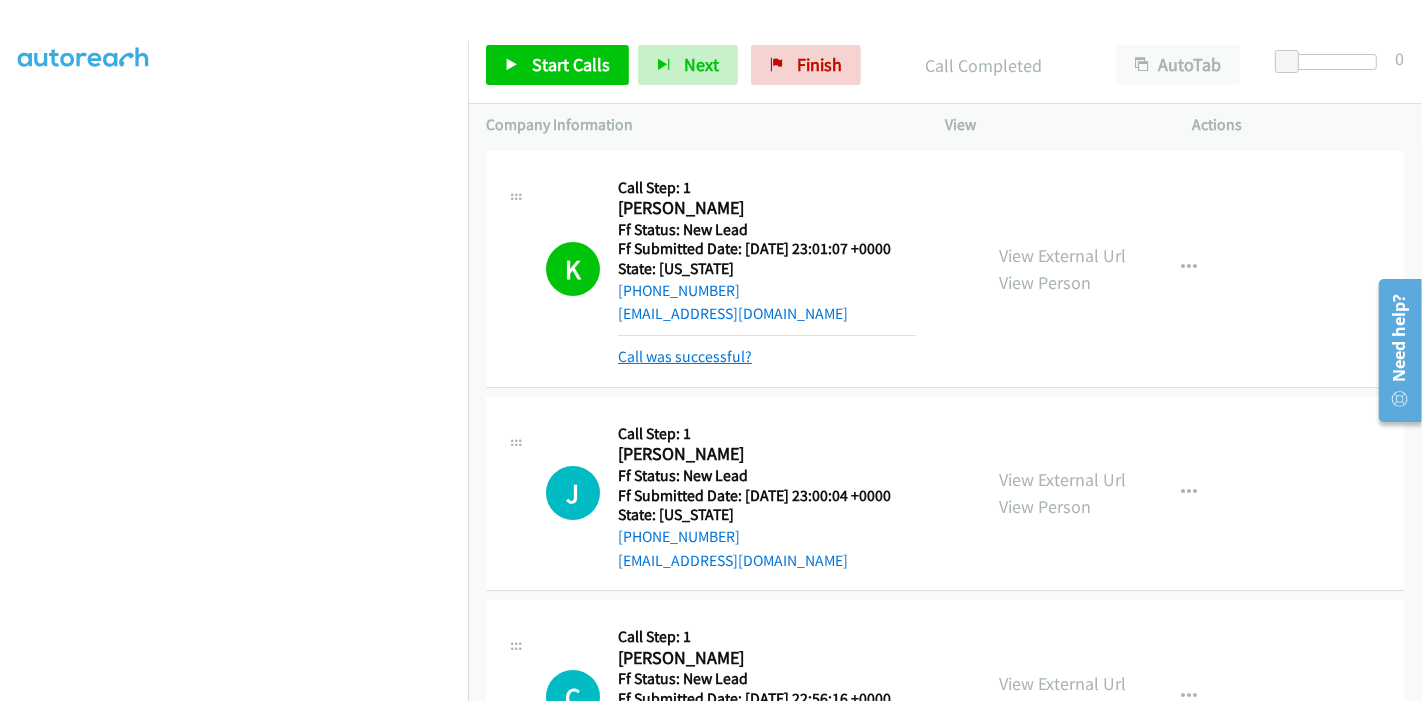 click on "Call was successful?" at bounding box center [685, 356] 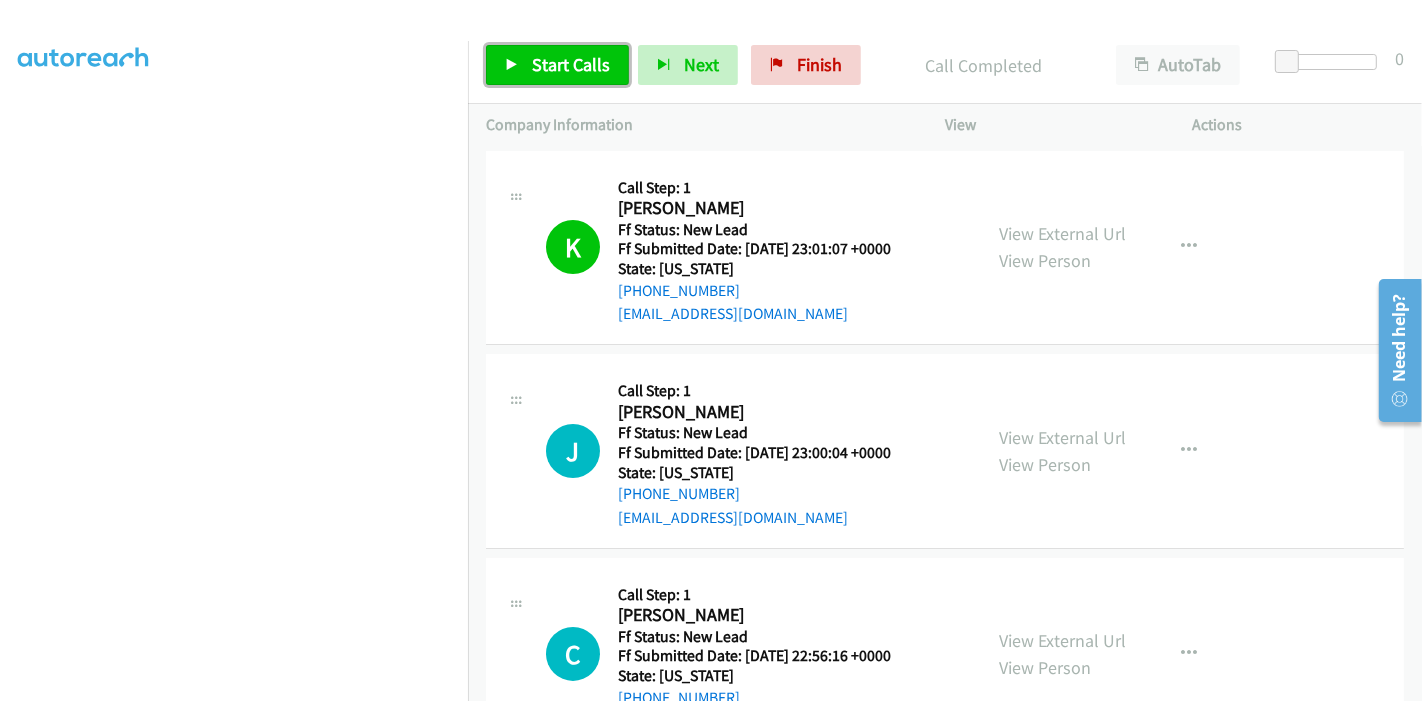click on "Start Calls" at bounding box center (571, 64) 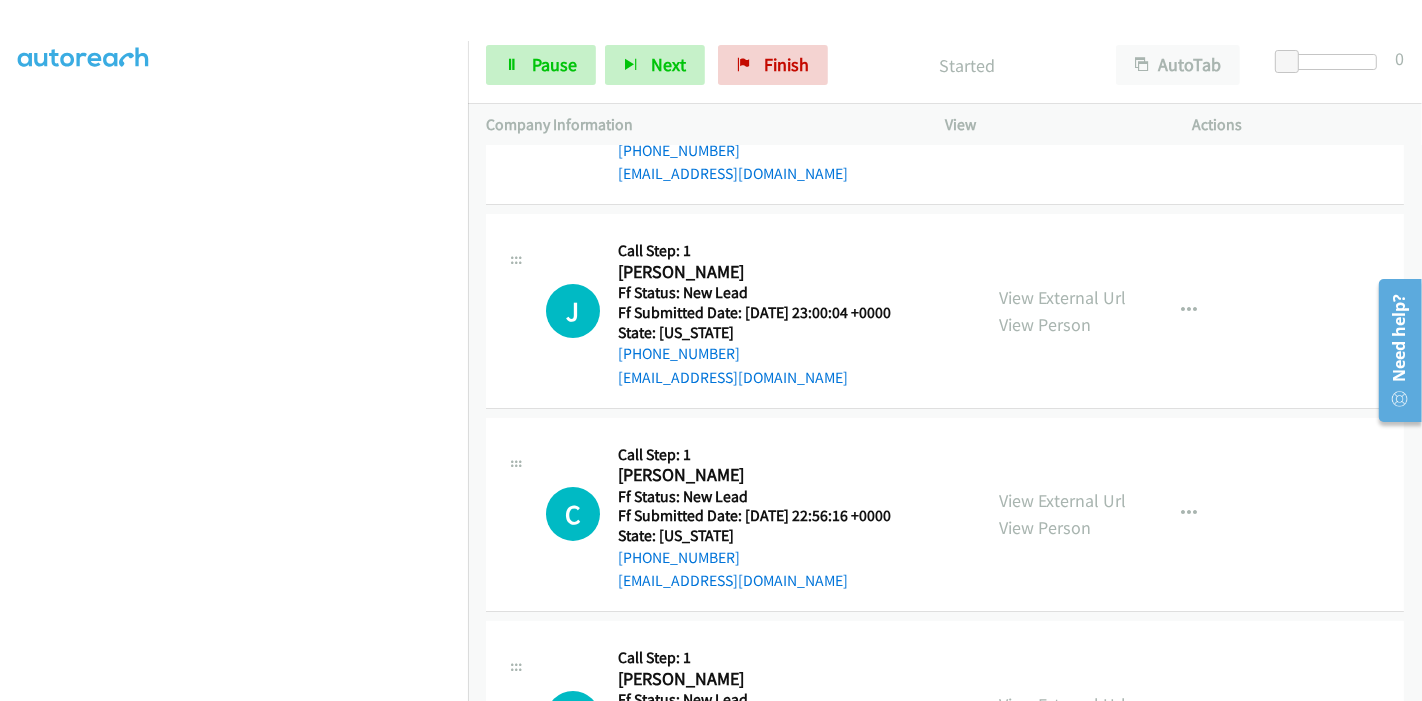 scroll, scrollTop: 222, scrollLeft: 0, axis: vertical 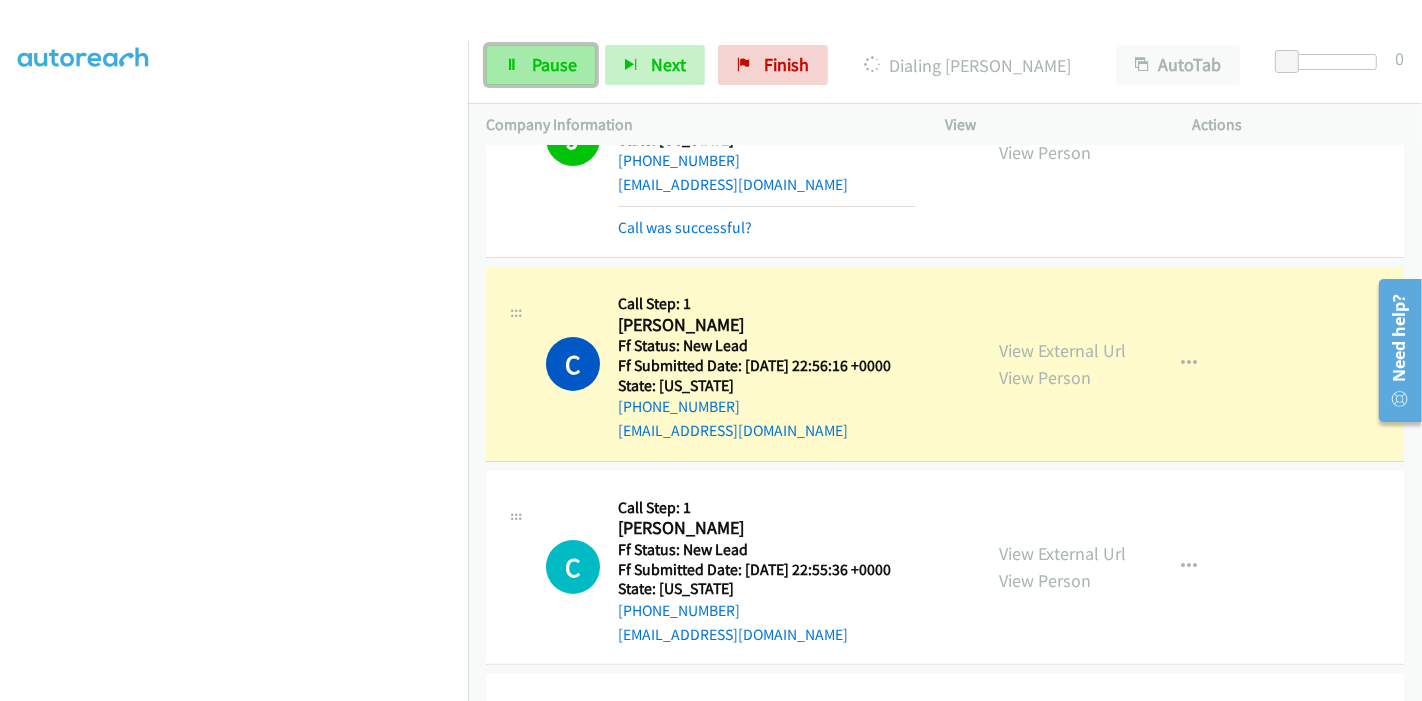 click on "Pause" at bounding box center [554, 64] 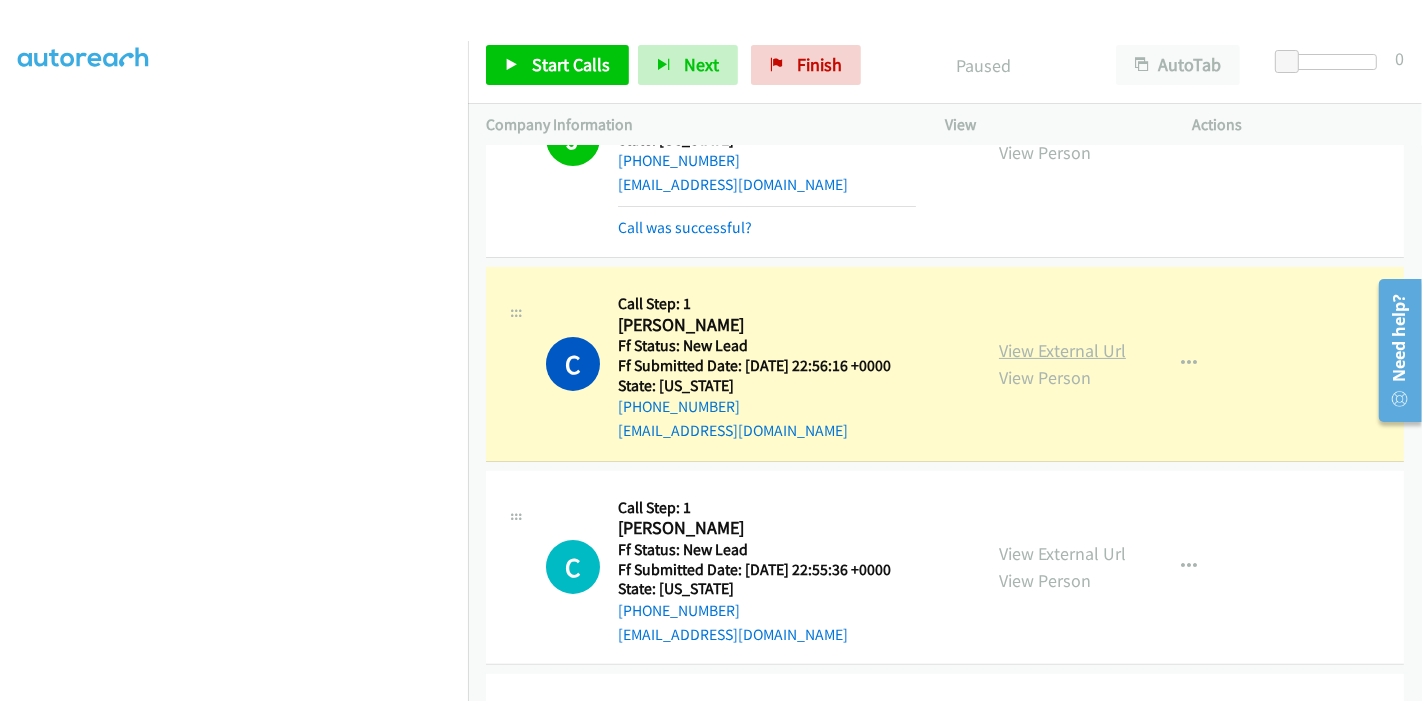 click on "View External Url" at bounding box center (1062, 350) 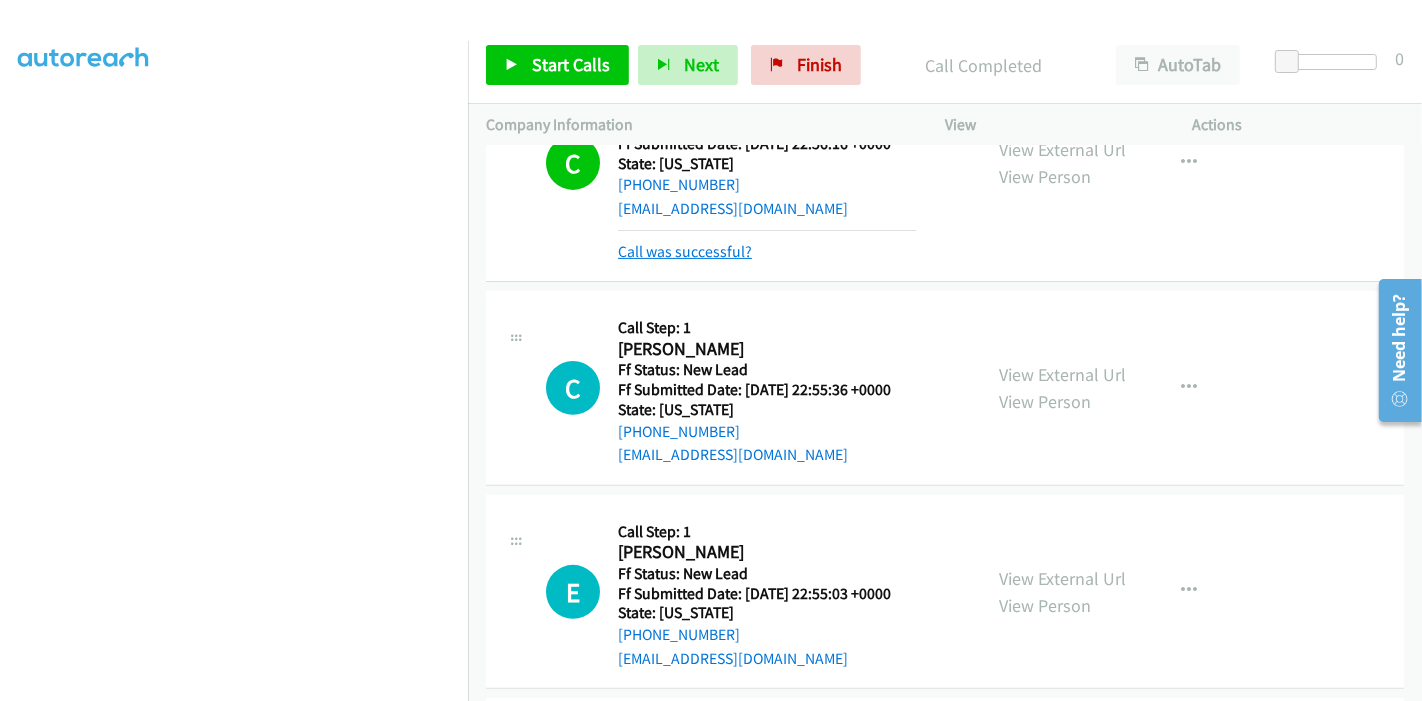 click on "Call was successful?" at bounding box center [685, 251] 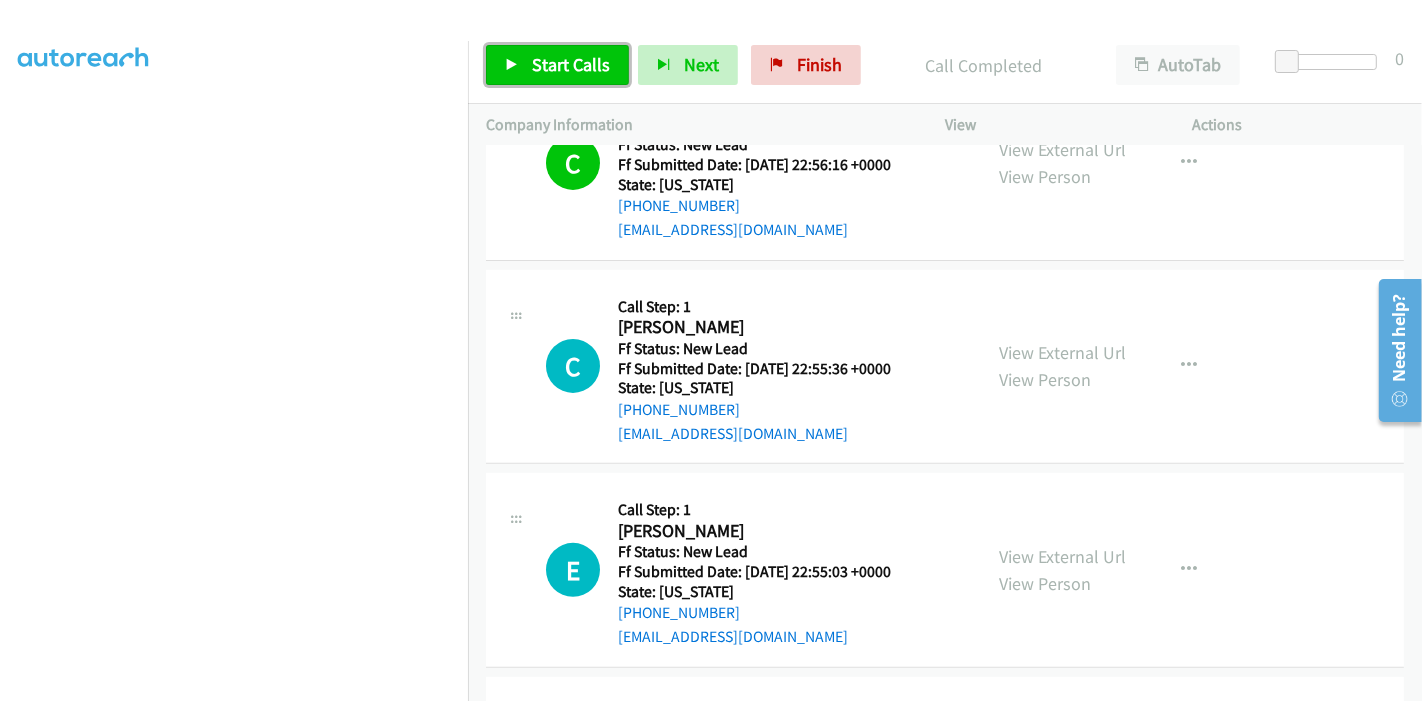 click on "Start Calls" at bounding box center (557, 65) 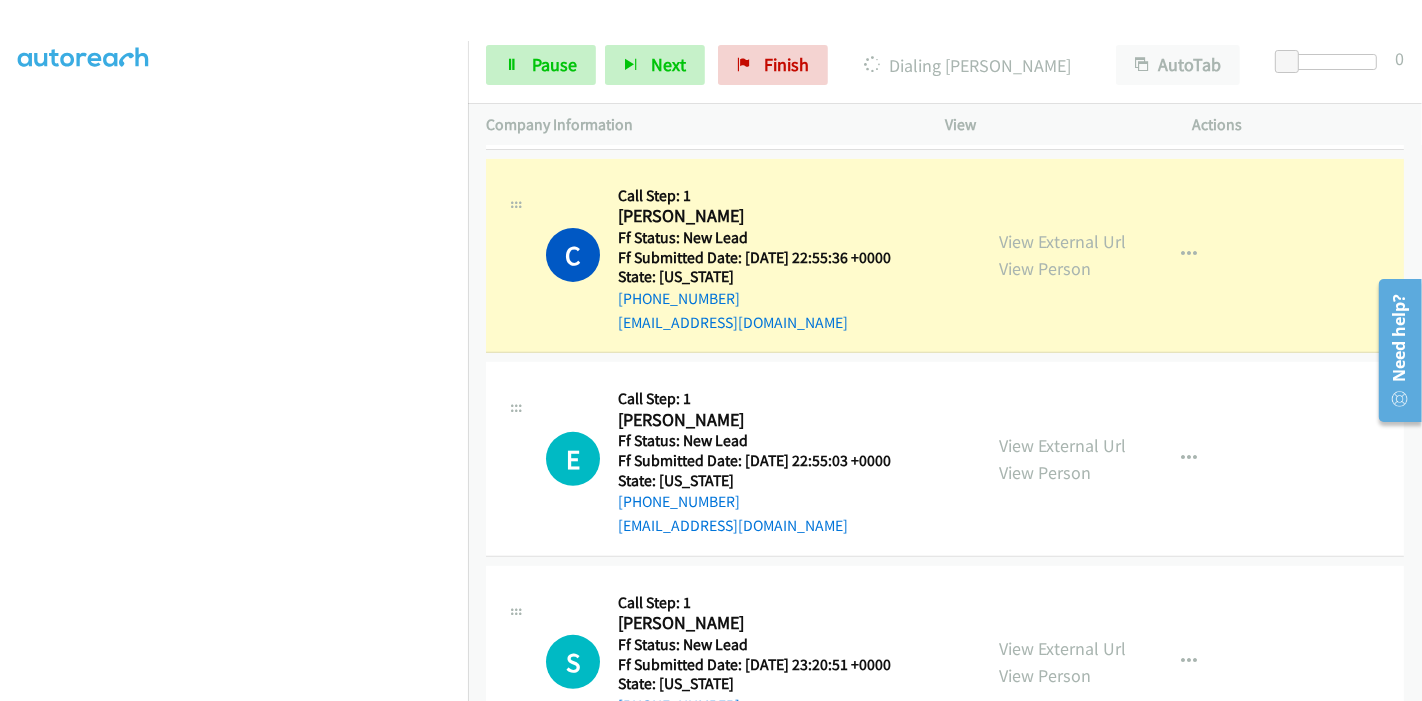 scroll, scrollTop: 867, scrollLeft: 0, axis: vertical 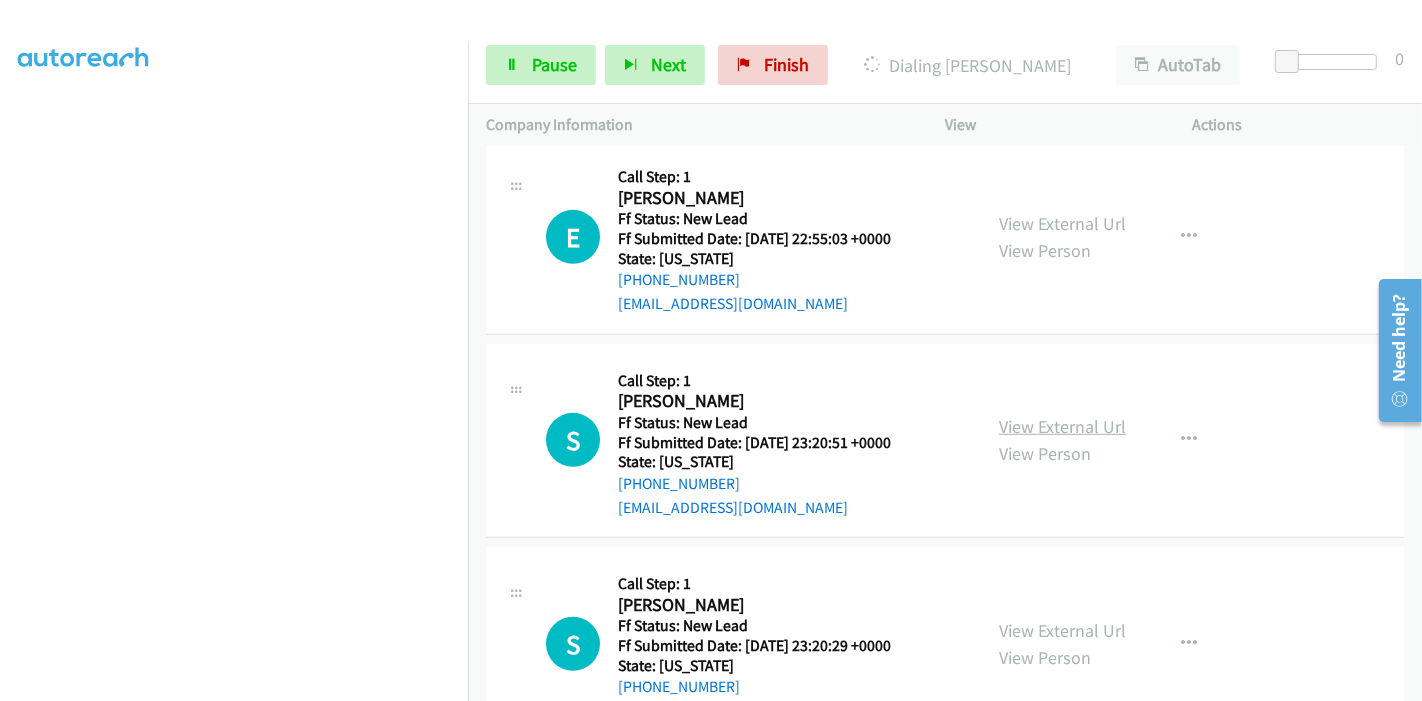 click on "View External Url" at bounding box center [1062, 426] 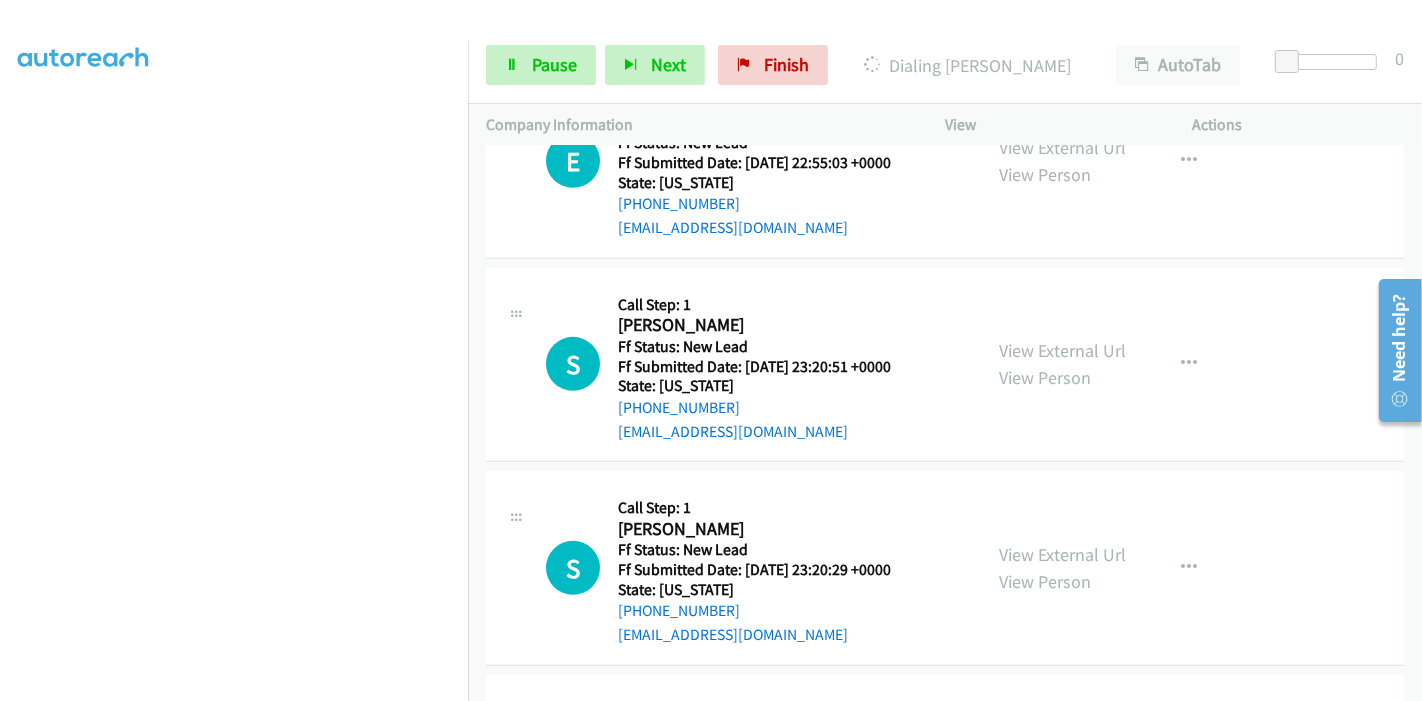 scroll, scrollTop: 978, scrollLeft: 0, axis: vertical 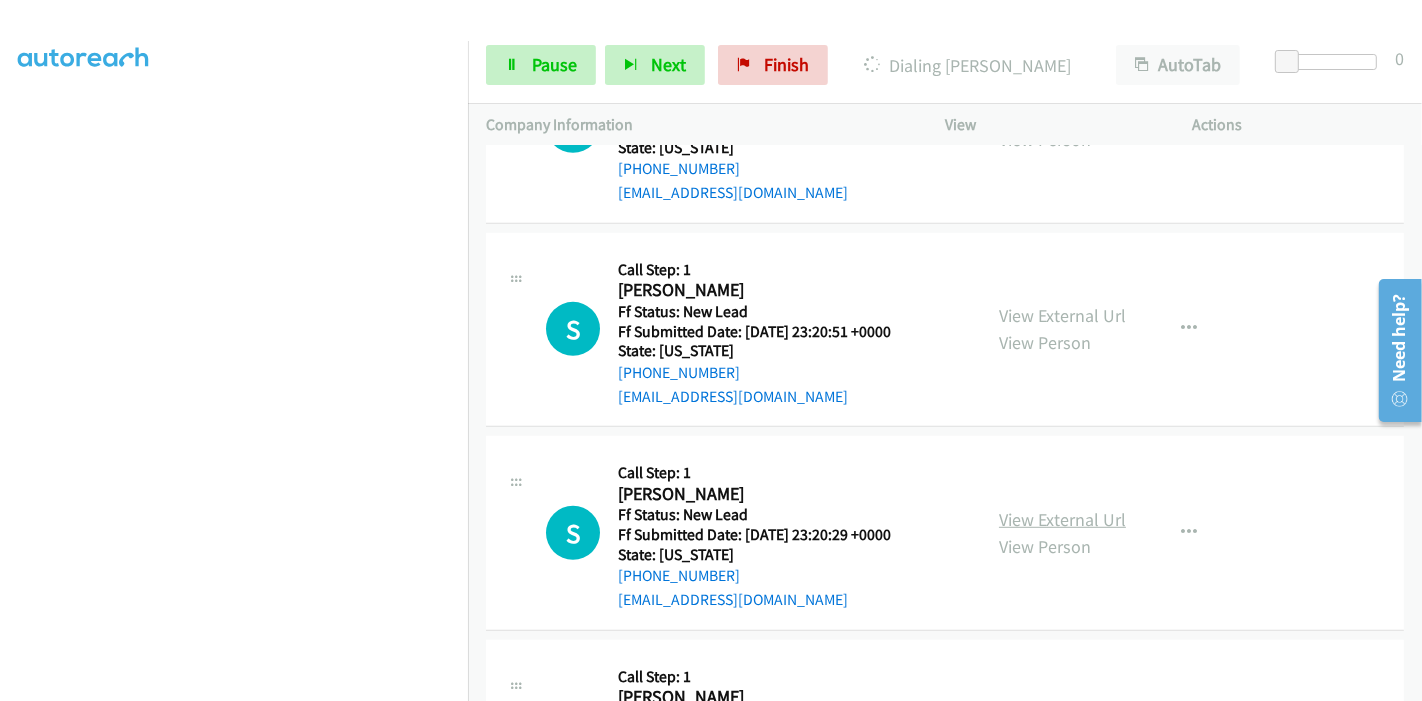 click on "View External Url" at bounding box center (1062, 519) 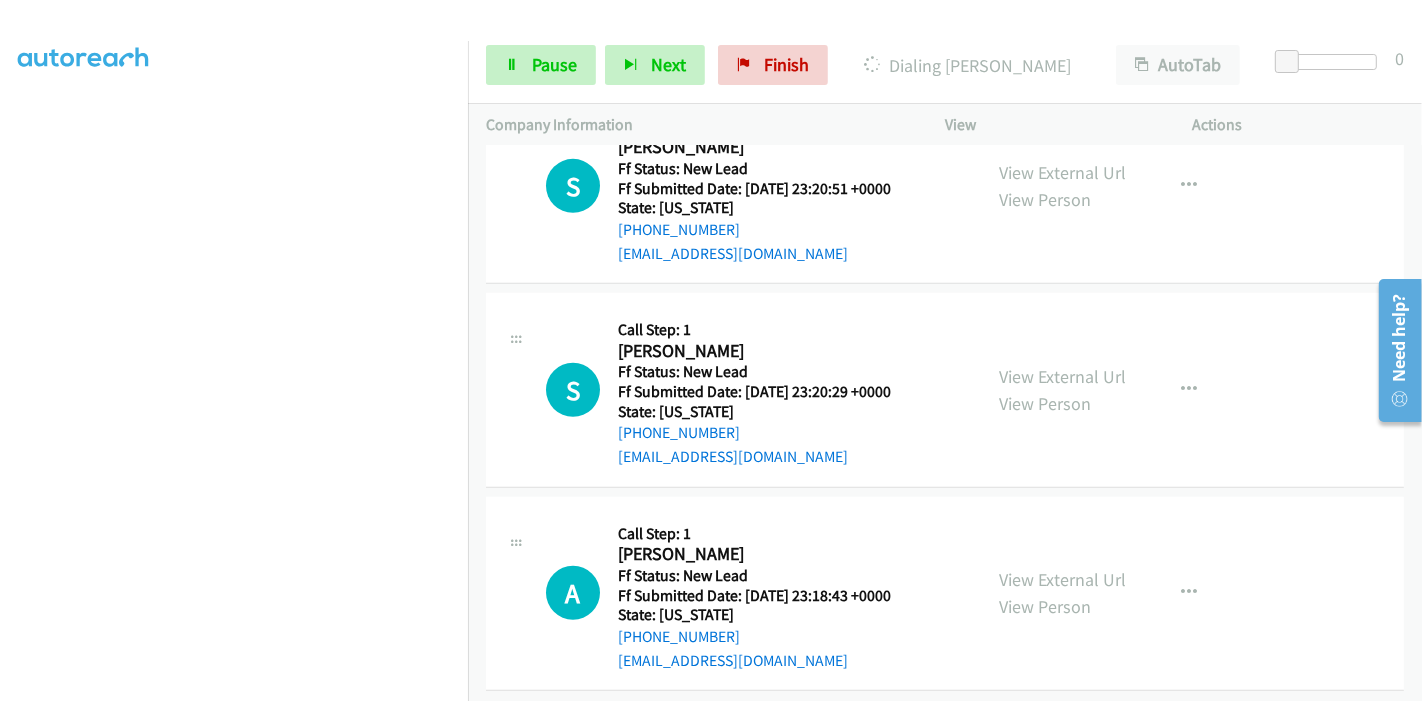 scroll, scrollTop: 1139, scrollLeft: 0, axis: vertical 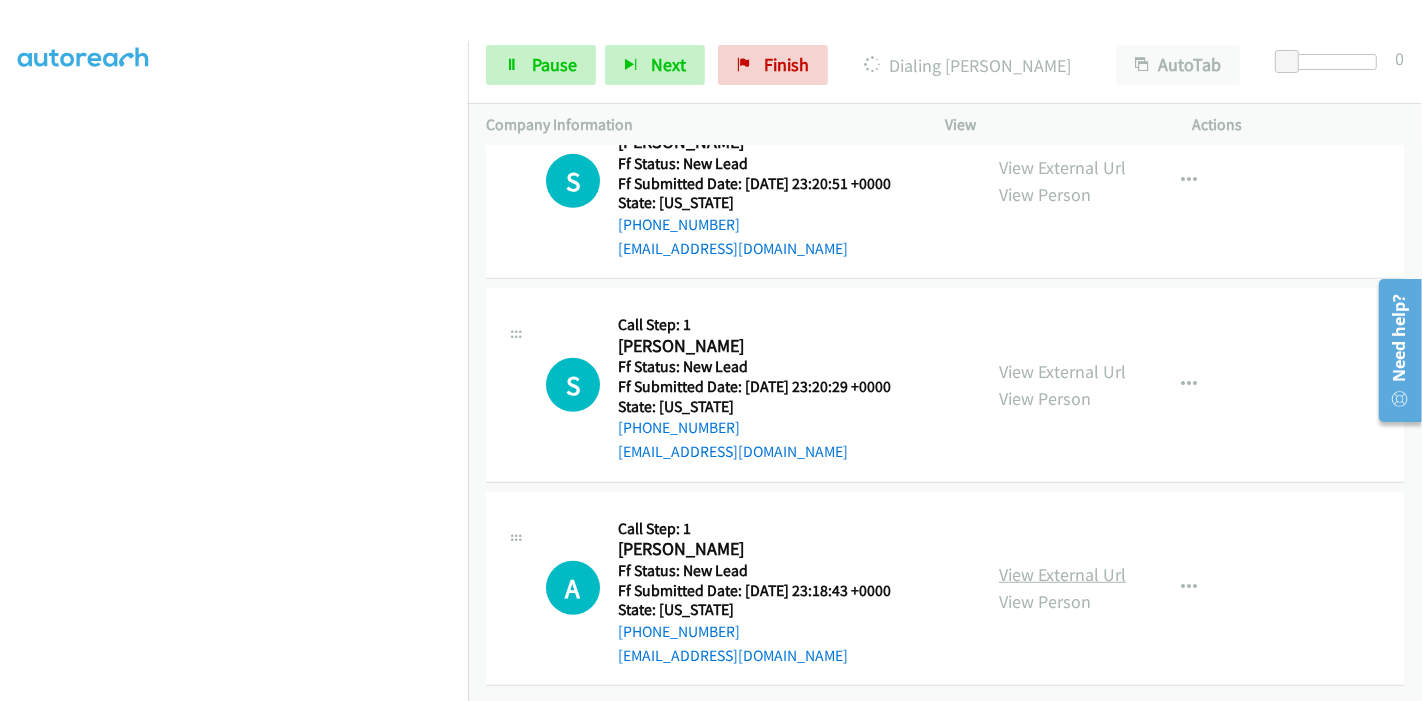 click on "View External Url" at bounding box center (1062, 574) 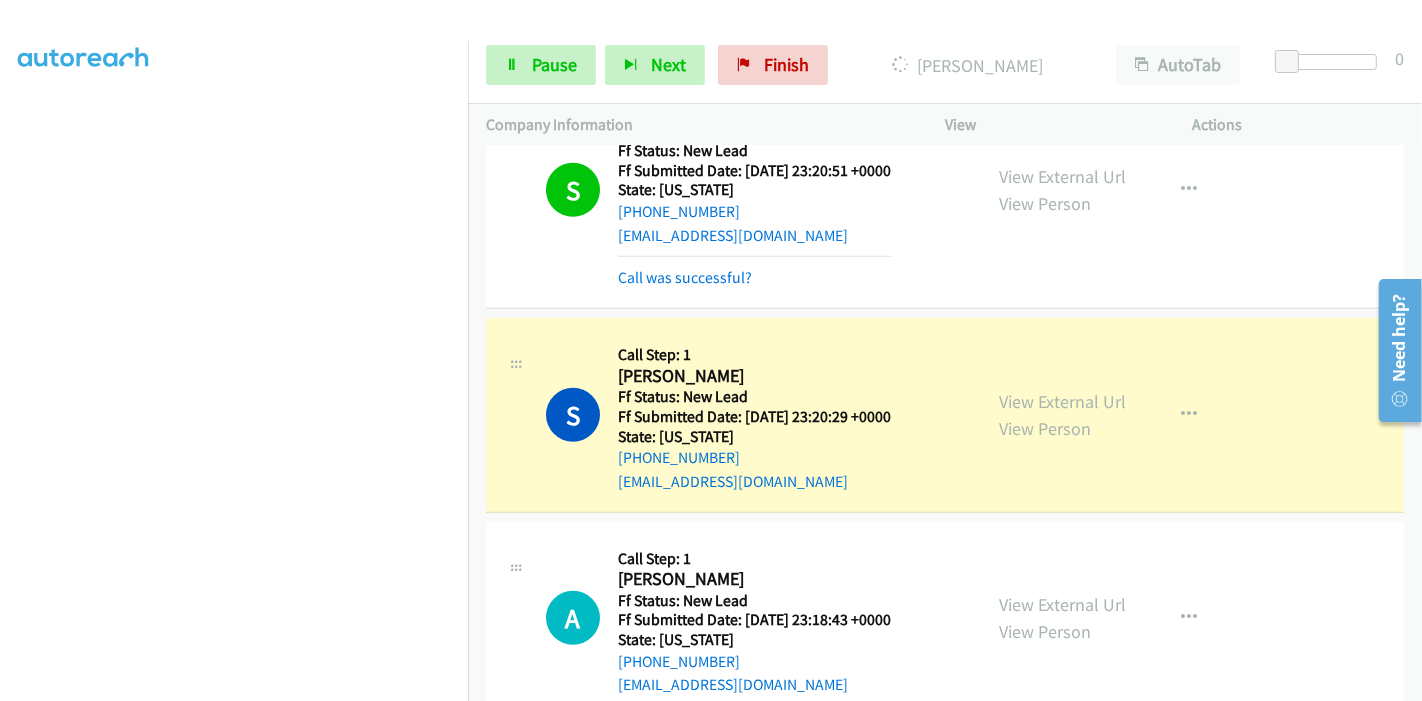scroll, scrollTop: 1245, scrollLeft: 0, axis: vertical 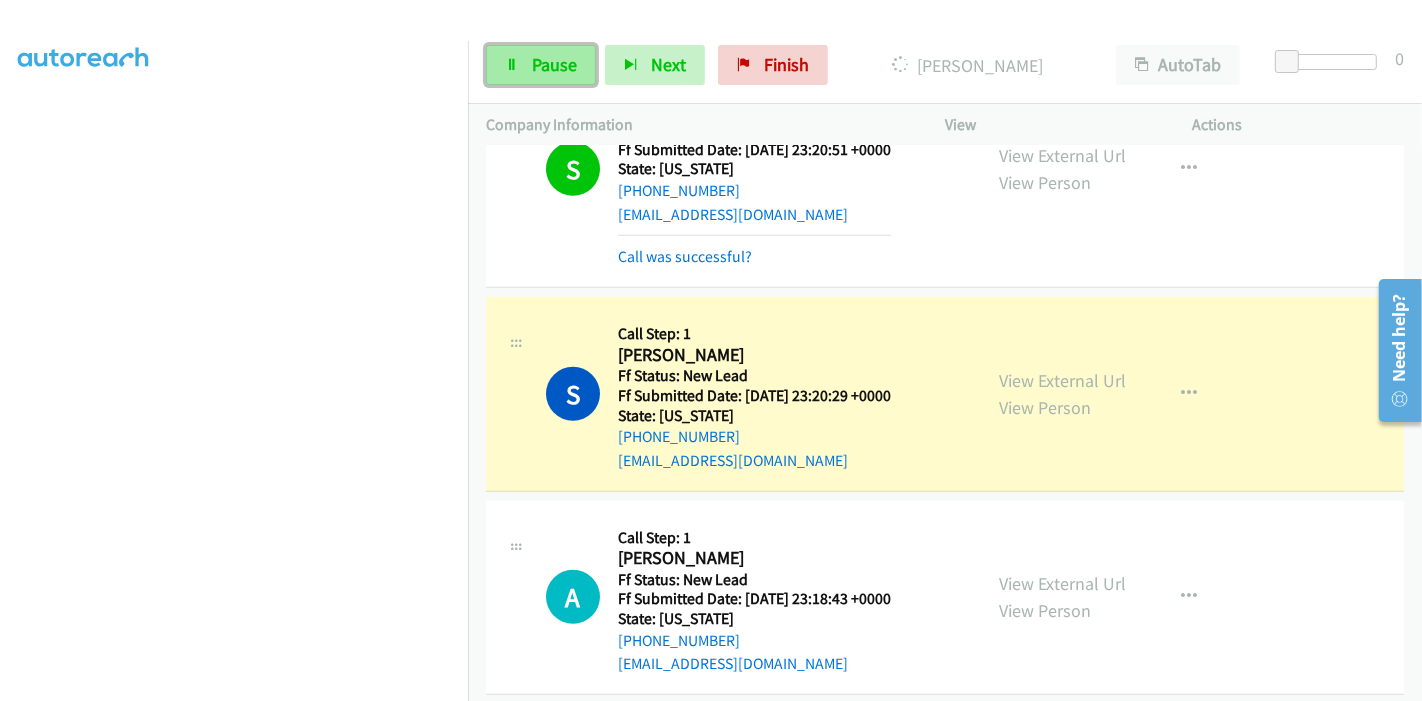 click on "Pause" at bounding box center [554, 64] 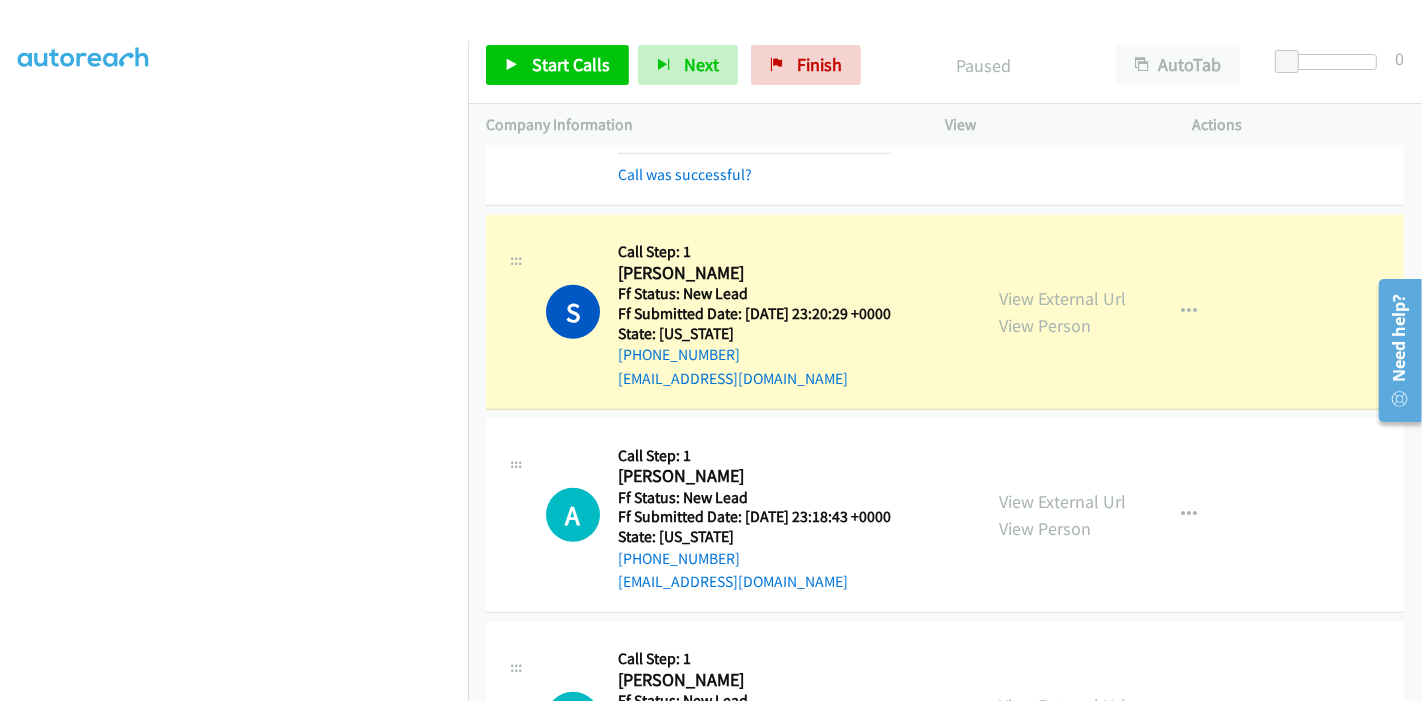 scroll, scrollTop: 1245, scrollLeft: 0, axis: vertical 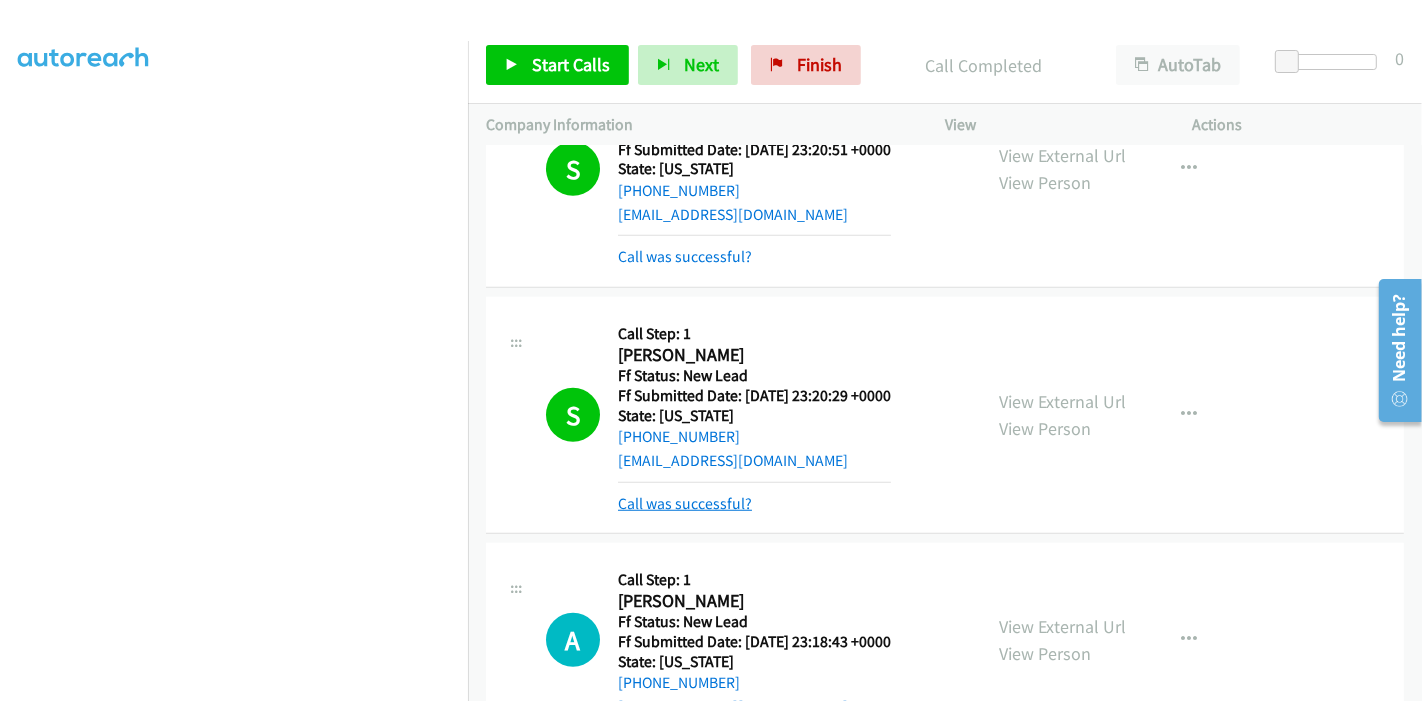 click on "Call was successful?" at bounding box center (685, 503) 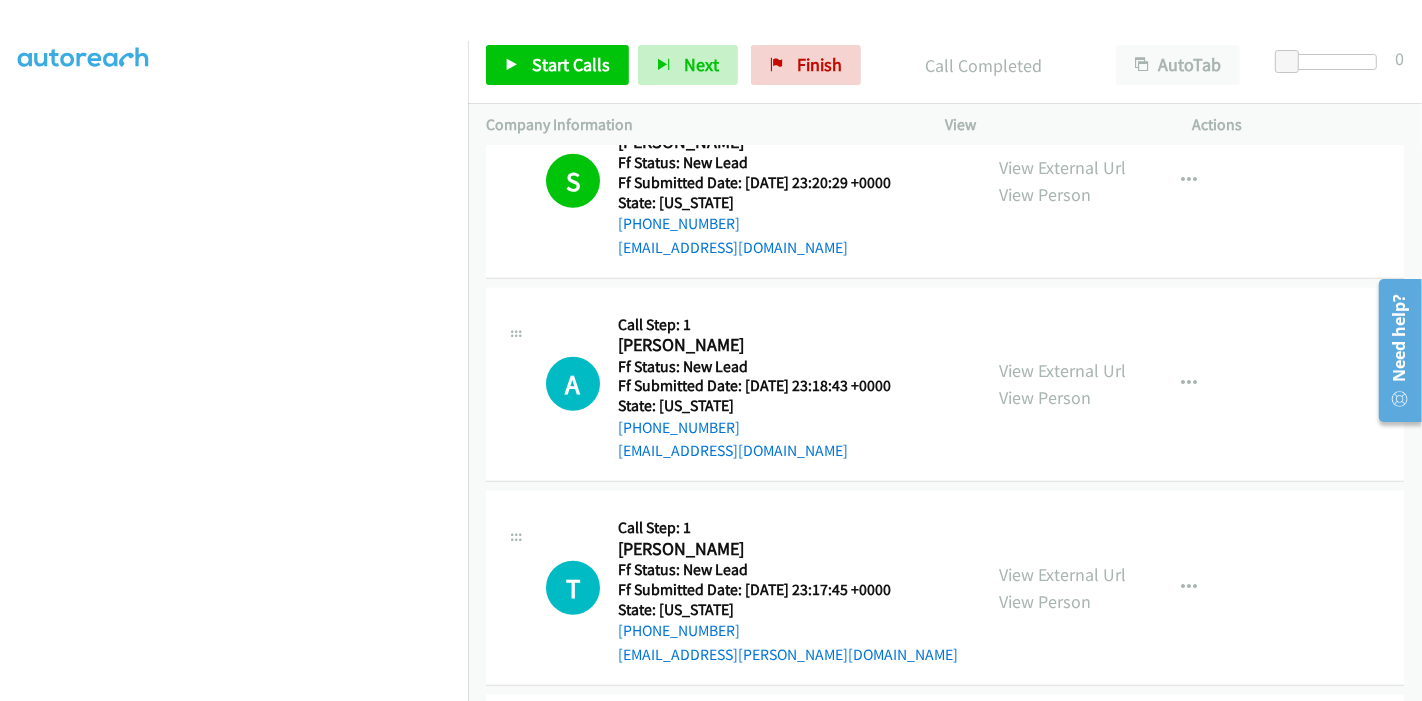 scroll, scrollTop: 1579, scrollLeft: 0, axis: vertical 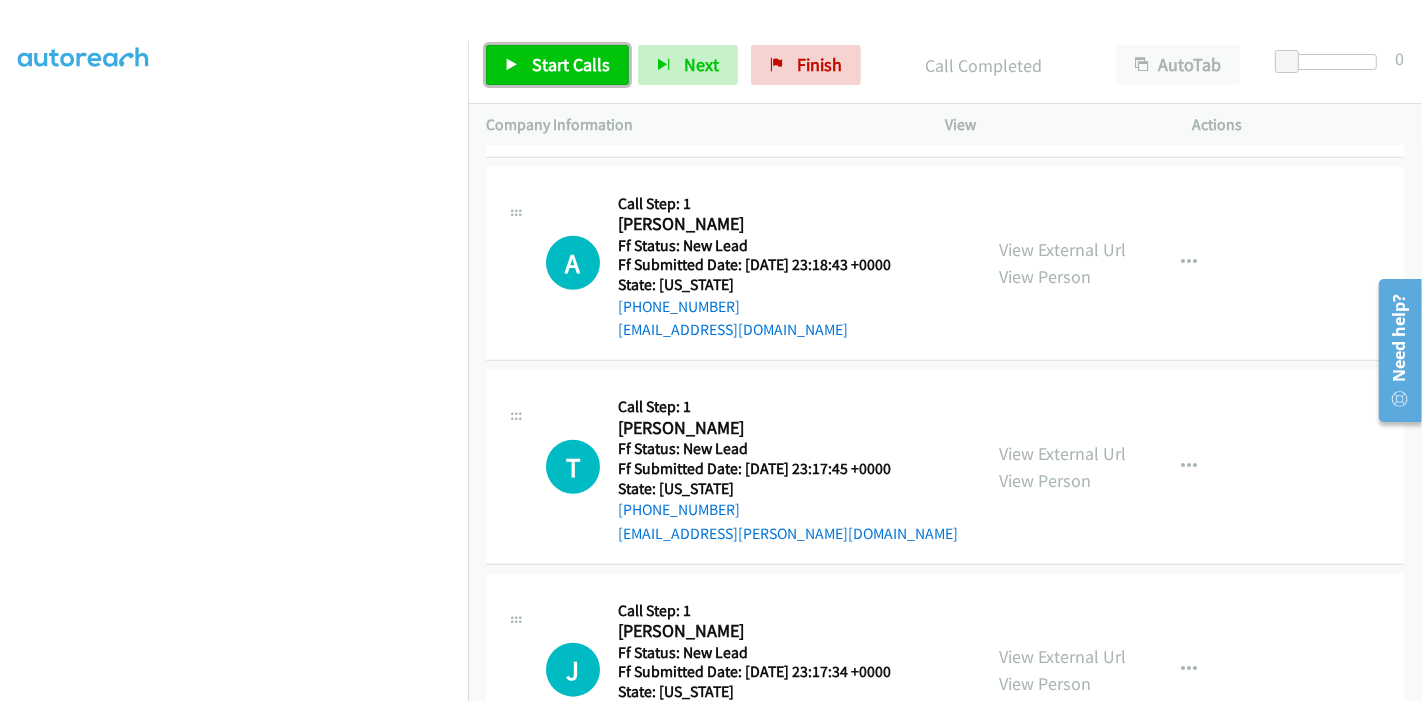 click on "Start Calls" at bounding box center [571, 64] 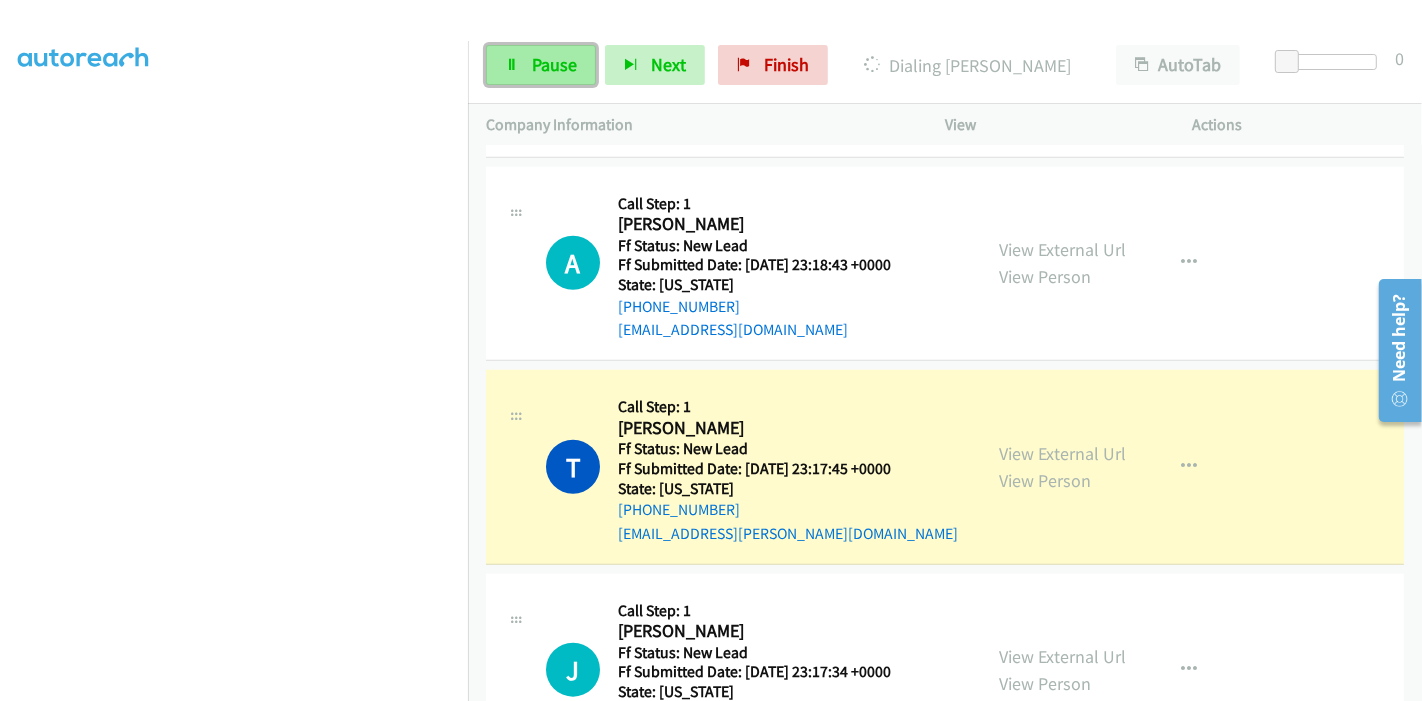 click at bounding box center (512, 66) 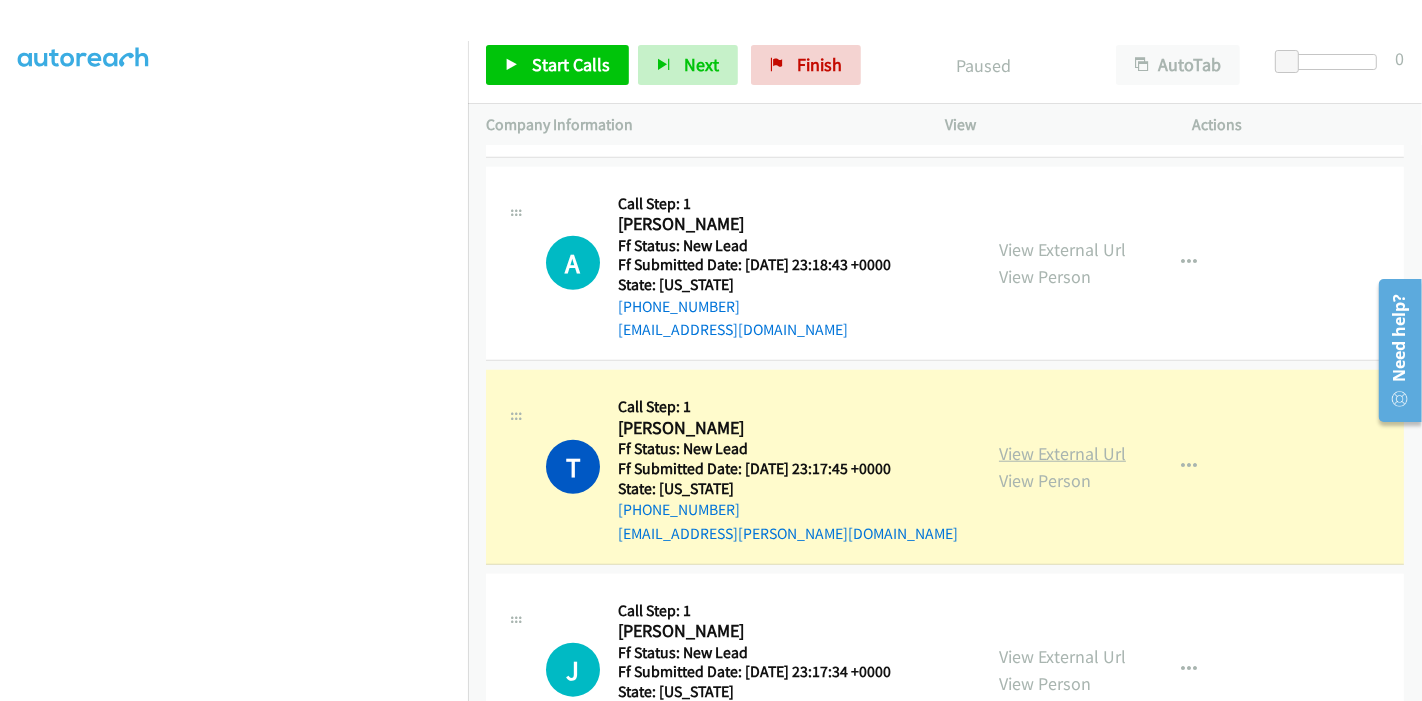 click on "View External Url" at bounding box center [1062, 453] 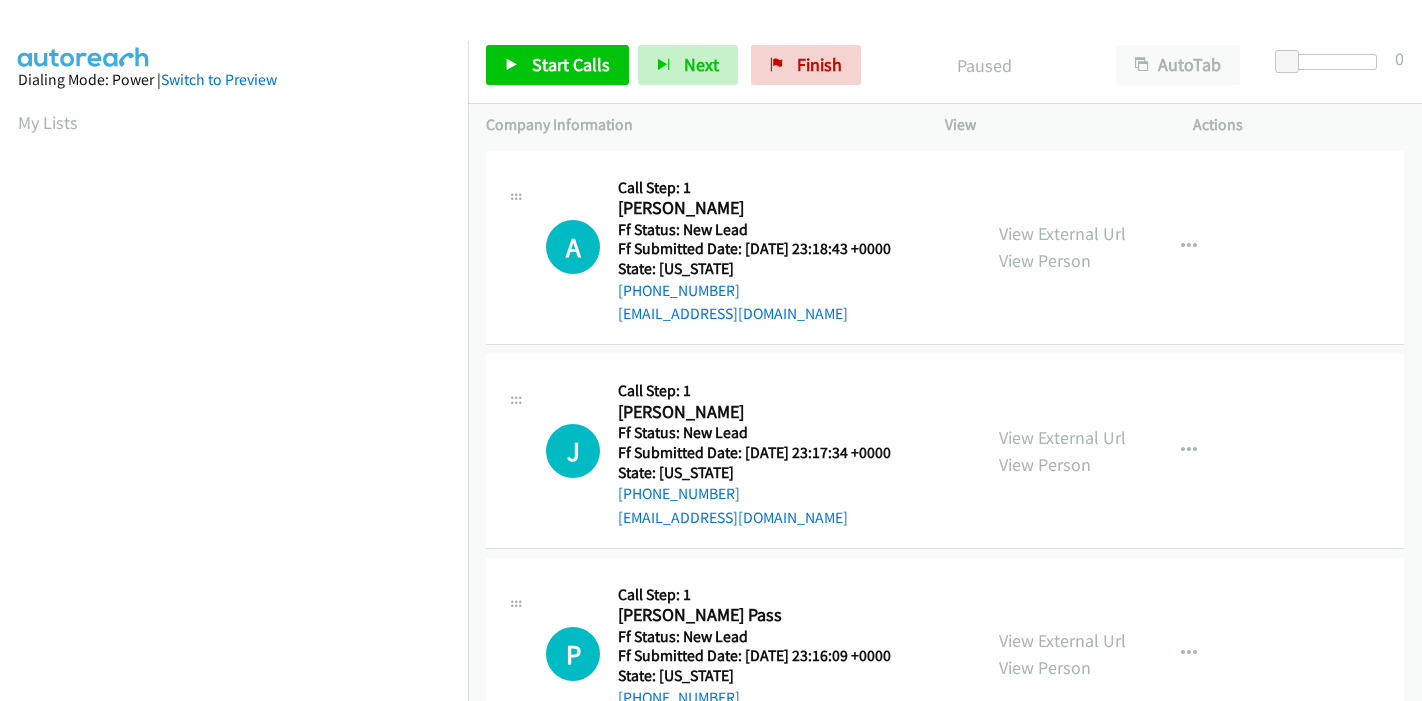 scroll, scrollTop: 0, scrollLeft: 0, axis: both 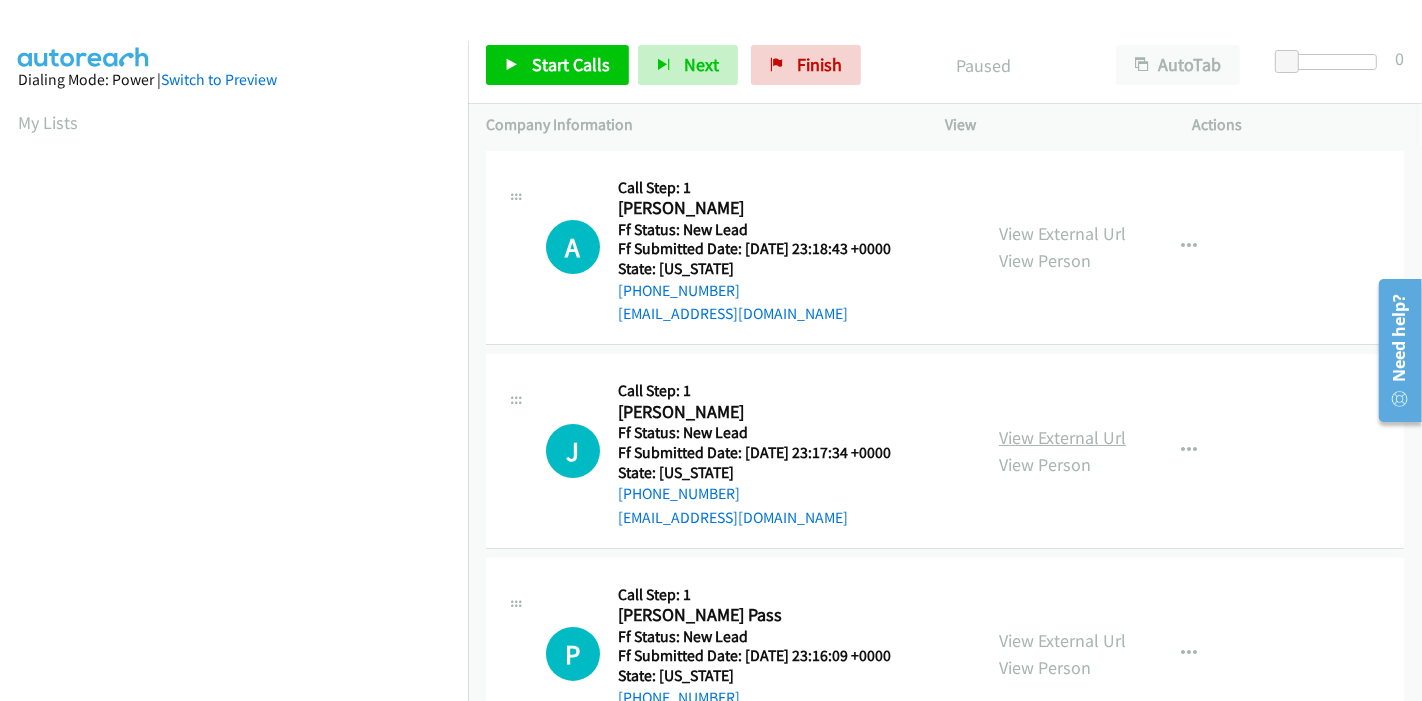 click on "View External Url" at bounding box center [1062, 437] 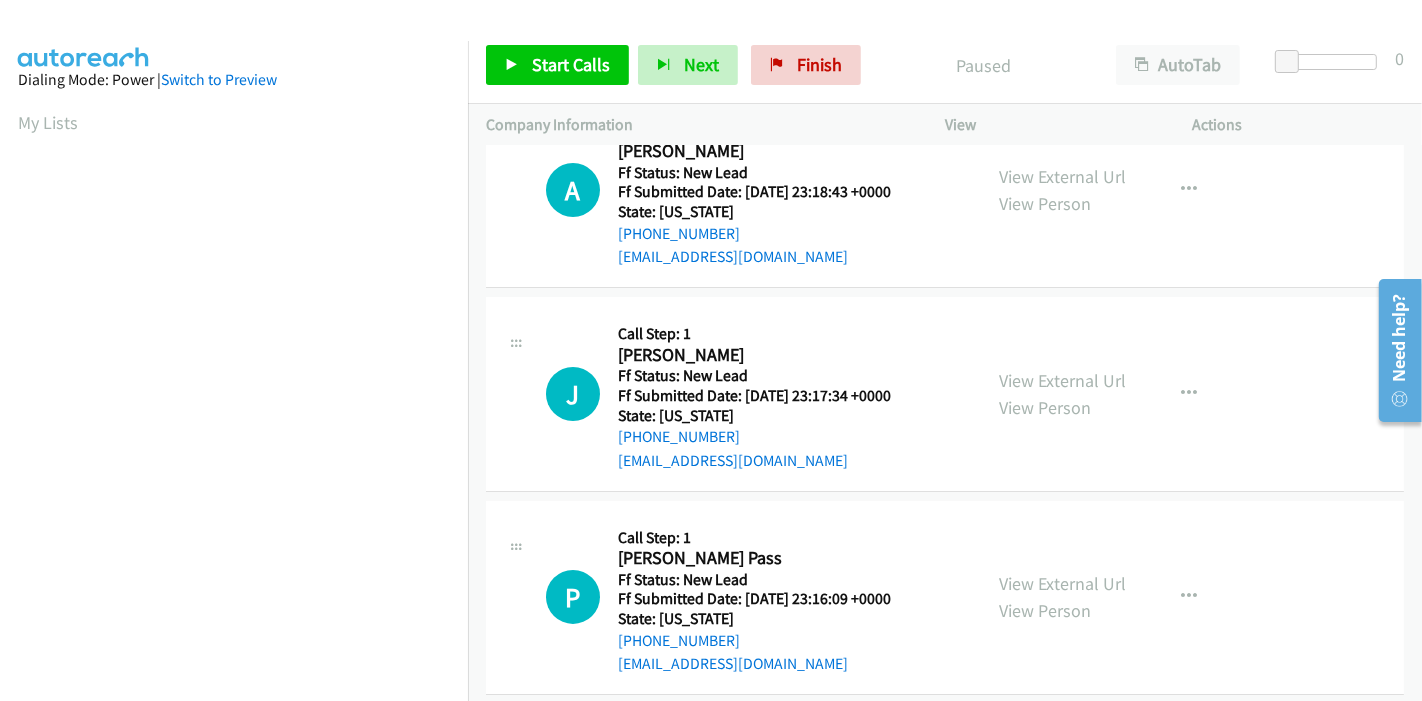 scroll, scrollTop: 80, scrollLeft: 0, axis: vertical 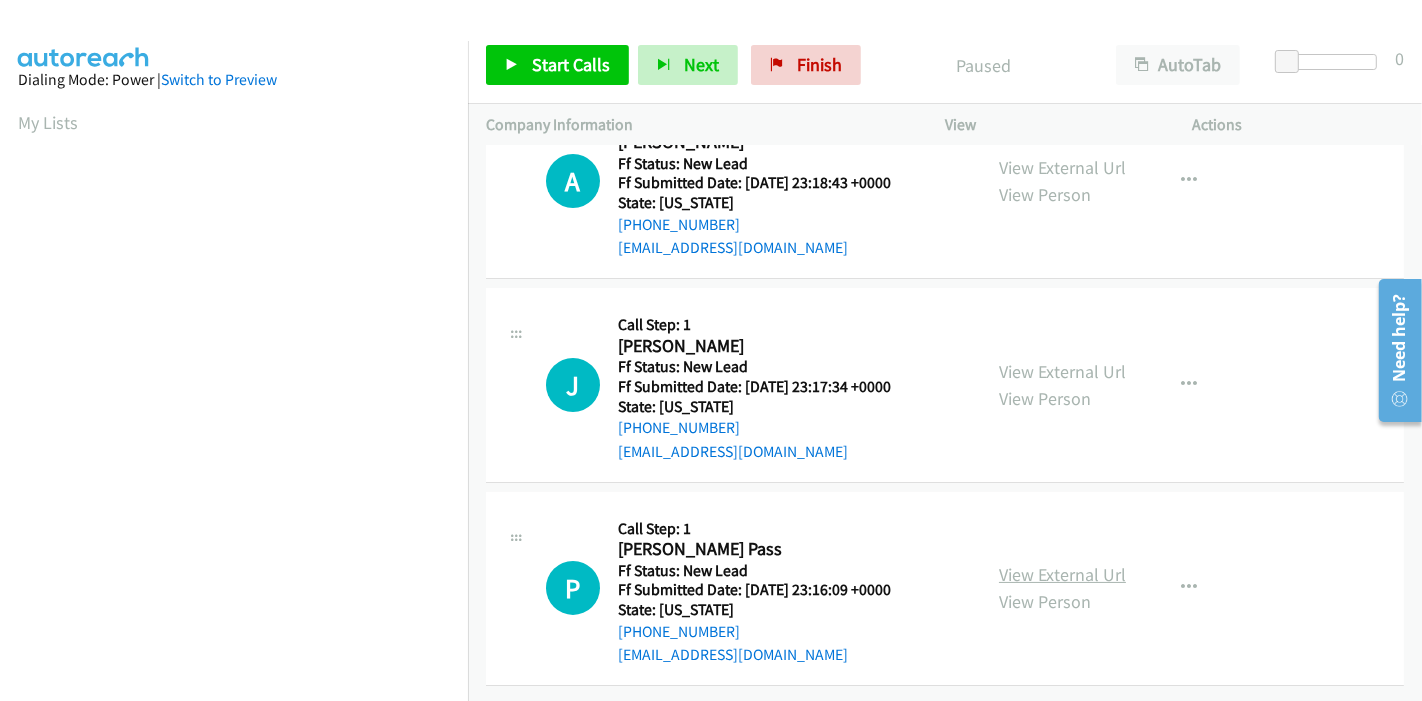 click on "View External Url" at bounding box center (1062, 574) 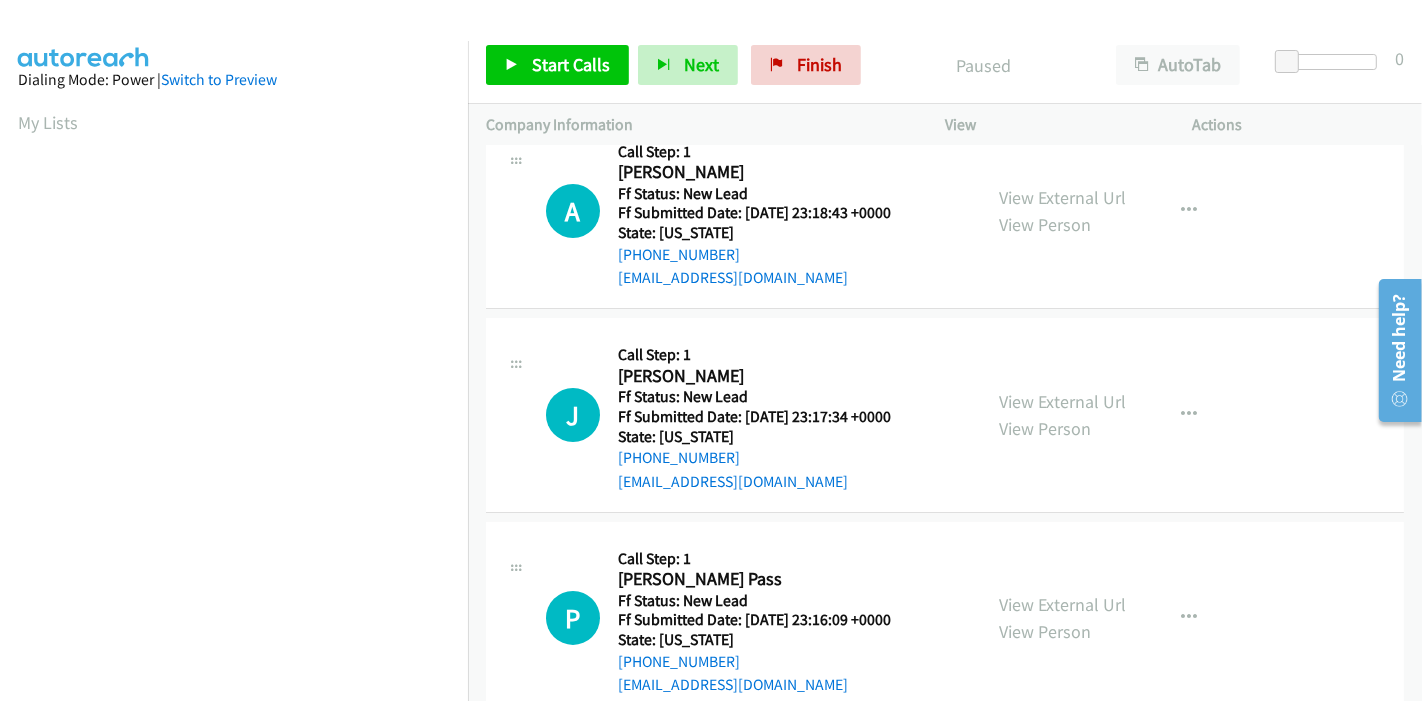 scroll, scrollTop: 0, scrollLeft: 0, axis: both 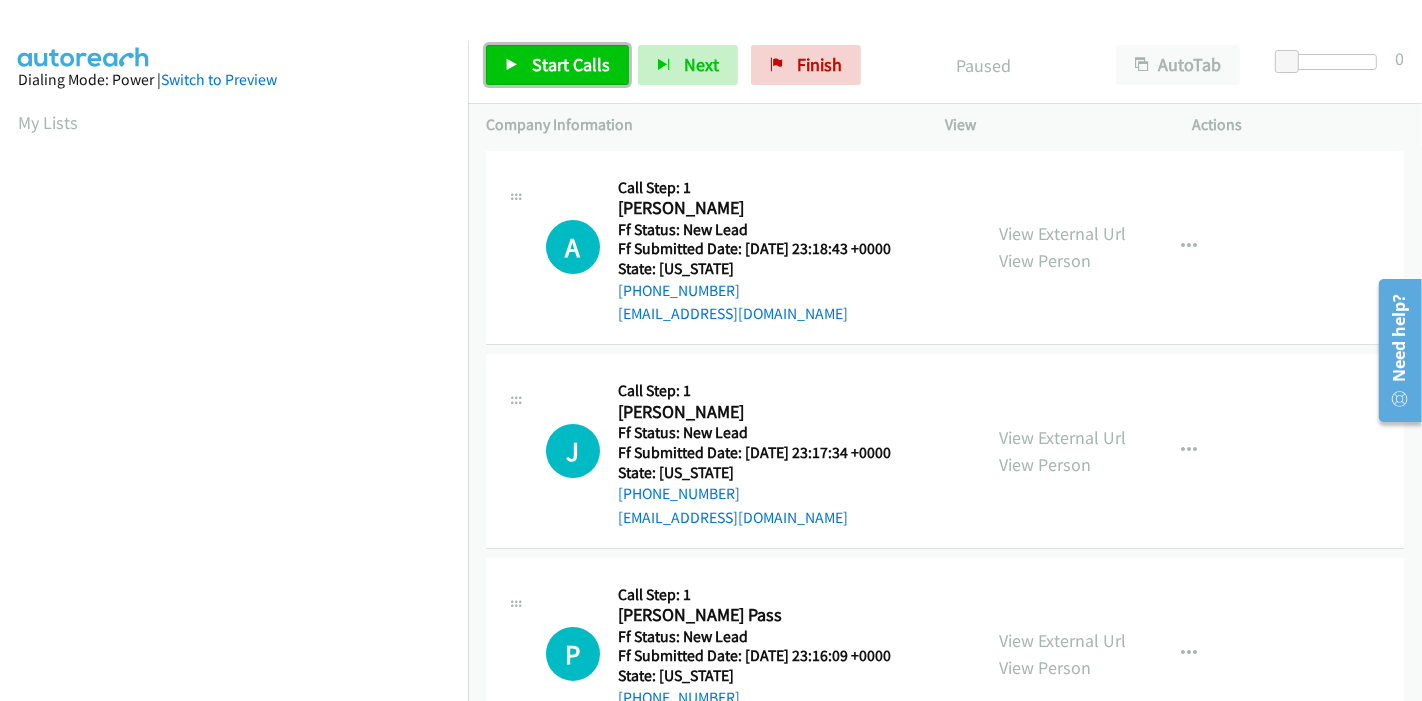 click on "Start Calls" at bounding box center [557, 65] 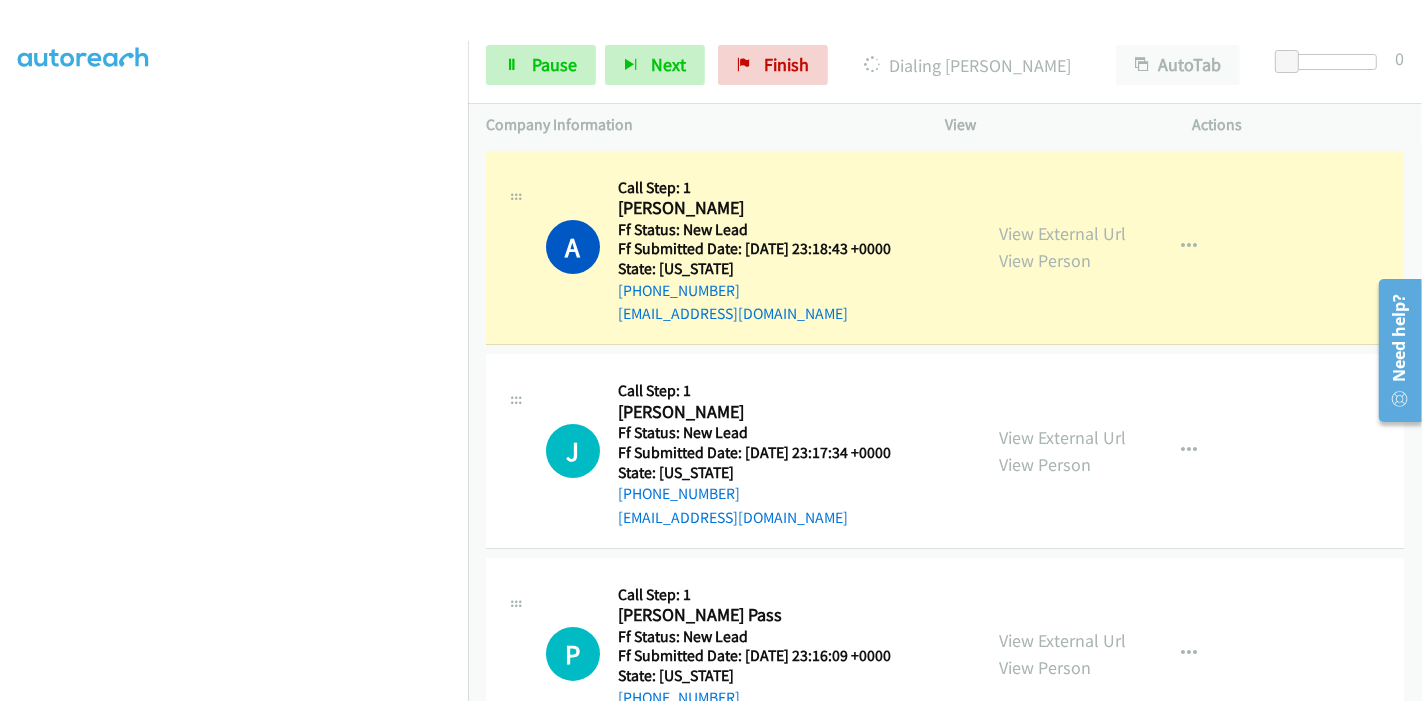 scroll, scrollTop: 422, scrollLeft: 0, axis: vertical 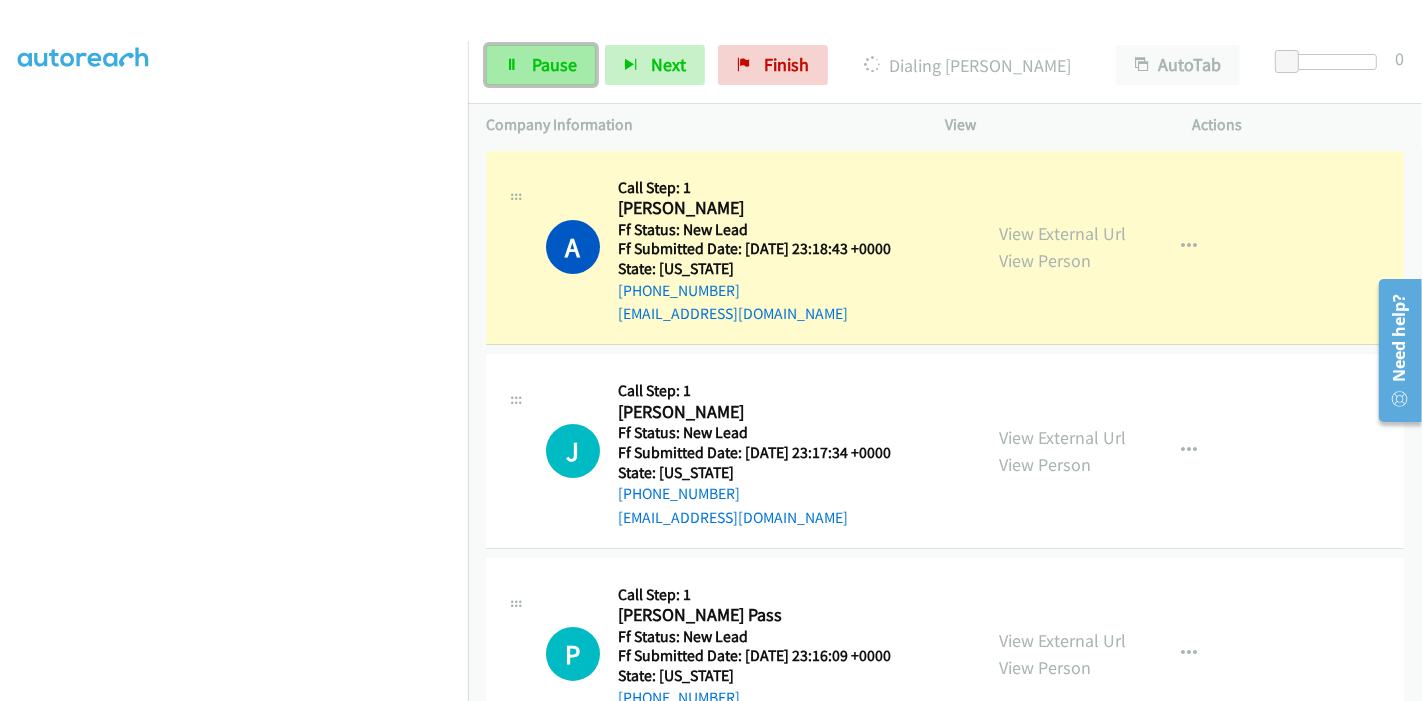 click on "Pause" at bounding box center (541, 65) 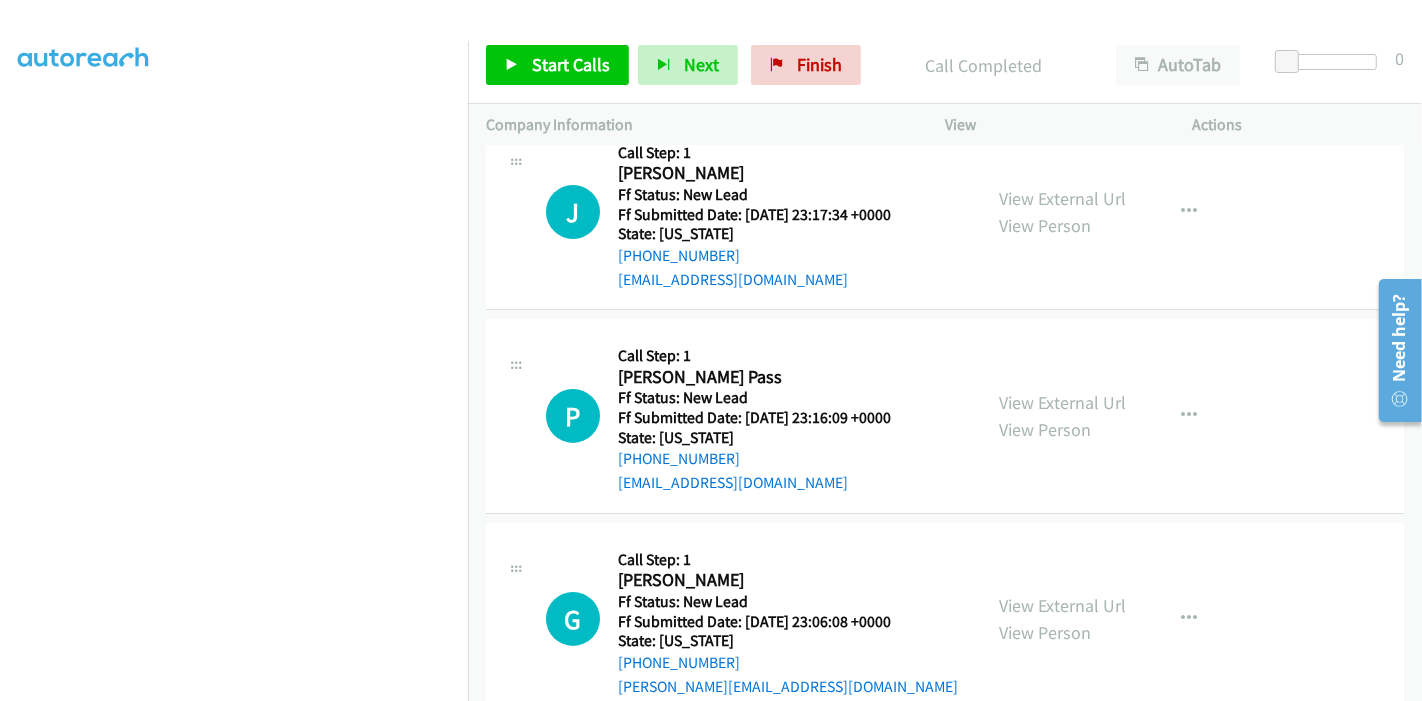 scroll, scrollTop: 0, scrollLeft: 0, axis: both 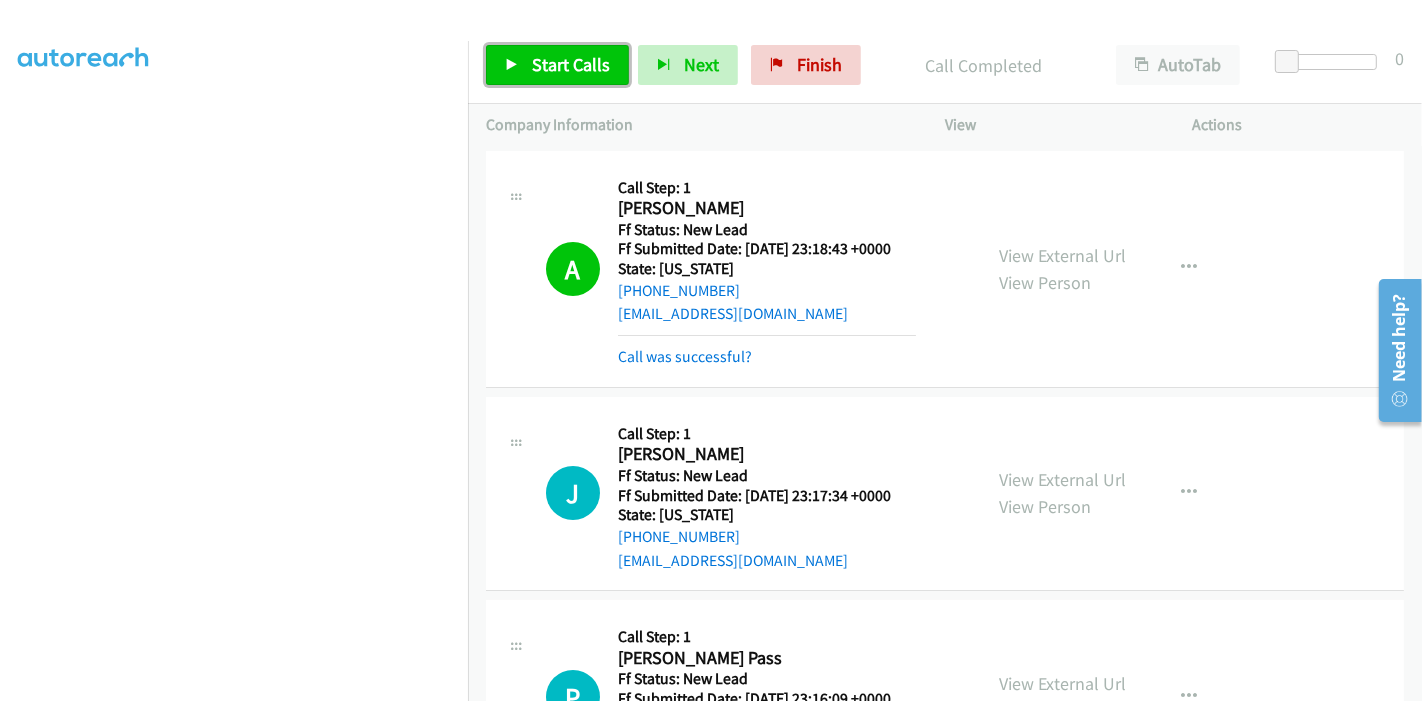 click on "Start Calls" at bounding box center [571, 64] 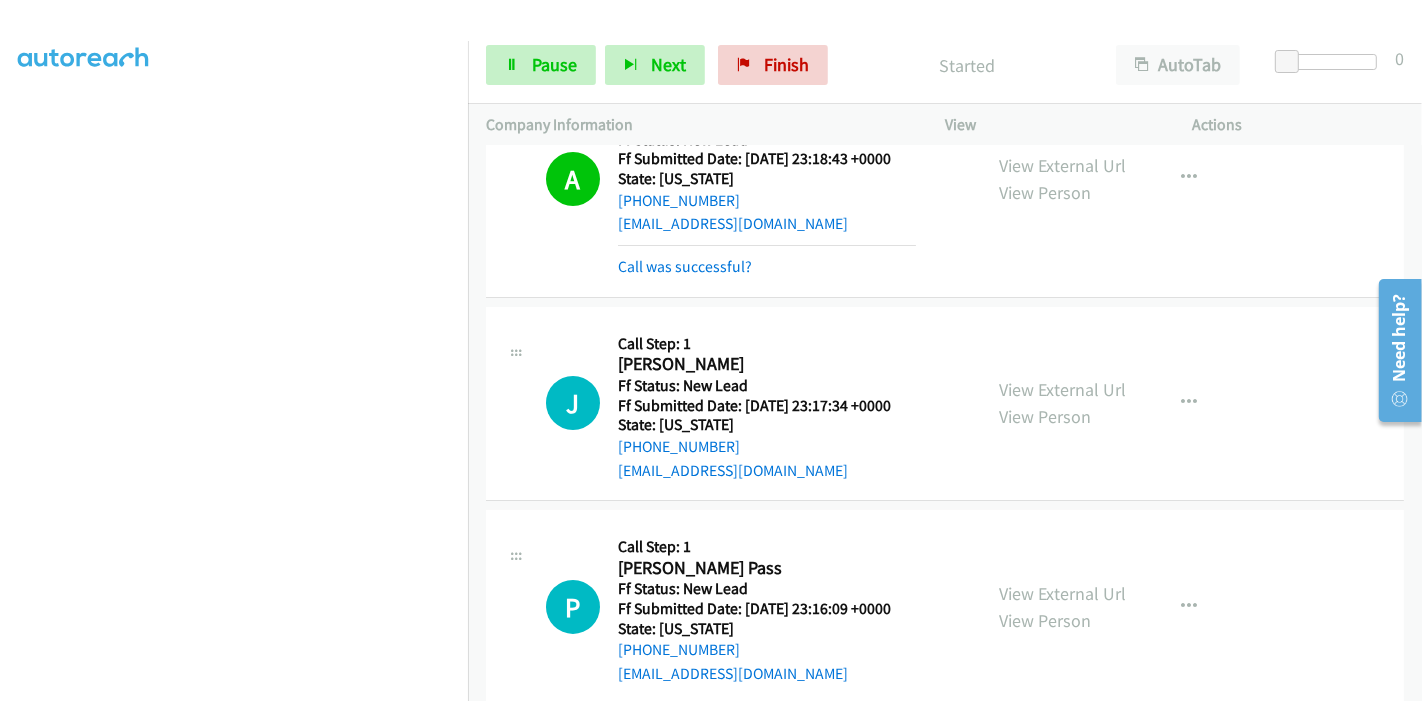 scroll, scrollTop: 111, scrollLeft: 0, axis: vertical 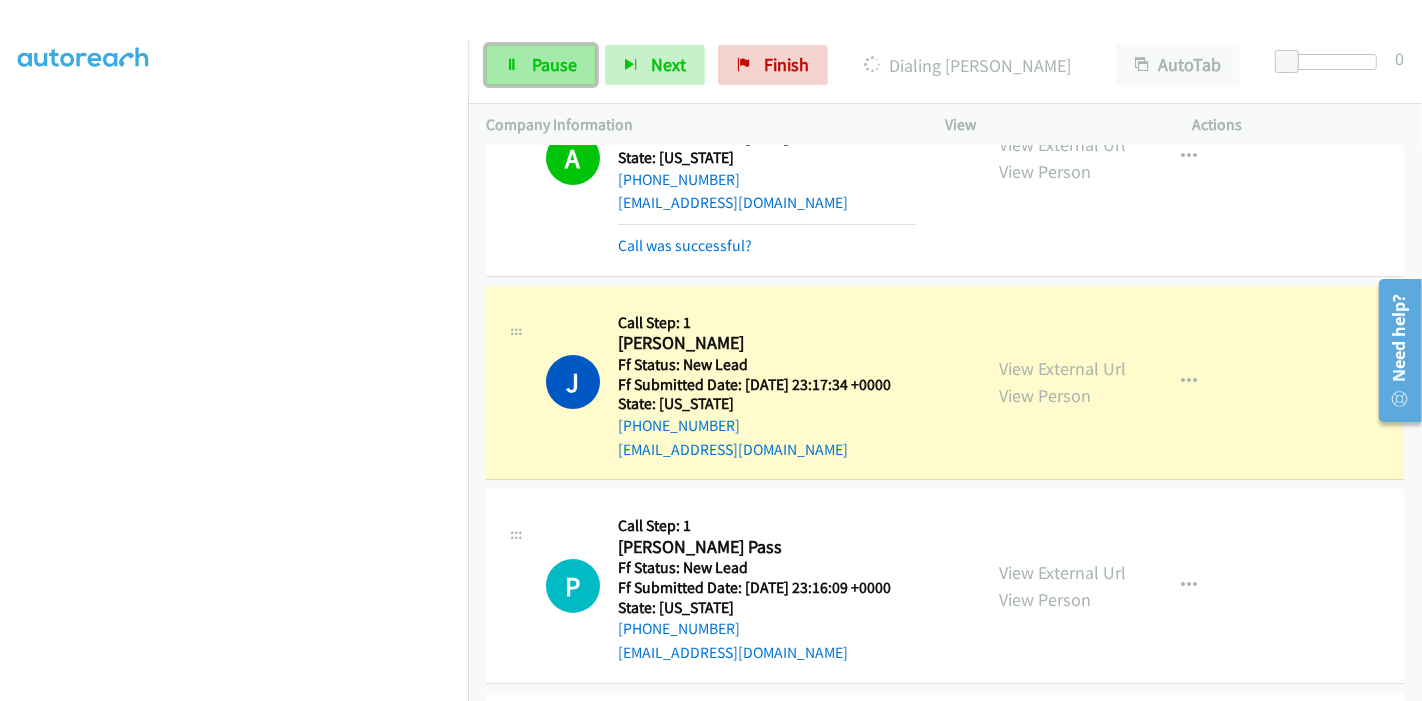 click on "Pause" at bounding box center [554, 64] 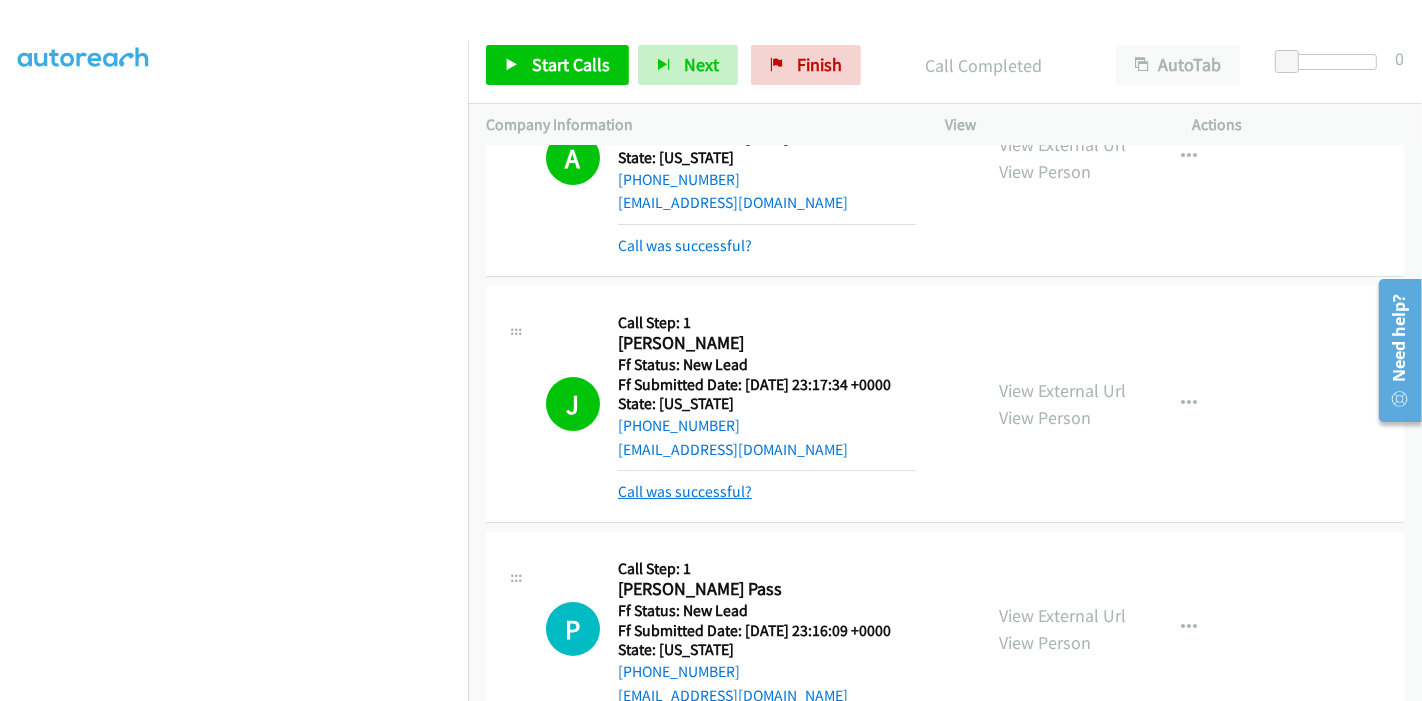 click on "Call was successful?" at bounding box center [685, 491] 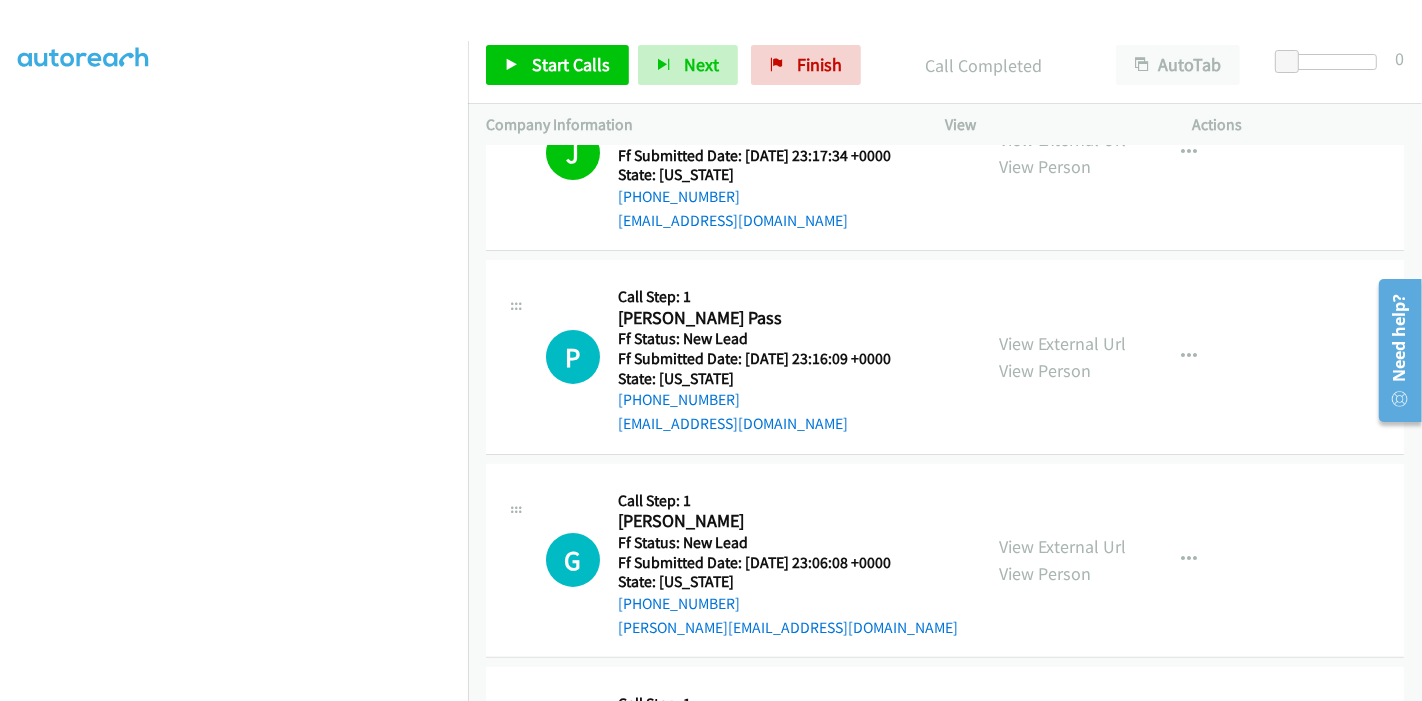 scroll, scrollTop: 222, scrollLeft: 0, axis: vertical 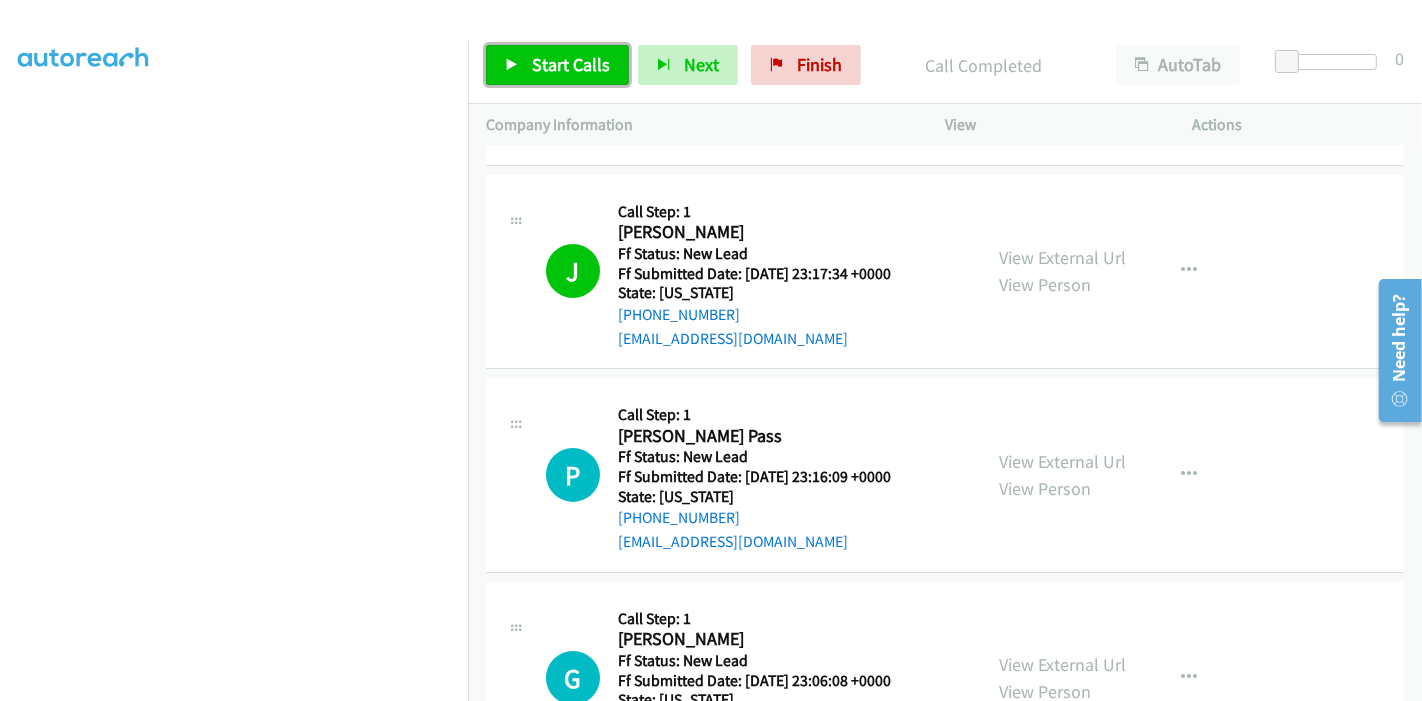 click on "Start Calls" at bounding box center (571, 64) 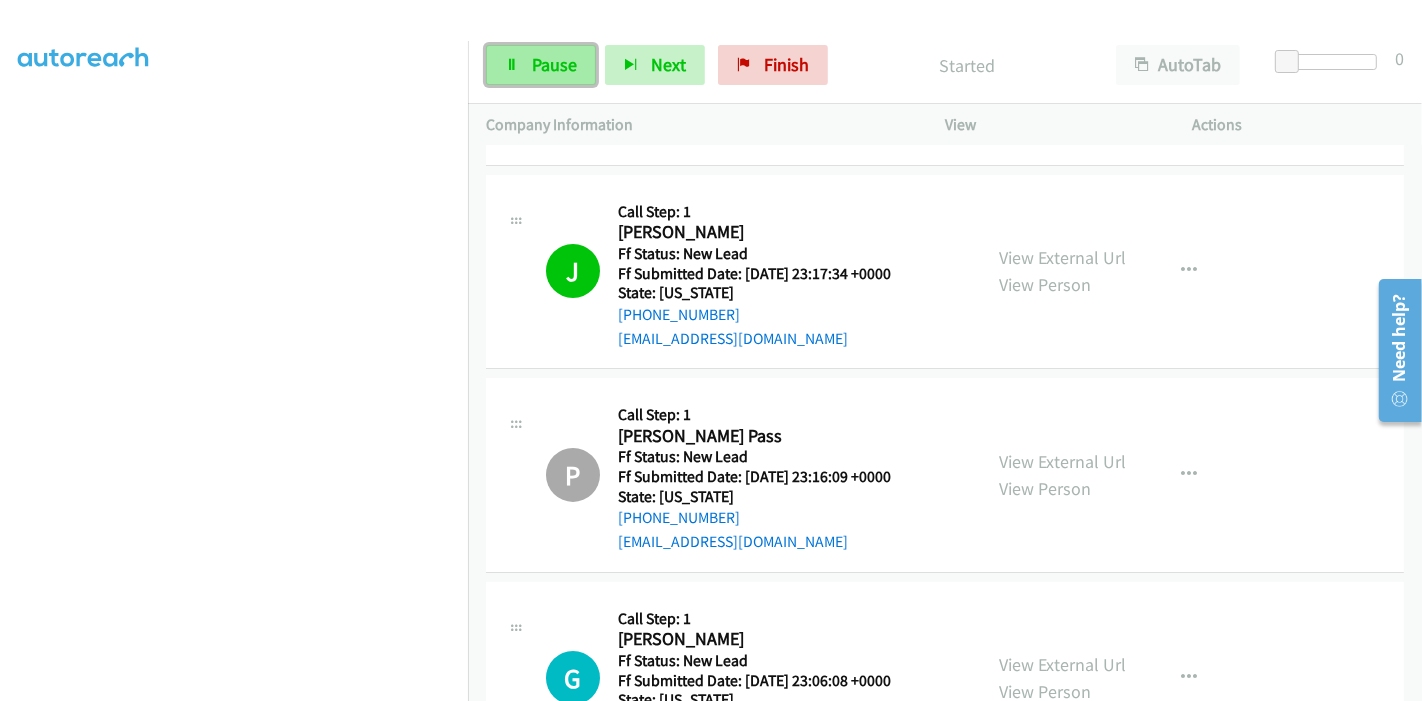 click on "Pause" at bounding box center [554, 64] 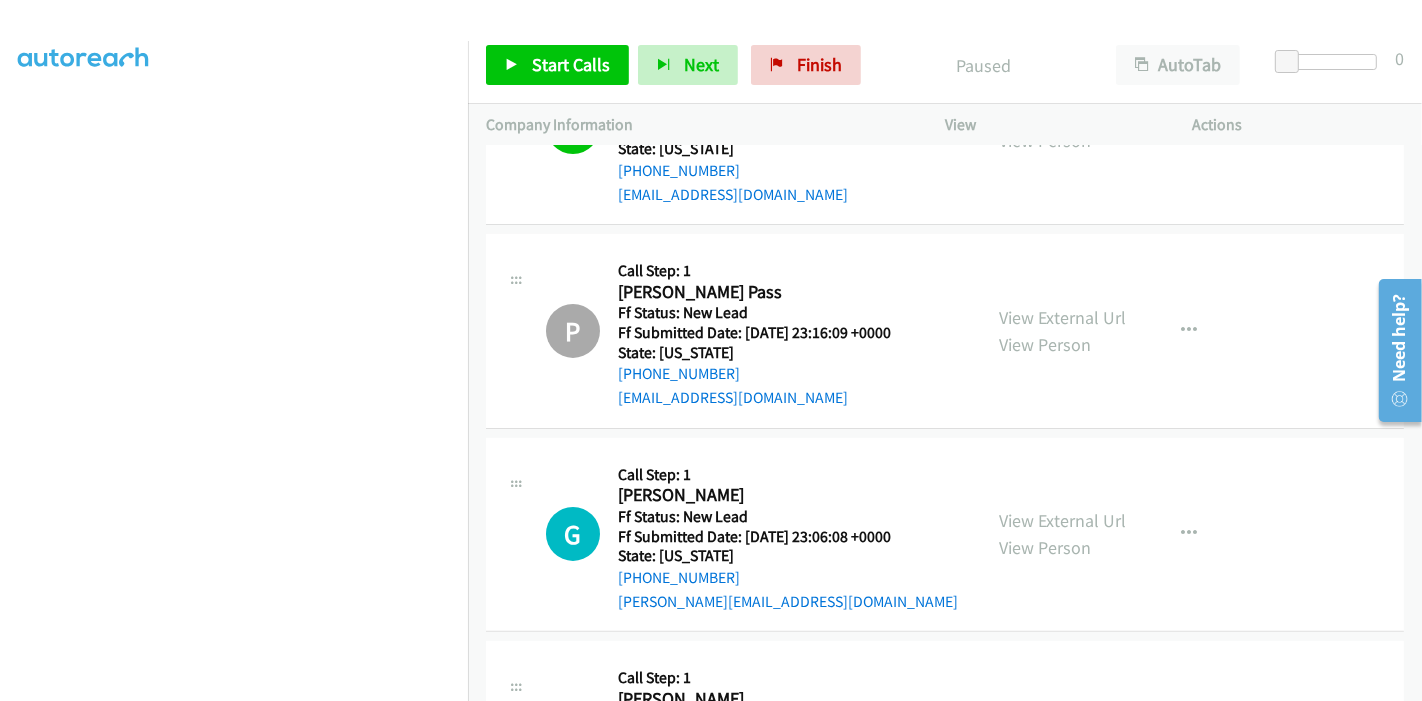 scroll, scrollTop: 444, scrollLeft: 0, axis: vertical 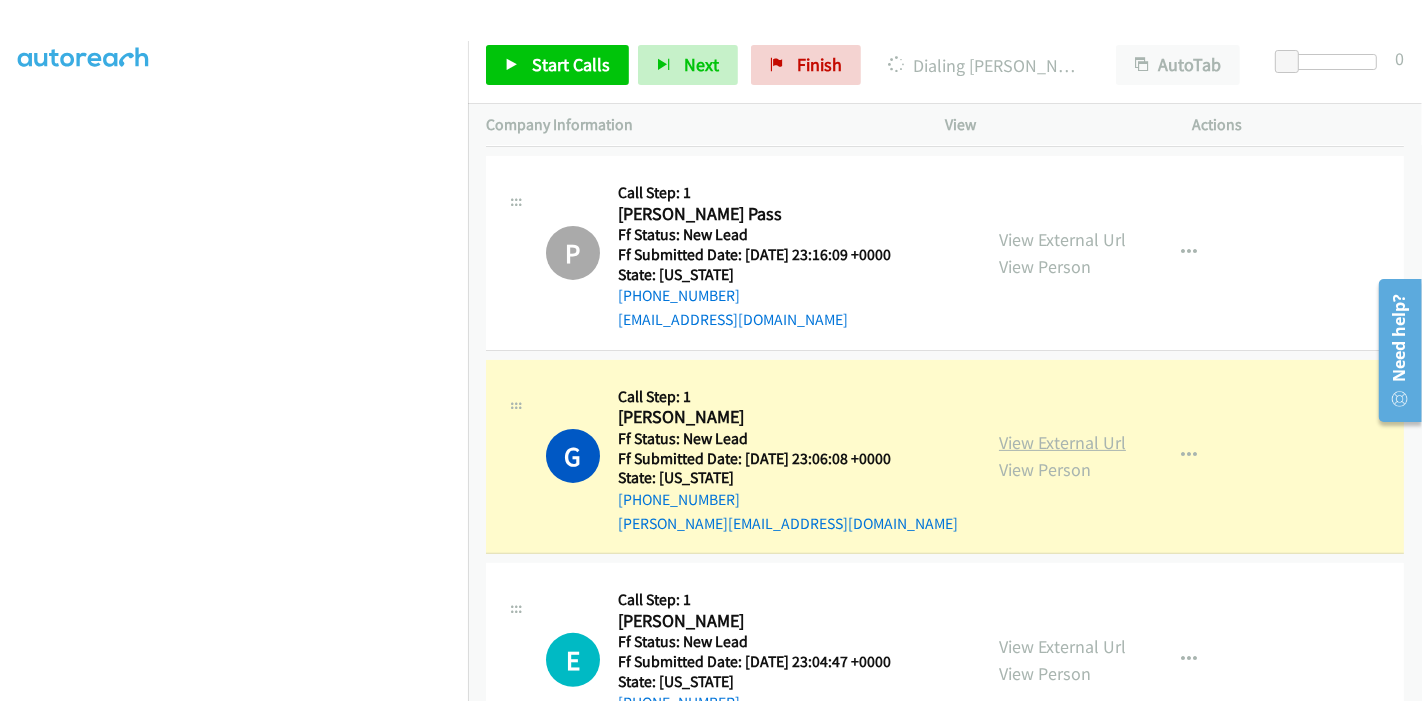 click on "View External Url" at bounding box center [1062, 442] 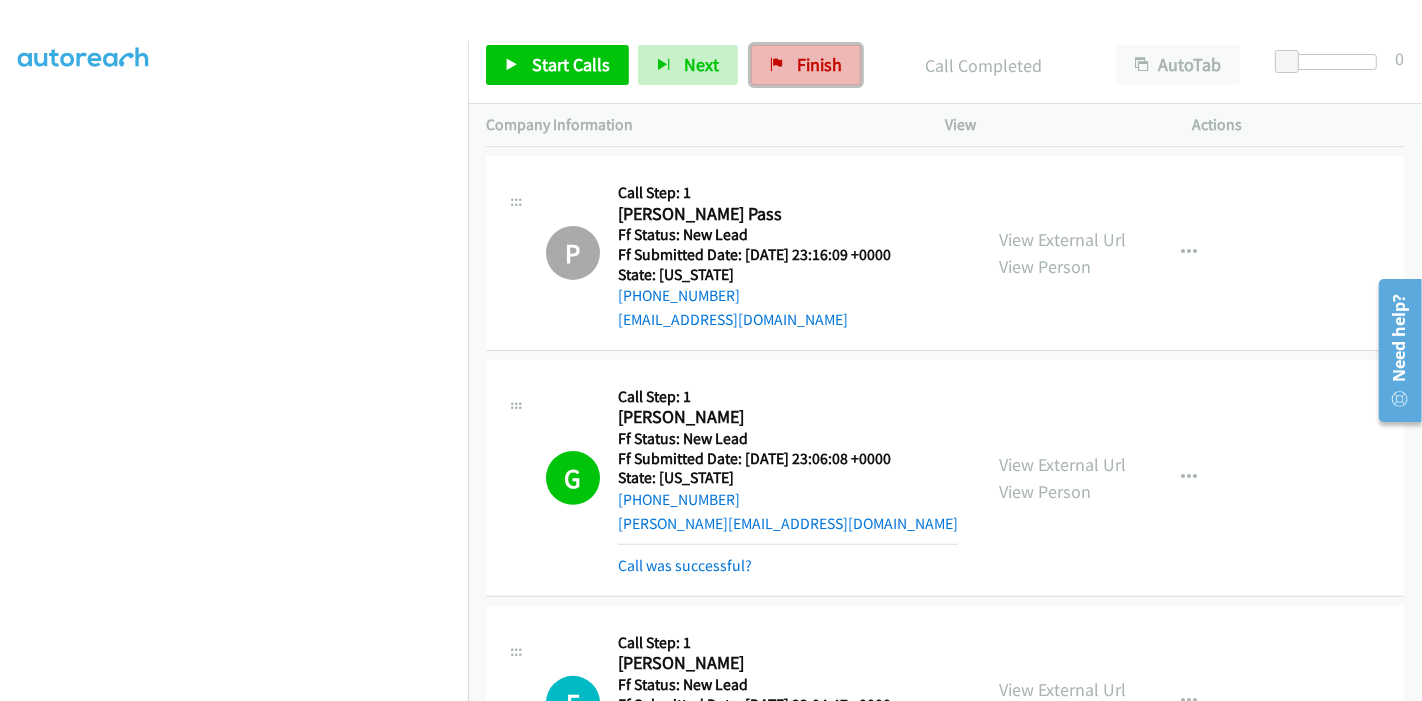click on "Finish" at bounding box center [819, 64] 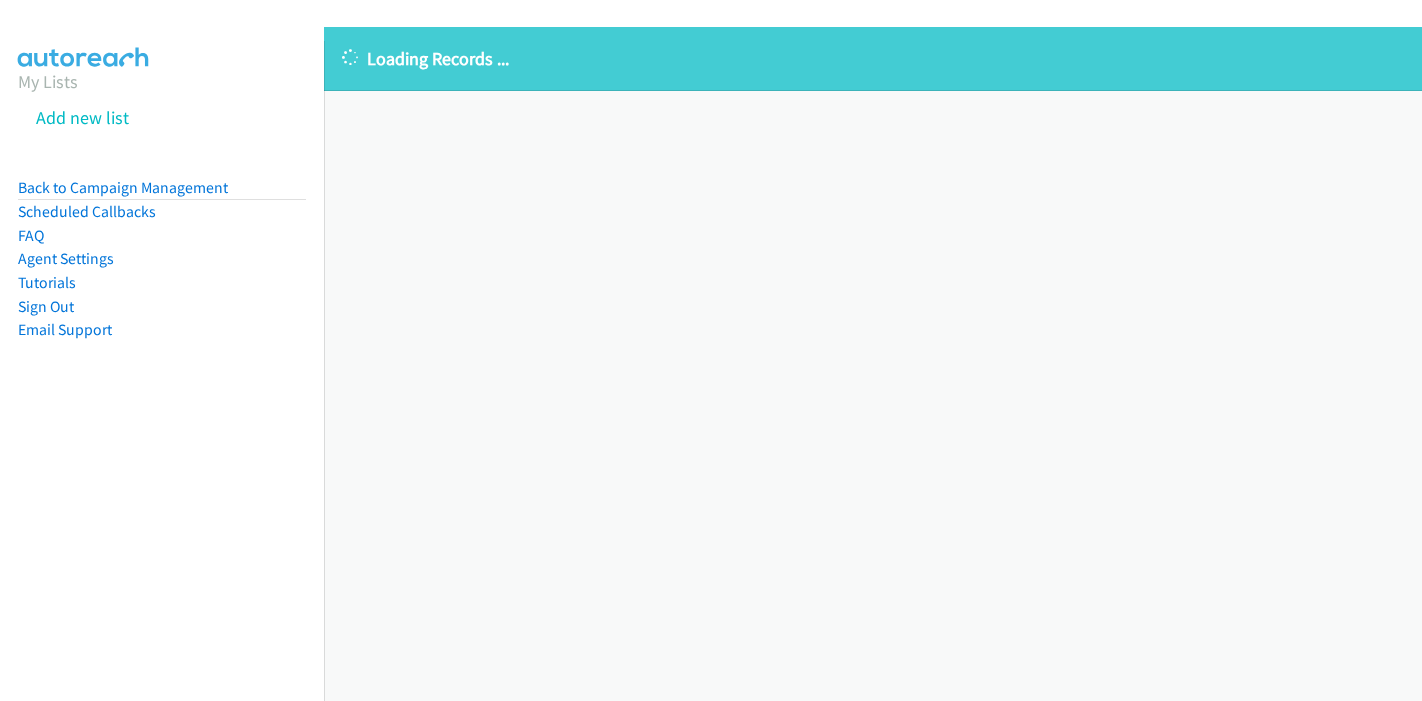 scroll, scrollTop: 0, scrollLeft: 0, axis: both 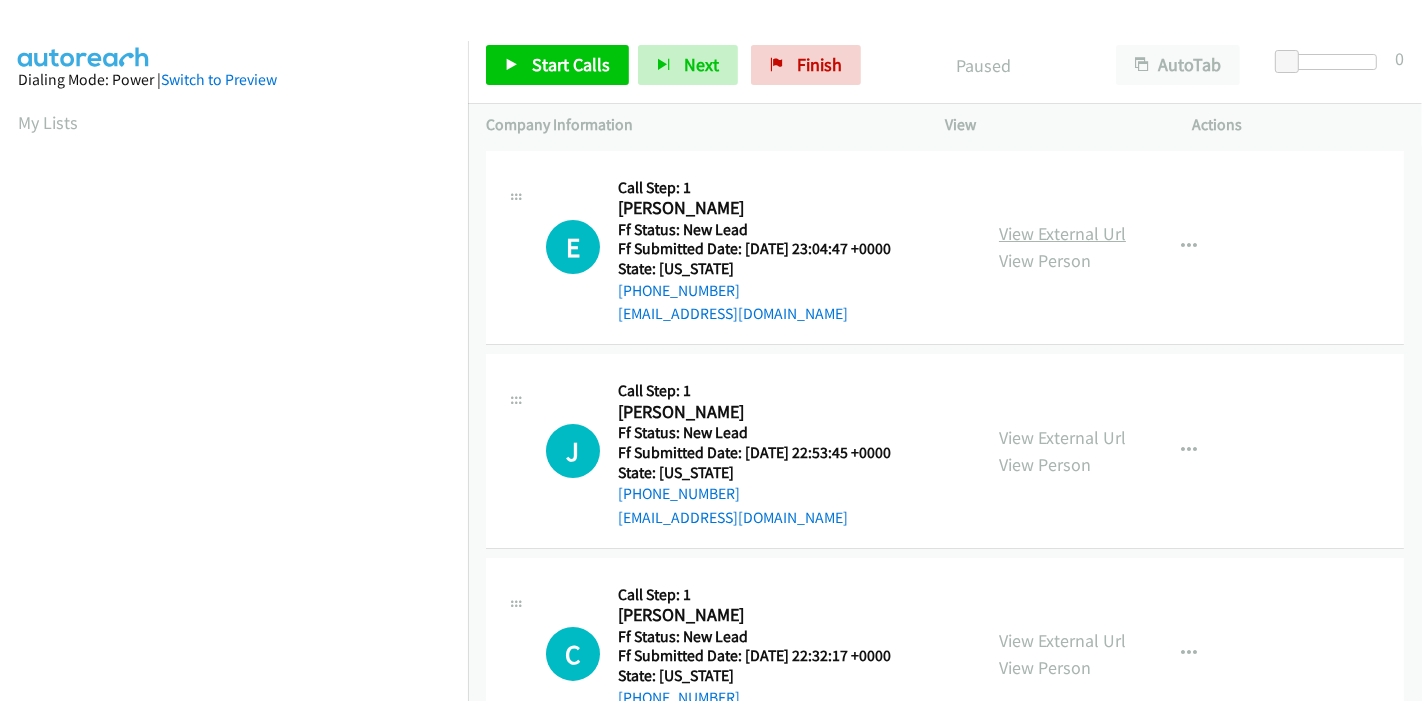 click on "View External Url" at bounding box center [1062, 233] 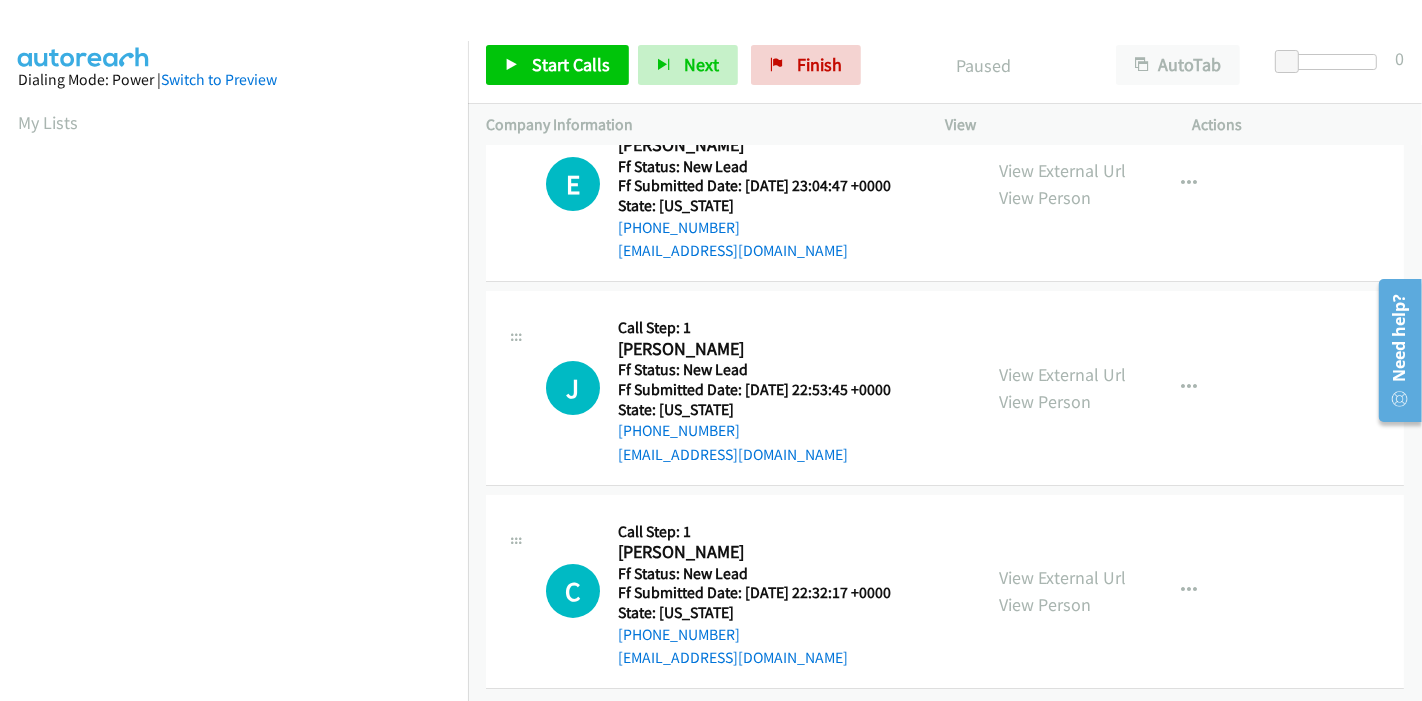 scroll, scrollTop: 80, scrollLeft: 0, axis: vertical 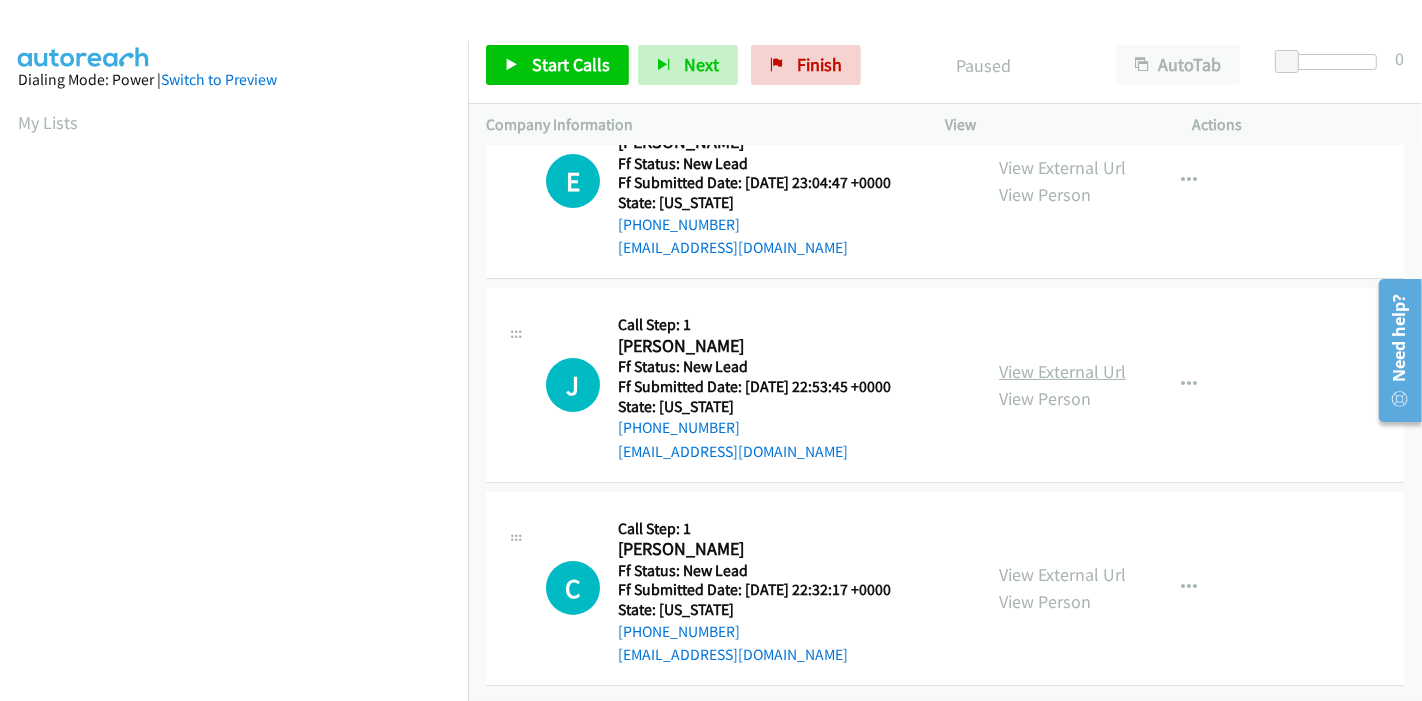 click on "View External Url" at bounding box center (1062, 371) 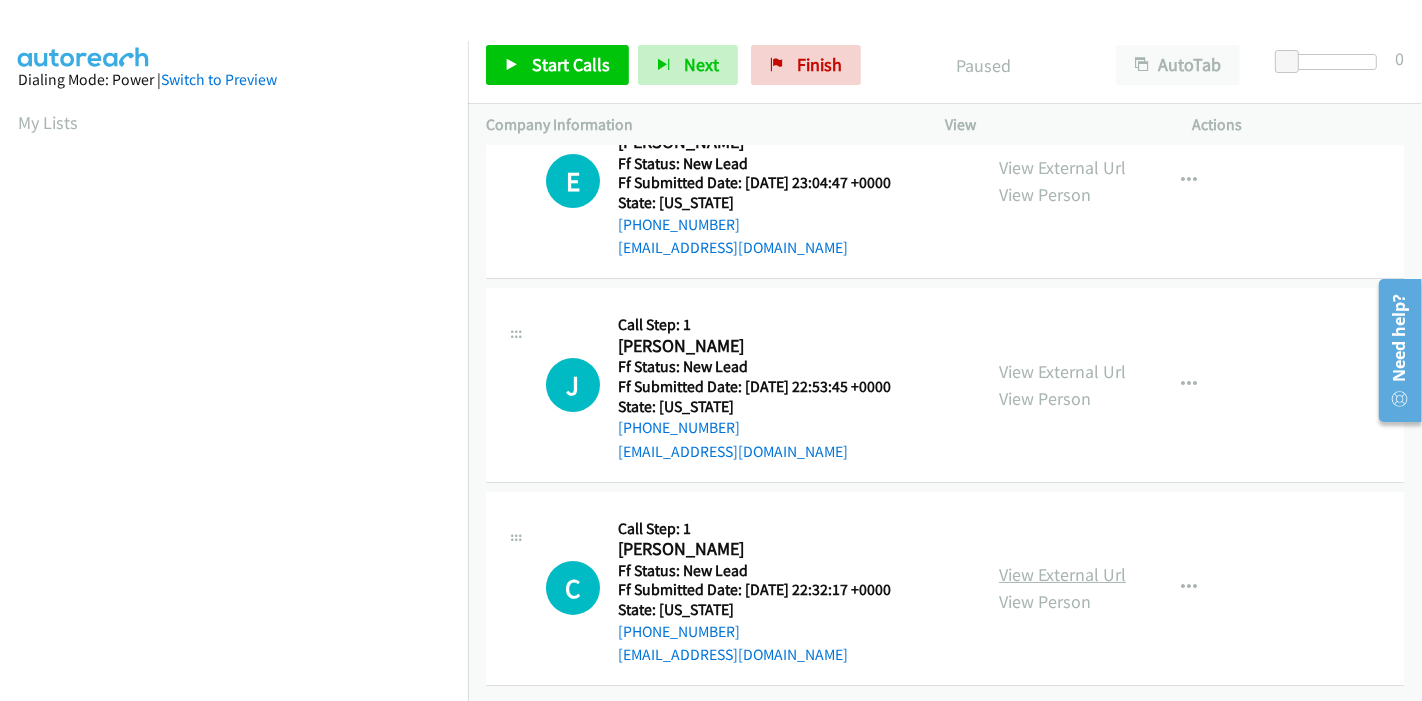 click on "View External Url" at bounding box center [1062, 574] 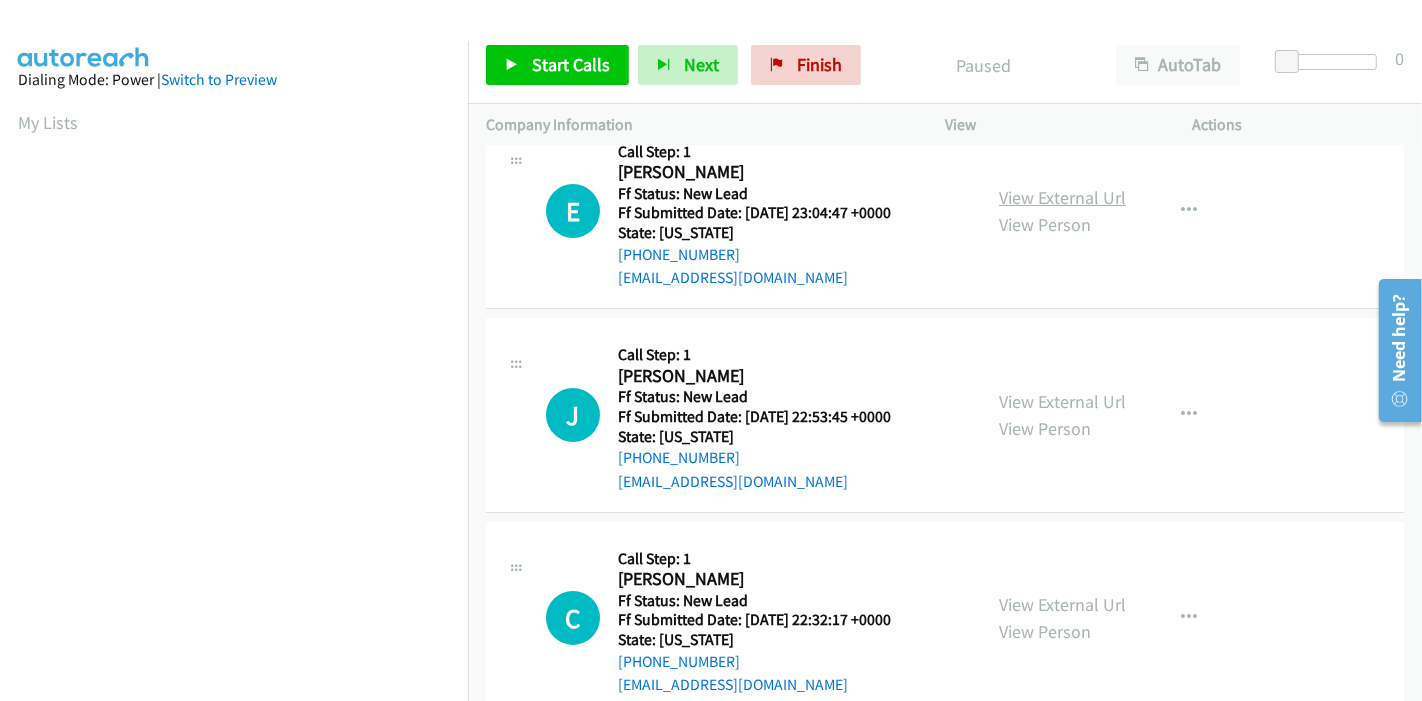 scroll, scrollTop: 0, scrollLeft: 0, axis: both 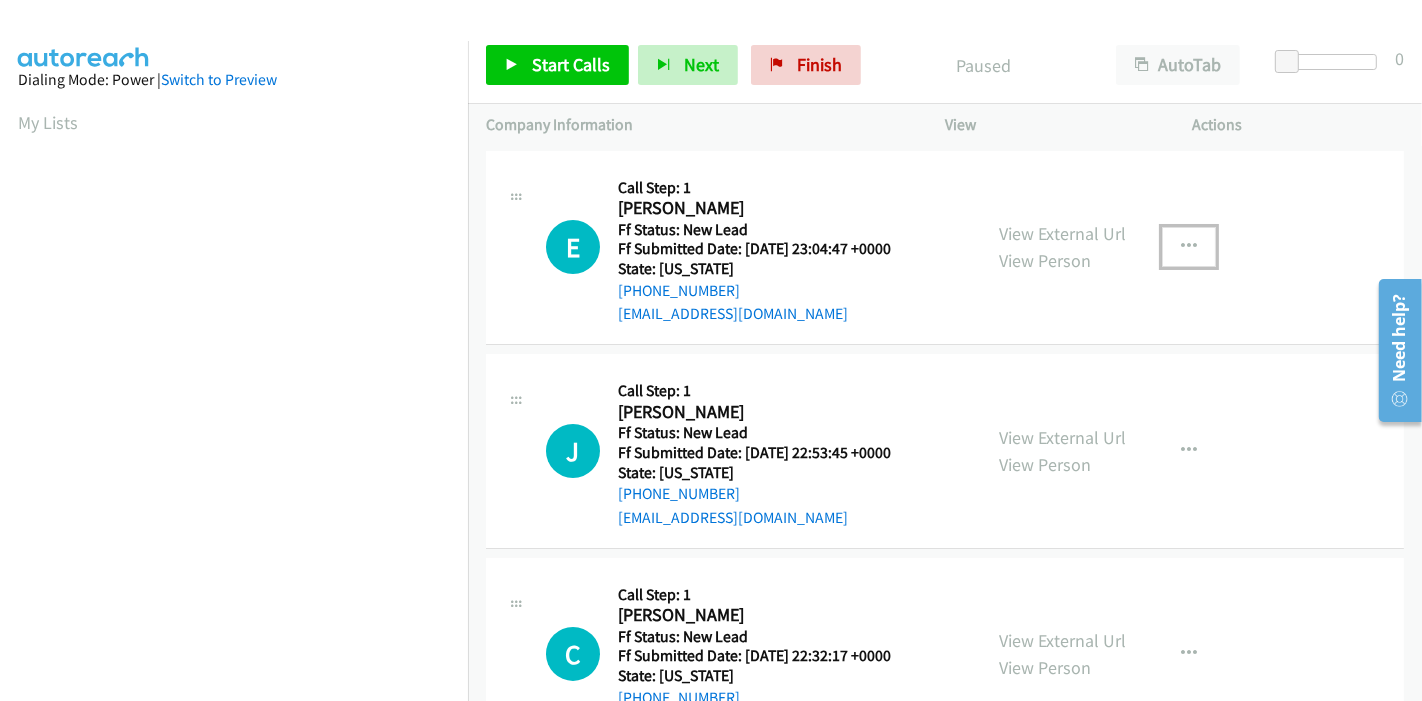 click at bounding box center [1189, 247] 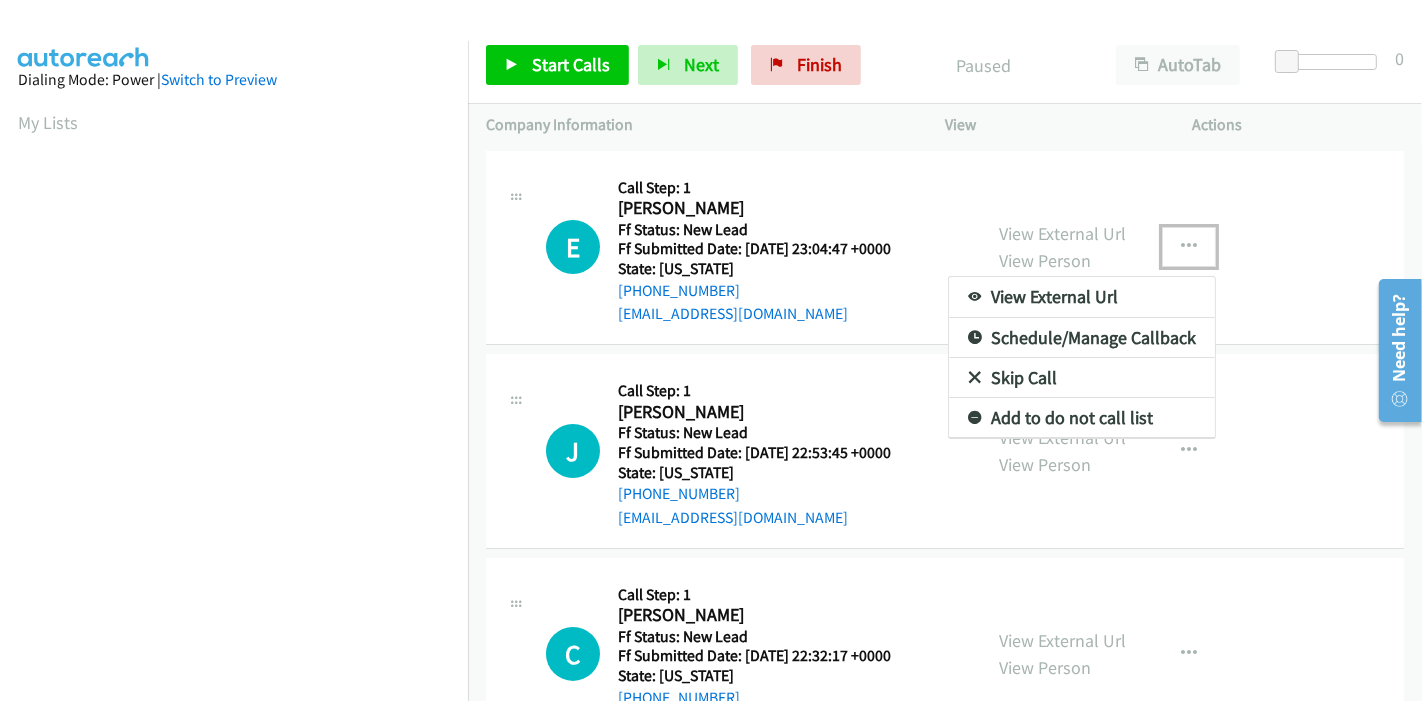 click on "Skip Call" at bounding box center [1082, 378] 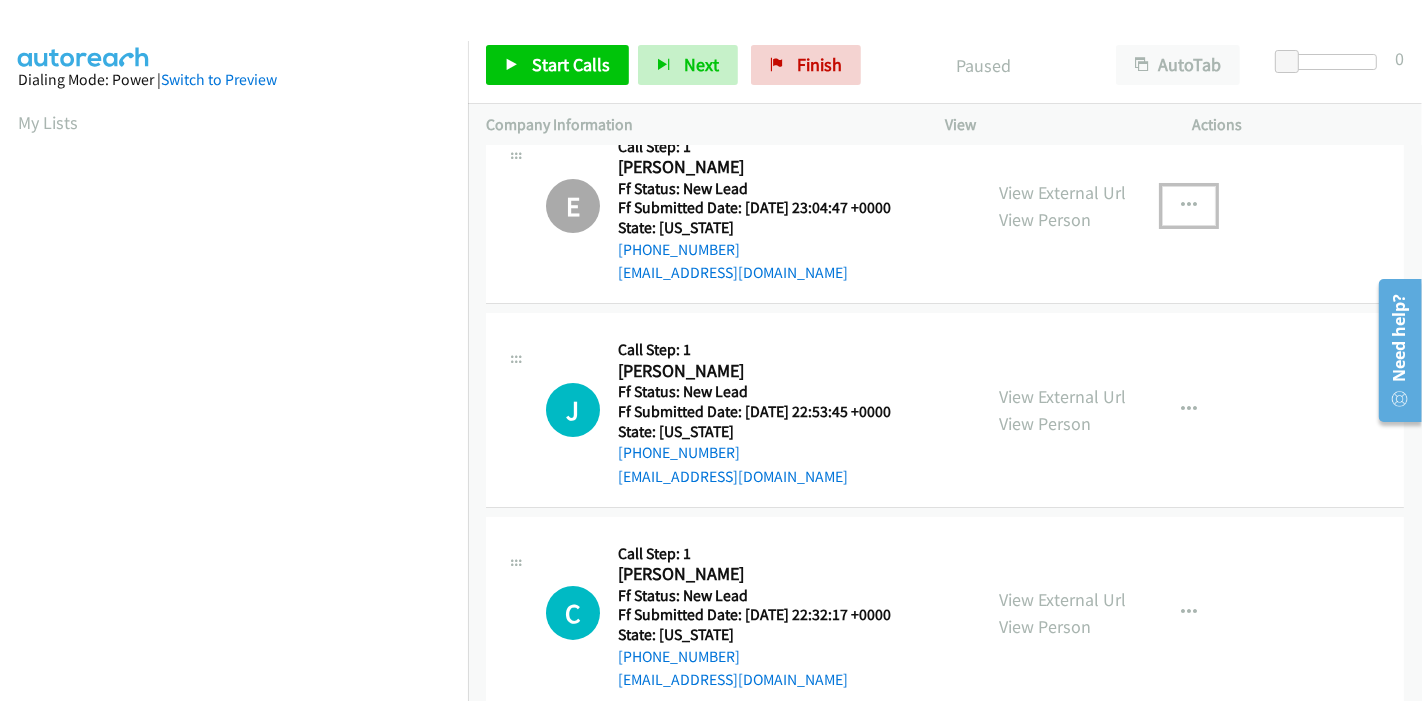 scroll, scrollTop: 80, scrollLeft: 0, axis: vertical 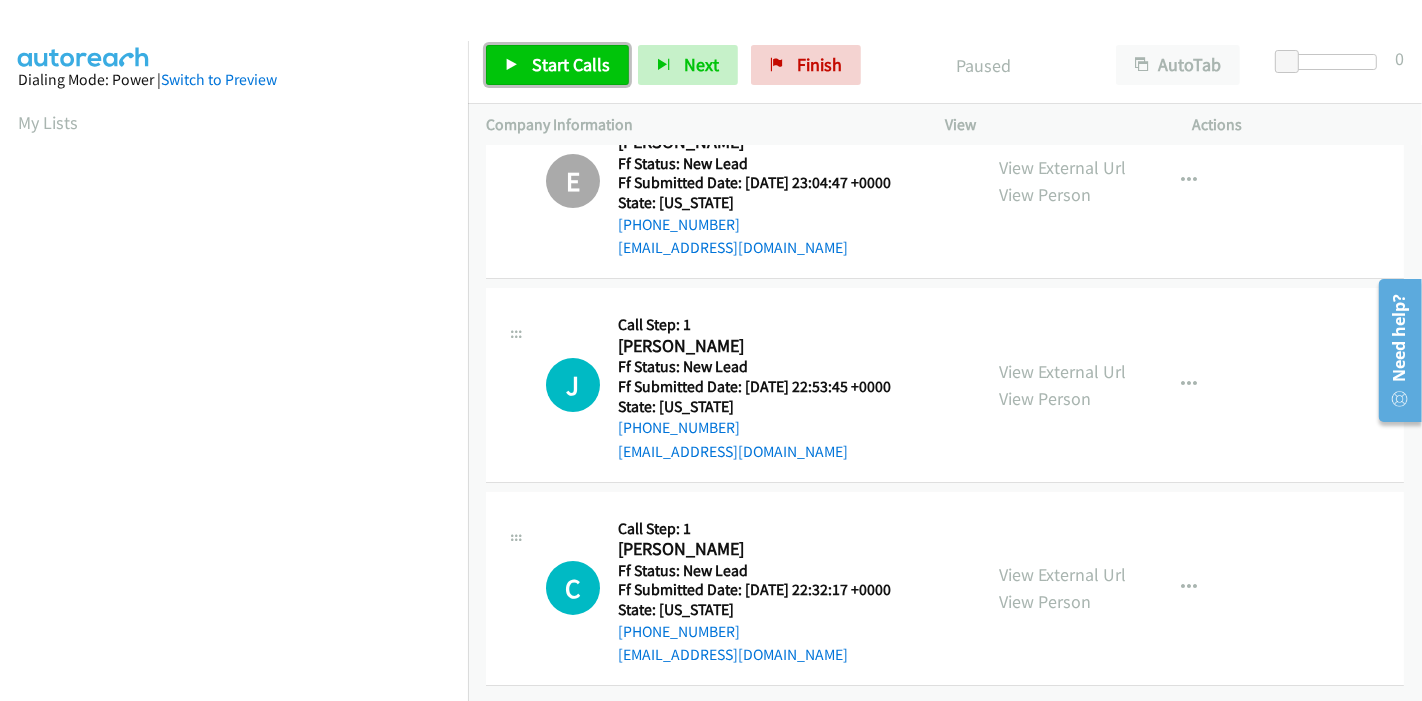 click on "Start Calls" at bounding box center [571, 64] 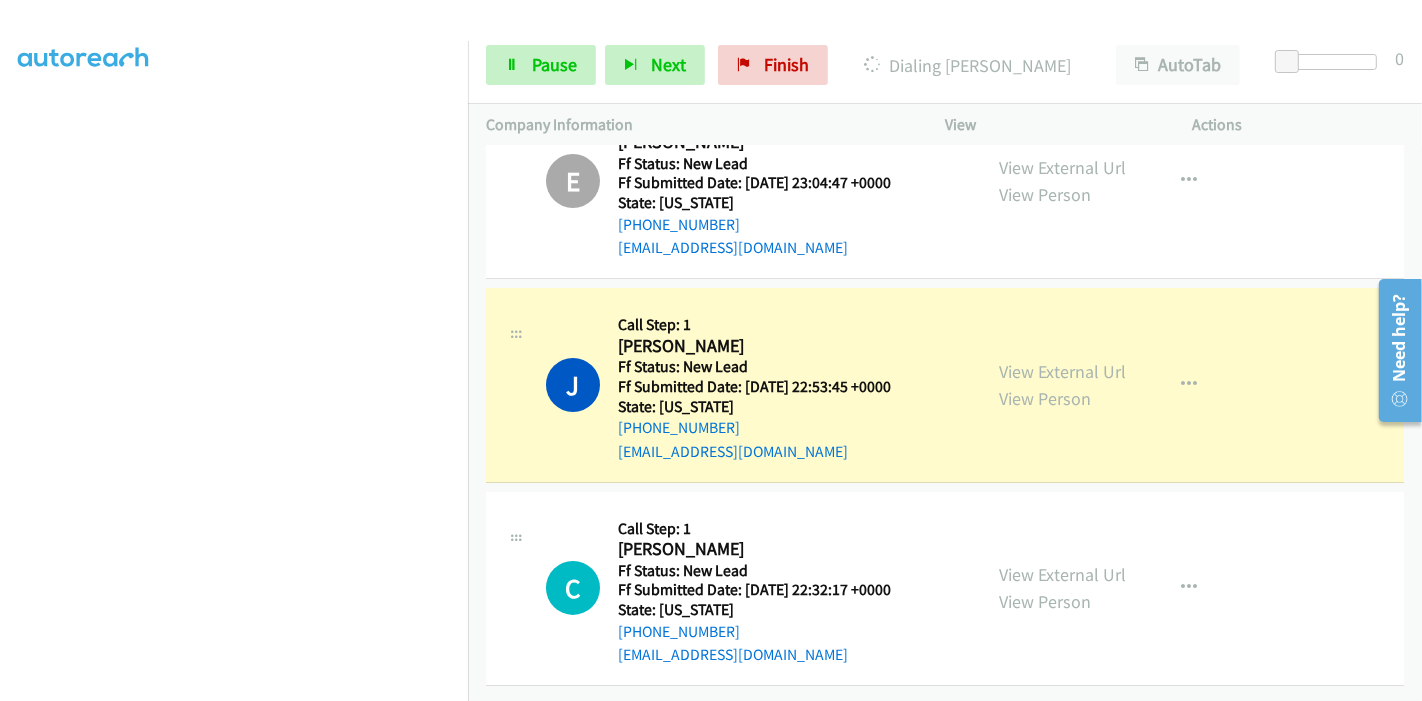 scroll, scrollTop: 422, scrollLeft: 0, axis: vertical 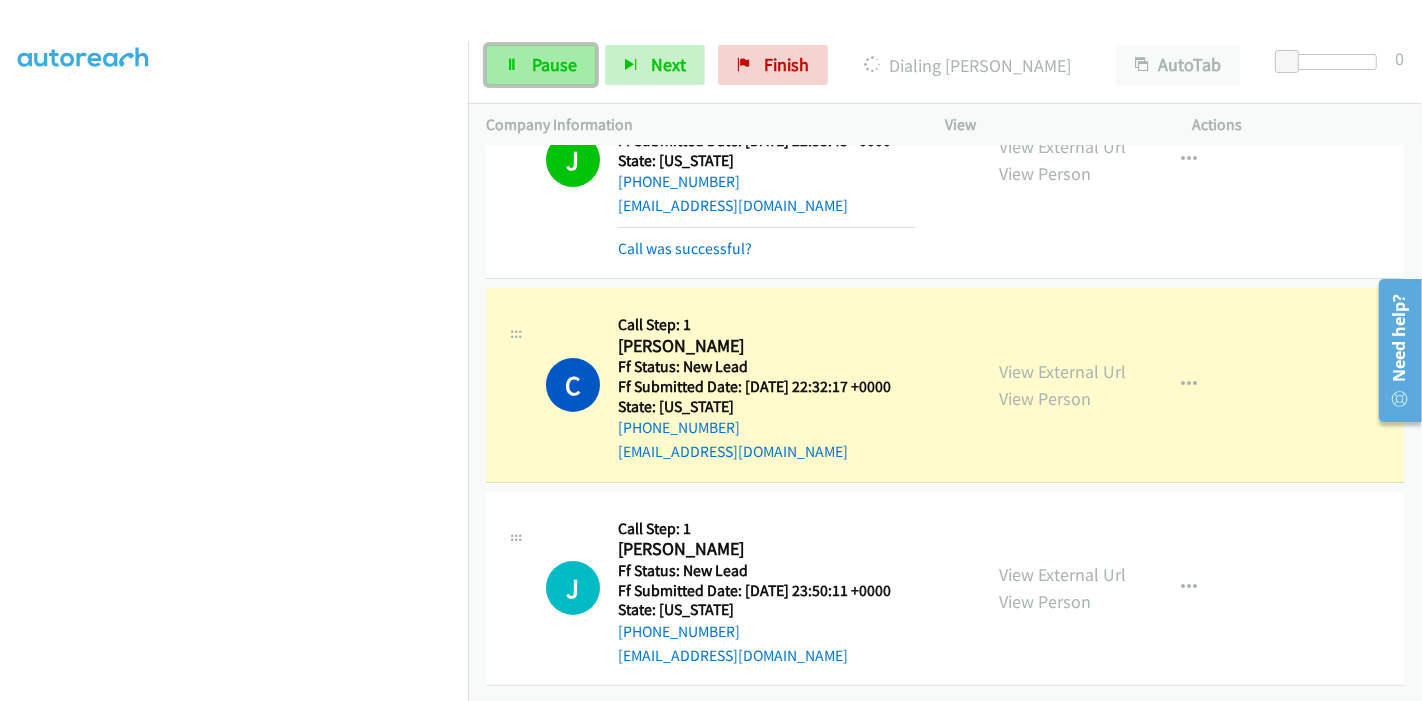 click on "Pause" at bounding box center (554, 64) 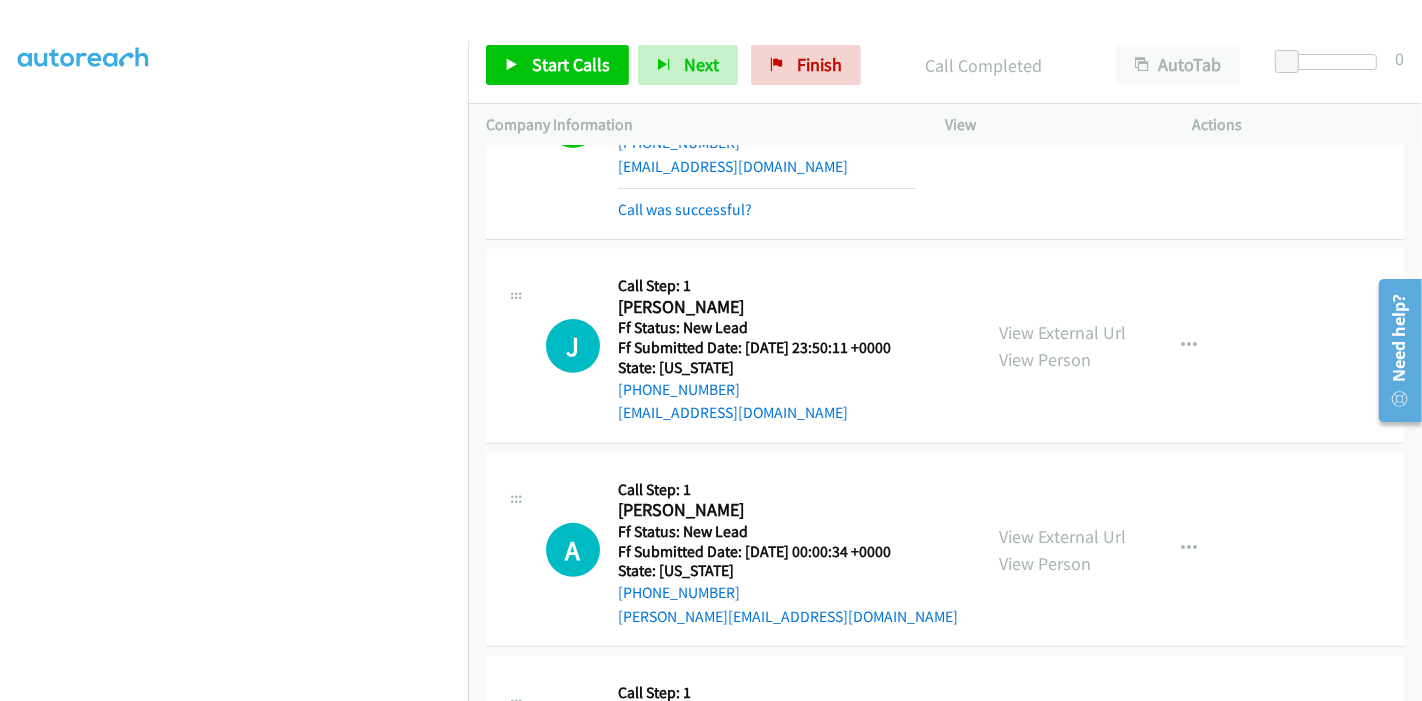 scroll, scrollTop: 442, scrollLeft: 0, axis: vertical 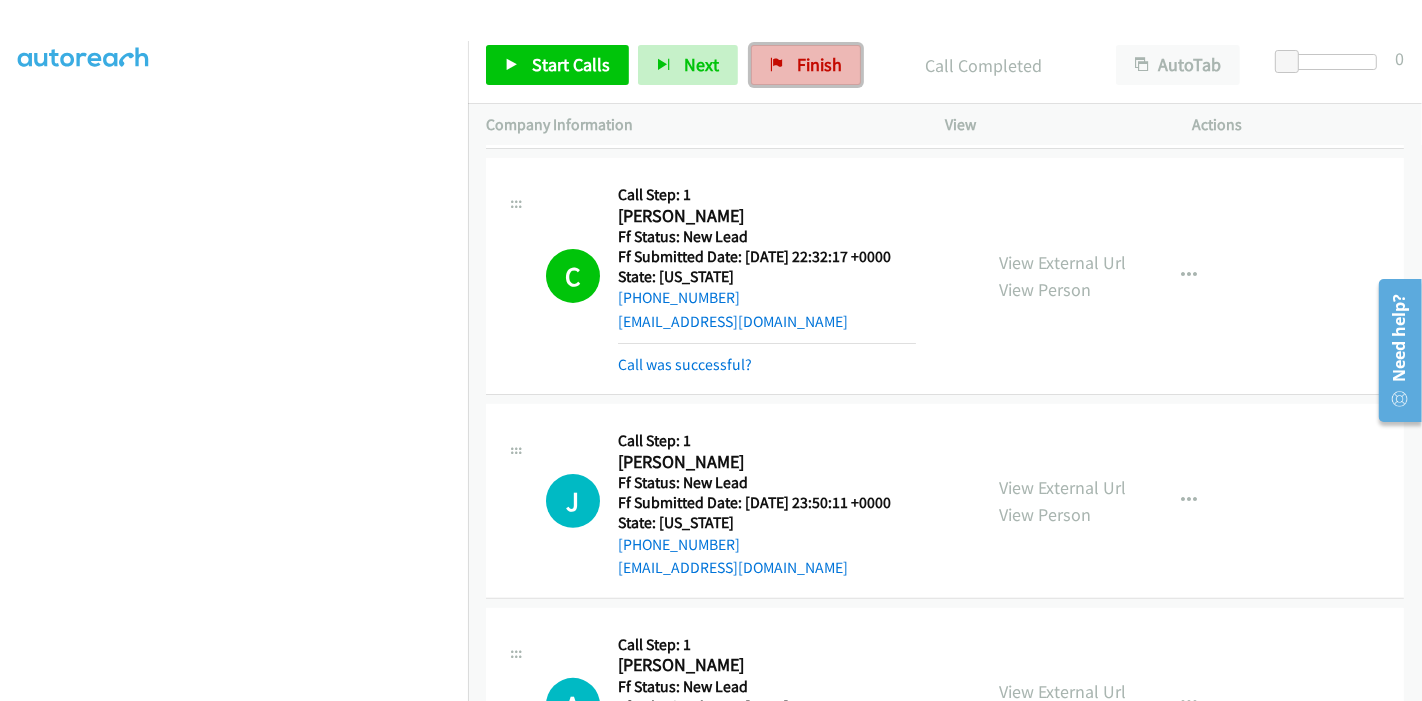 click on "Finish" at bounding box center [819, 64] 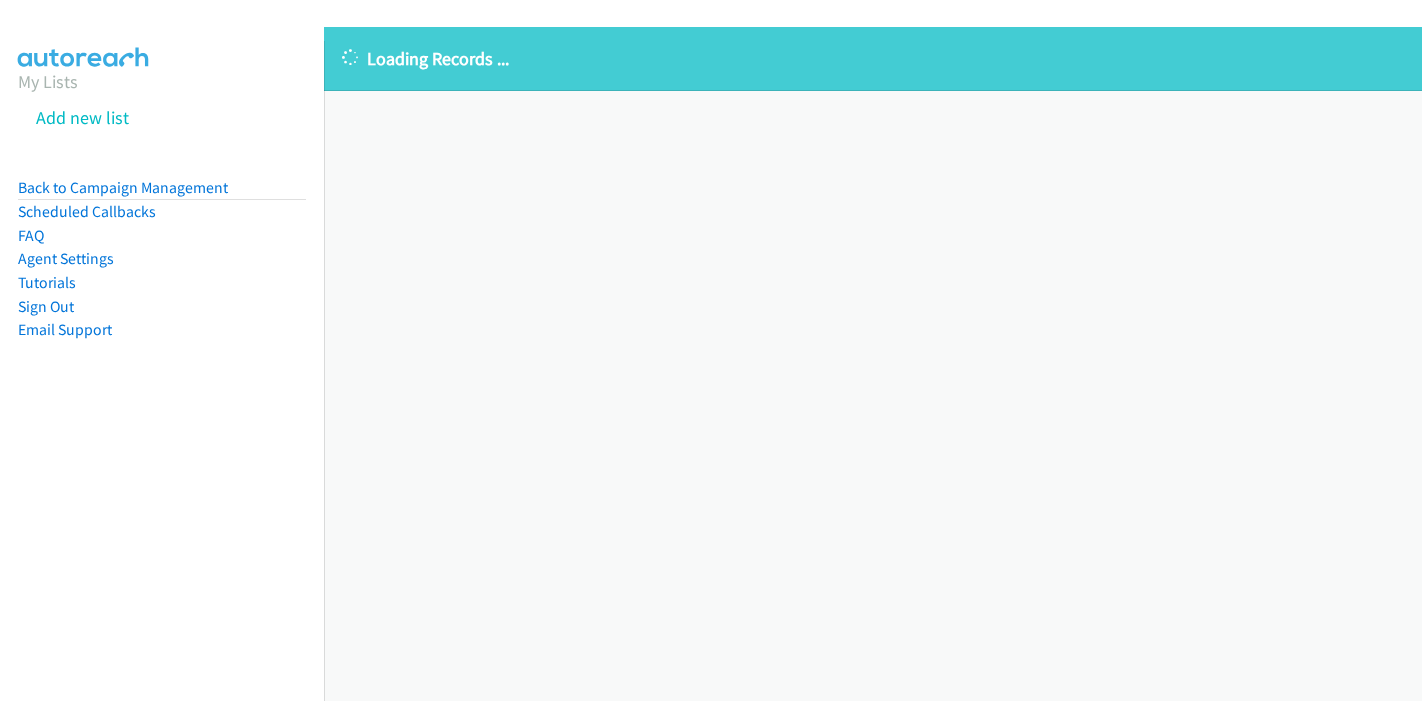 scroll, scrollTop: 0, scrollLeft: 0, axis: both 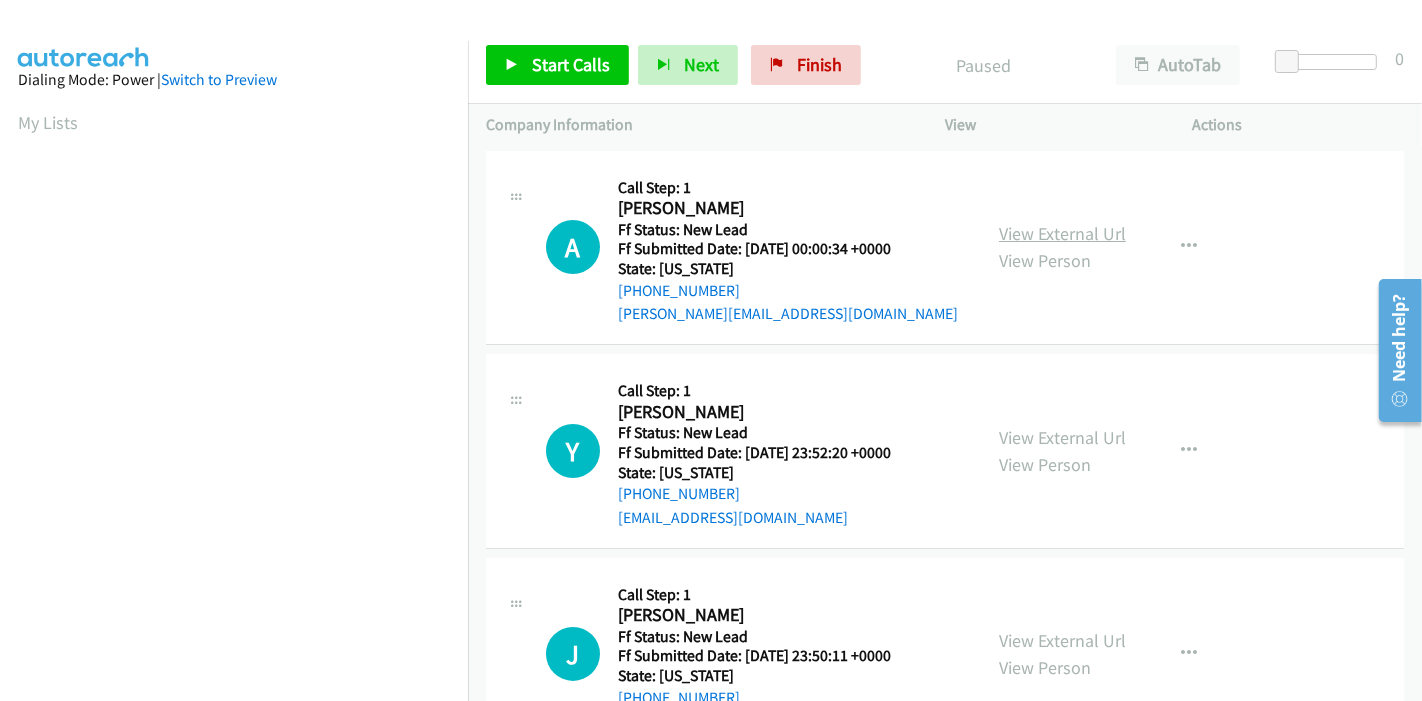 click on "View External Url" at bounding box center [1062, 233] 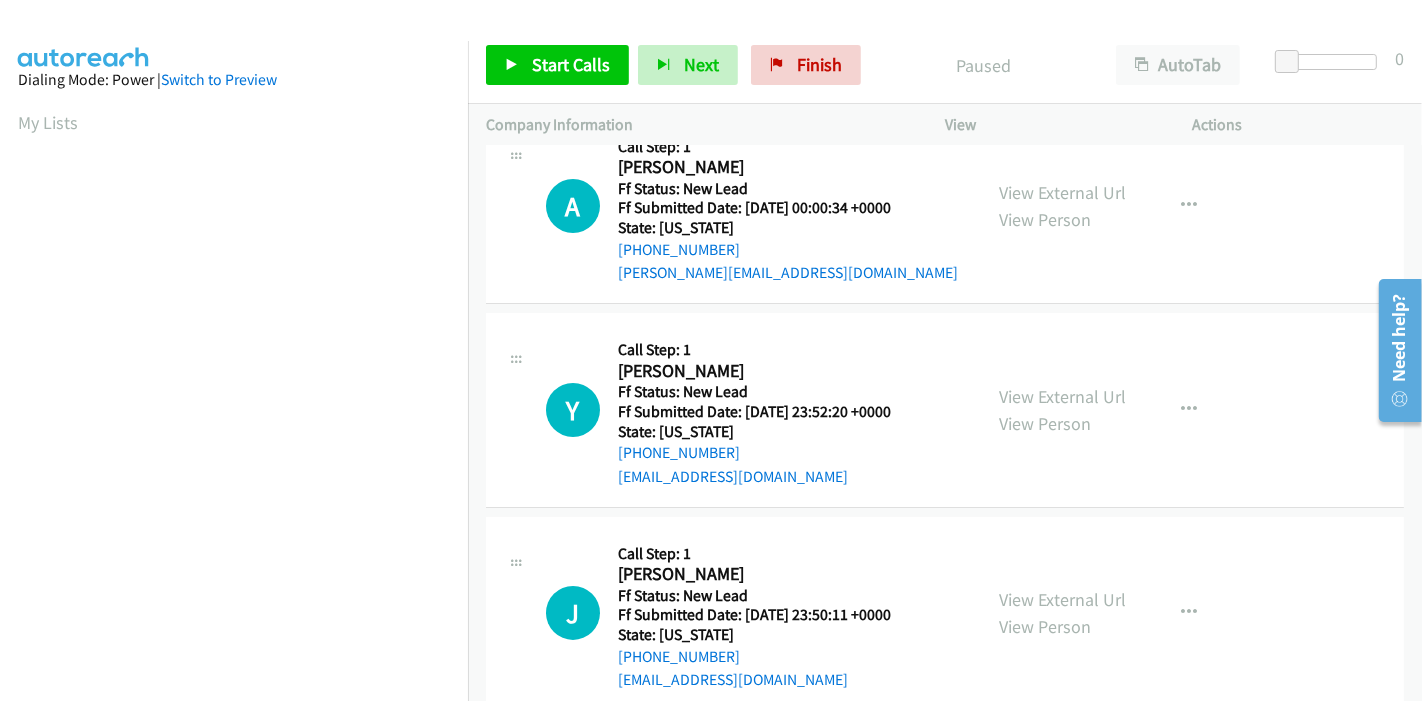 scroll, scrollTop: 80, scrollLeft: 0, axis: vertical 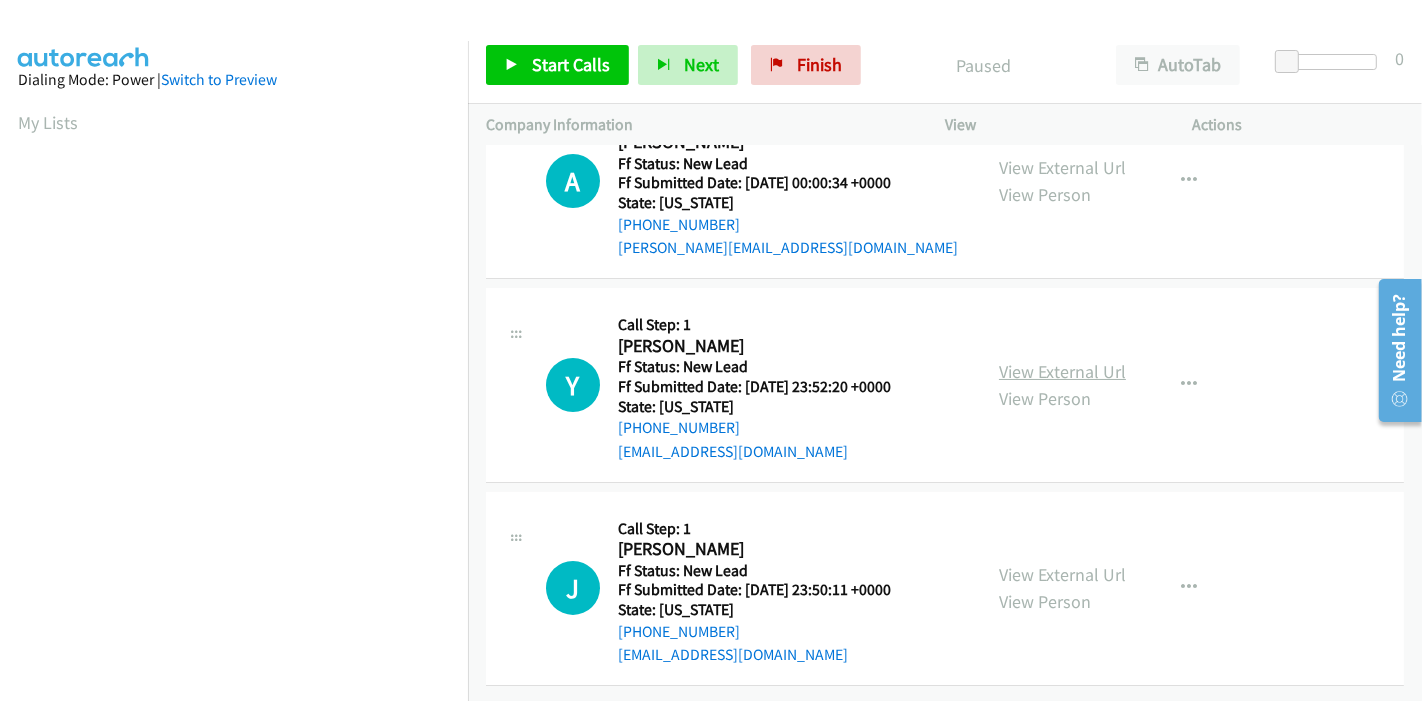 click on "View External Url" at bounding box center (1062, 371) 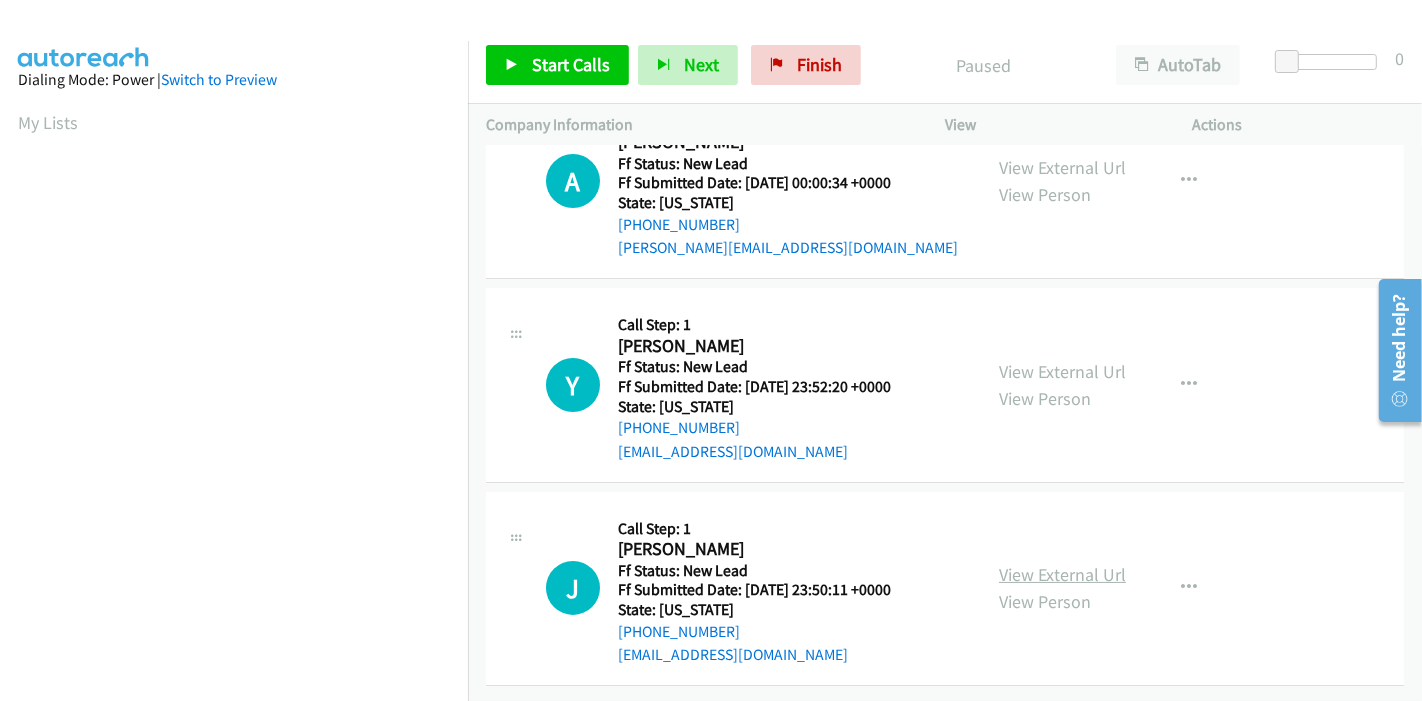 click on "View External Url" at bounding box center (1062, 574) 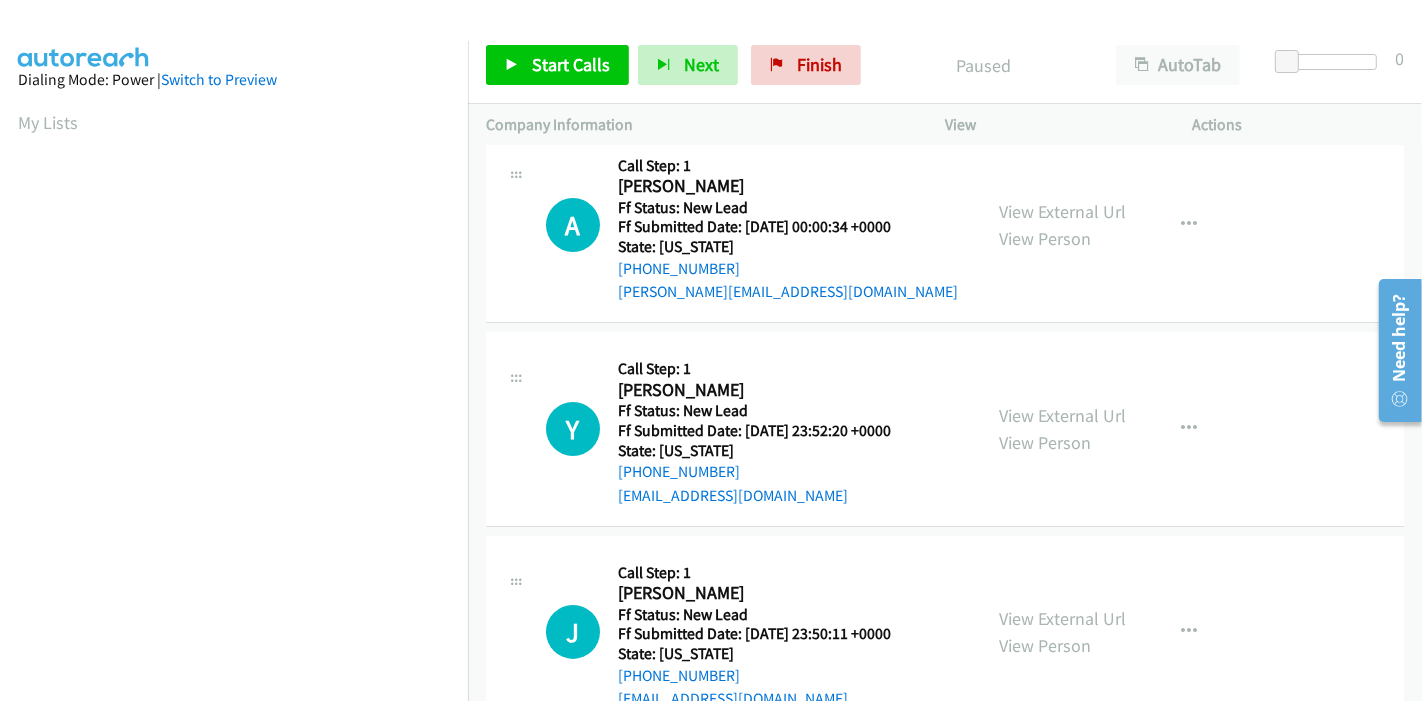scroll, scrollTop: 0, scrollLeft: 0, axis: both 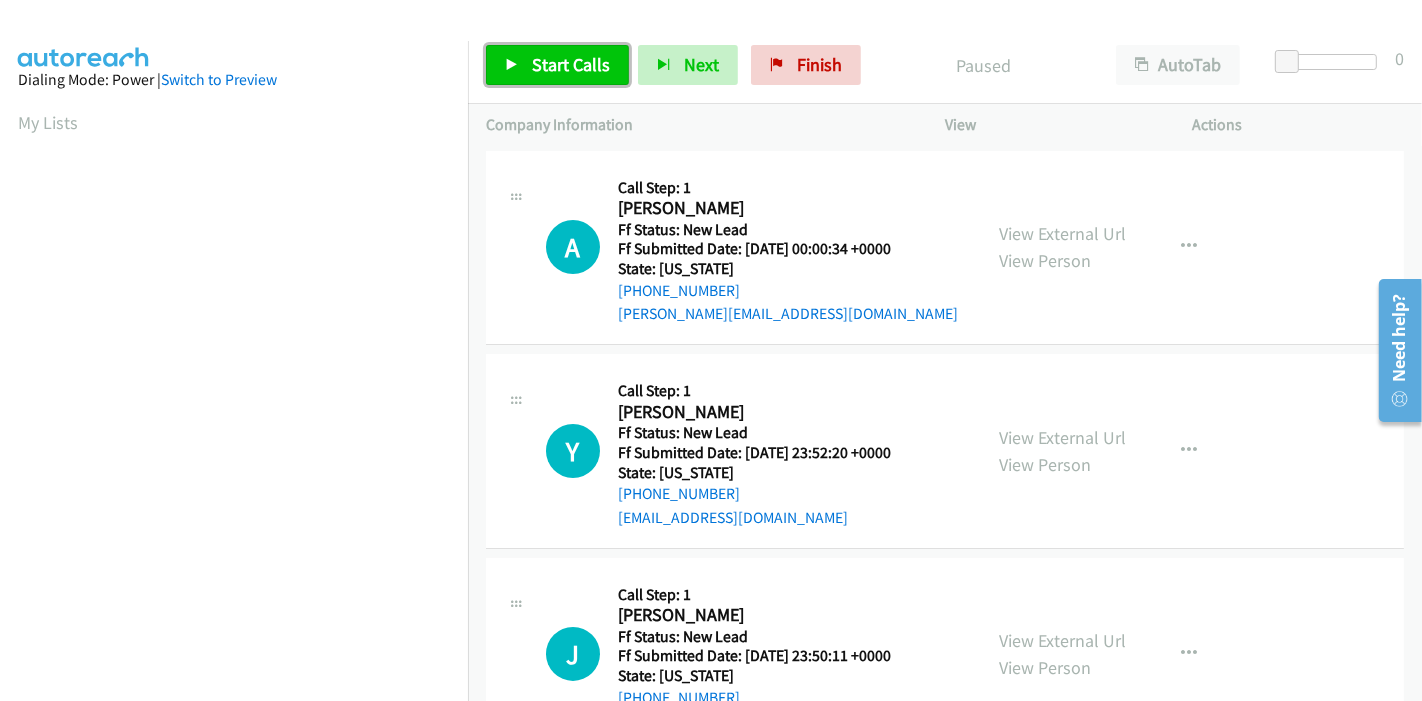 click at bounding box center (512, 66) 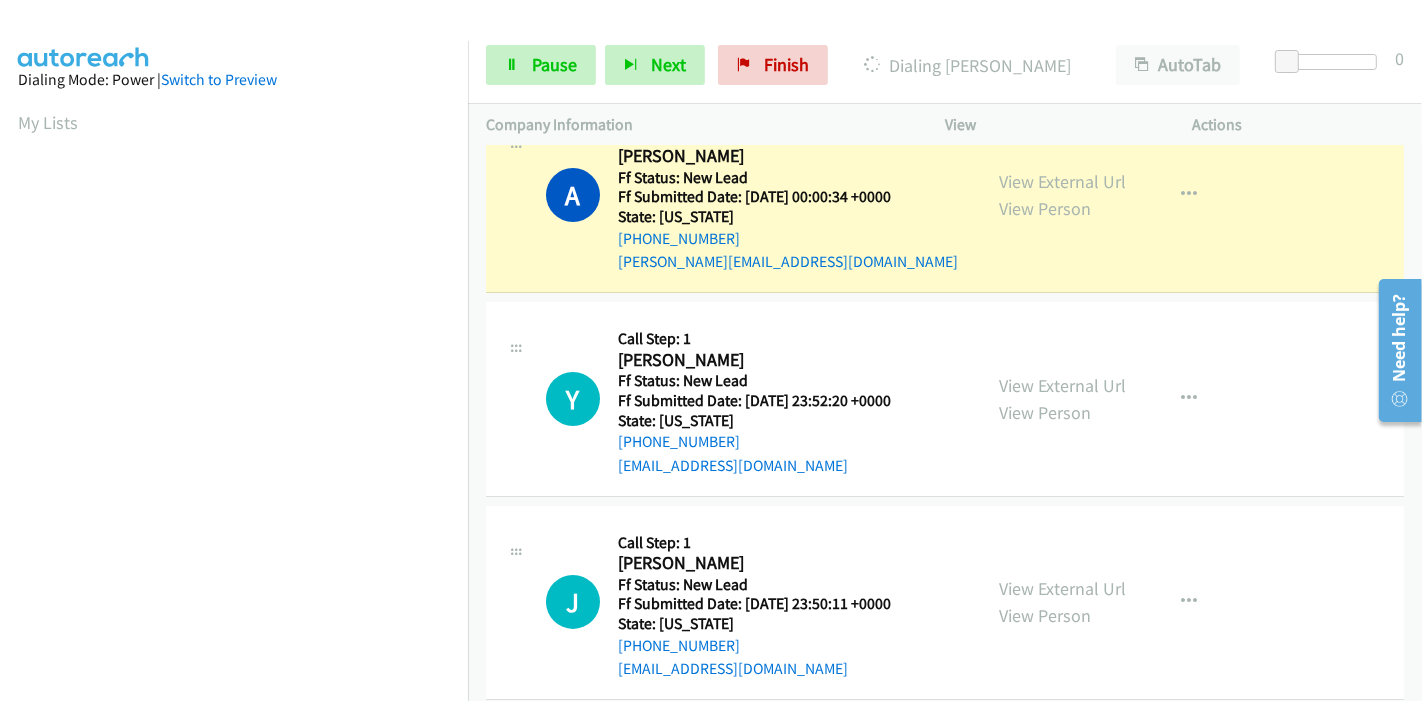 scroll, scrollTop: 80, scrollLeft: 0, axis: vertical 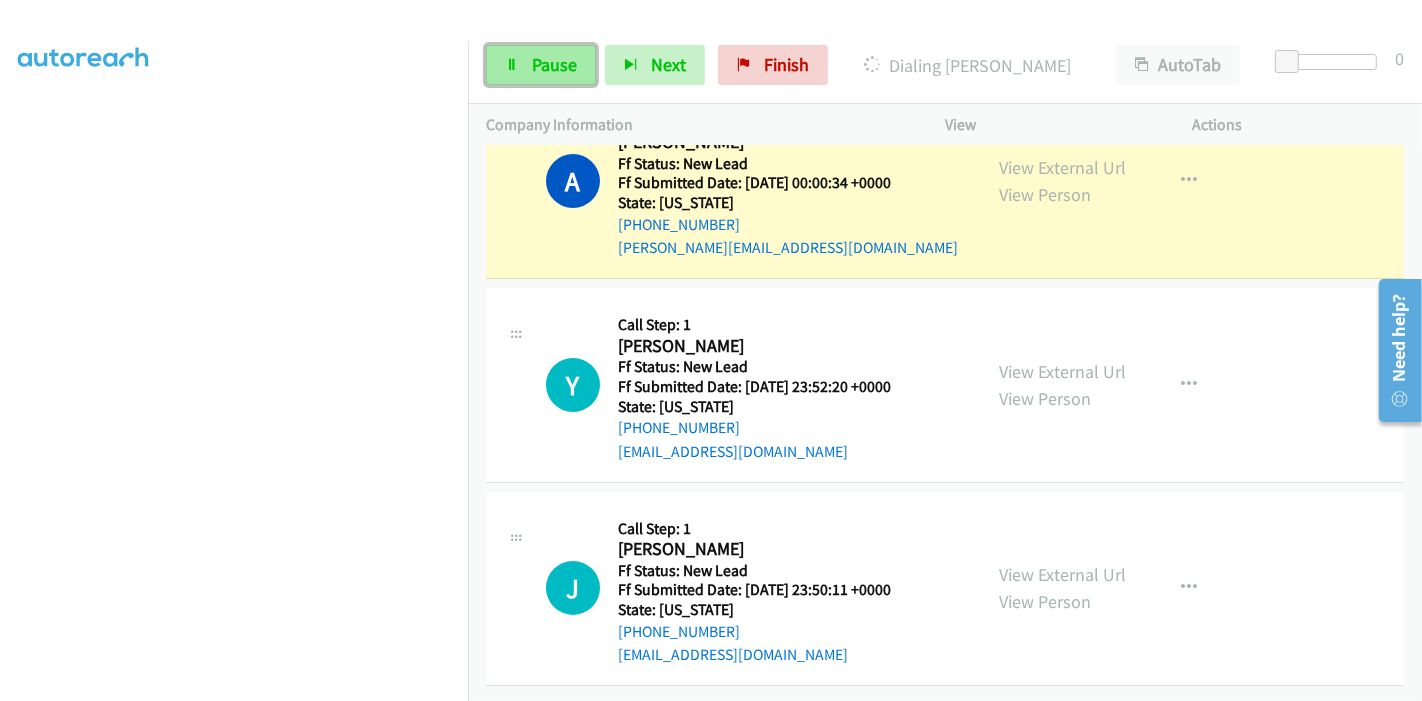 click on "Pause" at bounding box center [541, 65] 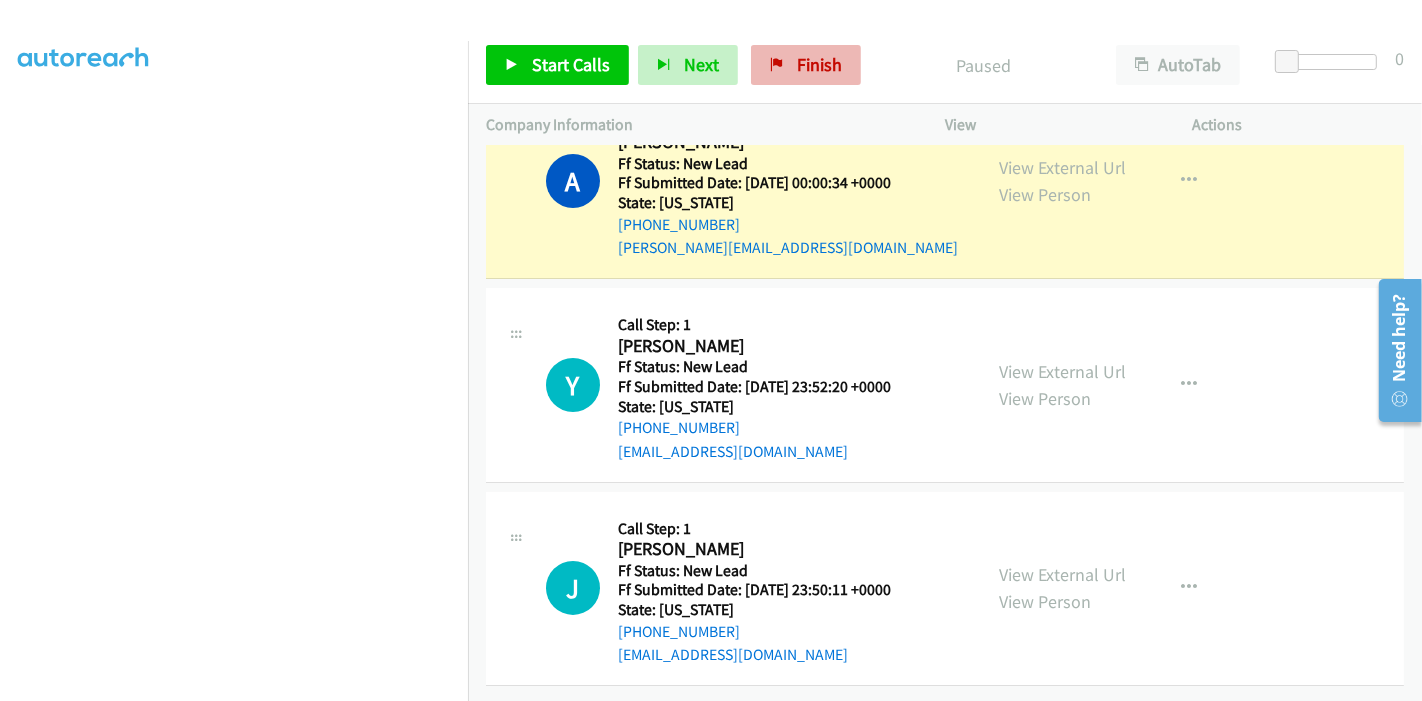 scroll, scrollTop: 102, scrollLeft: 0, axis: vertical 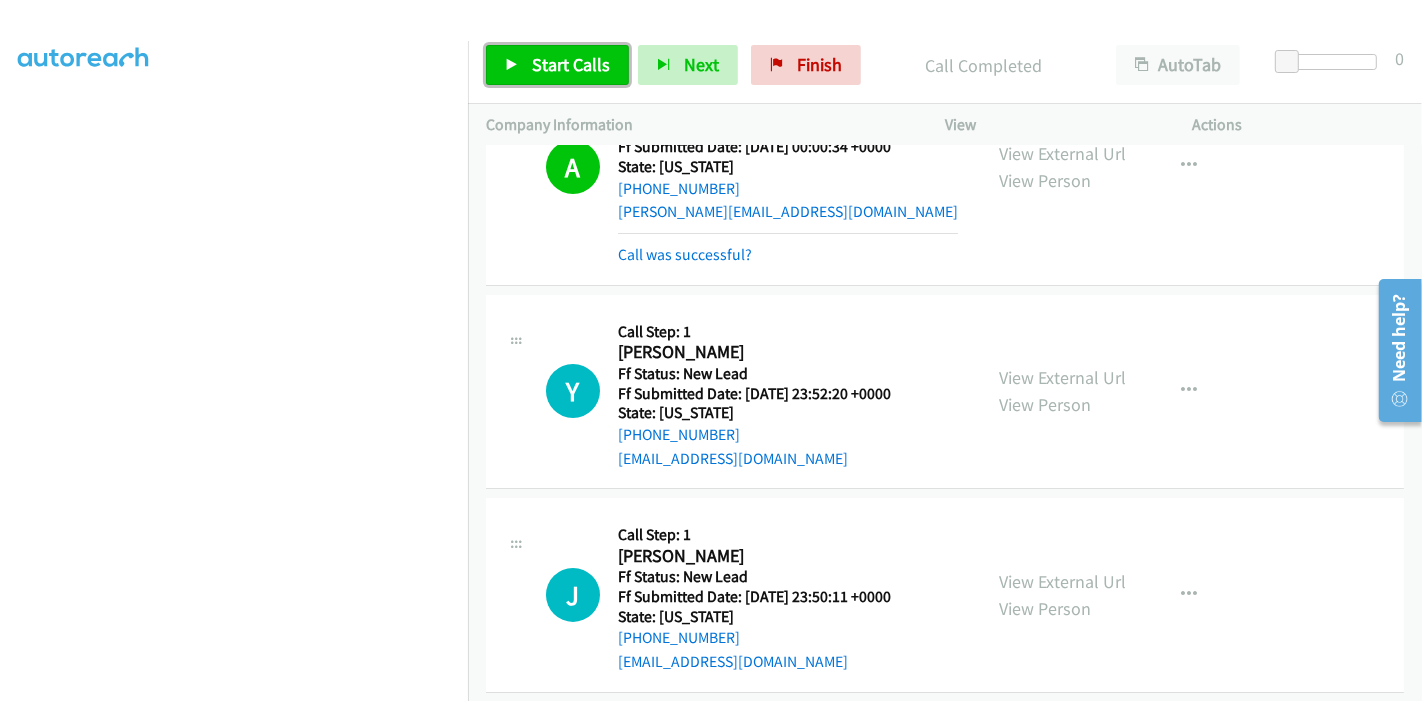 click on "Start Calls" at bounding box center (571, 64) 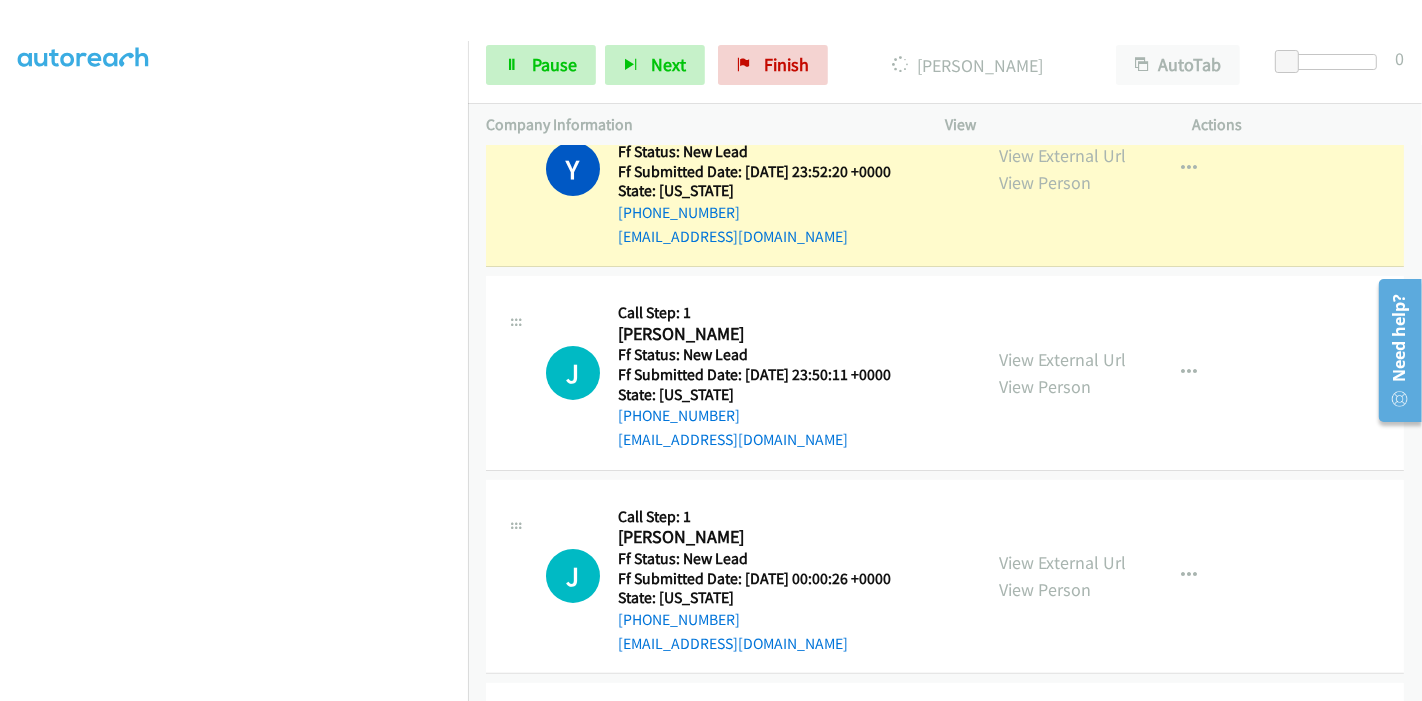 scroll, scrollTop: 213, scrollLeft: 0, axis: vertical 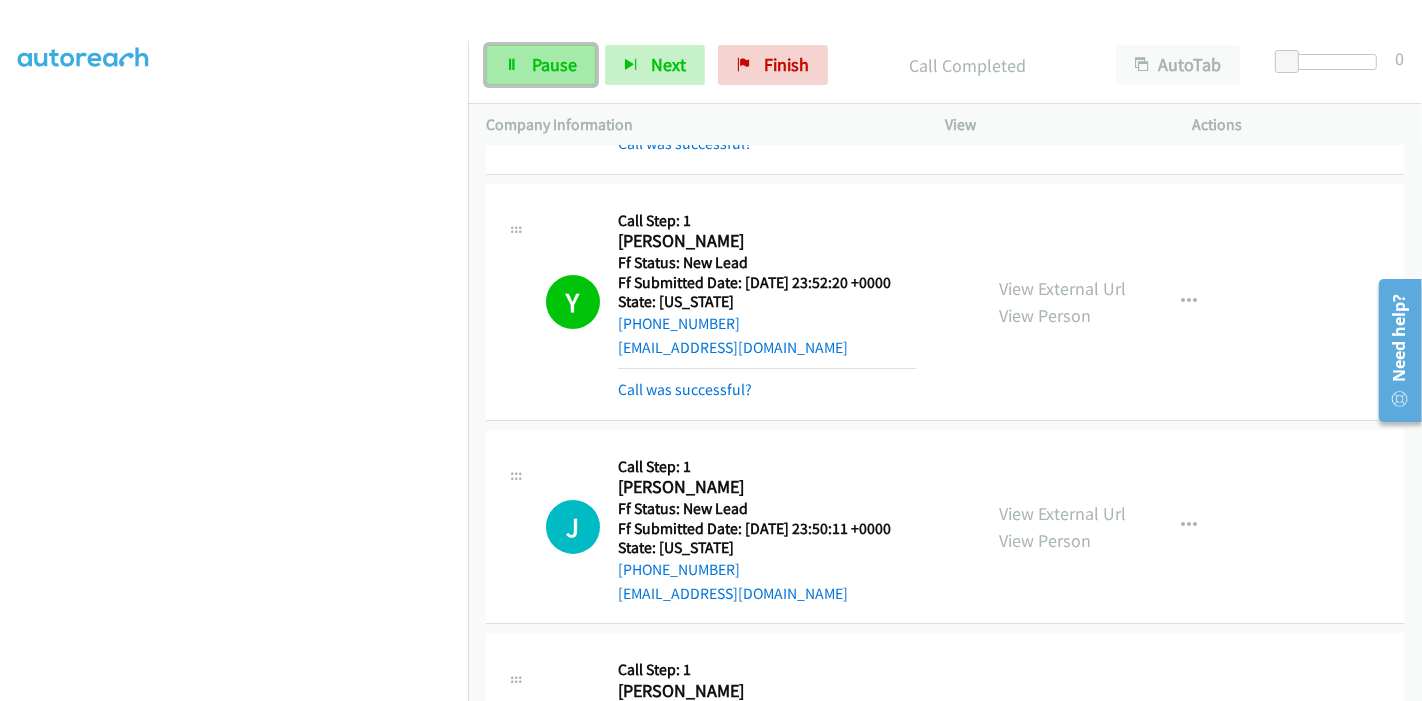 click on "Pause" at bounding box center (541, 65) 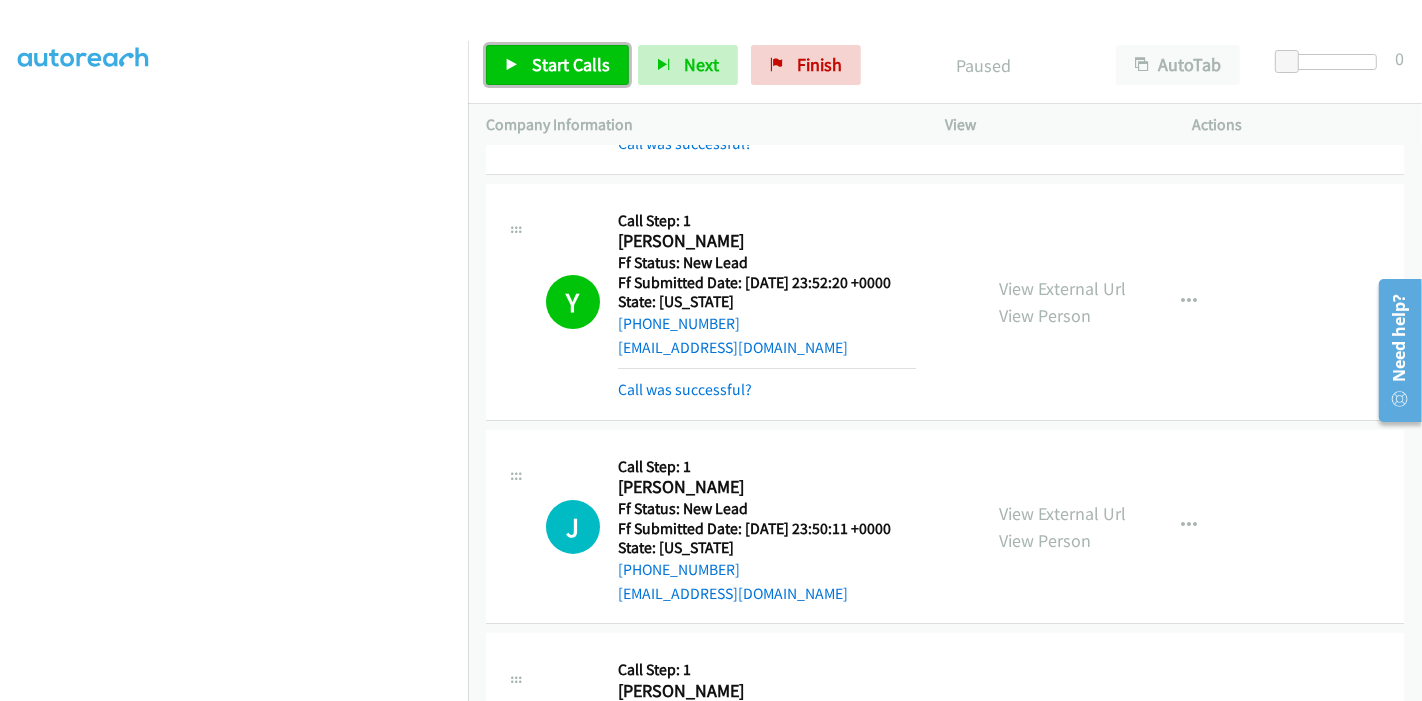click at bounding box center [512, 66] 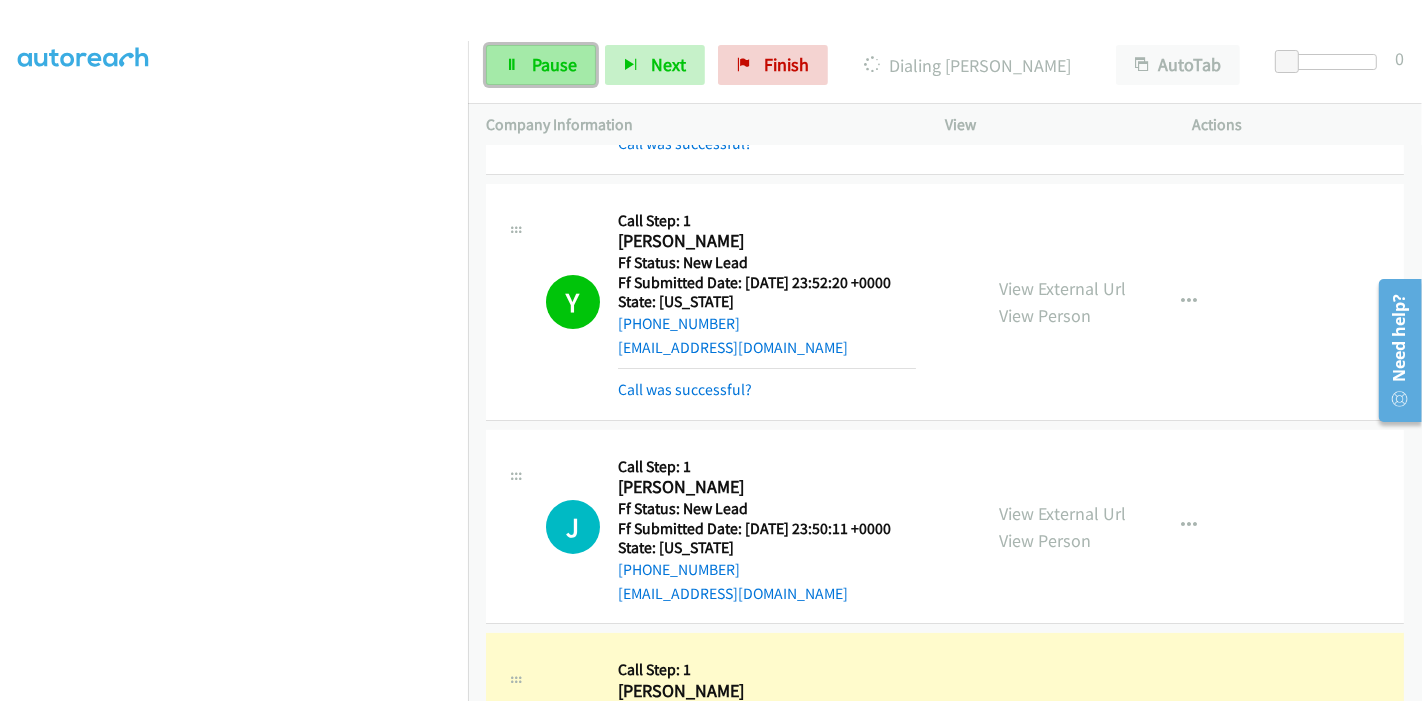 click at bounding box center [512, 66] 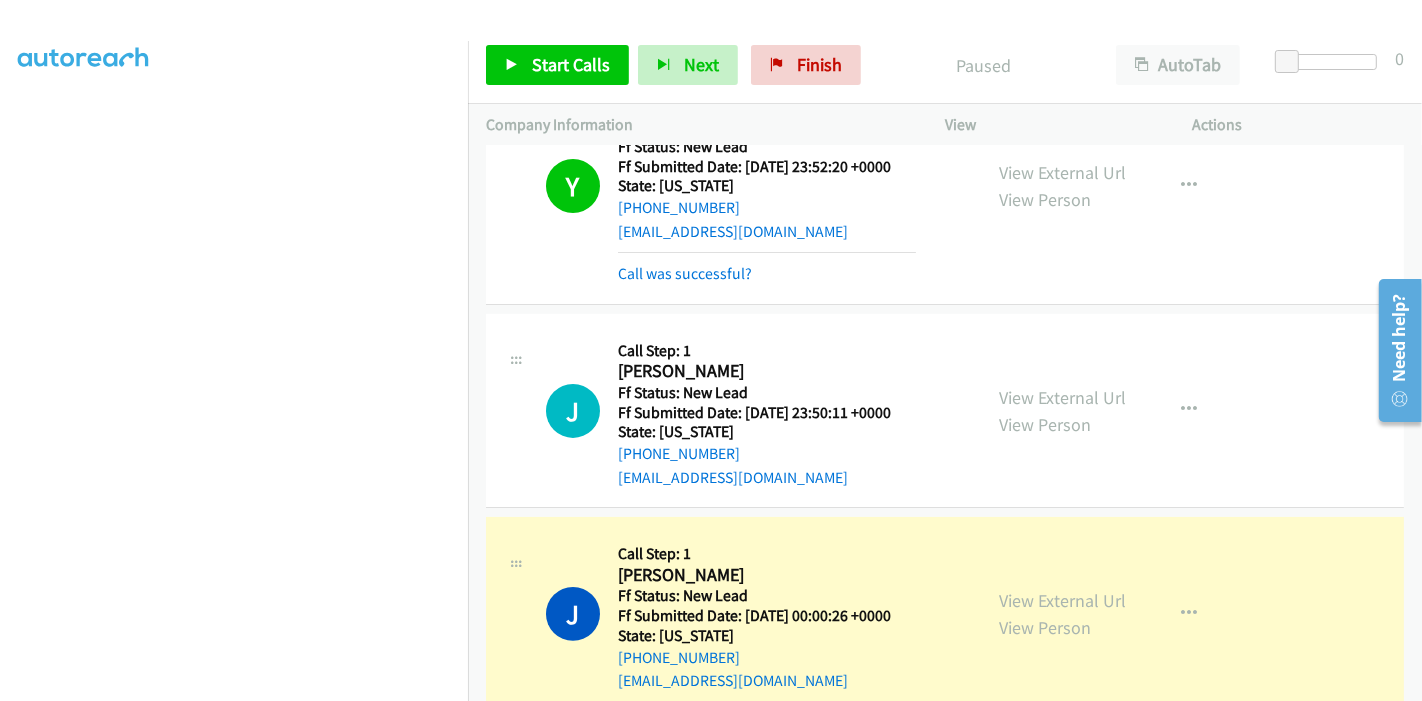 scroll, scrollTop: 435, scrollLeft: 0, axis: vertical 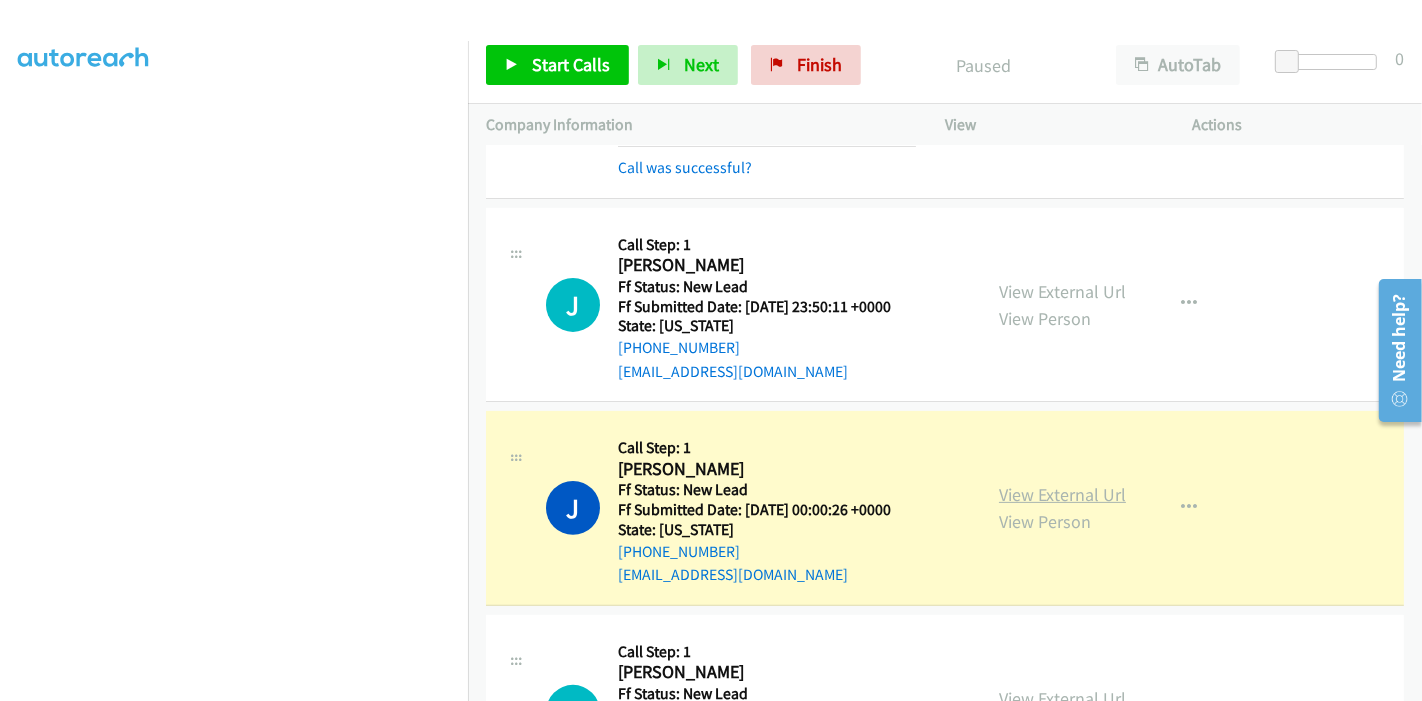 click on "View External Url" at bounding box center [1062, 494] 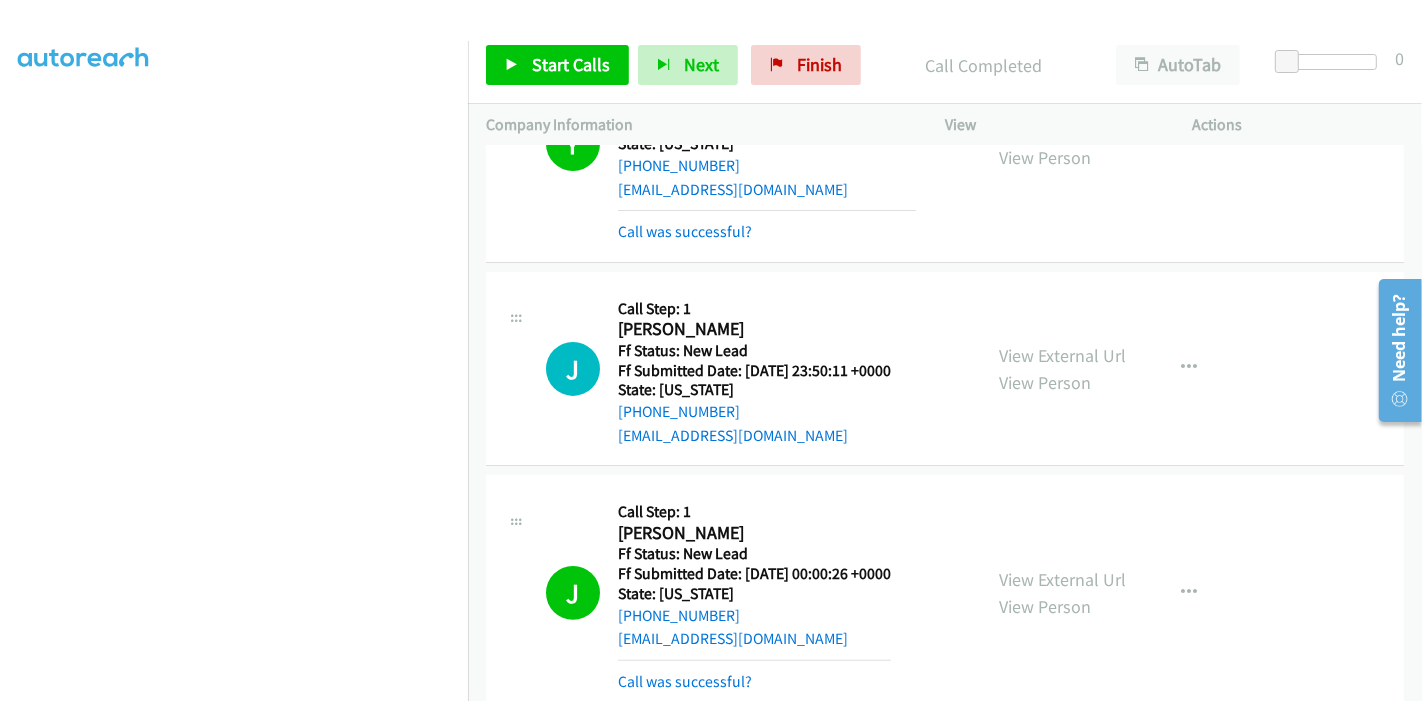 scroll, scrollTop: 324, scrollLeft: 0, axis: vertical 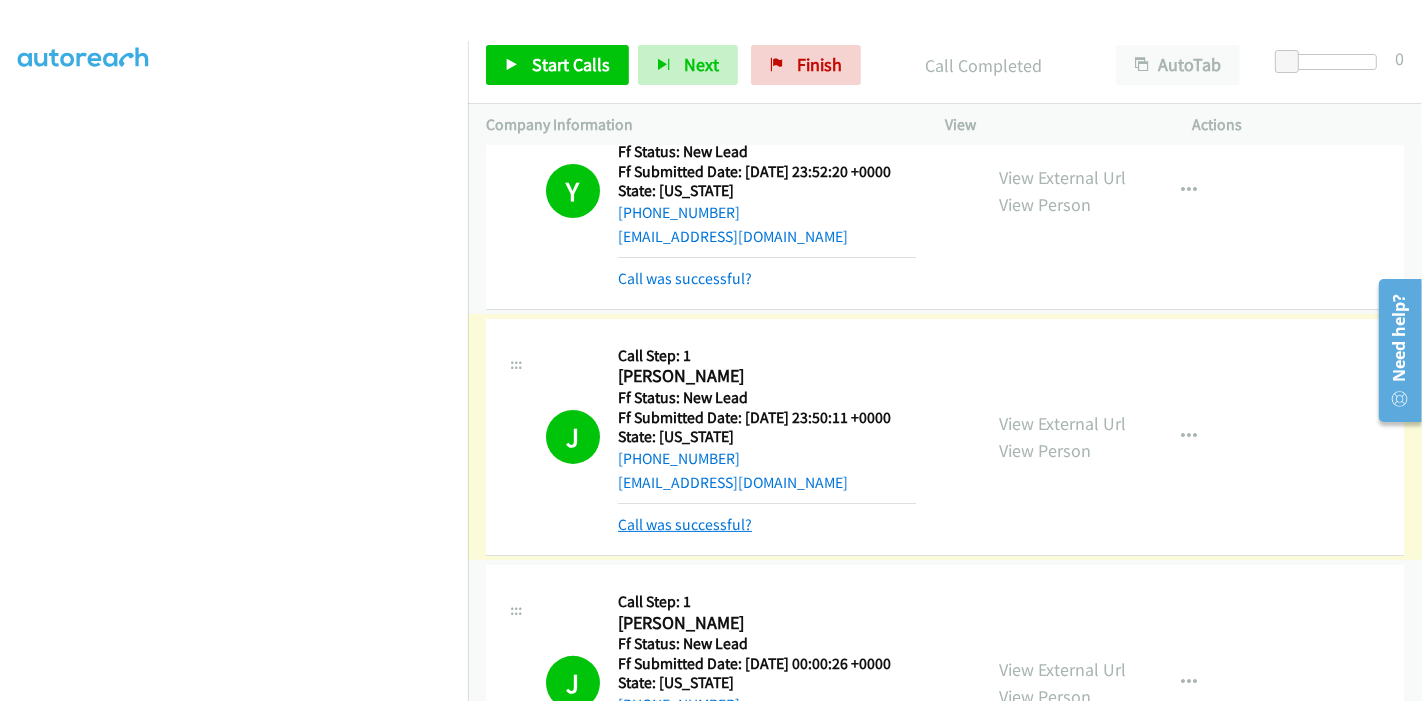 click on "Call was successful?" at bounding box center [685, 524] 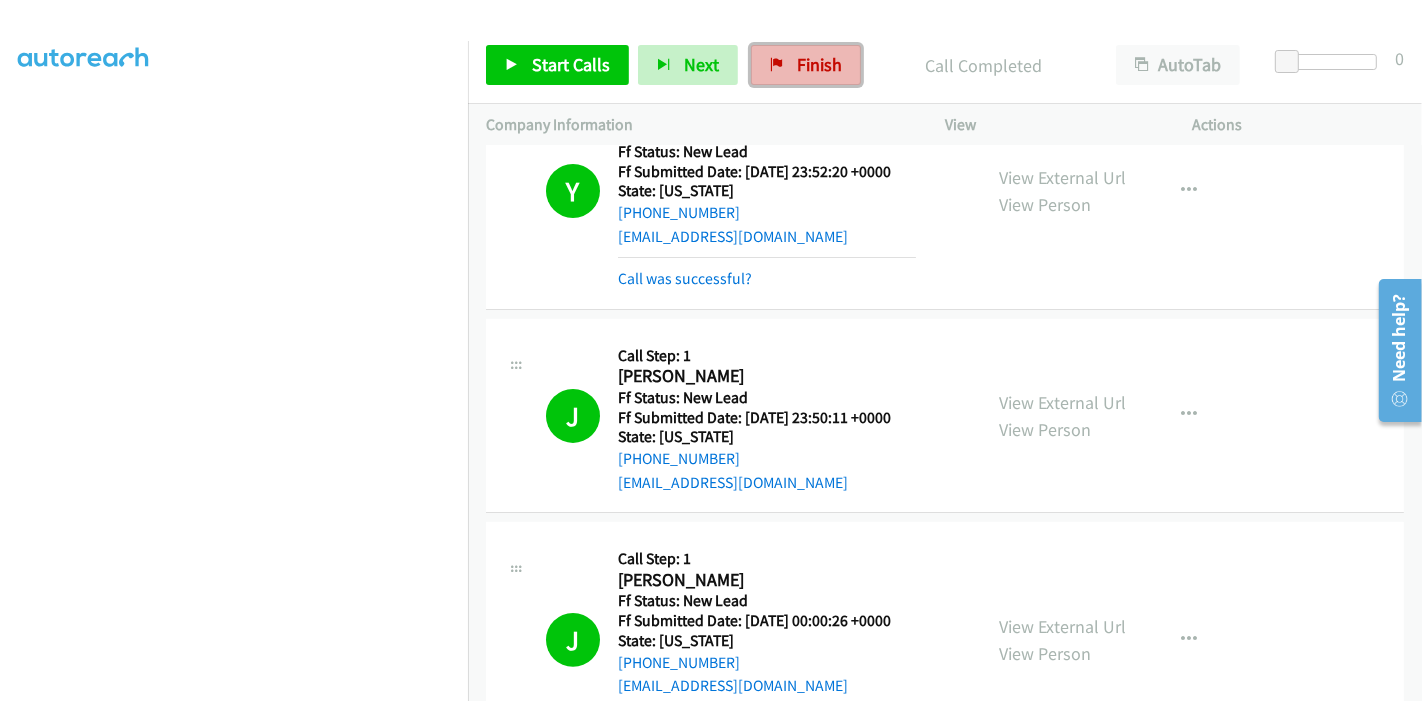 click on "Finish" at bounding box center [806, 65] 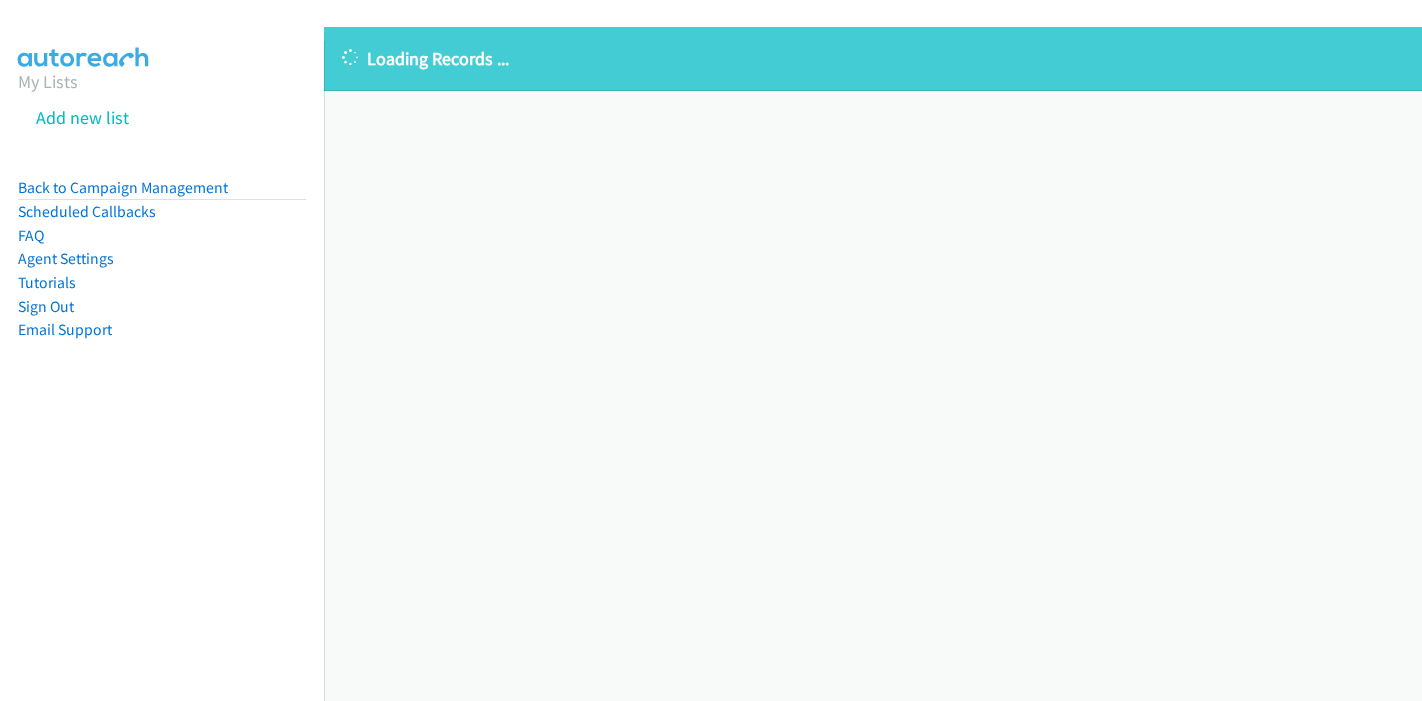 scroll, scrollTop: 0, scrollLeft: 0, axis: both 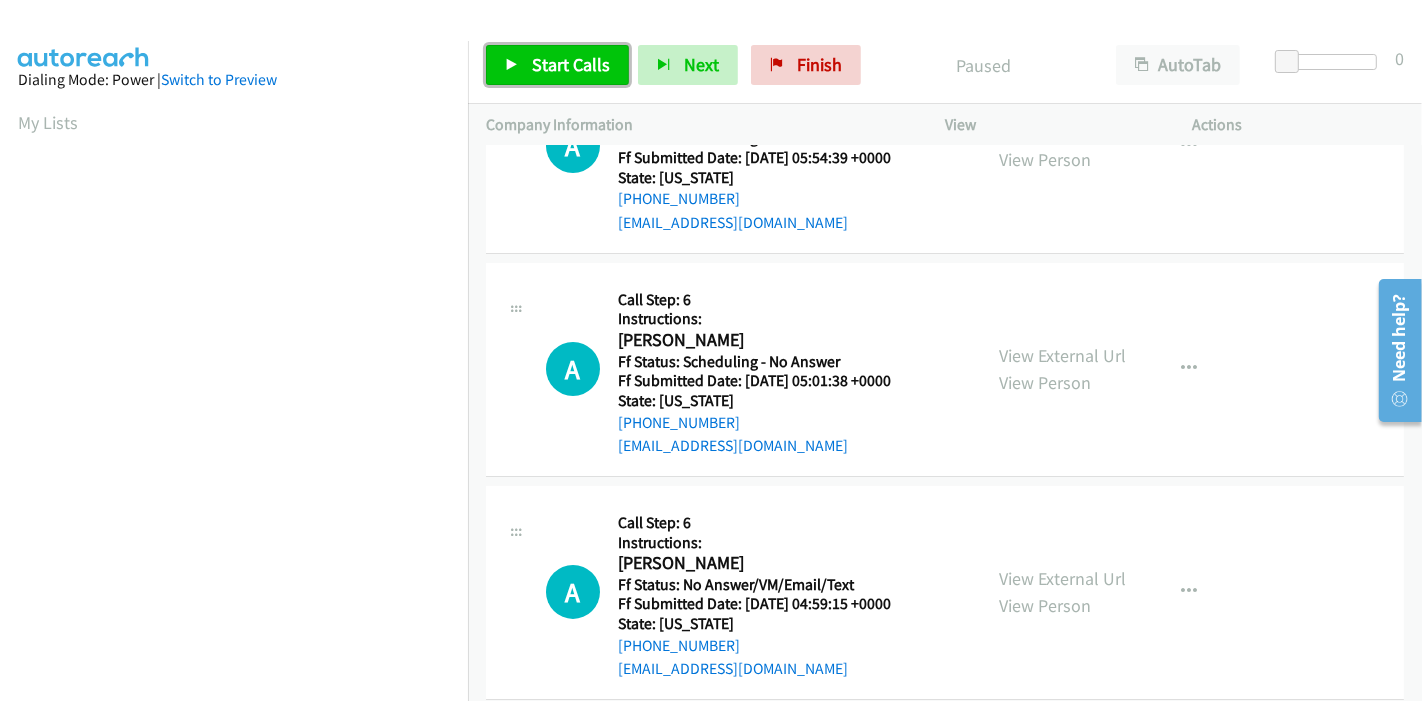 click on "Start Calls" at bounding box center (557, 65) 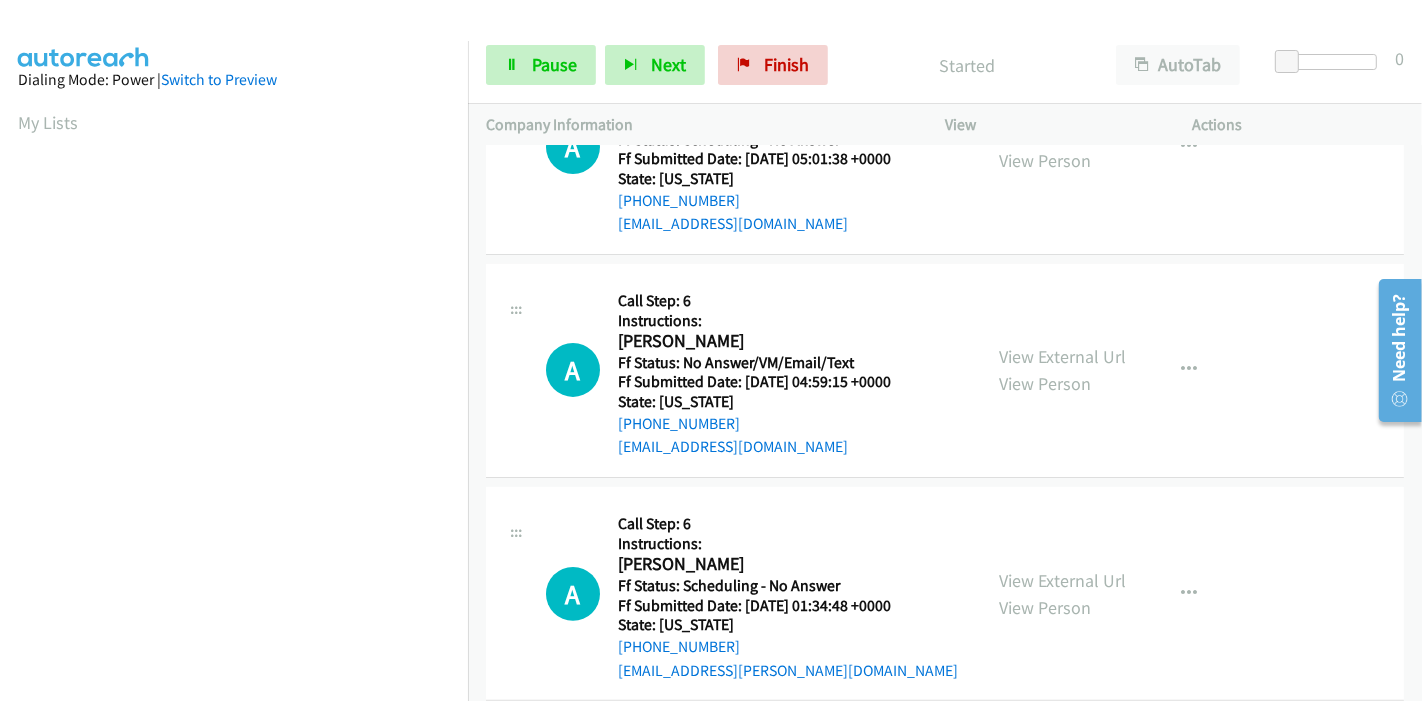 scroll, scrollTop: 0, scrollLeft: 0, axis: both 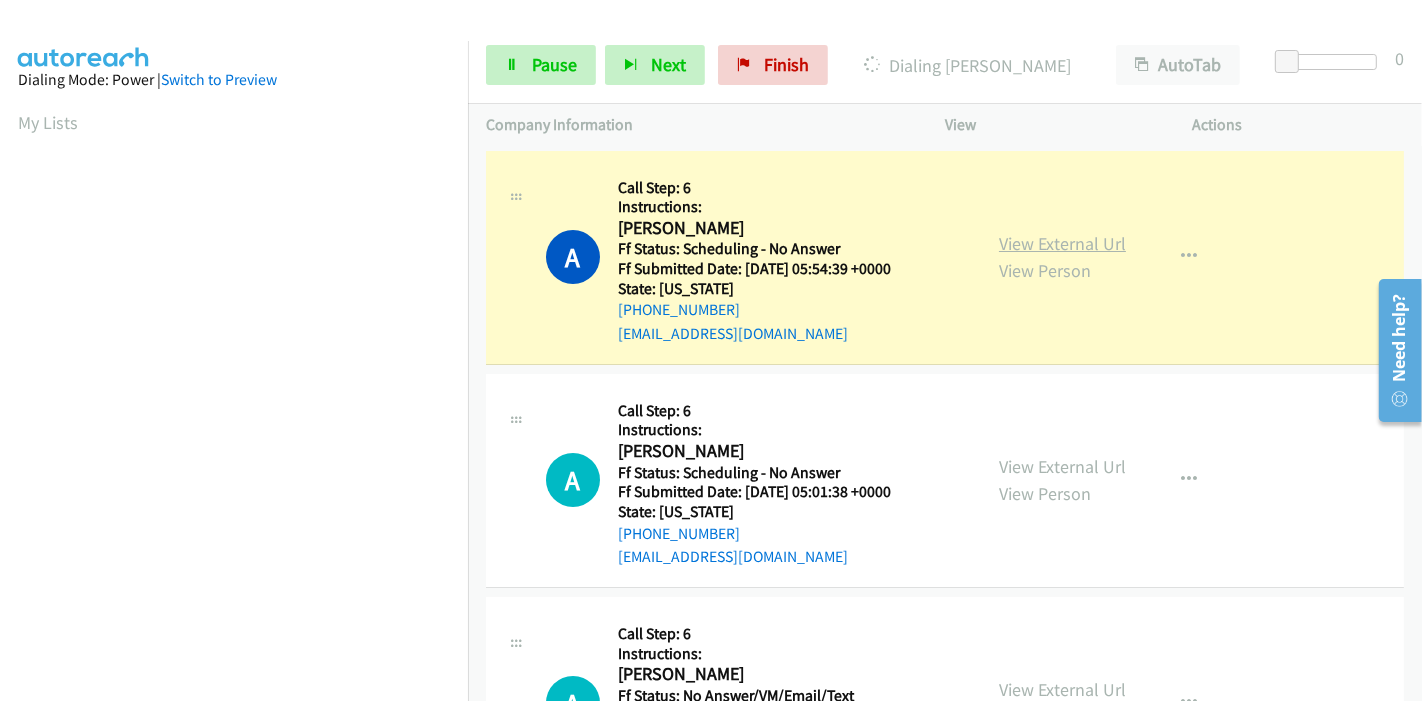 click on "View External Url" at bounding box center [1062, 243] 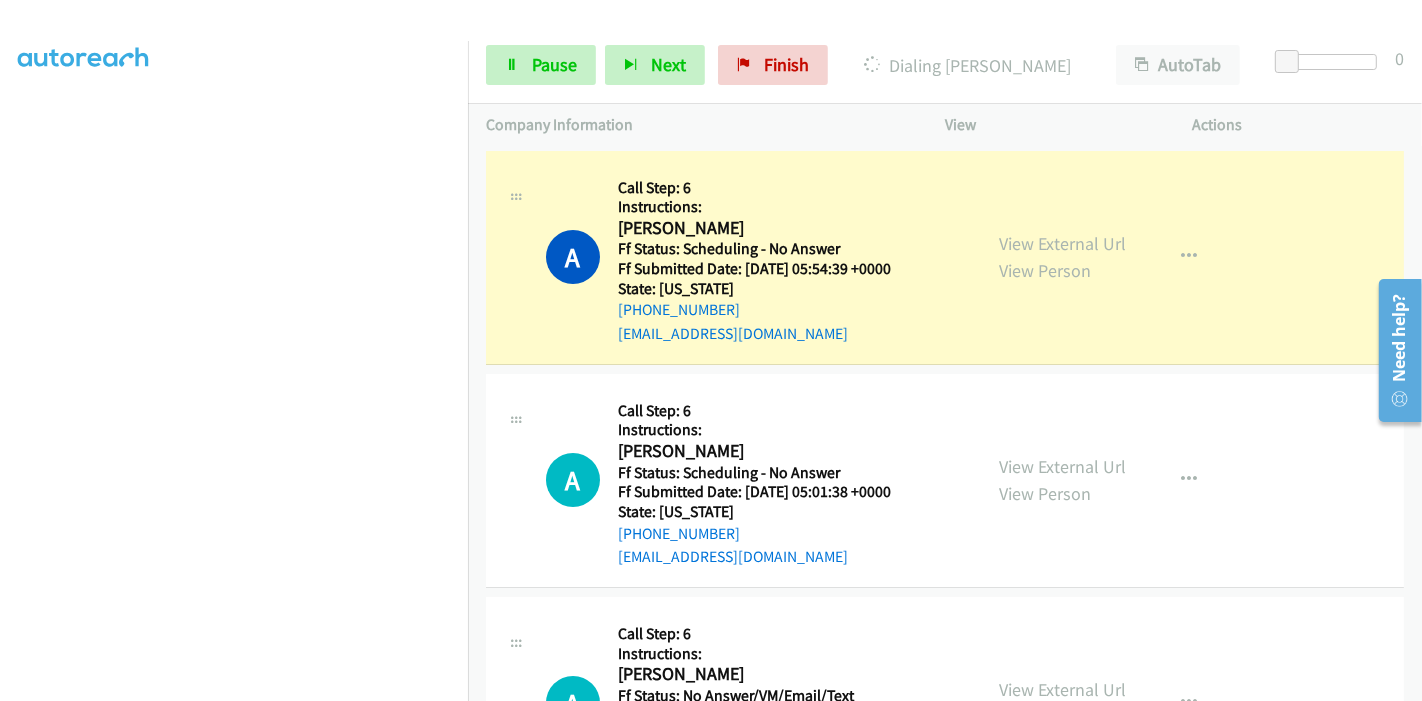 scroll, scrollTop: 422, scrollLeft: 0, axis: vertical 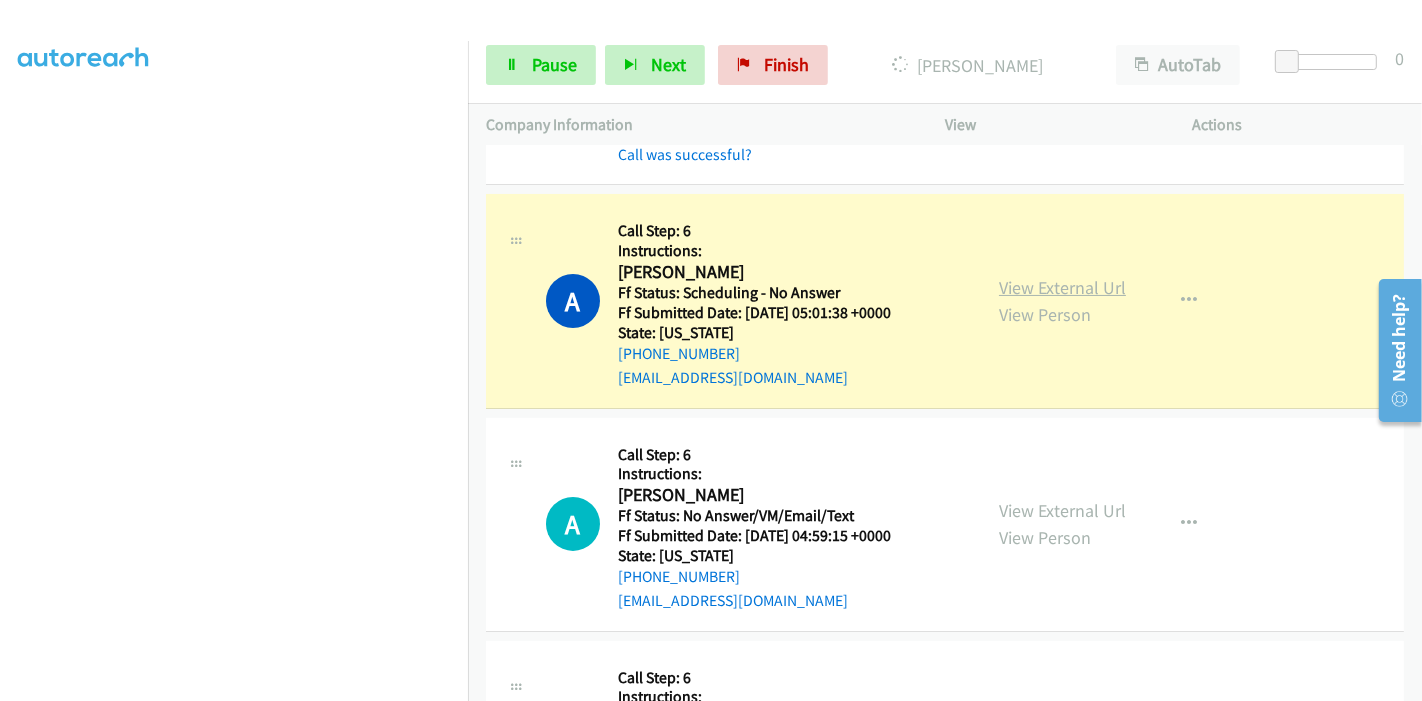 click on "View External Url" at bounding box center [1062, 287] 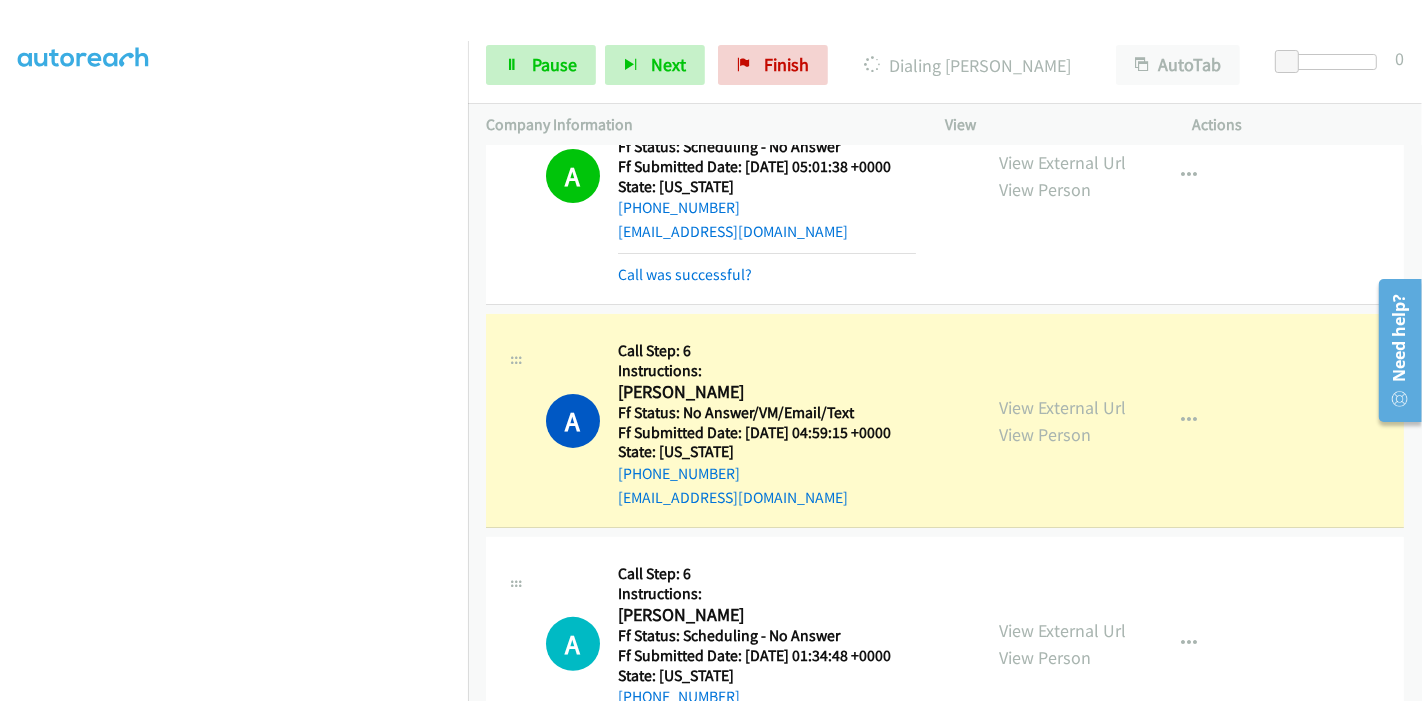 scroll, scrollTop: 444, scrollLeft: 0, axis: vertical 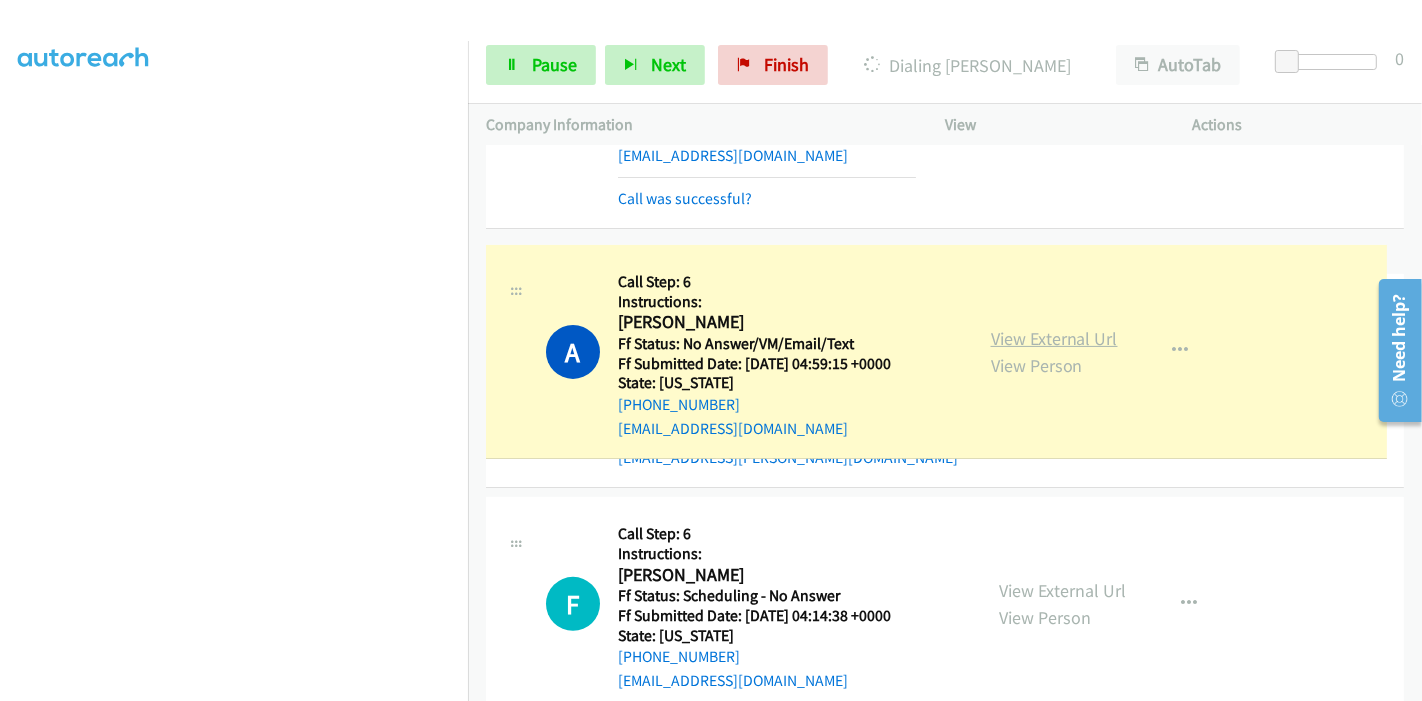 drag, startPoint x: 1100, startPoint y: 335, endPoint x: 1112, endPoint y: 343, distance: 14.422205 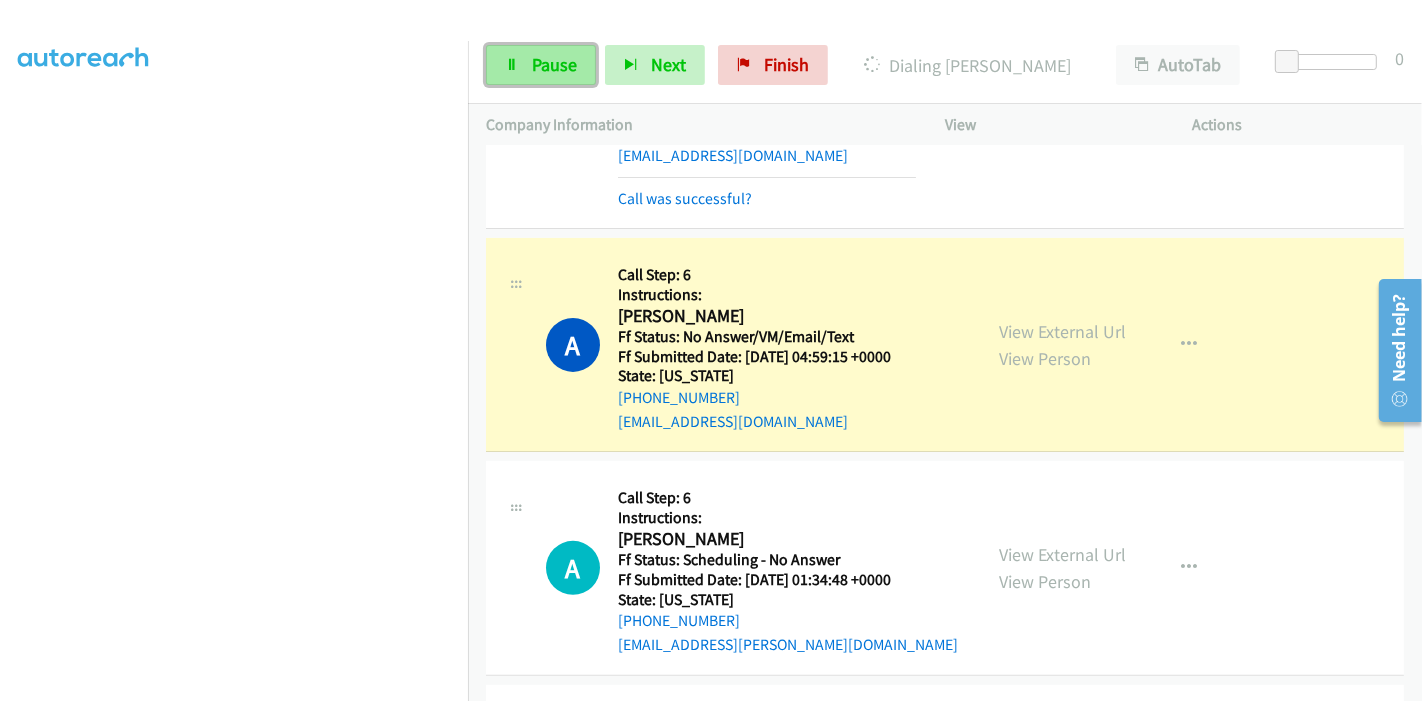 click on "Pause" at bounding box center (541, 65) 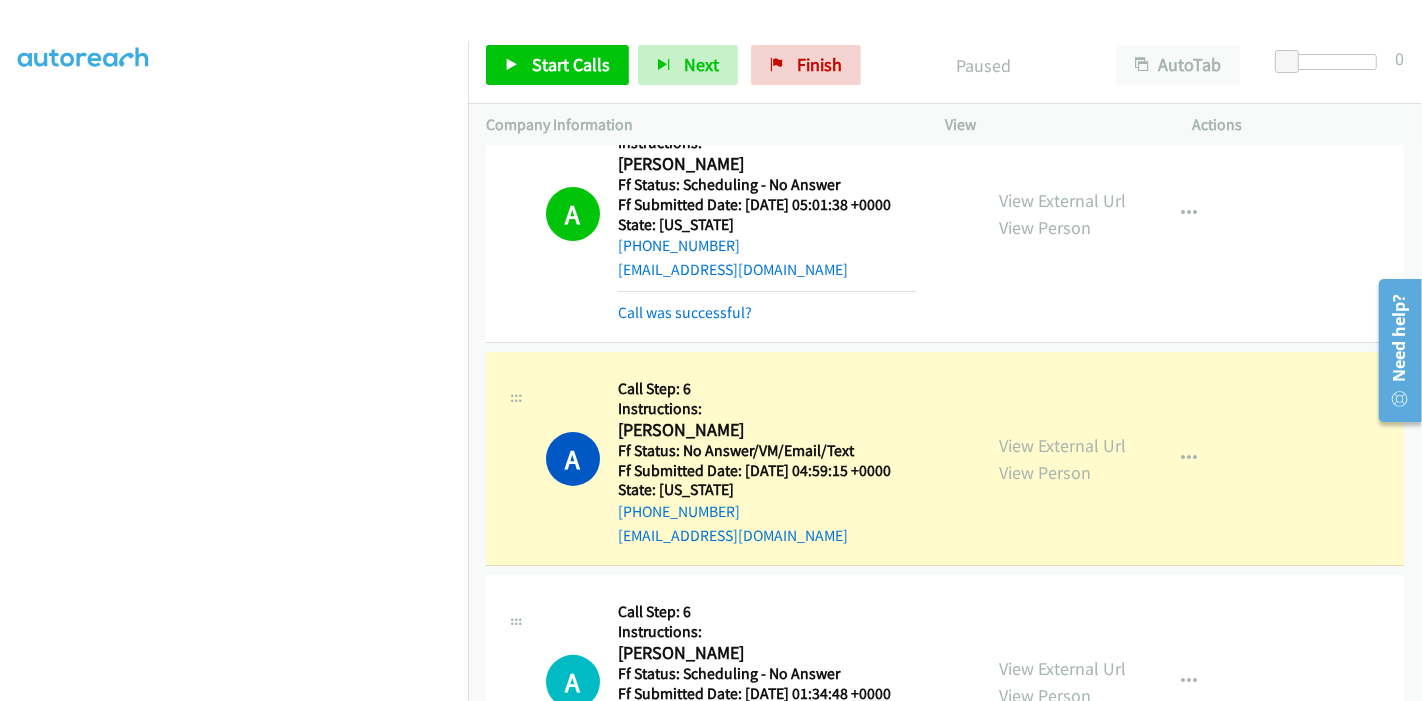 scroll, scrollTop: 222, scrollLeft: 0, axis: vertical 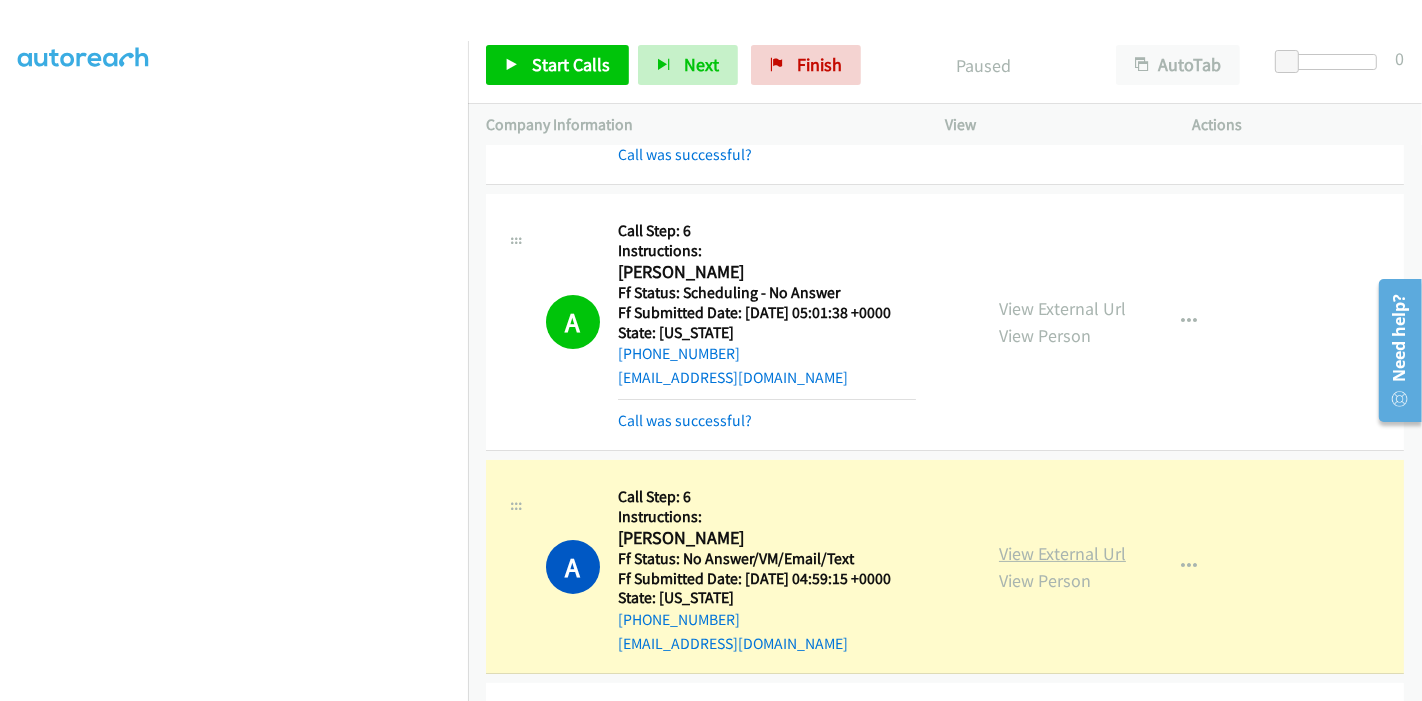 click on "View External Url" at bounding box center [1062, 553] 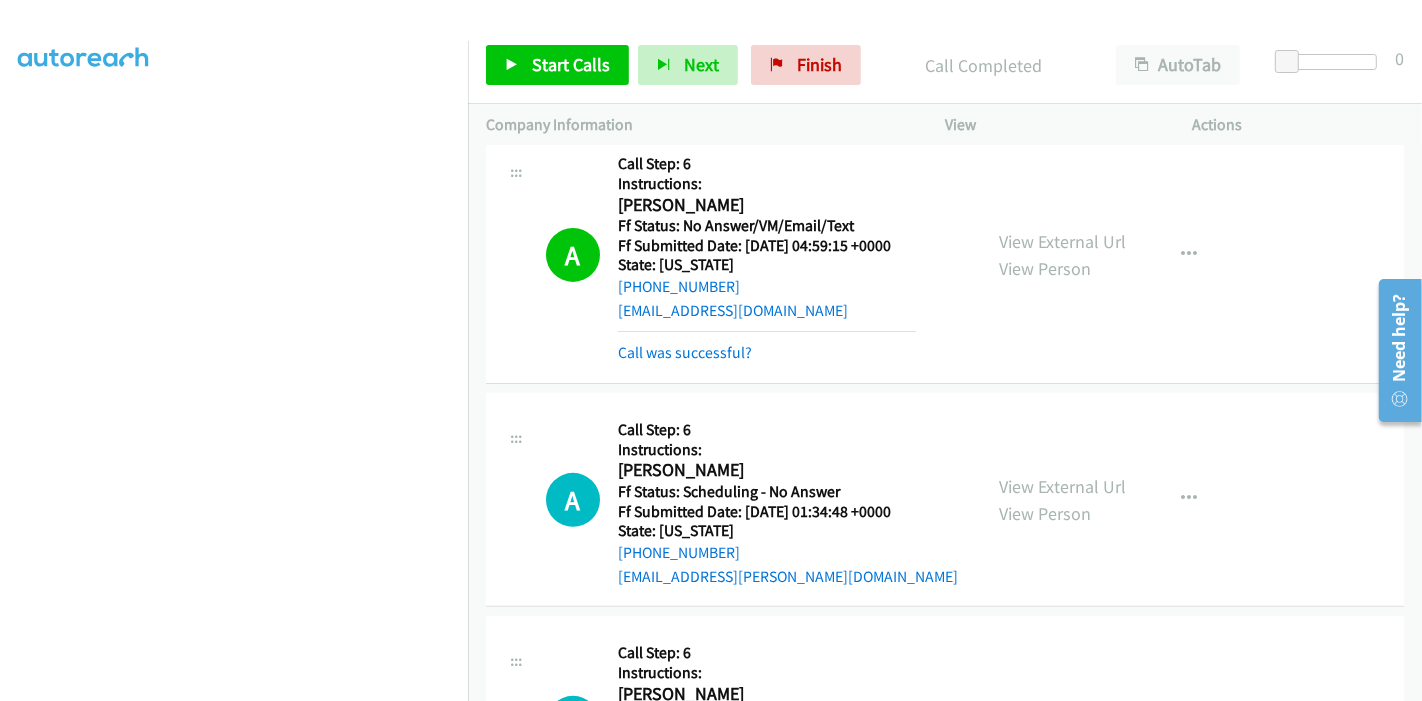 scroll, scrollTop: 333, scrollLeft: 0, axis: vertical 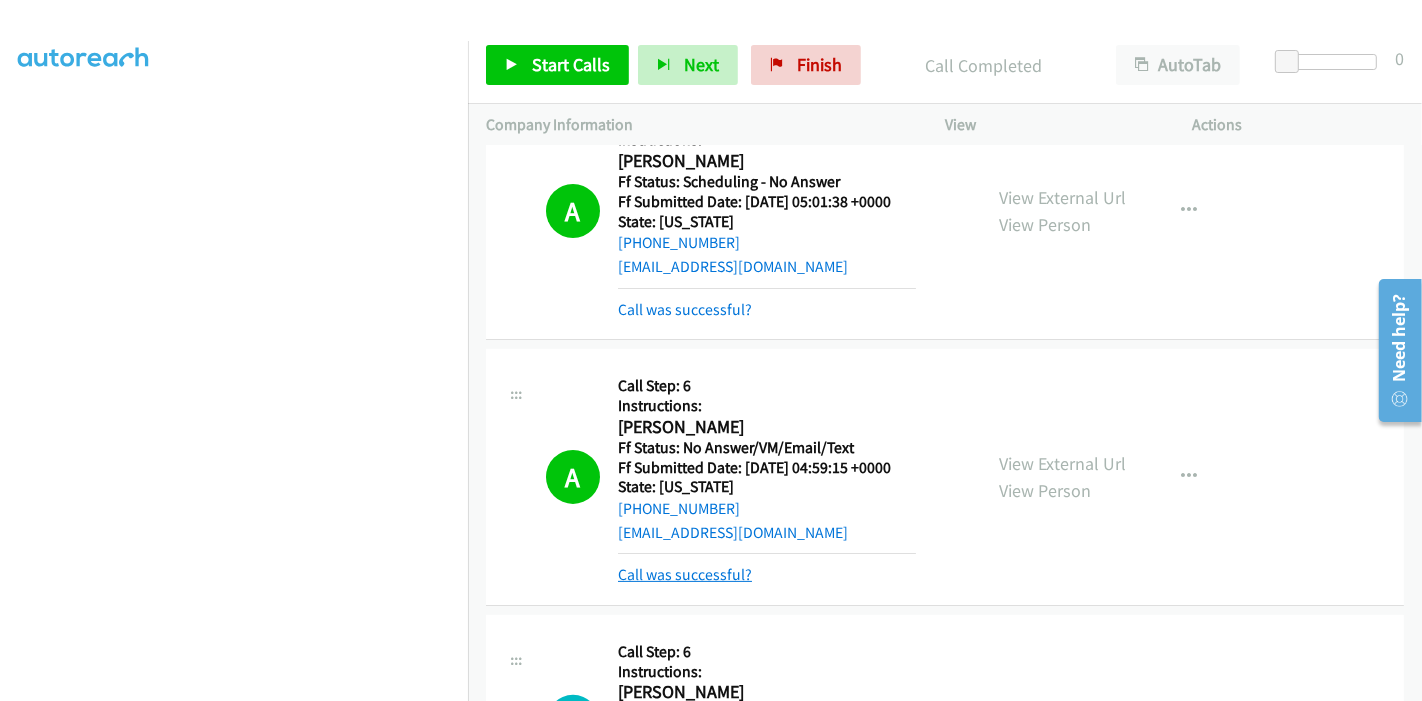 click on "Call was successful?" at bounding box center [685, 574] 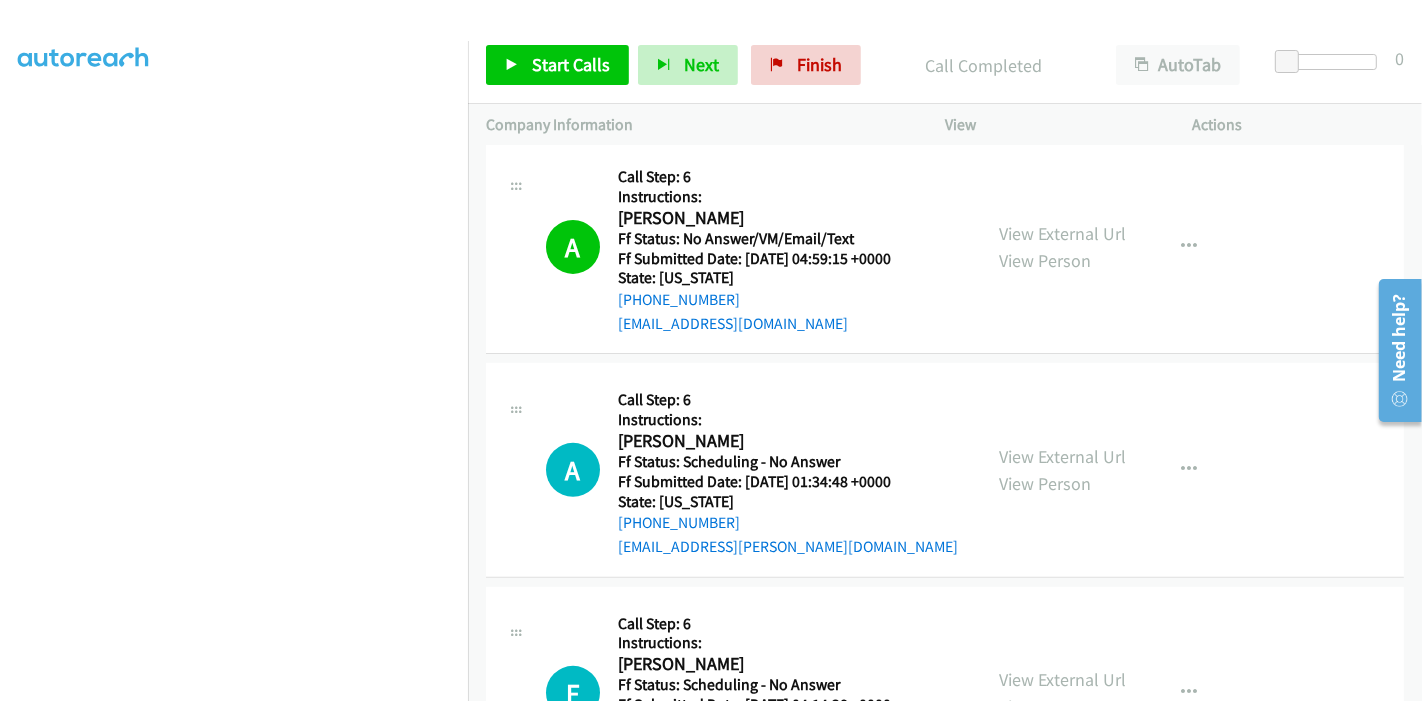 scroll, scrollTop: 444, scrollLeft: 0, axis: vertical 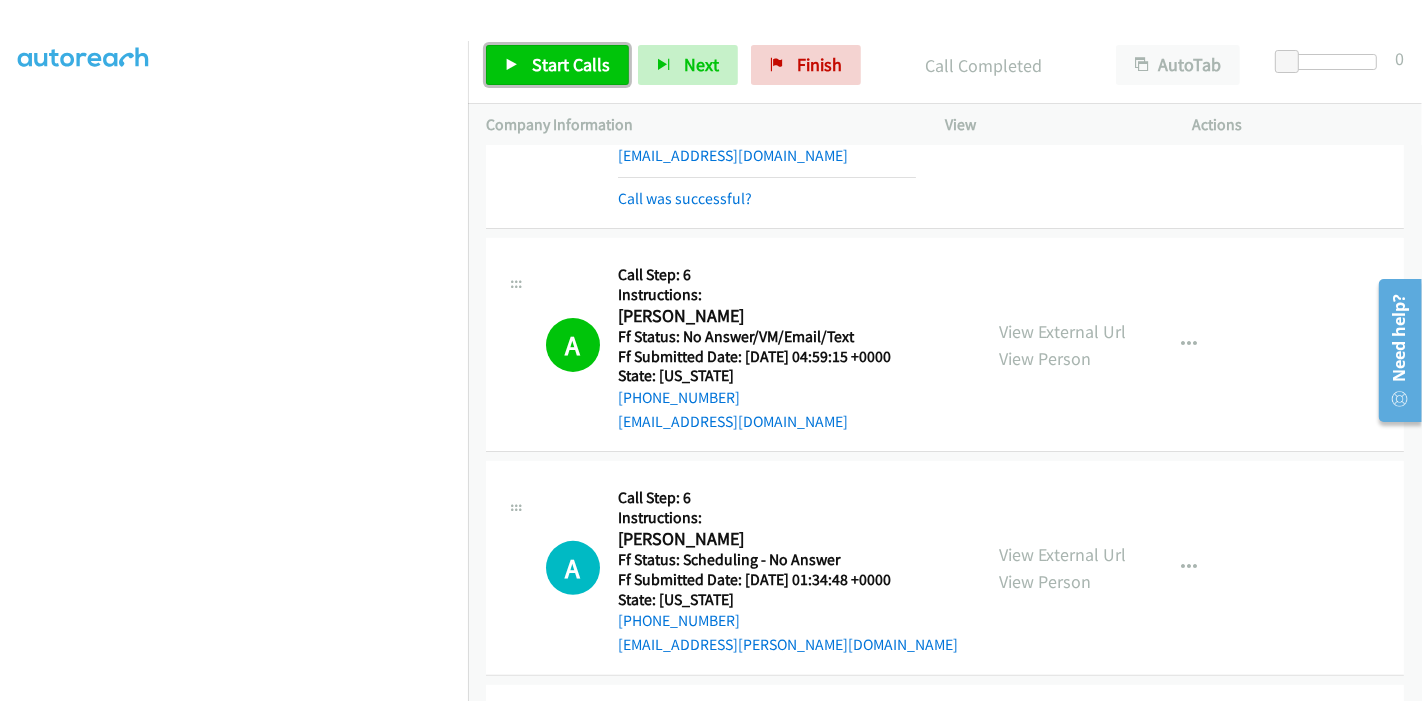 click on "Start Calls" at bounding box center [571, 64] 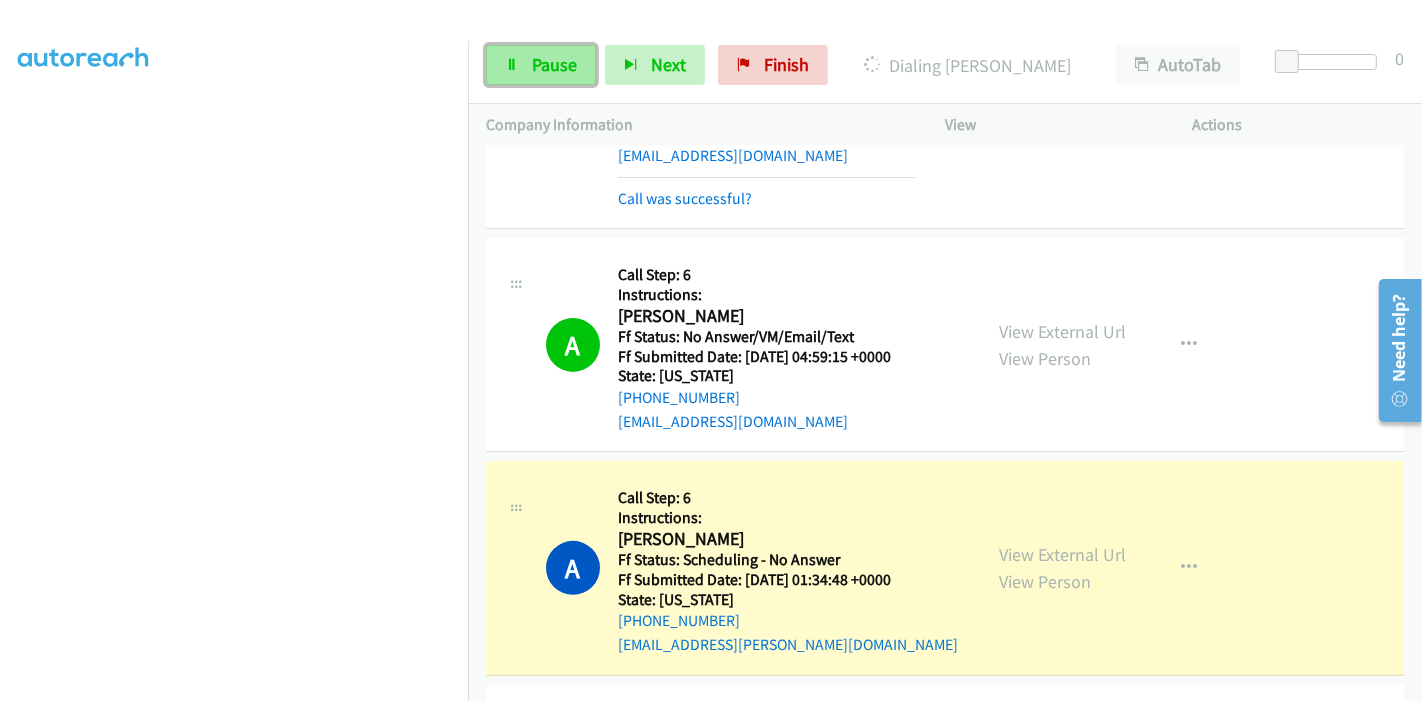 click on "Pause" at bounding box center (541, 65) 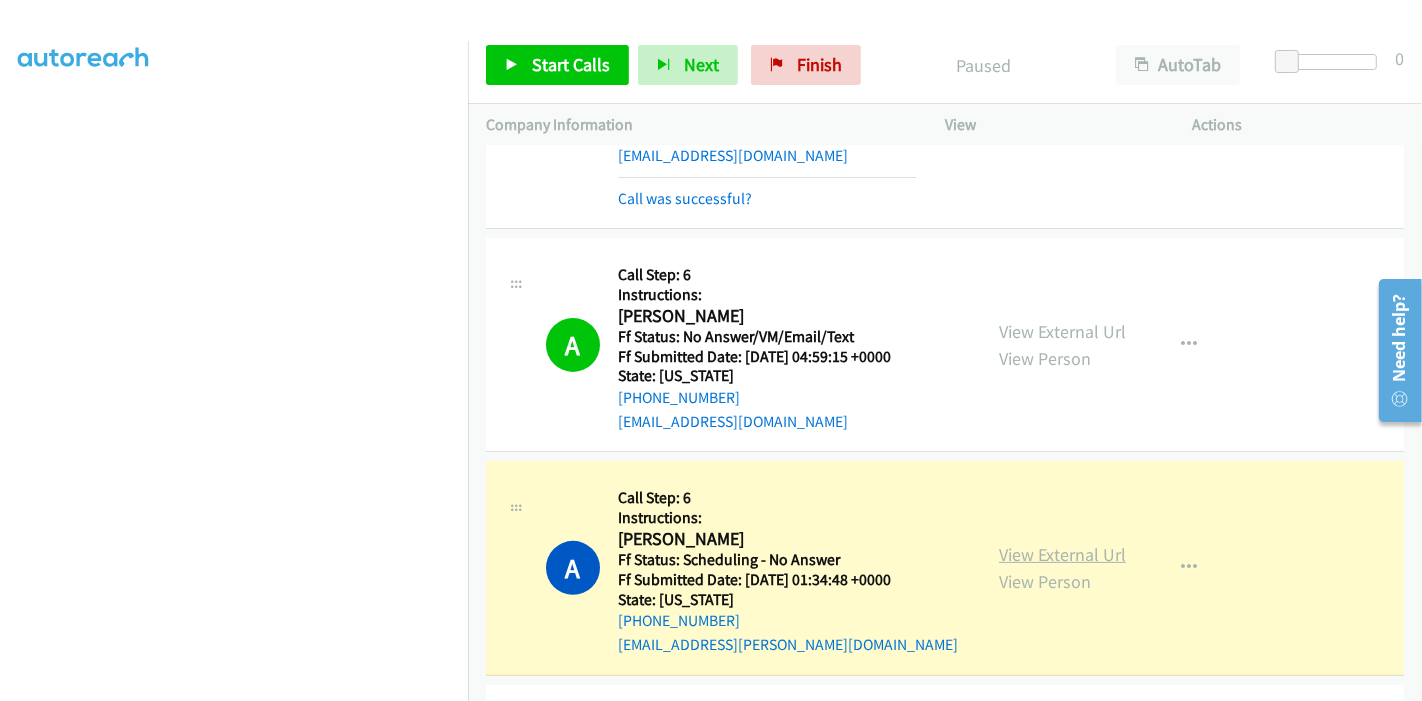 click on "View External Url" at bounding box center (1062, 554) 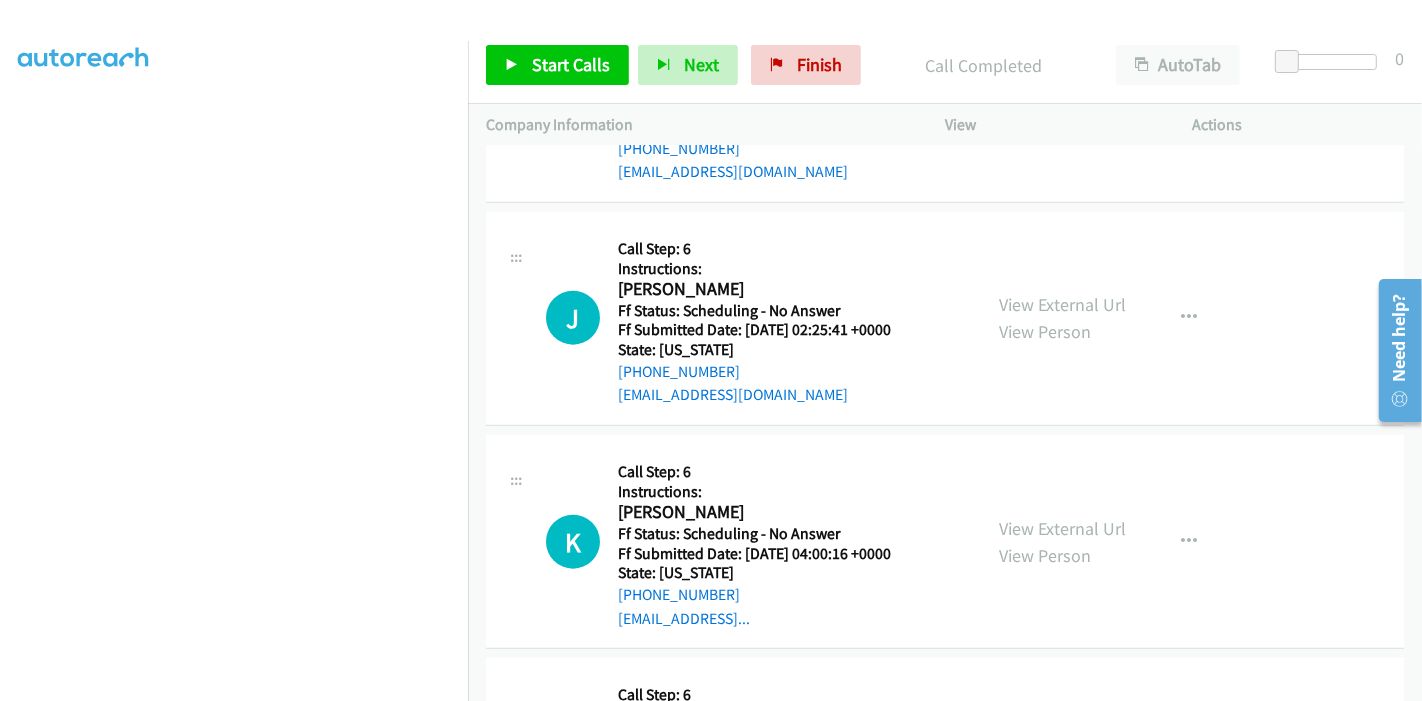 scroll, scrollTop: 2222, scrollLeft: 0, axis: vertical 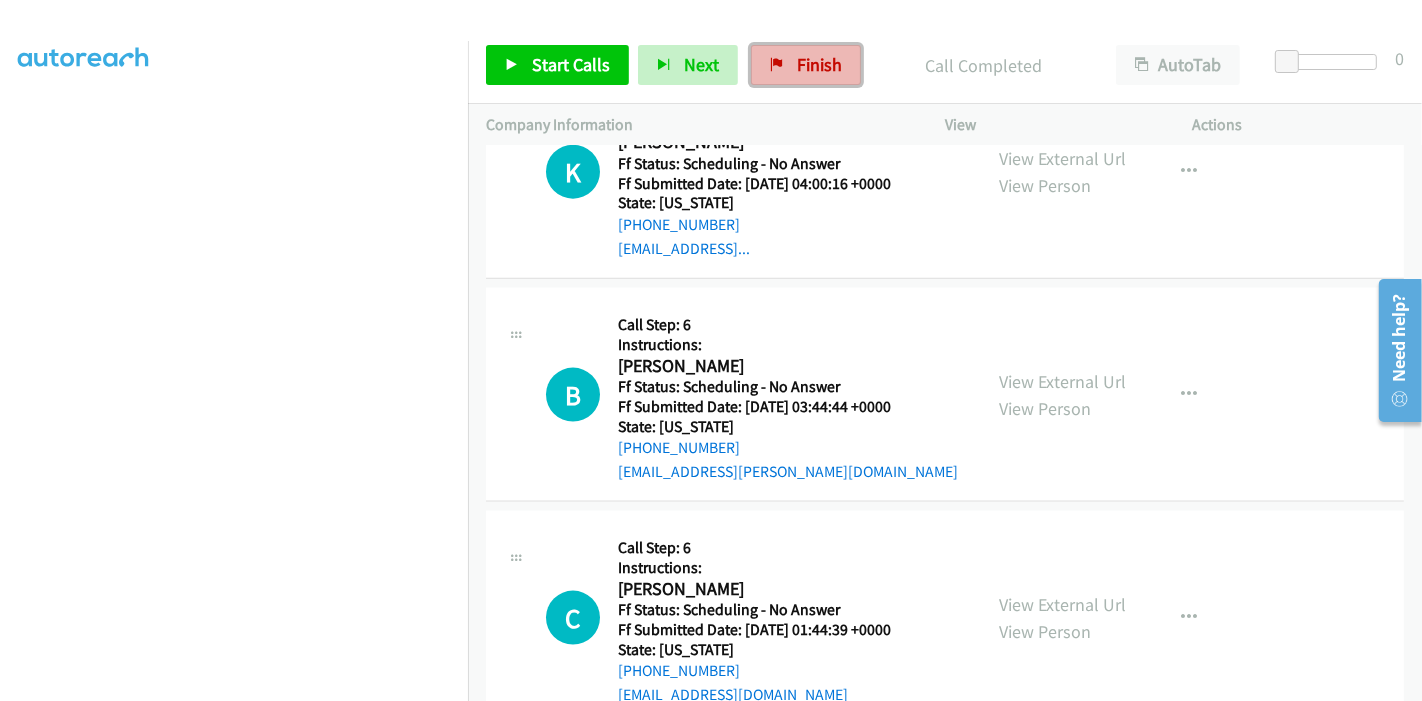 click on "Finish" at bounding box center (806, 65) 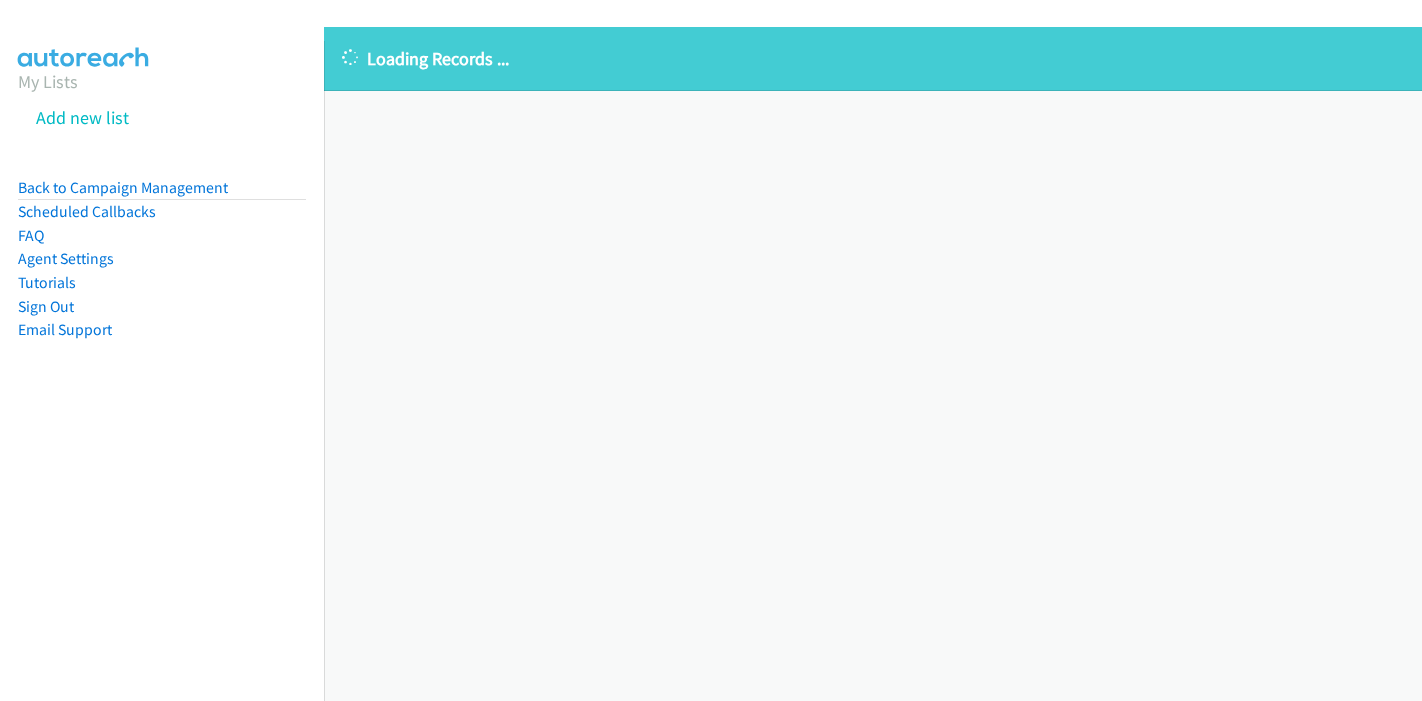 scroll, scrollTop: 0, scrollLeft: 0, axis: both 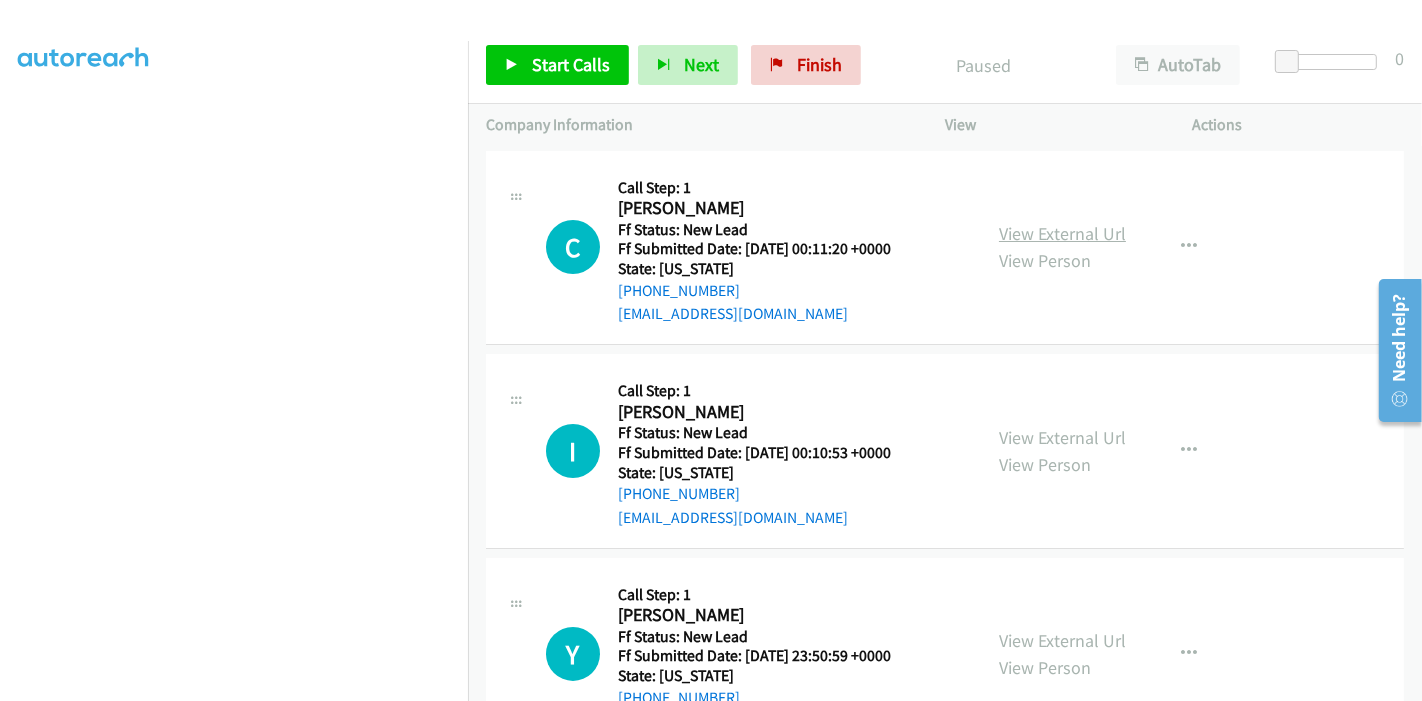 click on "View External Url" at bounding box center (1062, 233) 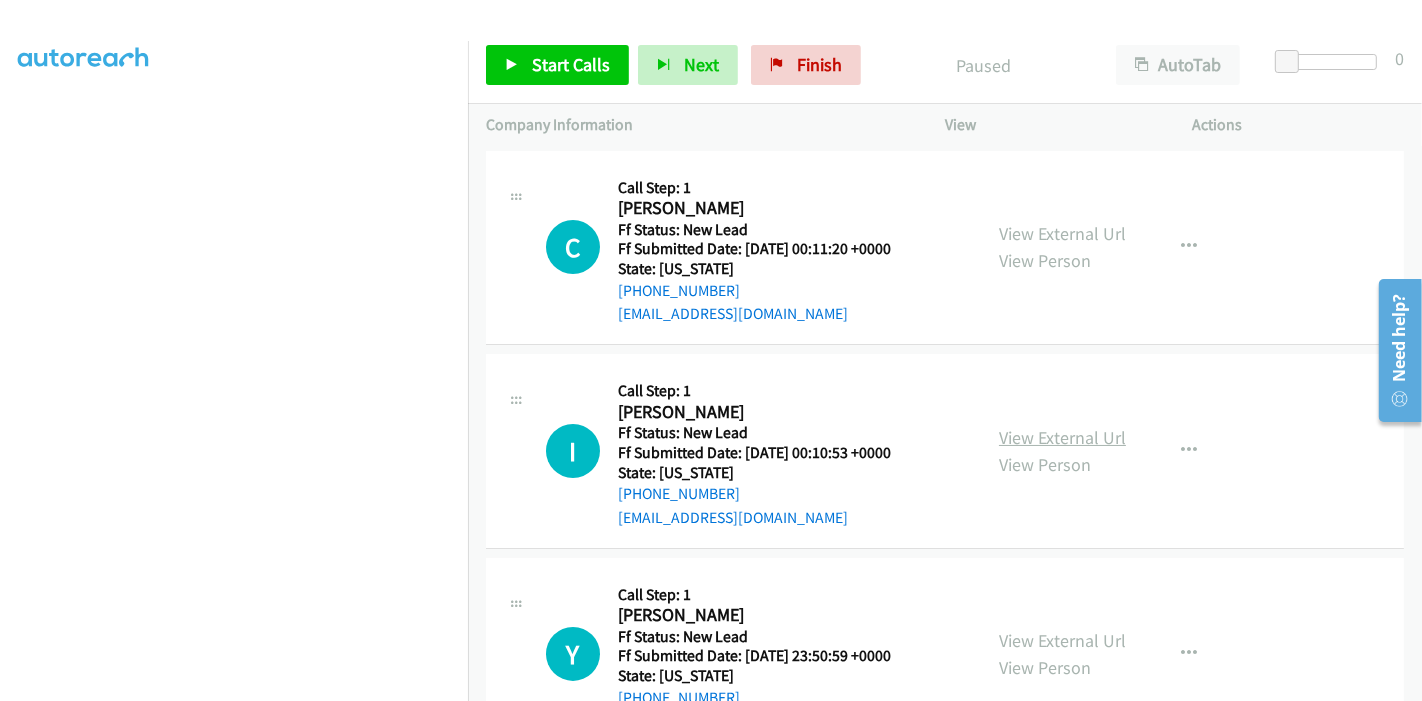 click on "View External Url" at bounding box center [1062, 437] 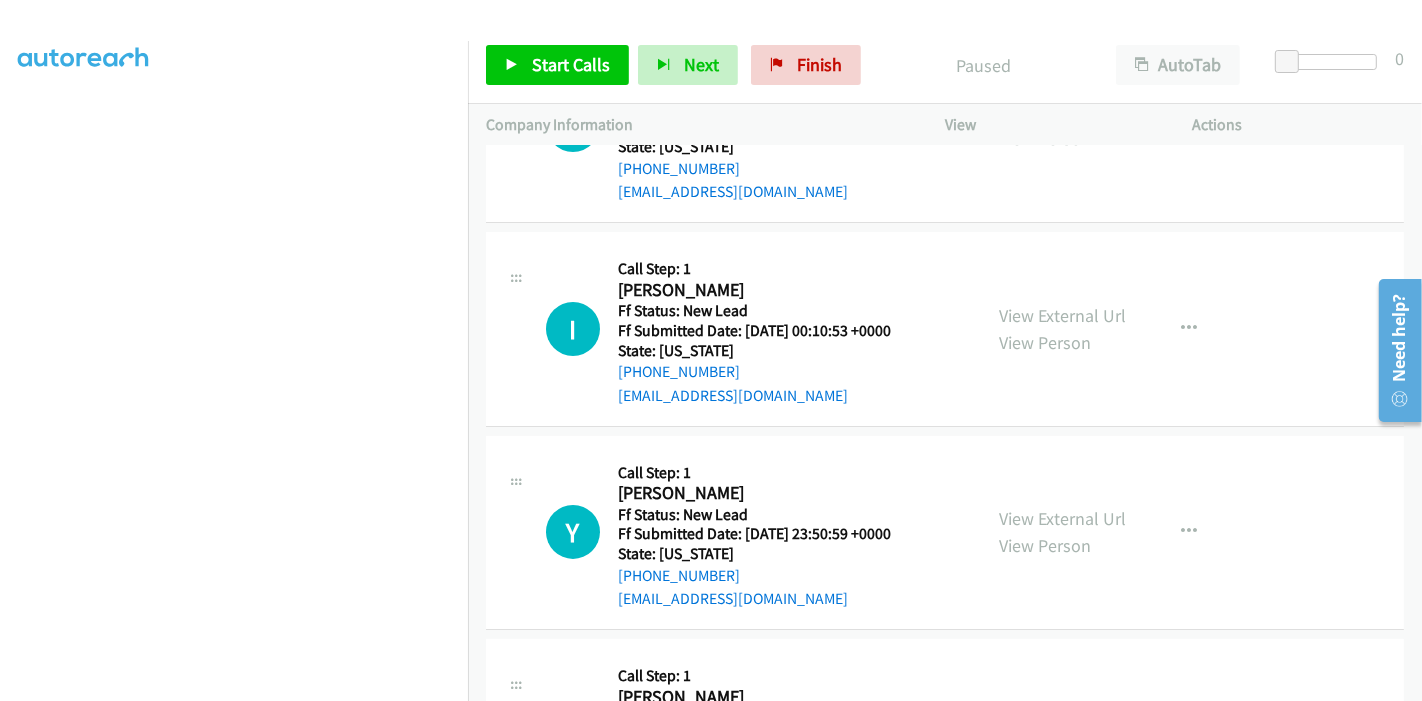 scroll, scrollTop: 222, scrollLeft: 0, axis: vertical 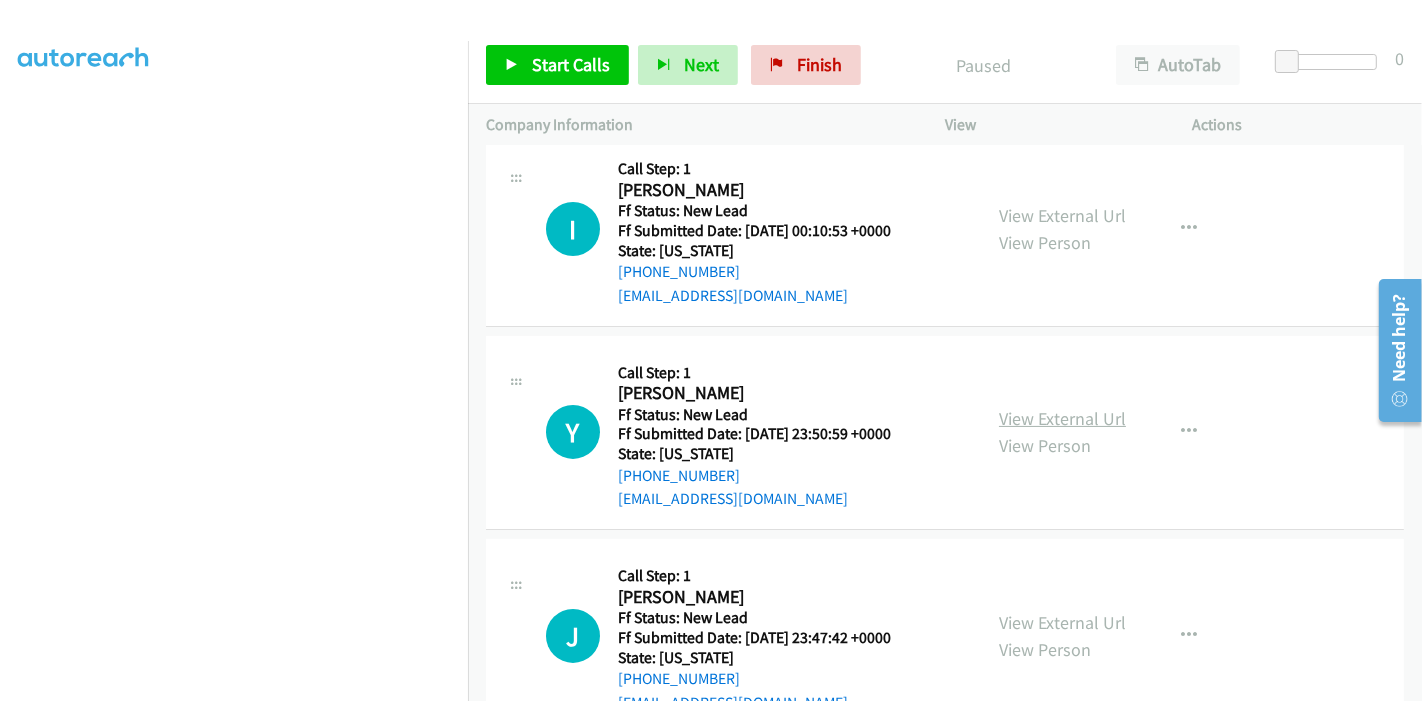 click on "View External Url" at bounding box center (1062, 418) 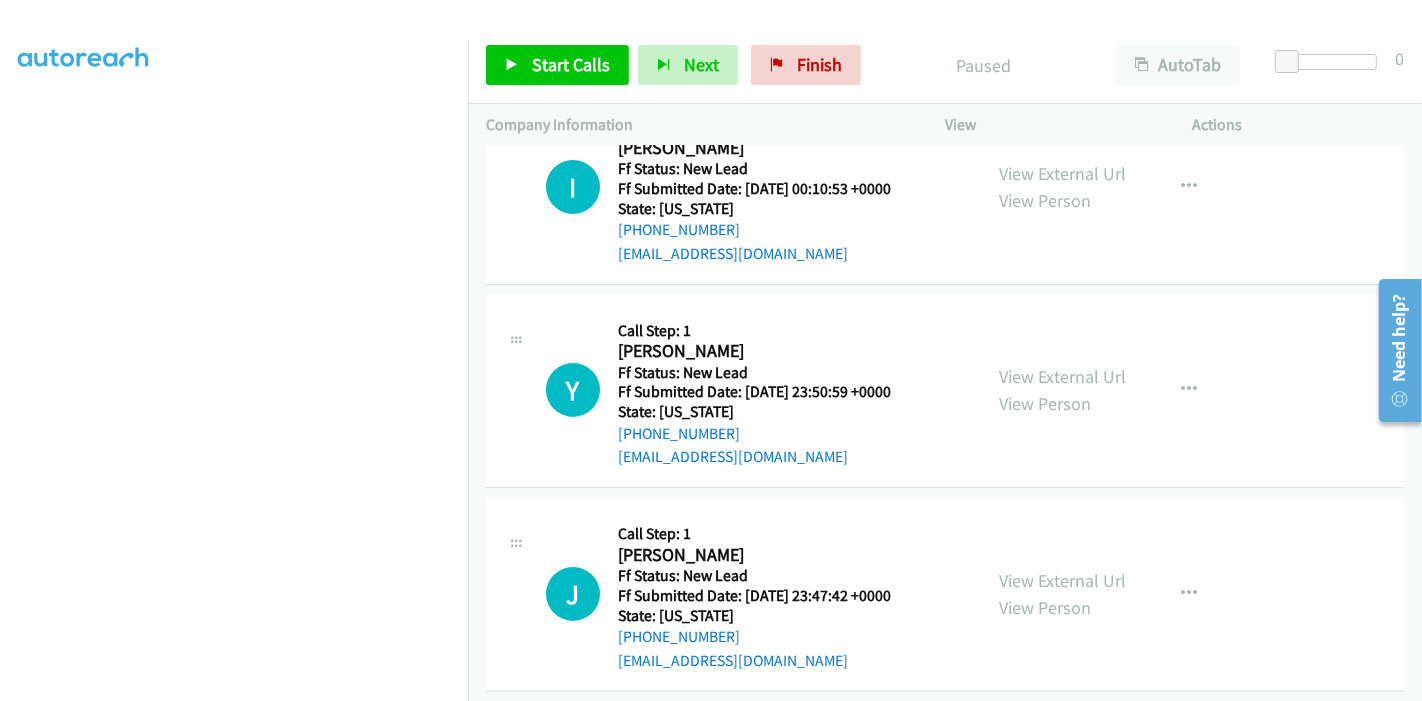 scroll, scrollTop: 284, scrollLeft: 0, axis: vertical 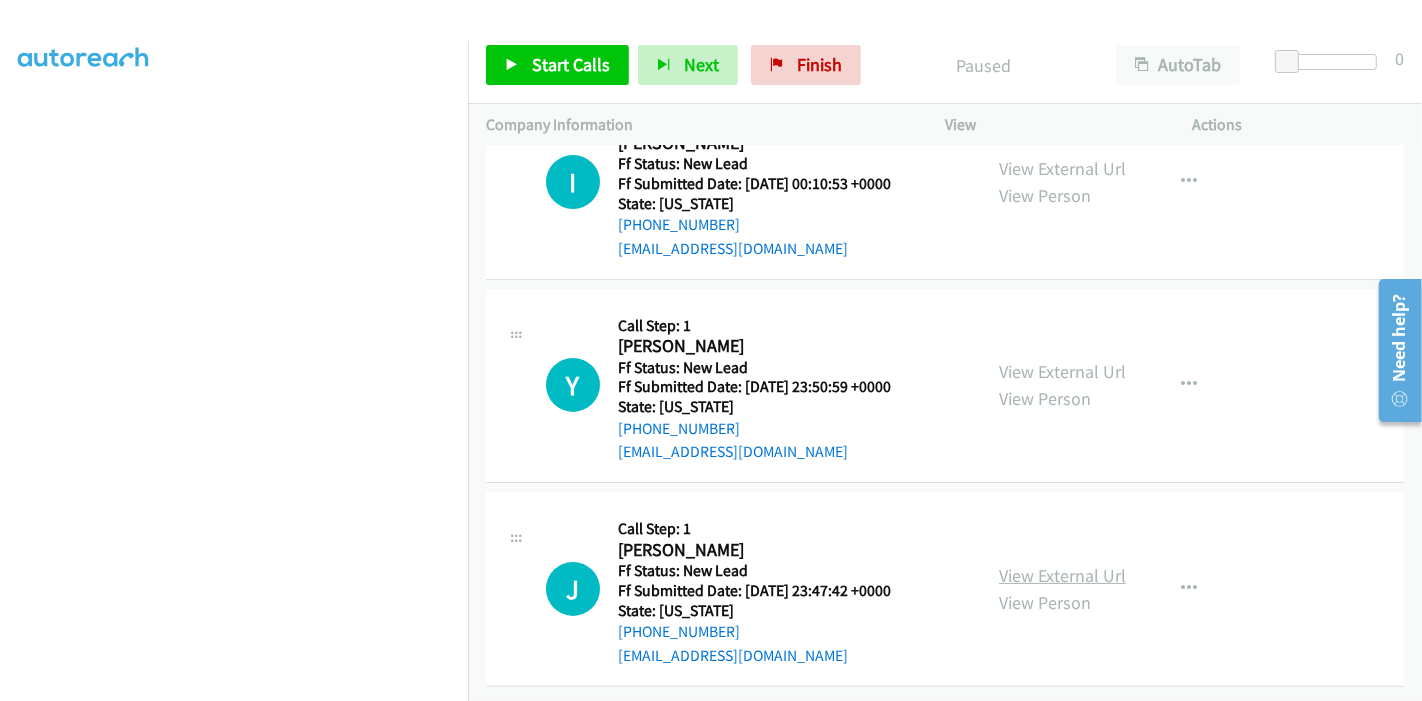 click on "View External Url" at bounding box center [1062, 575] 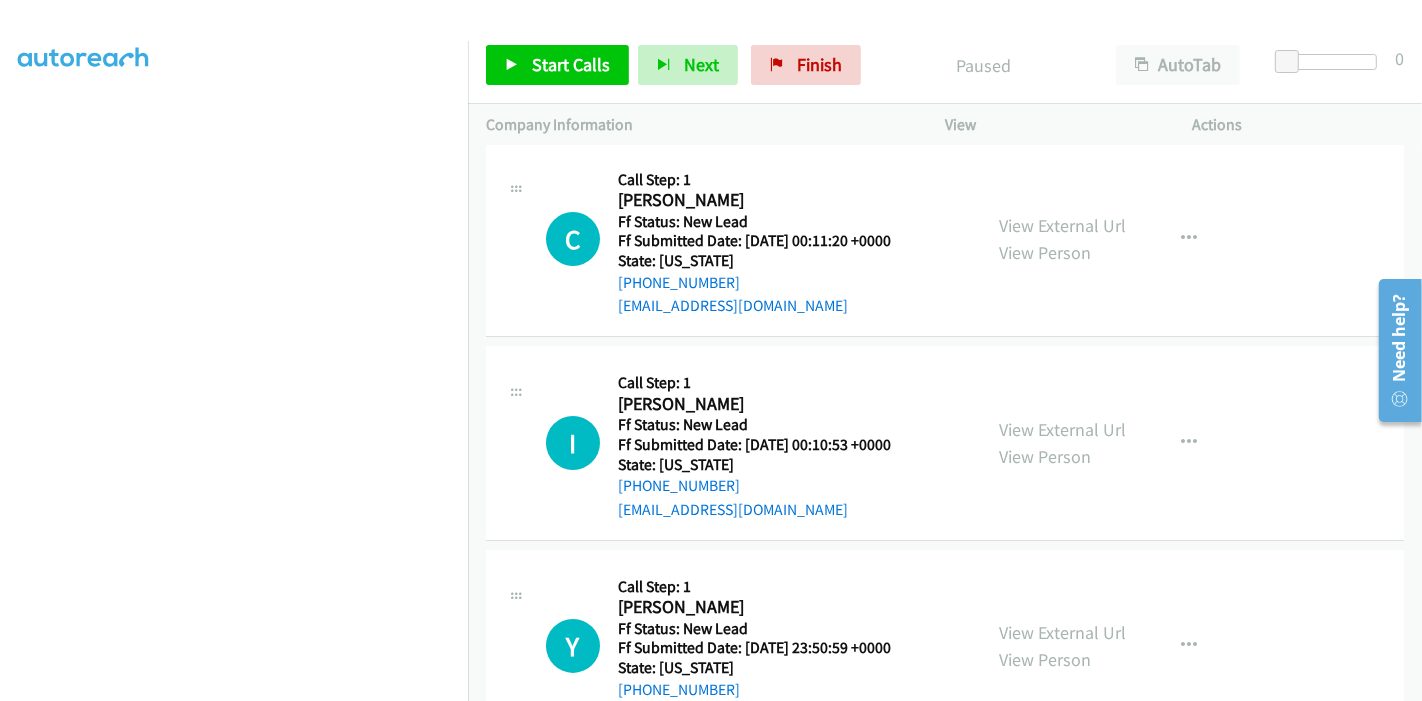 scroll, scrollTop: 0, scrollLeft: 0, axis: both 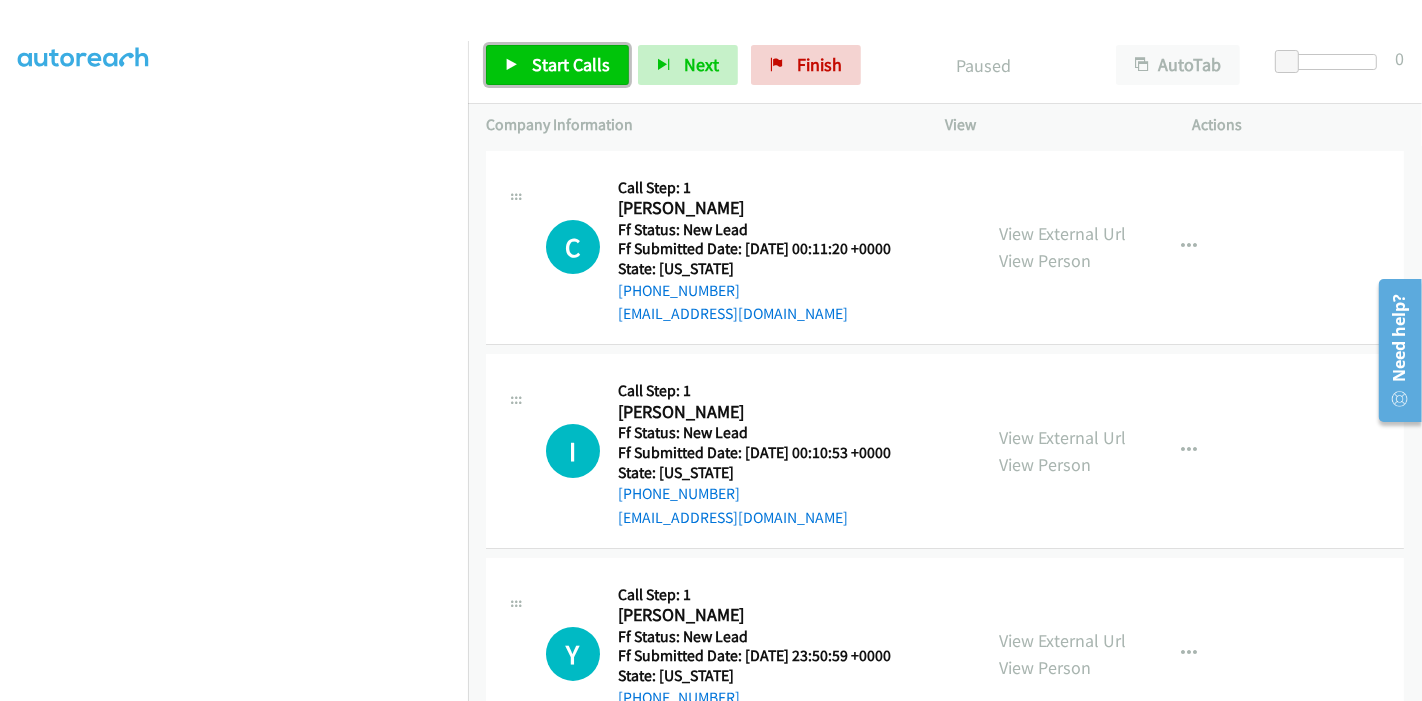 click on "Start Calls" at bounding box center (571, 64) 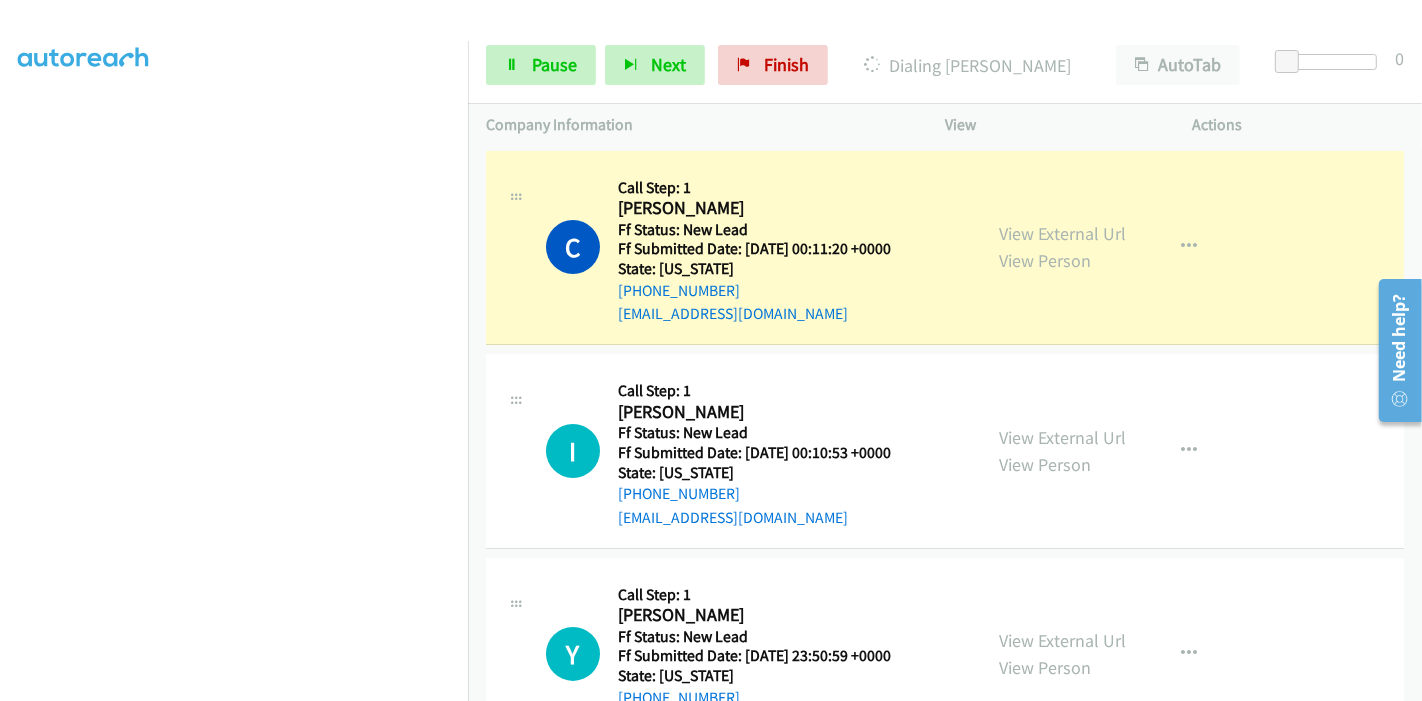scroll, scrollTop: 422, scrollLeft: 0, axis: vertical 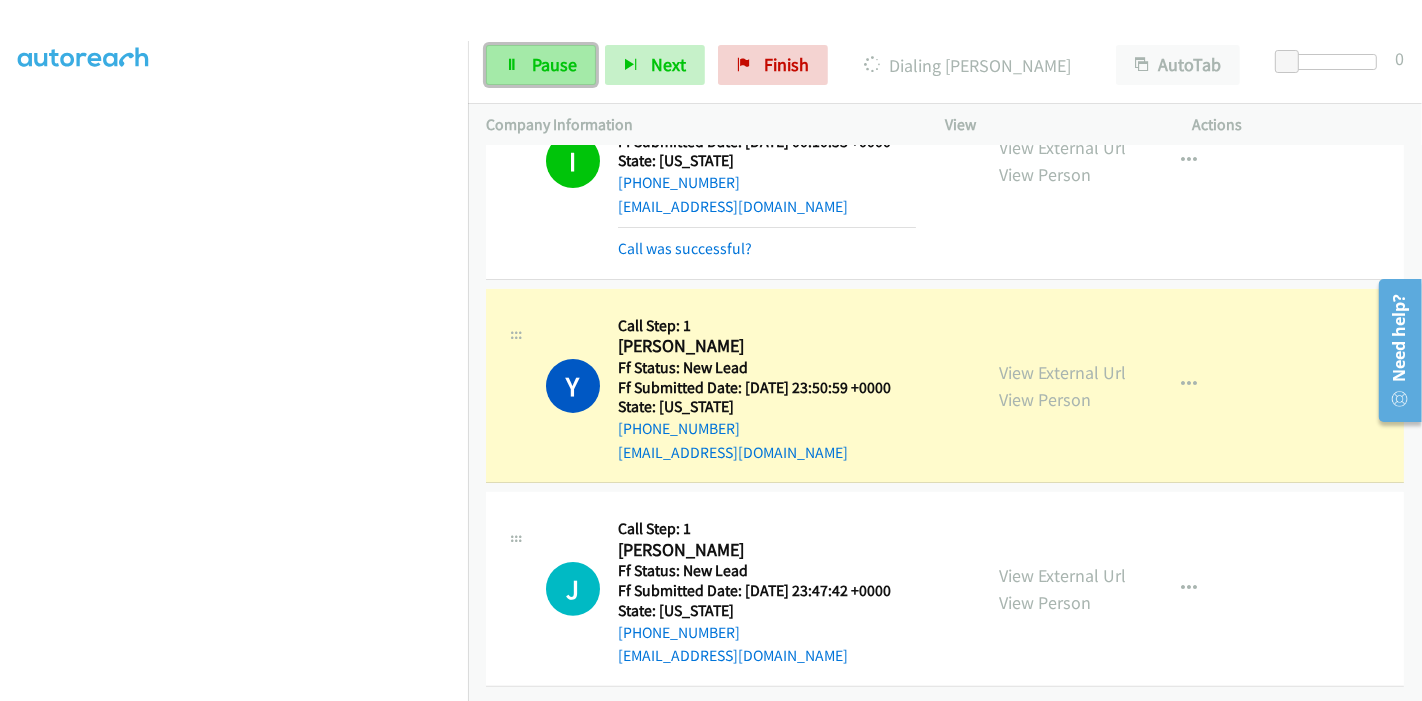 click on "Pause" at bounding box center [554, 64] 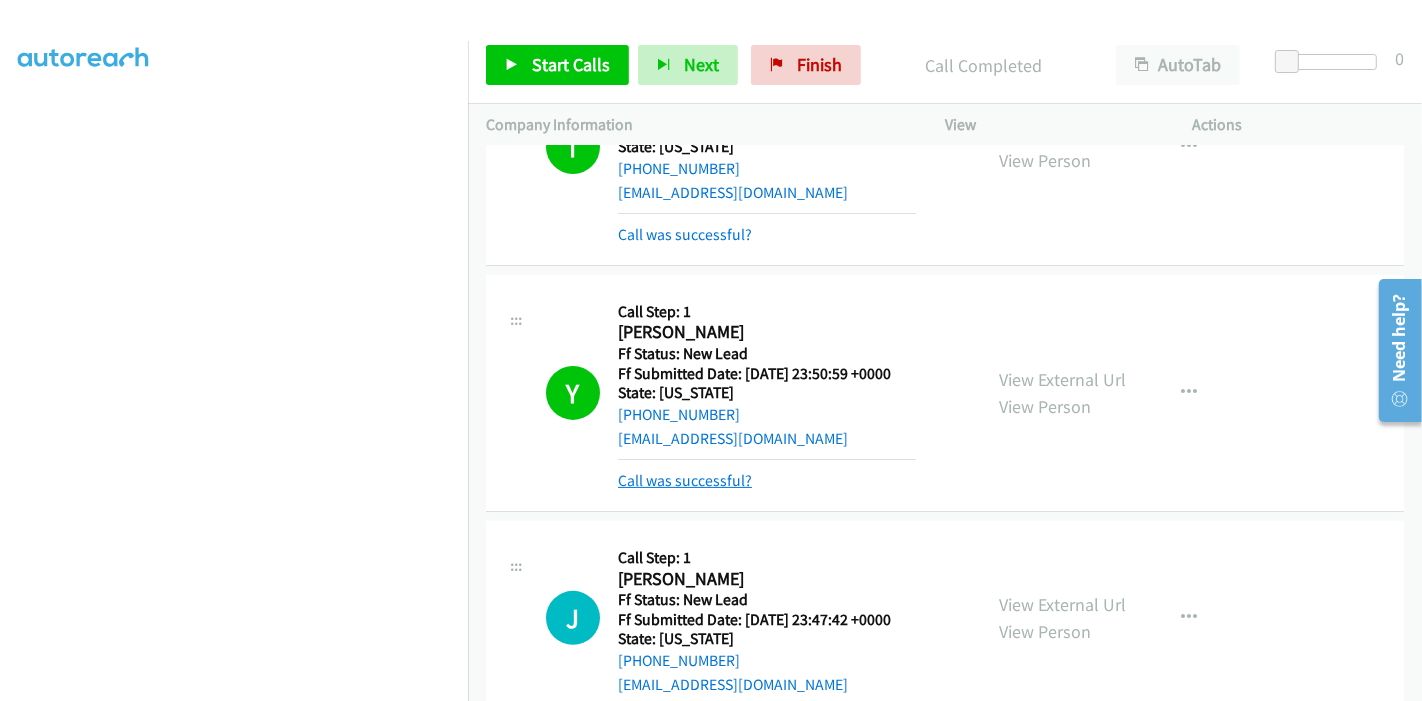 click on "Call was successful?" at bounding box center [685, 480] 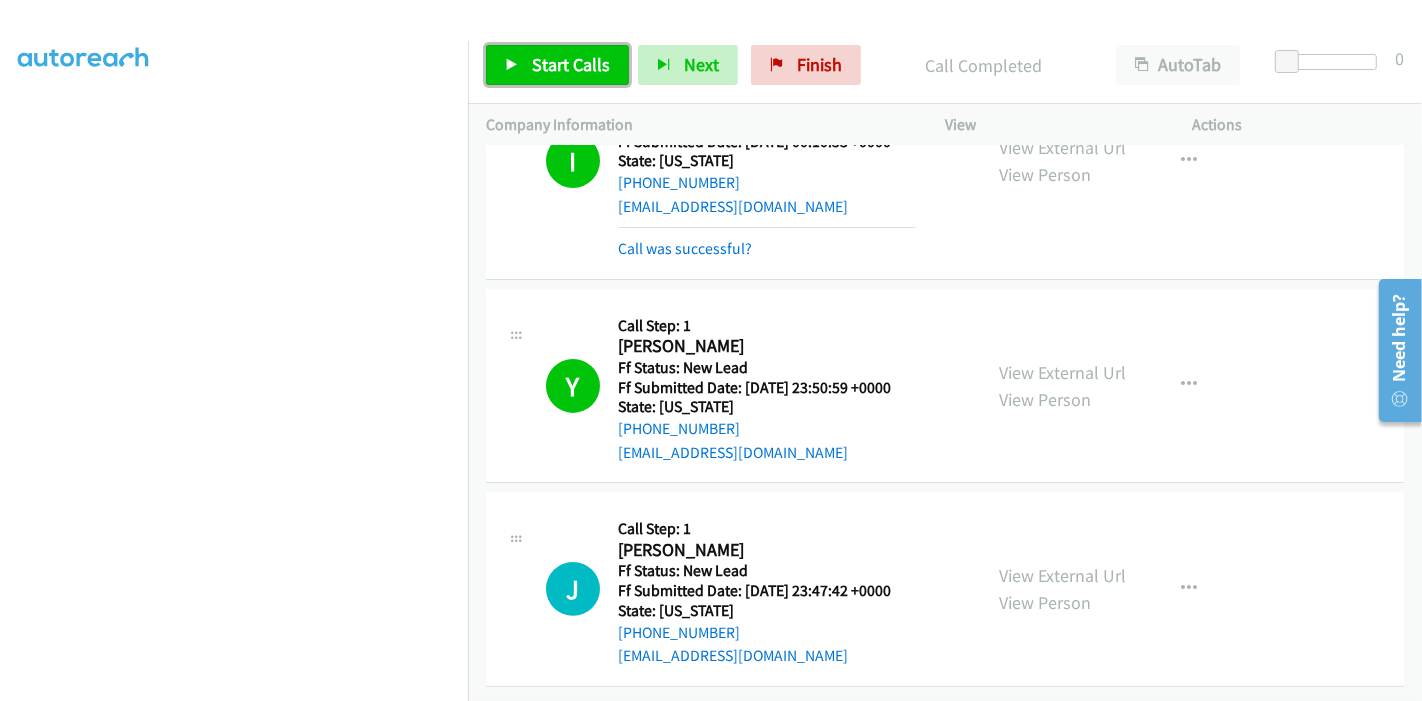 click on "Start Calls" at bounding box center (557, 65) 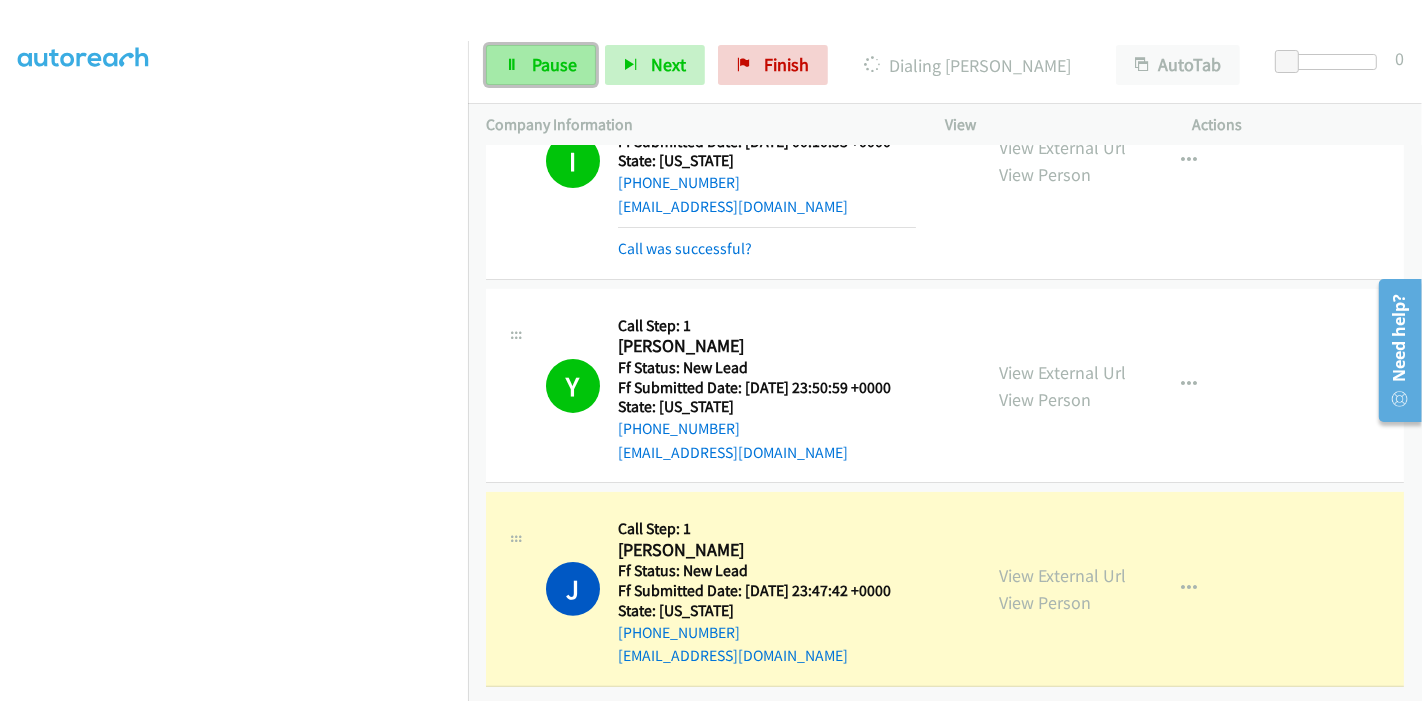 click on "Pause" at bounding box center [541, 65] 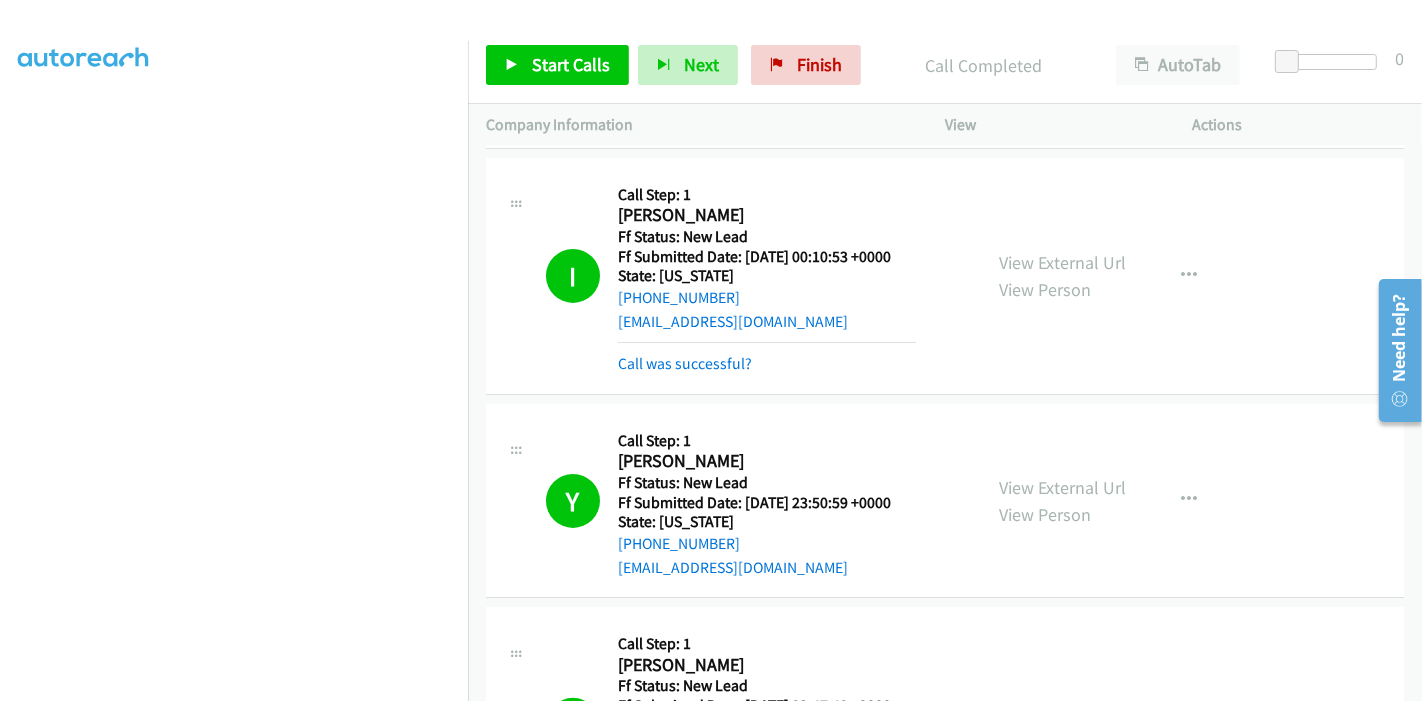 scroll, scrollTop: 168, scrollLeft: 0, axis: vertical 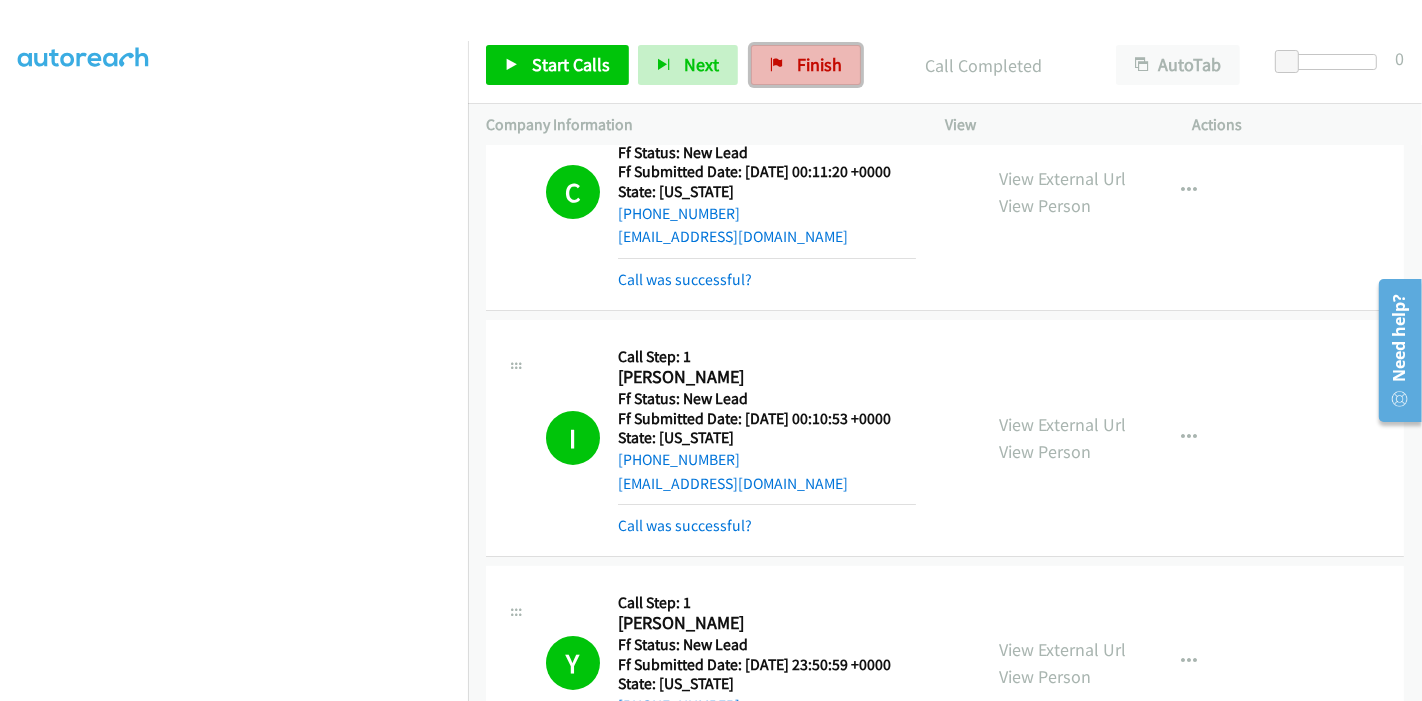 click on "Finish" at bounding box center (806, 65) 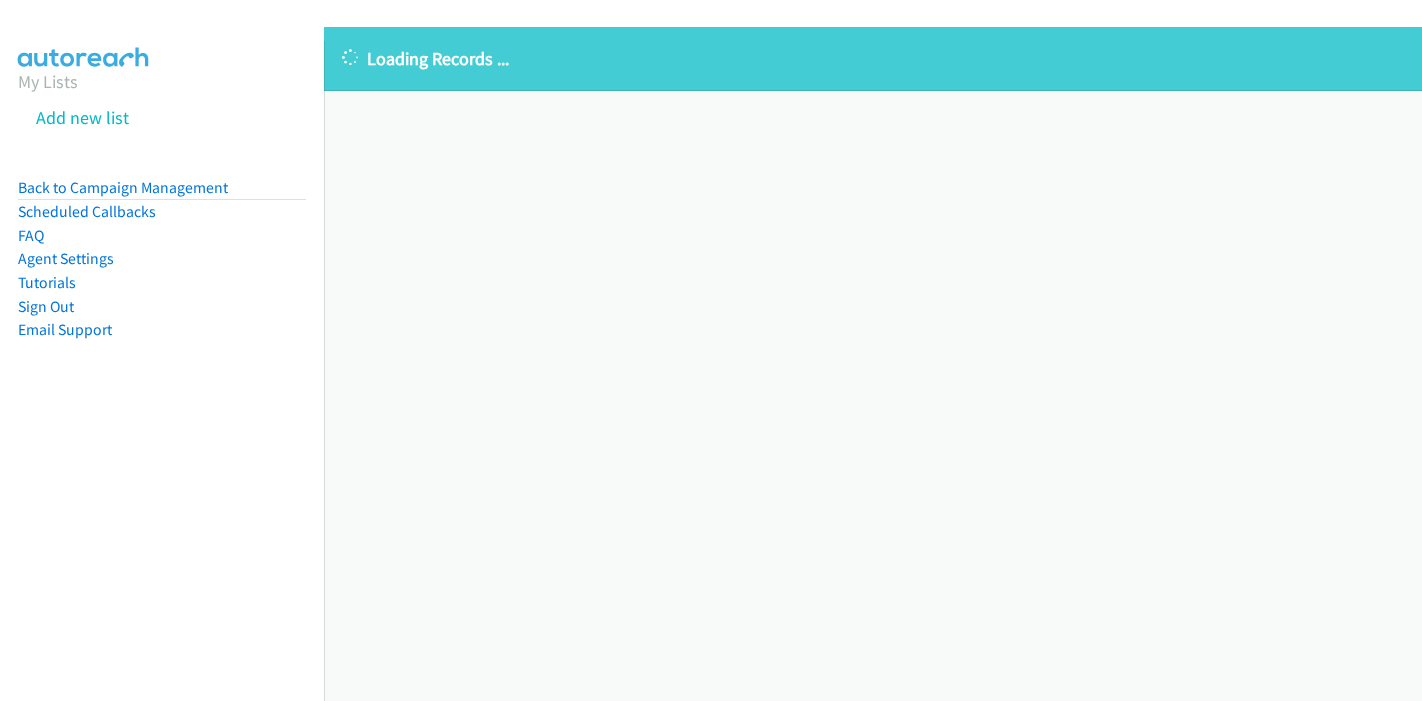 scroll, scrollTop: 0, scrollLeft: 0, axis: both 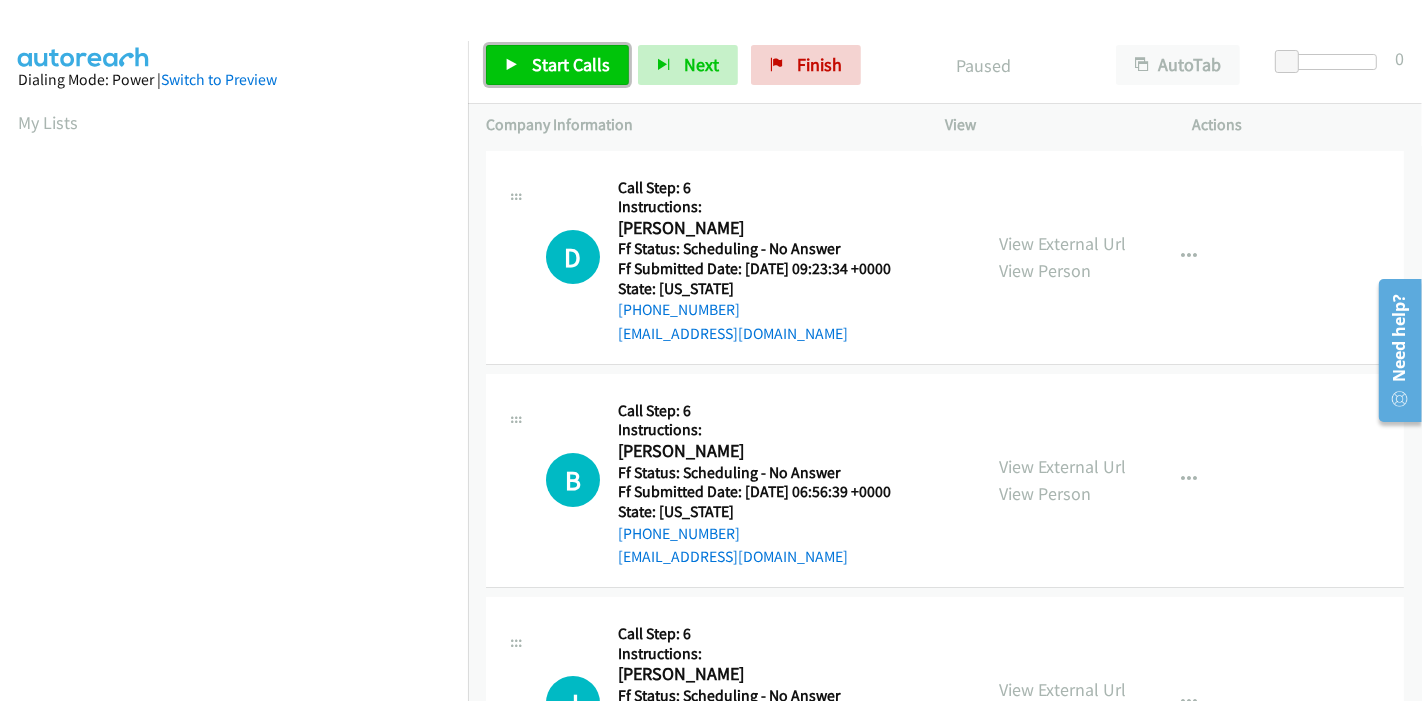 click on "Start Calls" at bounding box center (571, 64) 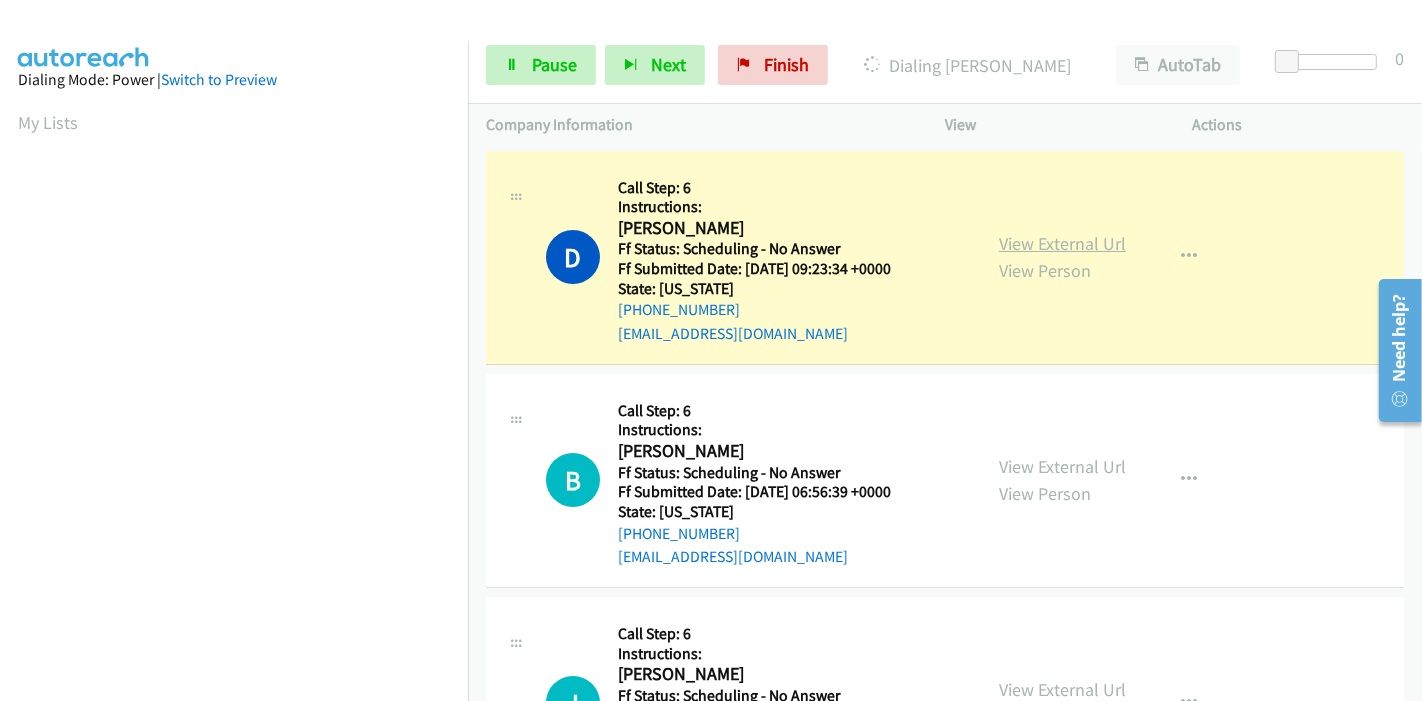 click on "View External Url" at bounding box center [1062, 243] 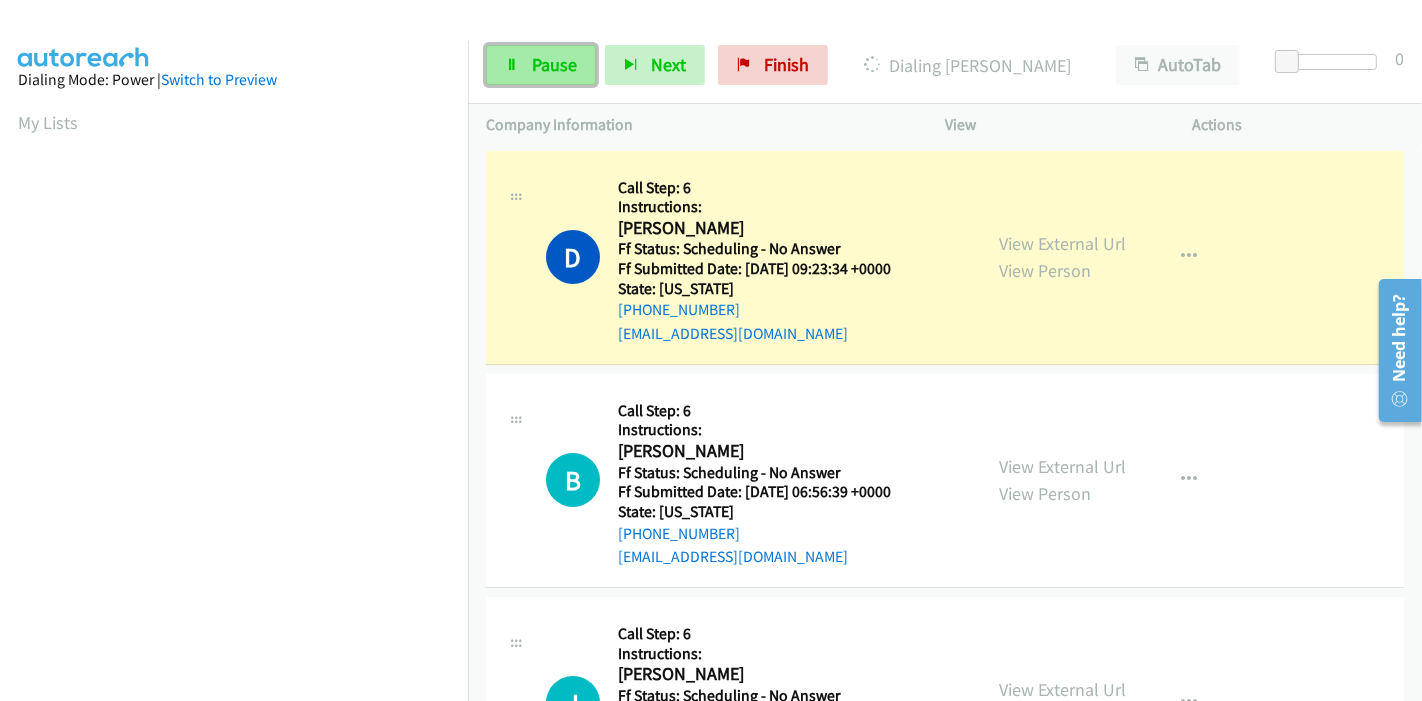 click at bounding box center (512, 66) 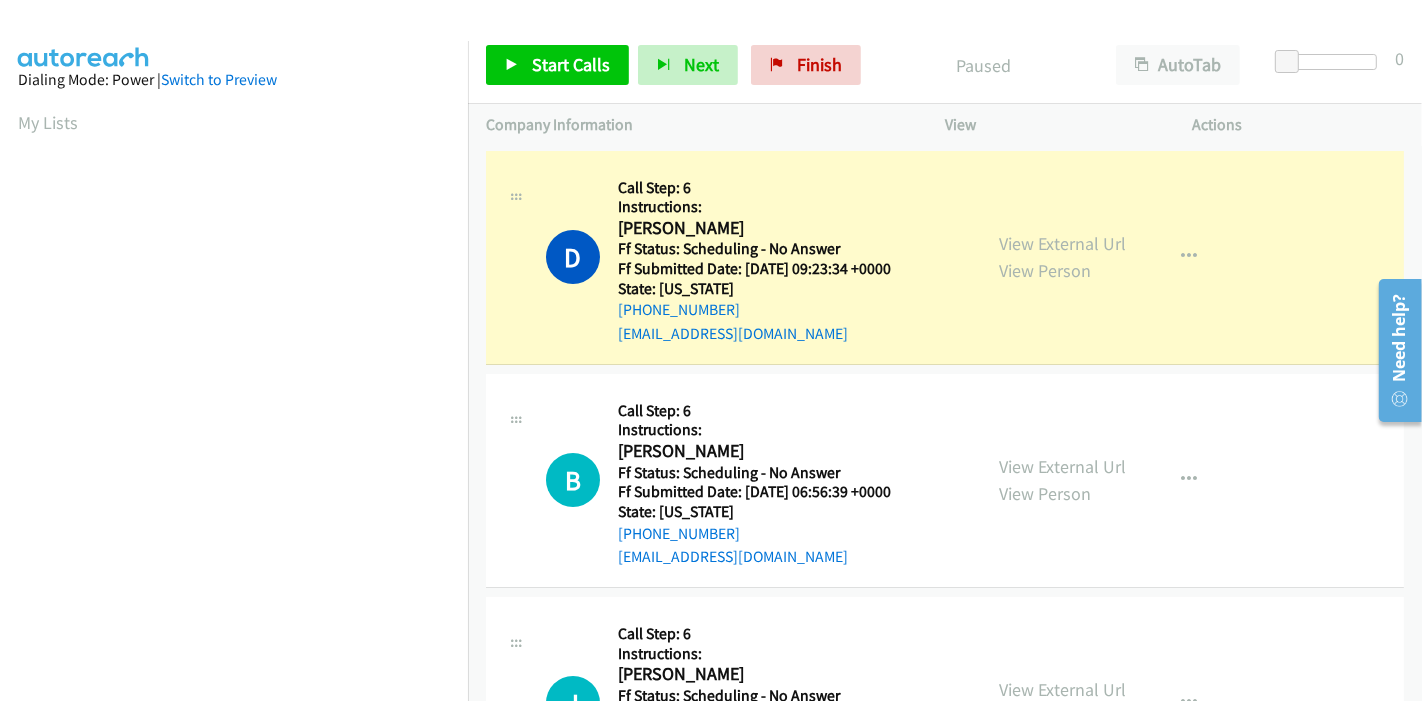 scroll, scrollTop: 422, scrollLeft: 0, axis: vertical 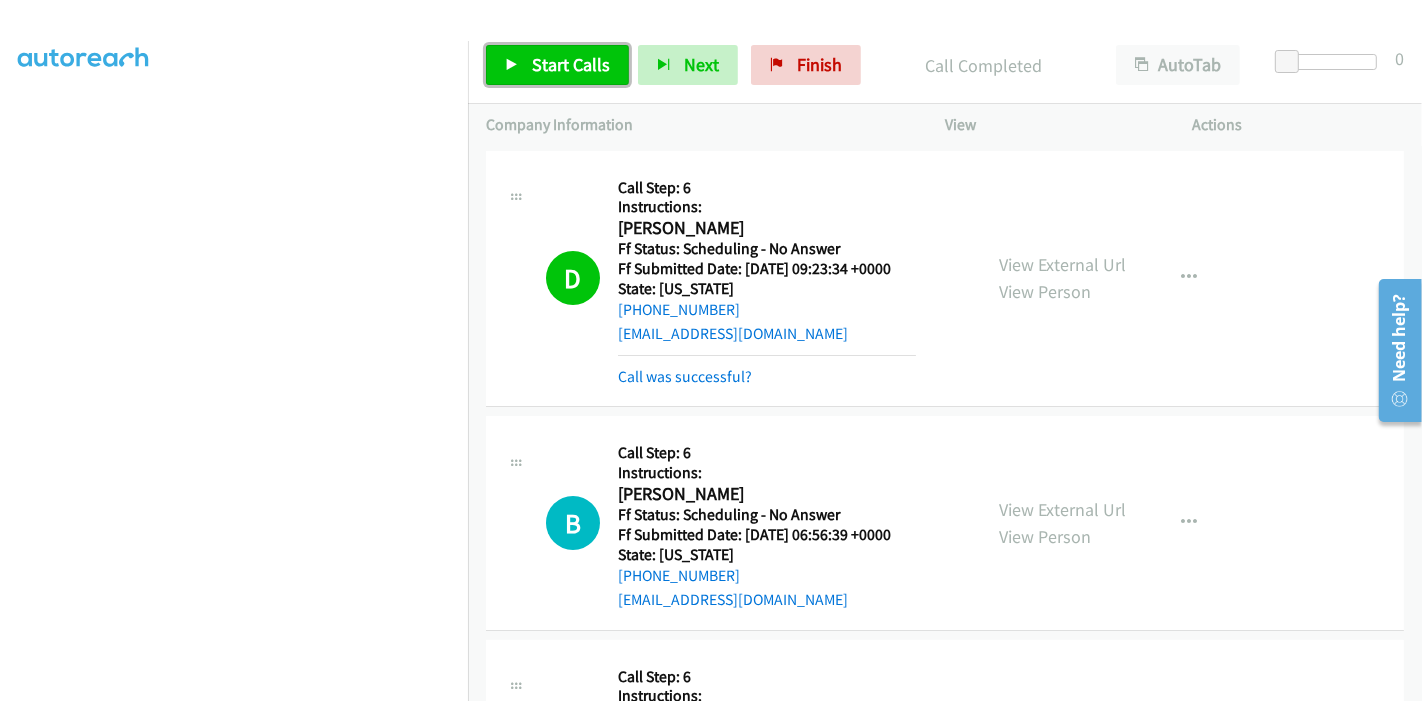 click on "Start Calls" at bounding box center (557, 65) 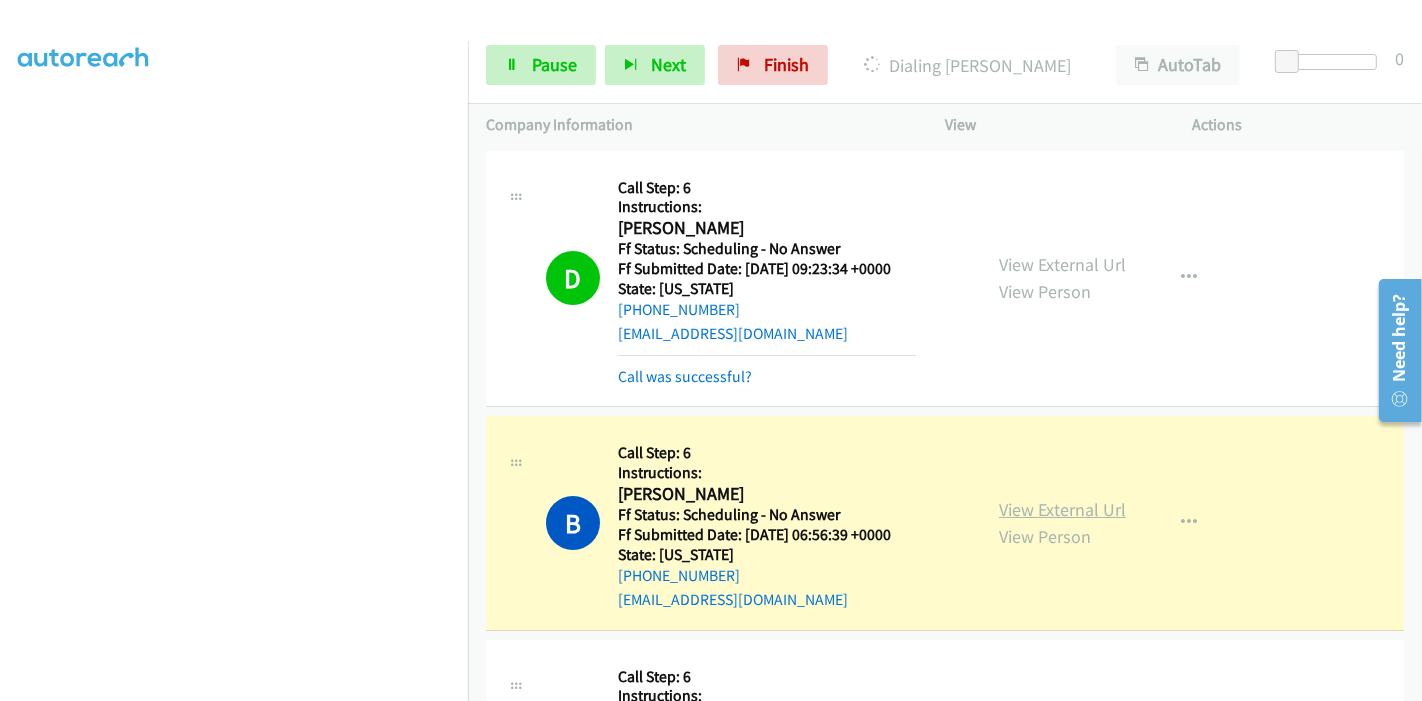 click on "View External Url" at bounding box center (1062, 509) 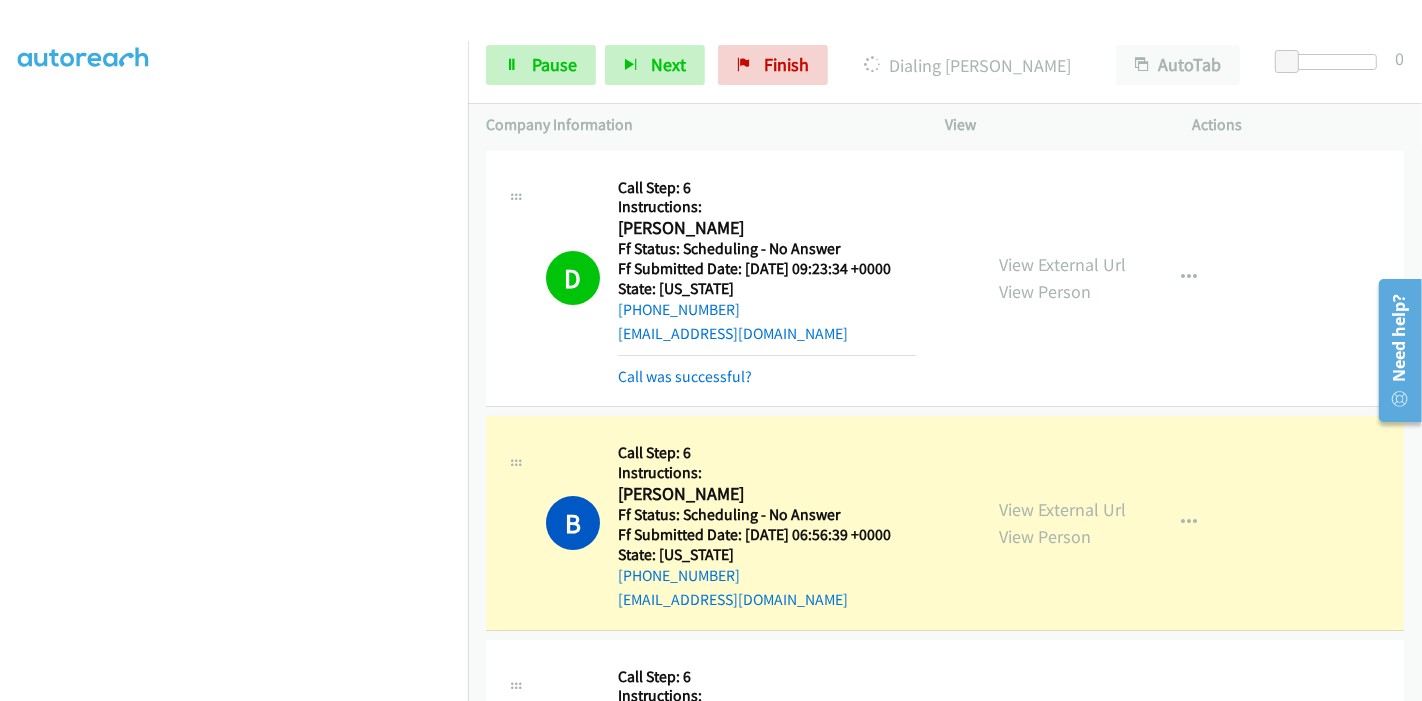 click on "View External Url
View Person
View External Url
Email
Schedule/Manage Callback
Skip Call
Add to do not call list" at bounding box center [1114, 522] 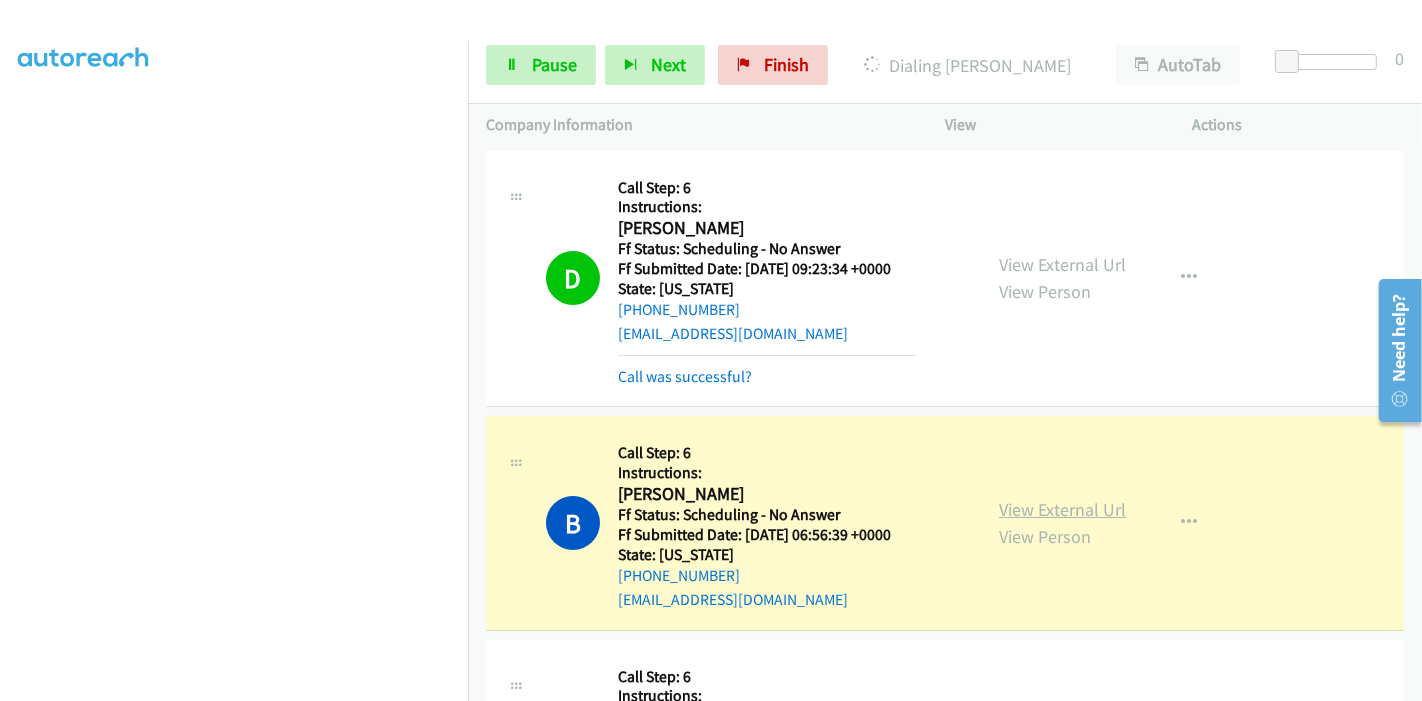 click on "View External Url" at bounding box center [1062, 509] 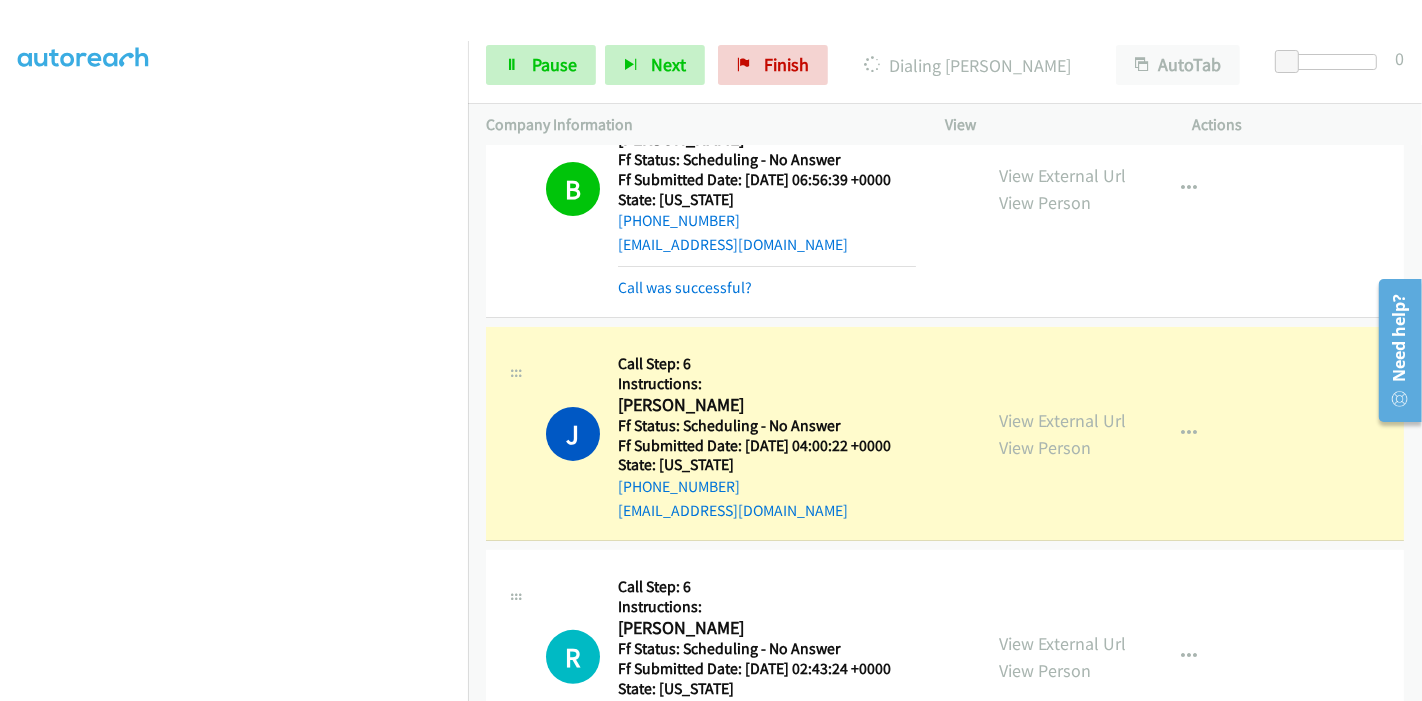 scroll, scrollTop: 444, scrollLeft: 0, axis: vertical 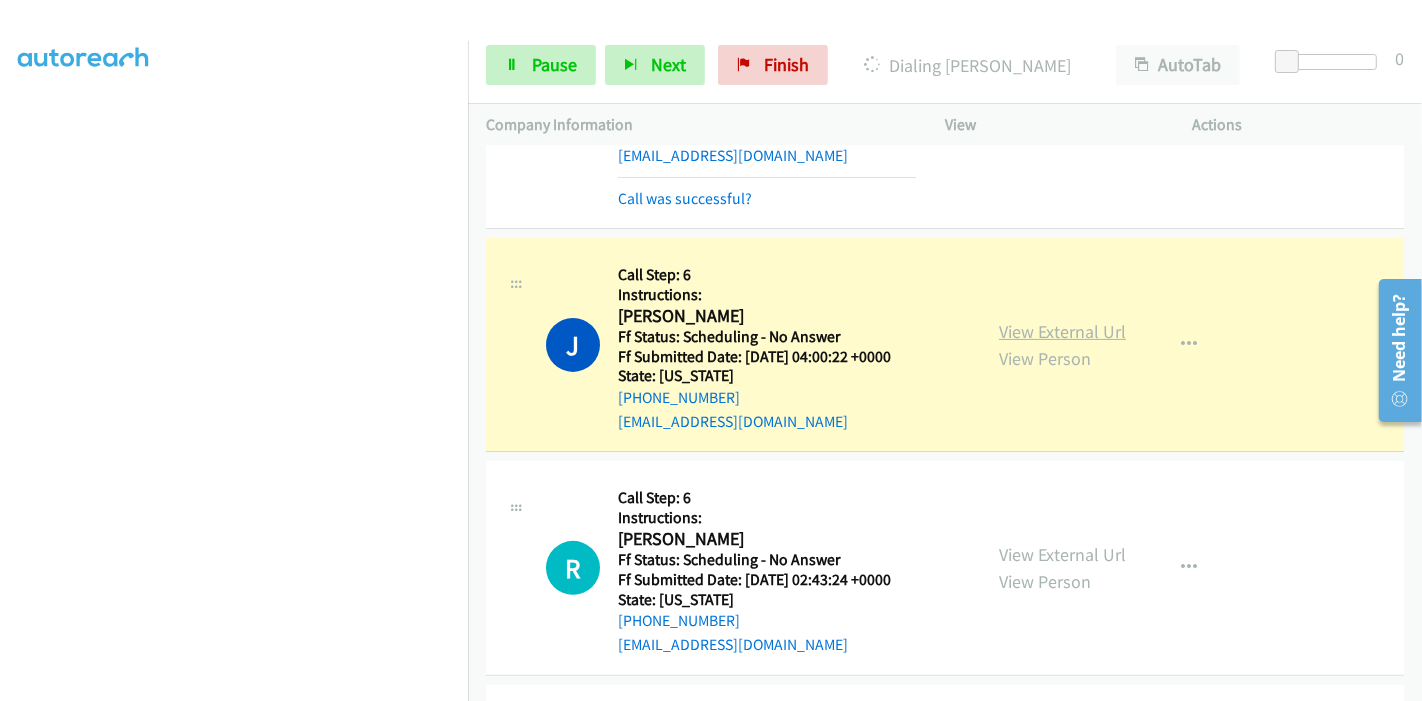 click on "View External Url" at bounding box center [1062, 331] 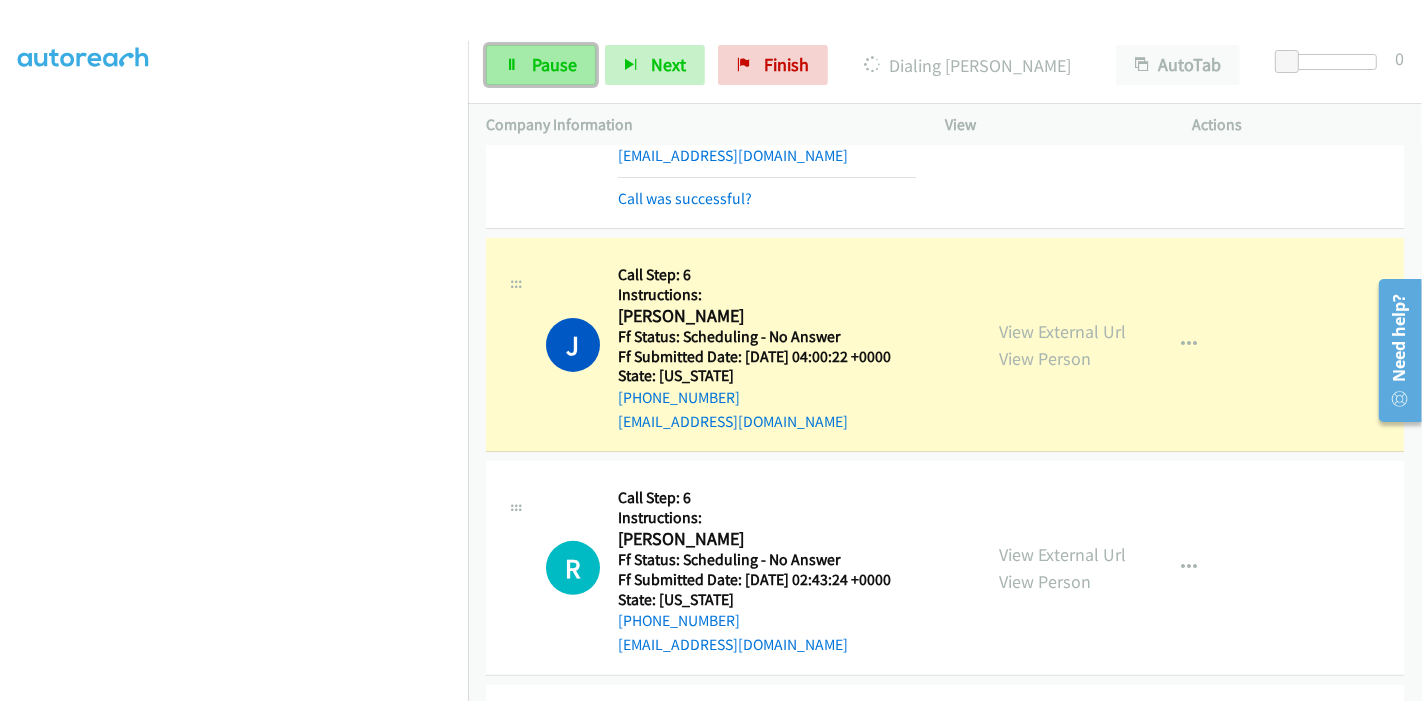 click on "Pause" at bounding box center (554, 64) 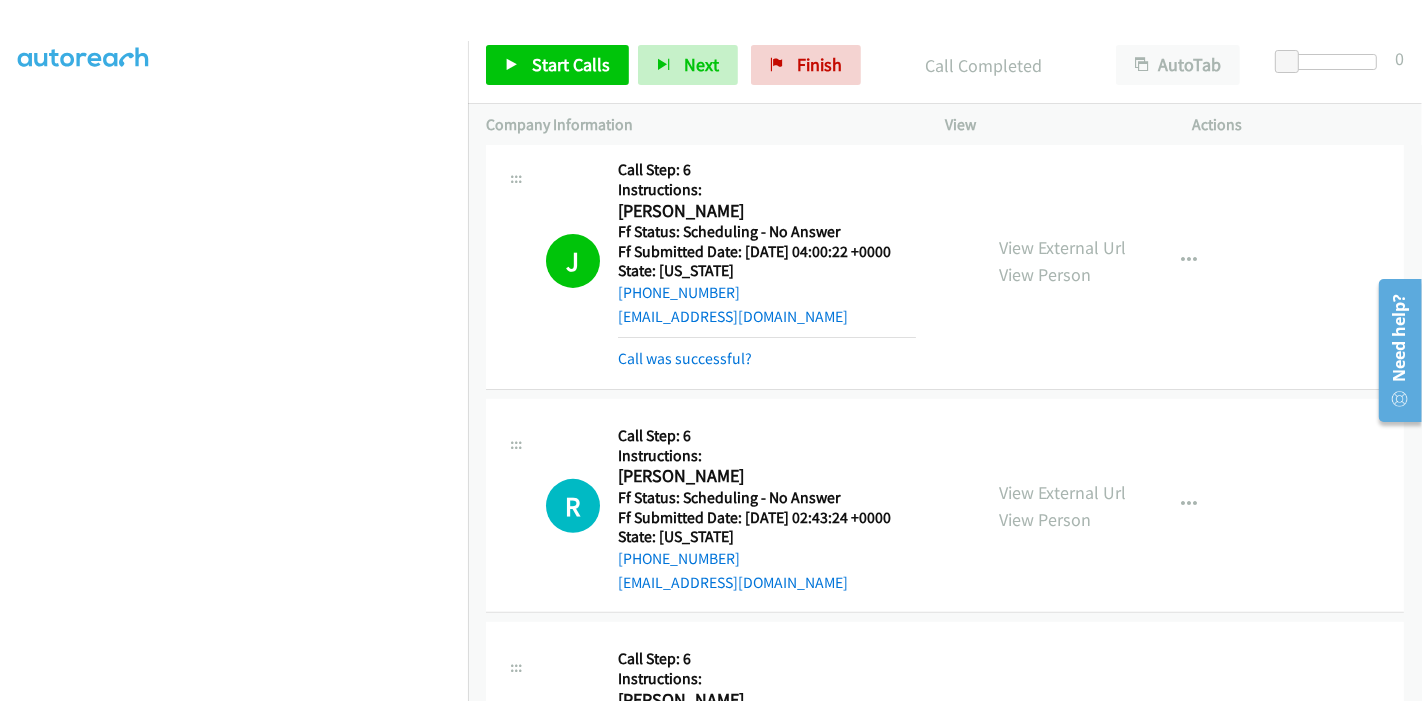 scroll, scrollTop: 666, scrollLeft: 0, axis: vertical 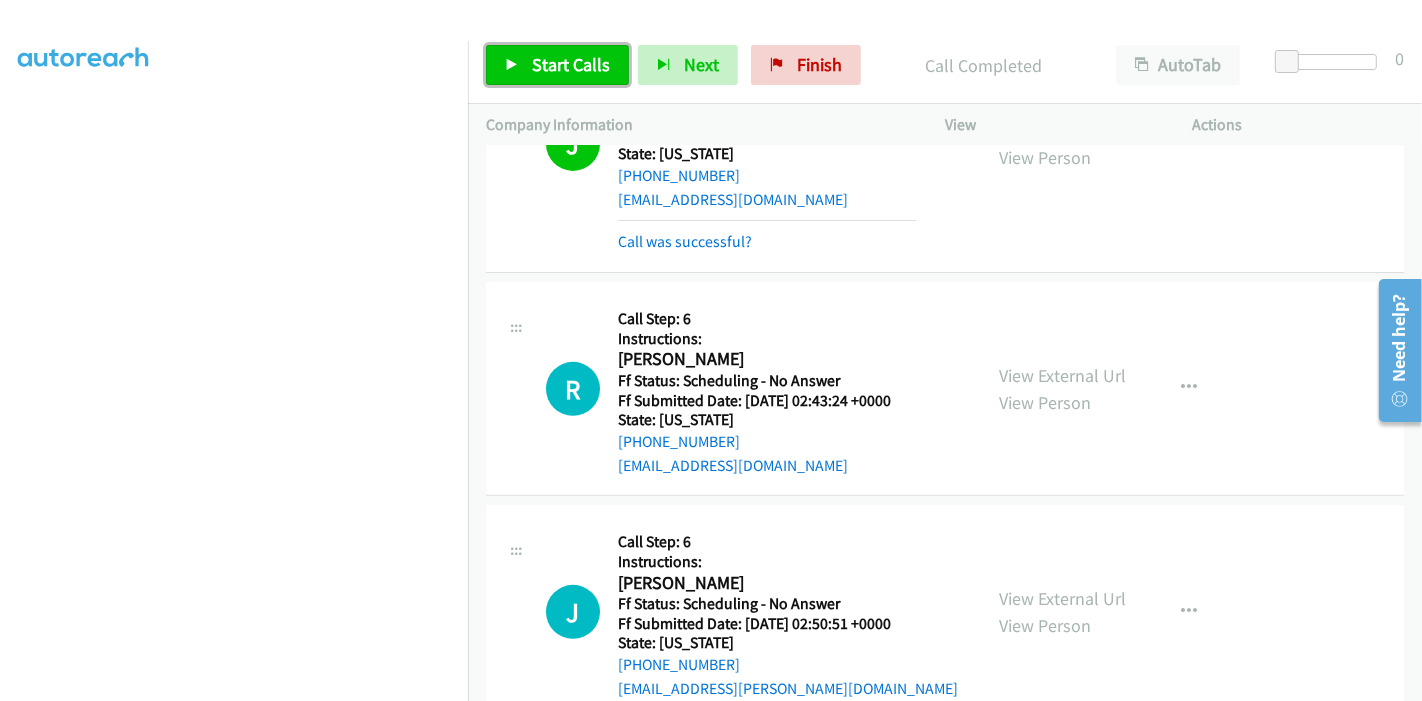 click on "Start Calls" at bounding box center (571, 64) 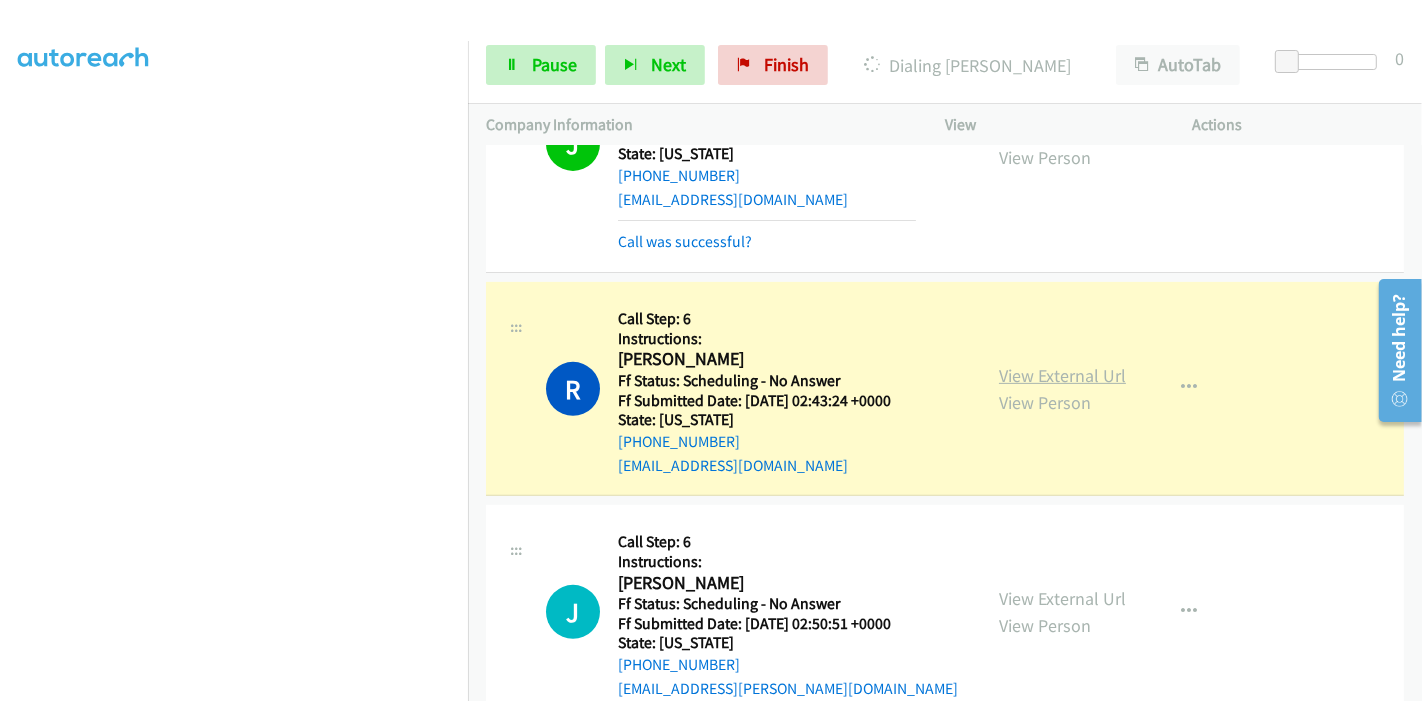 click on "View External Url" at bounding box center (1062, 375) 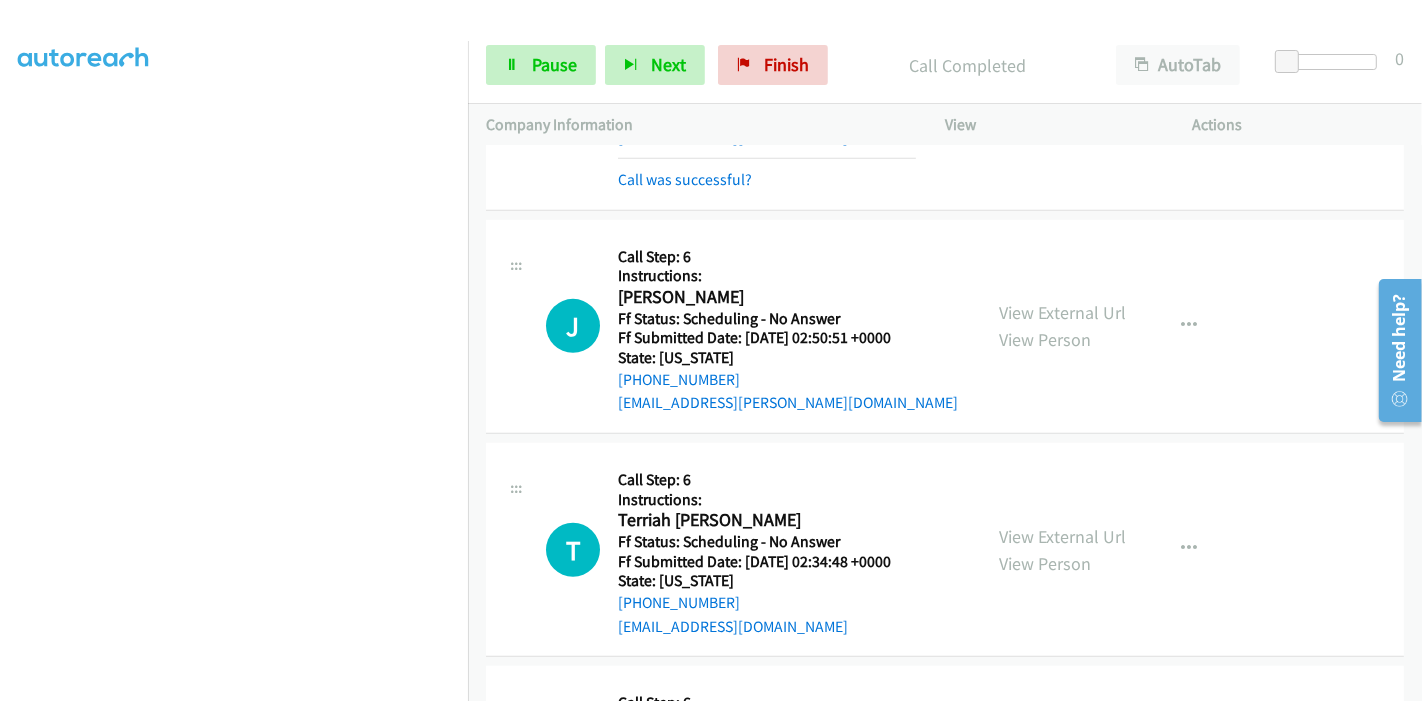 scroll, scrollTop: 1111, scrollLeft: 0, axis: vertical 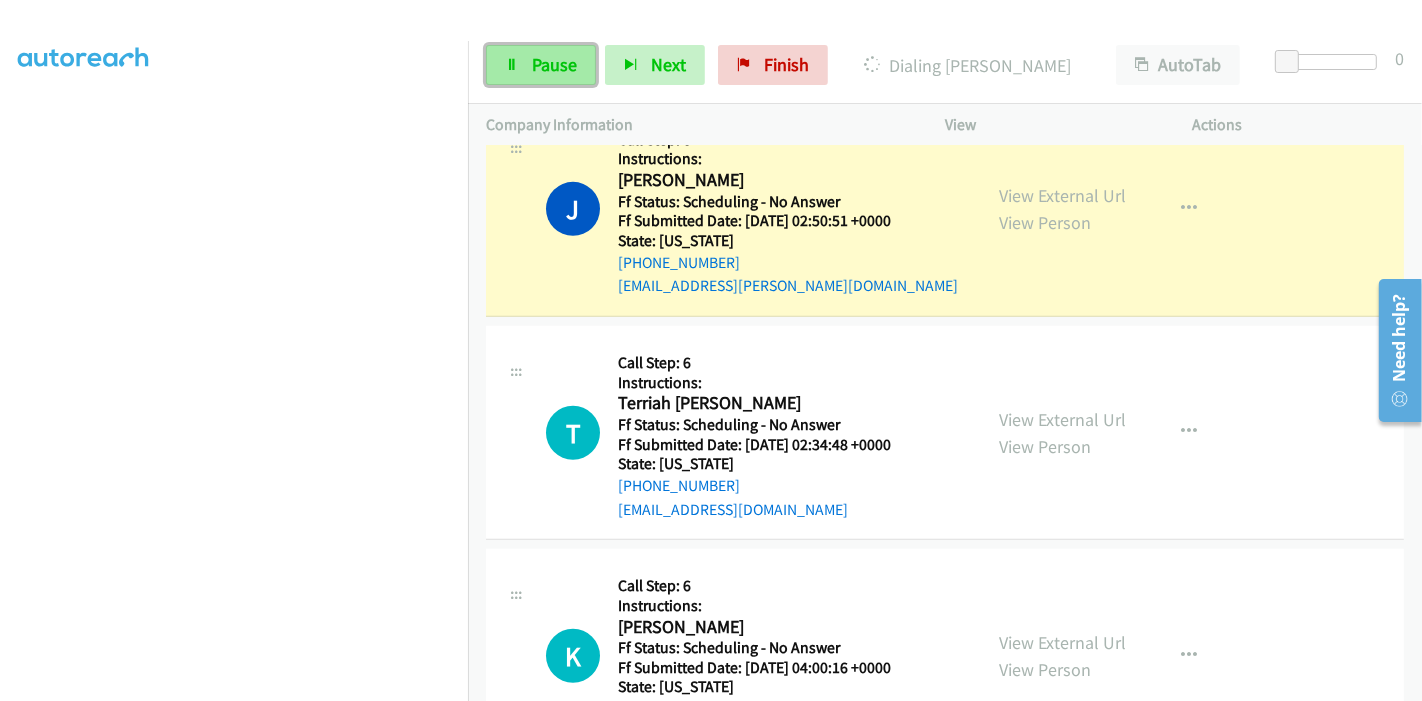 click at bounding box center (512, 66) 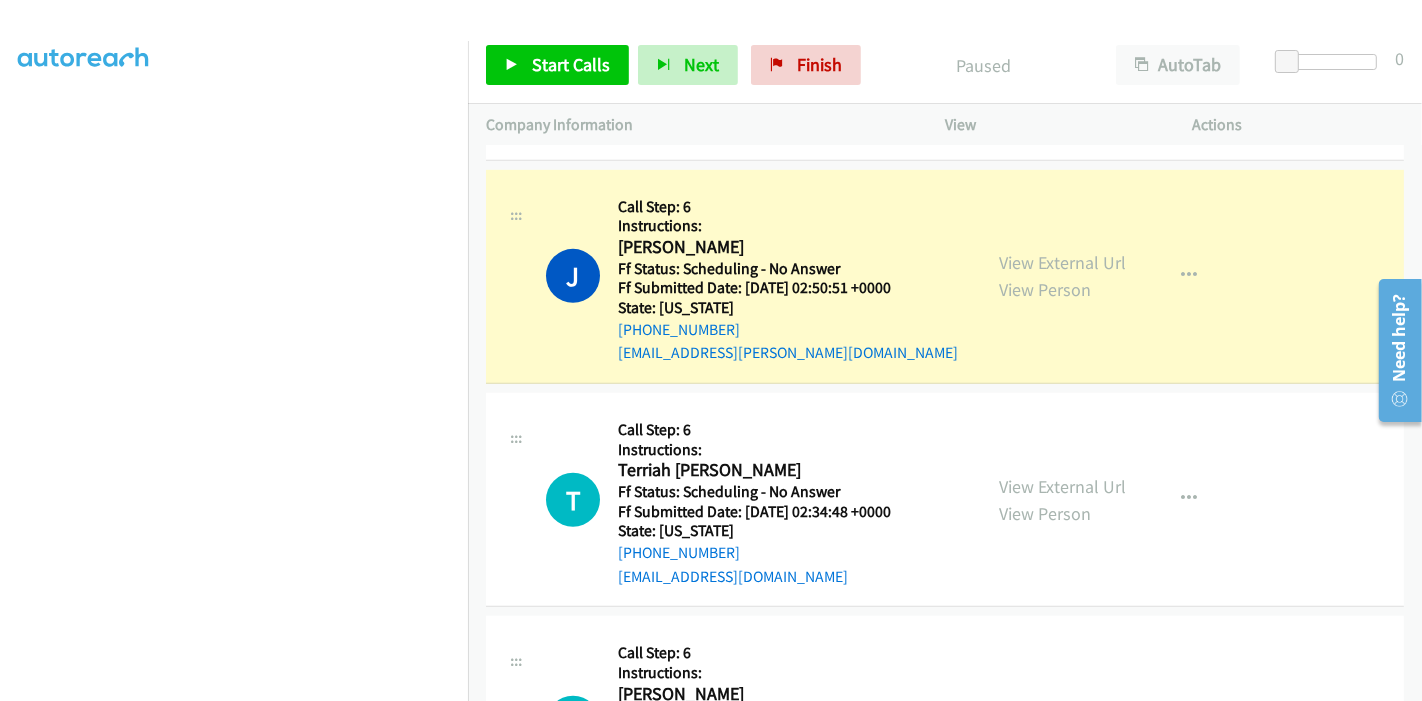 scroll, scrollTop: 1000, scrollLeft: 0, axis: vertical 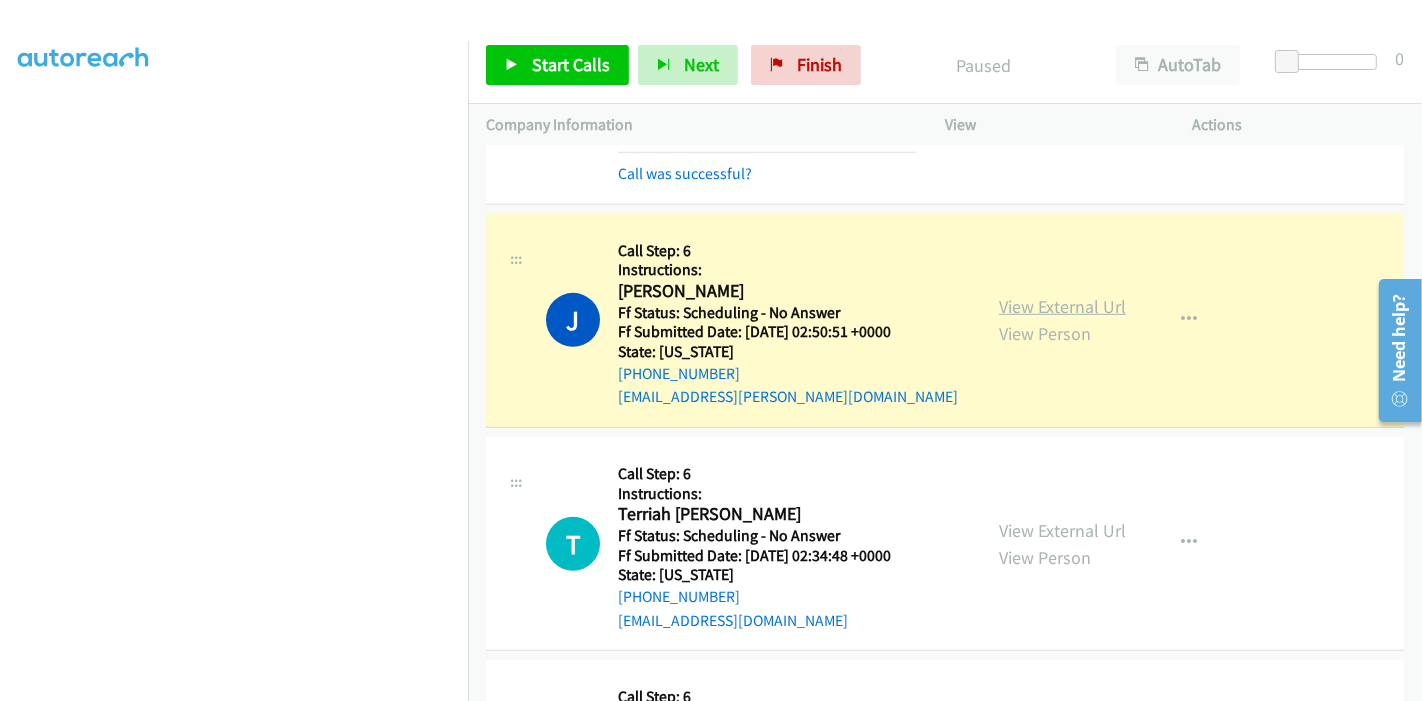 click on "View External Url" at bounding box center (1062, 306) 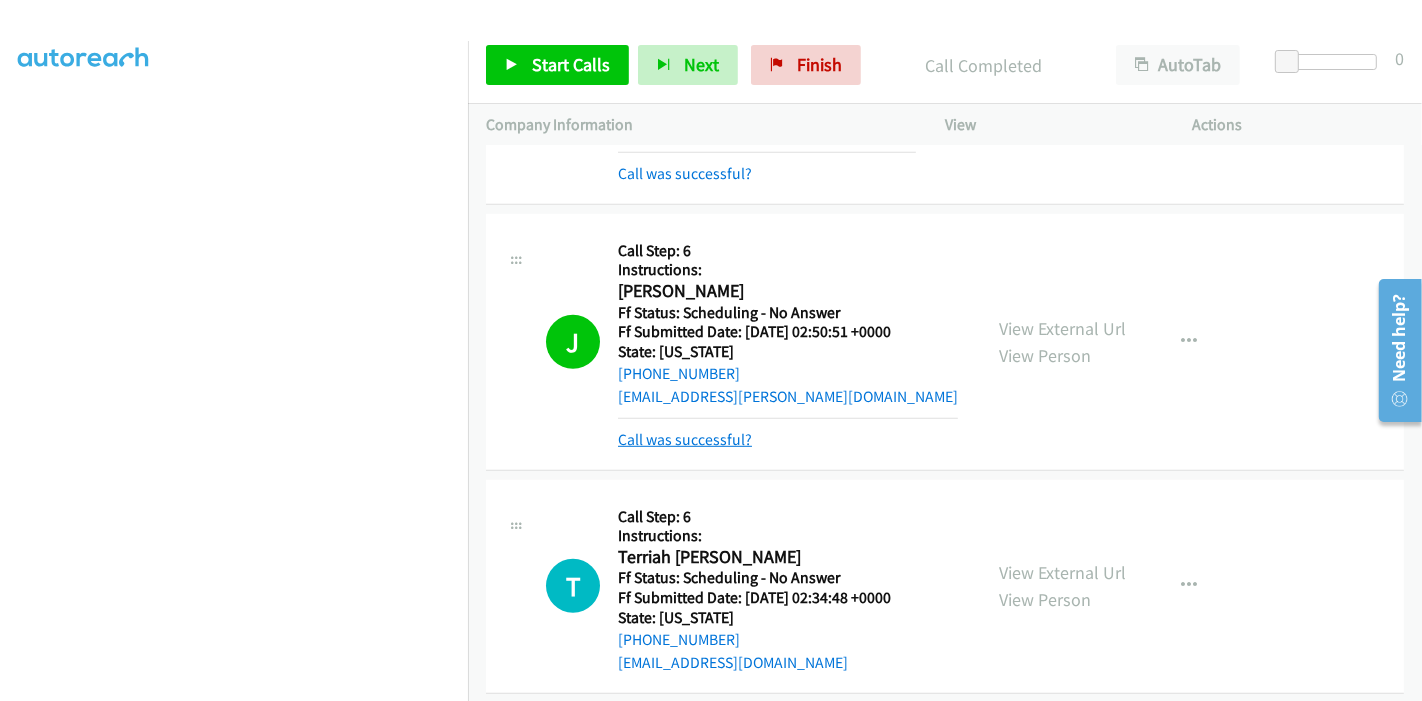 click on "Call was successful?" at bounding box center (685, 439) 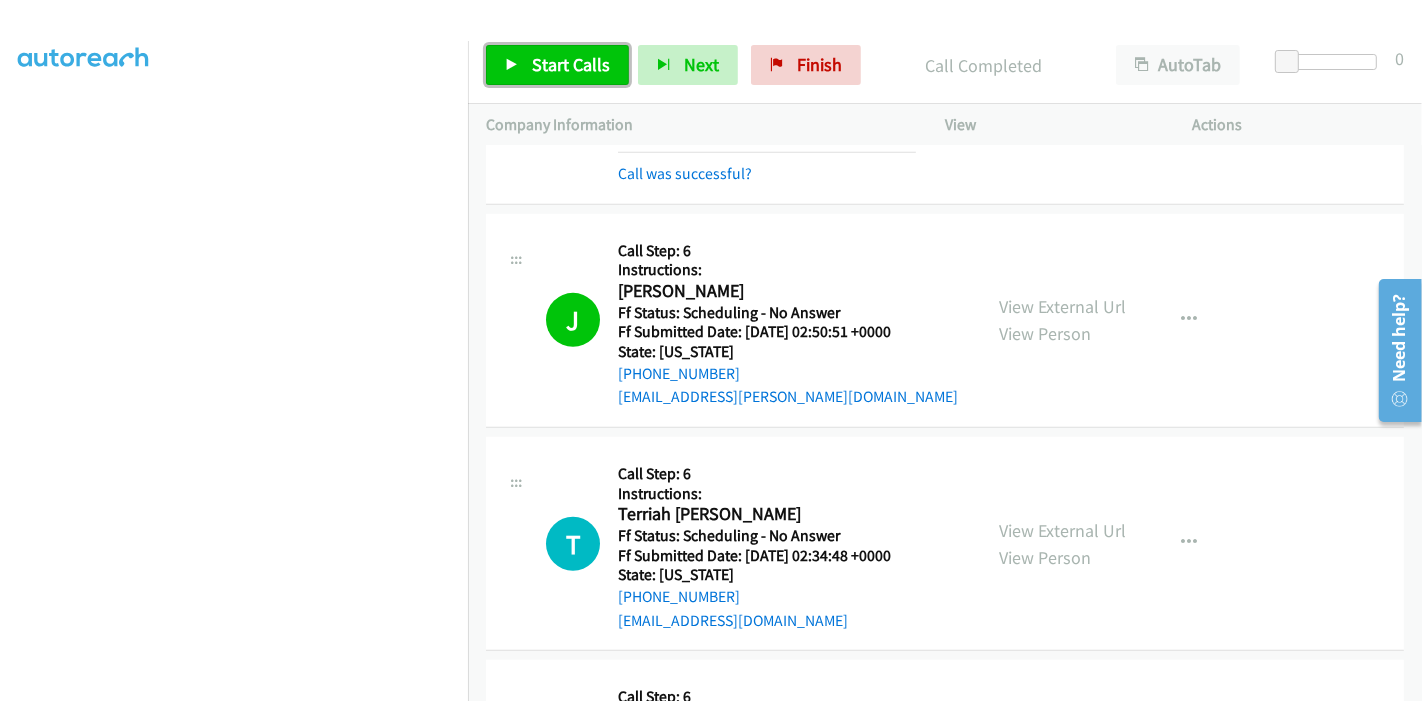 click on "Start Calls" at bounding box center (571, 64) 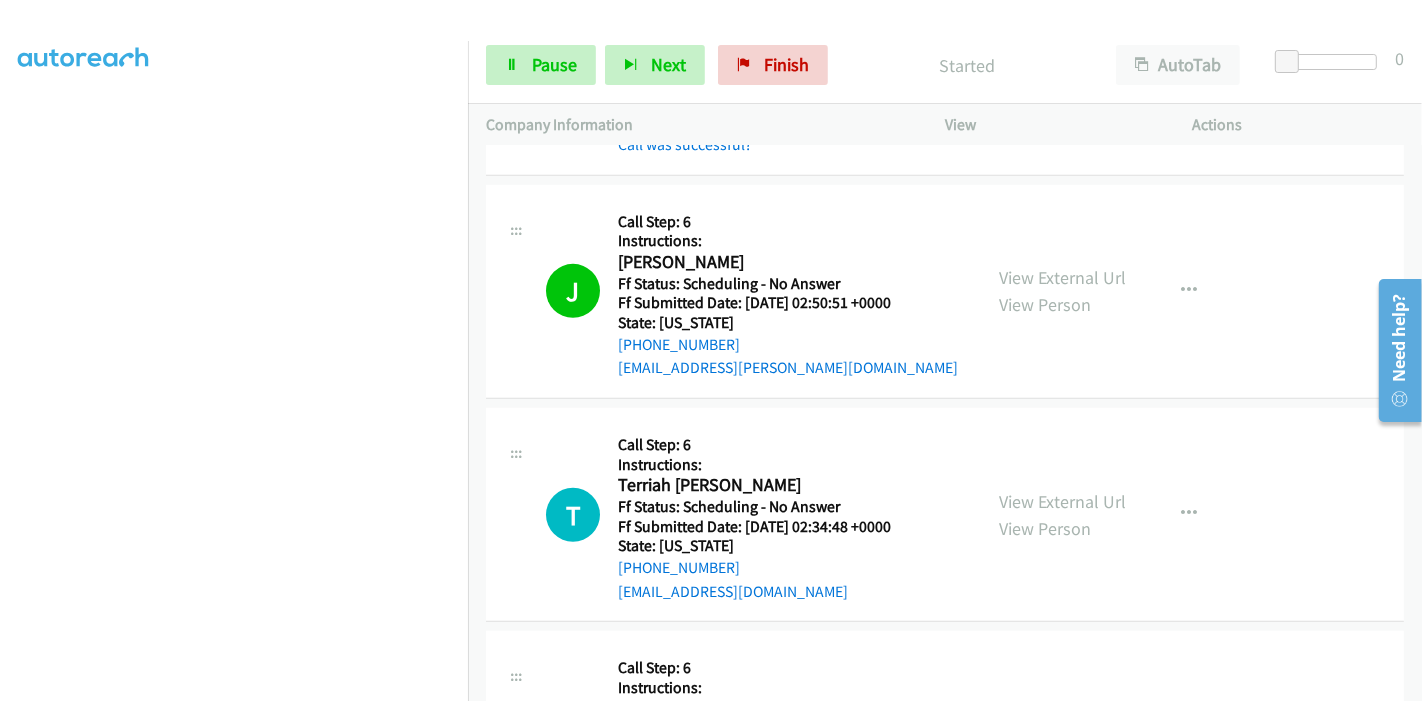 scroll, scrollTop: 1111, scrollLeft: 0, axis: vertical 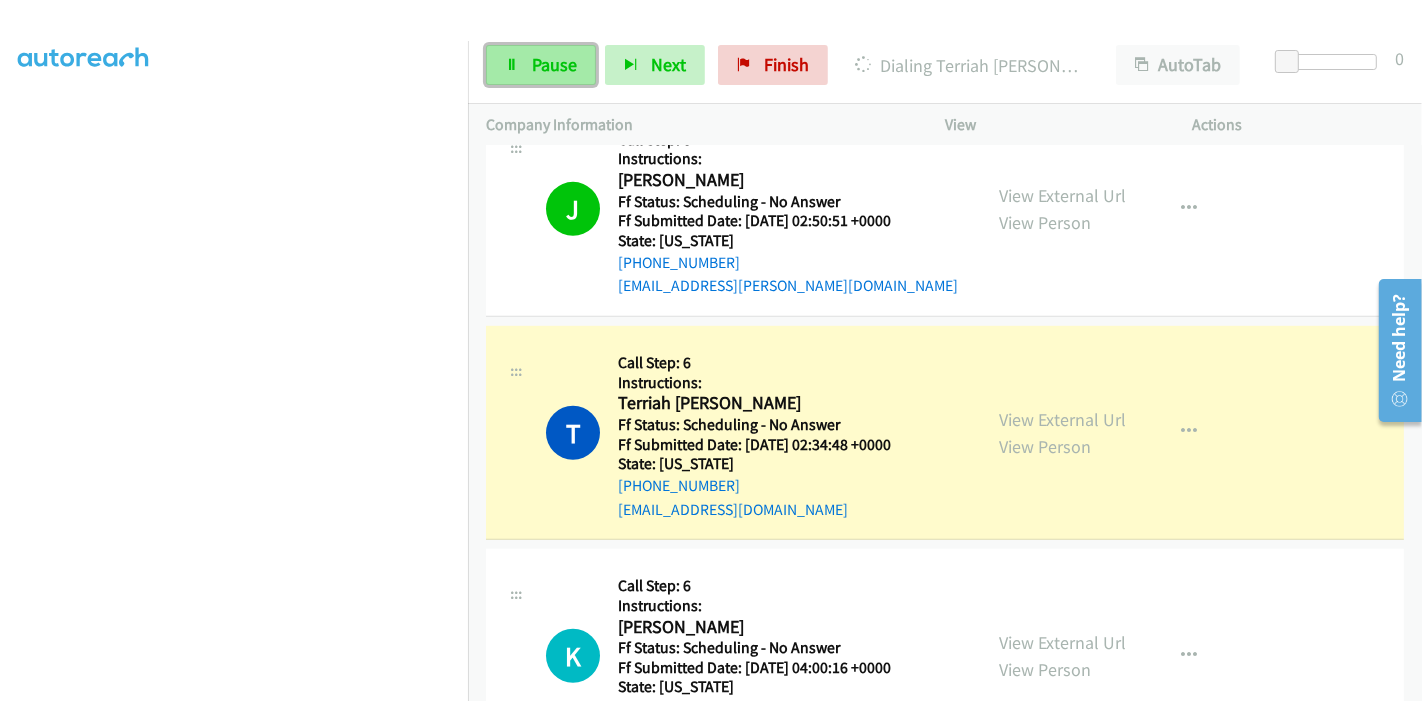 click on "Pause" at bounding box center (541, 65) 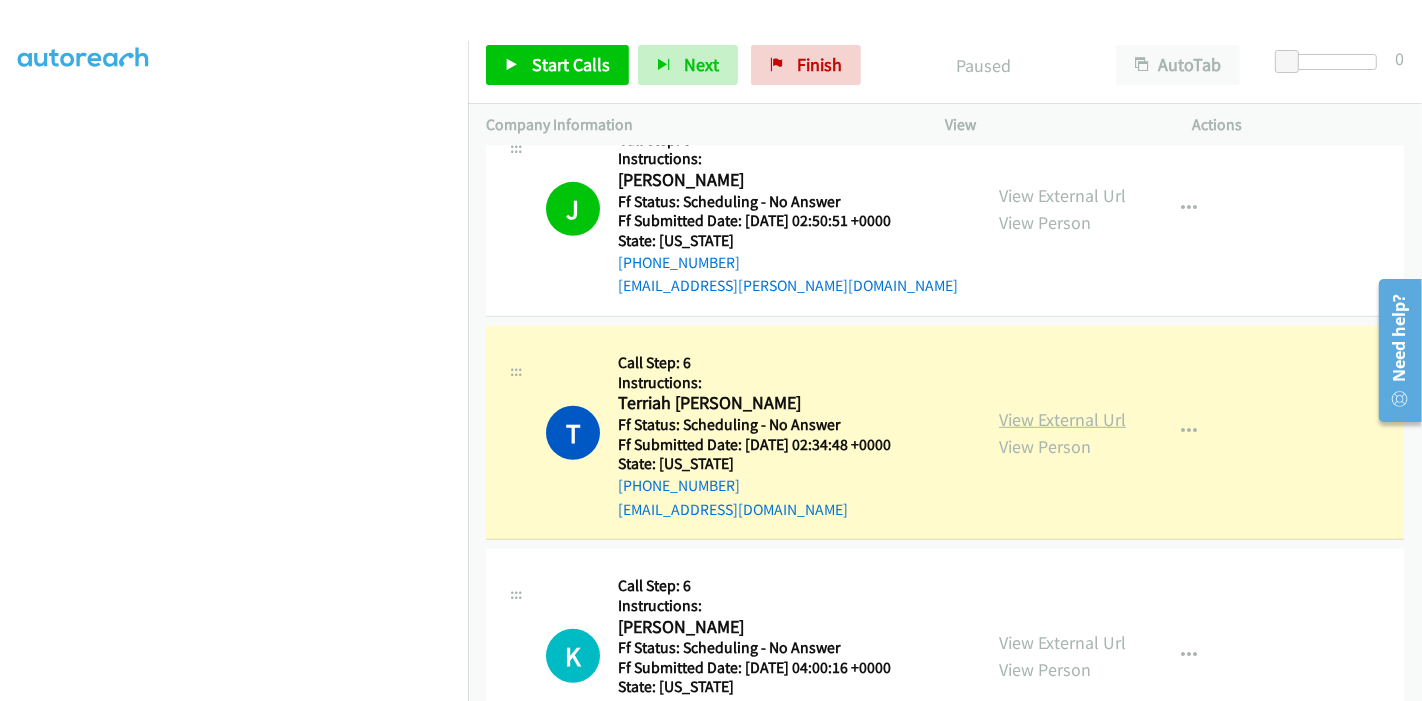 click on "View External Url" at bounding box center [1062, 419] 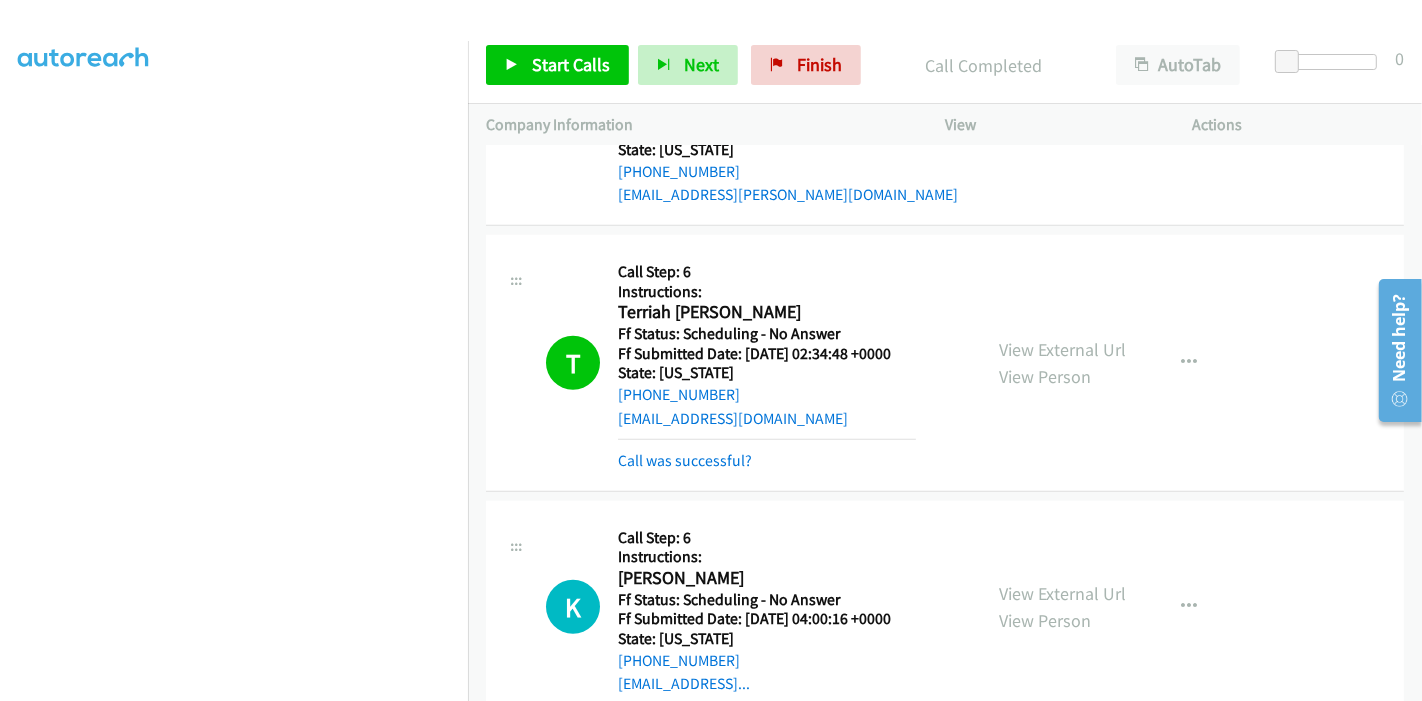 scroll, scrollTop: 1333, scrollLeft: 0, axis: vertical 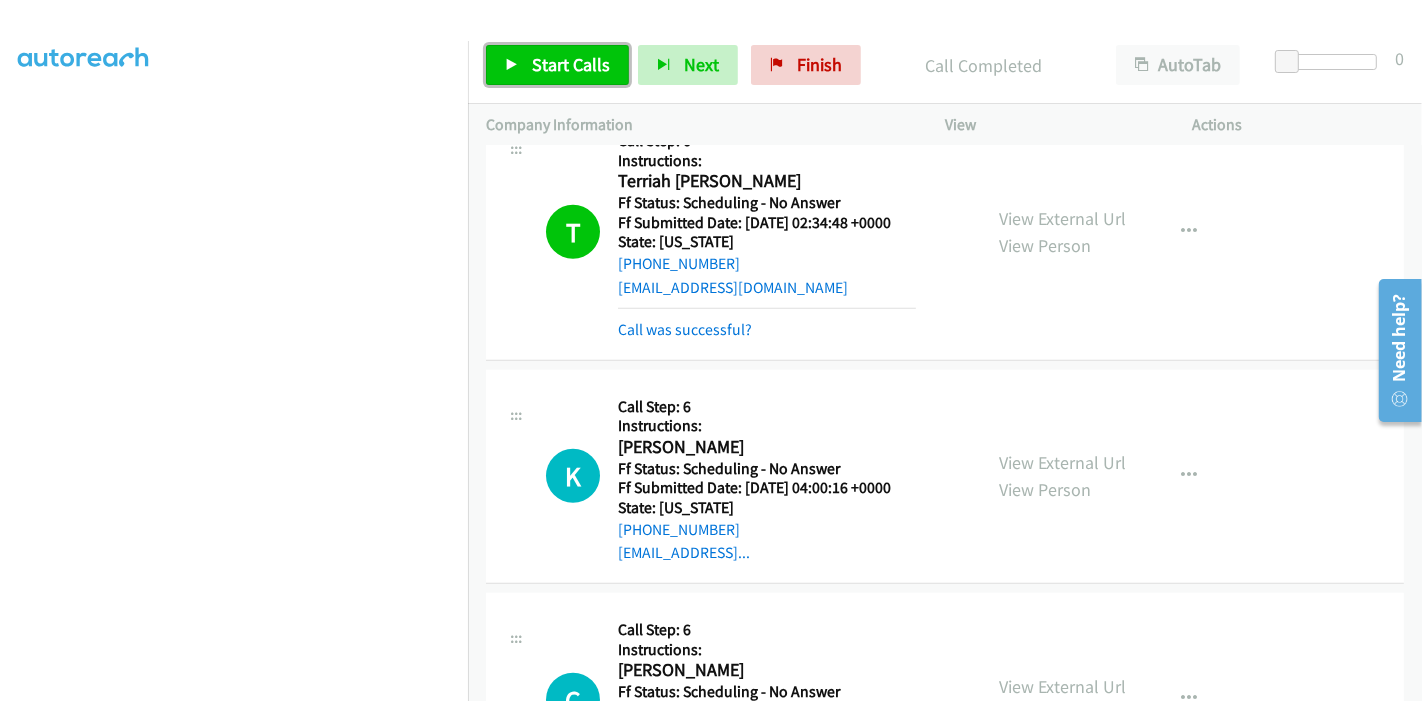 click on "Start Calls" at bounding box center (571, 64) 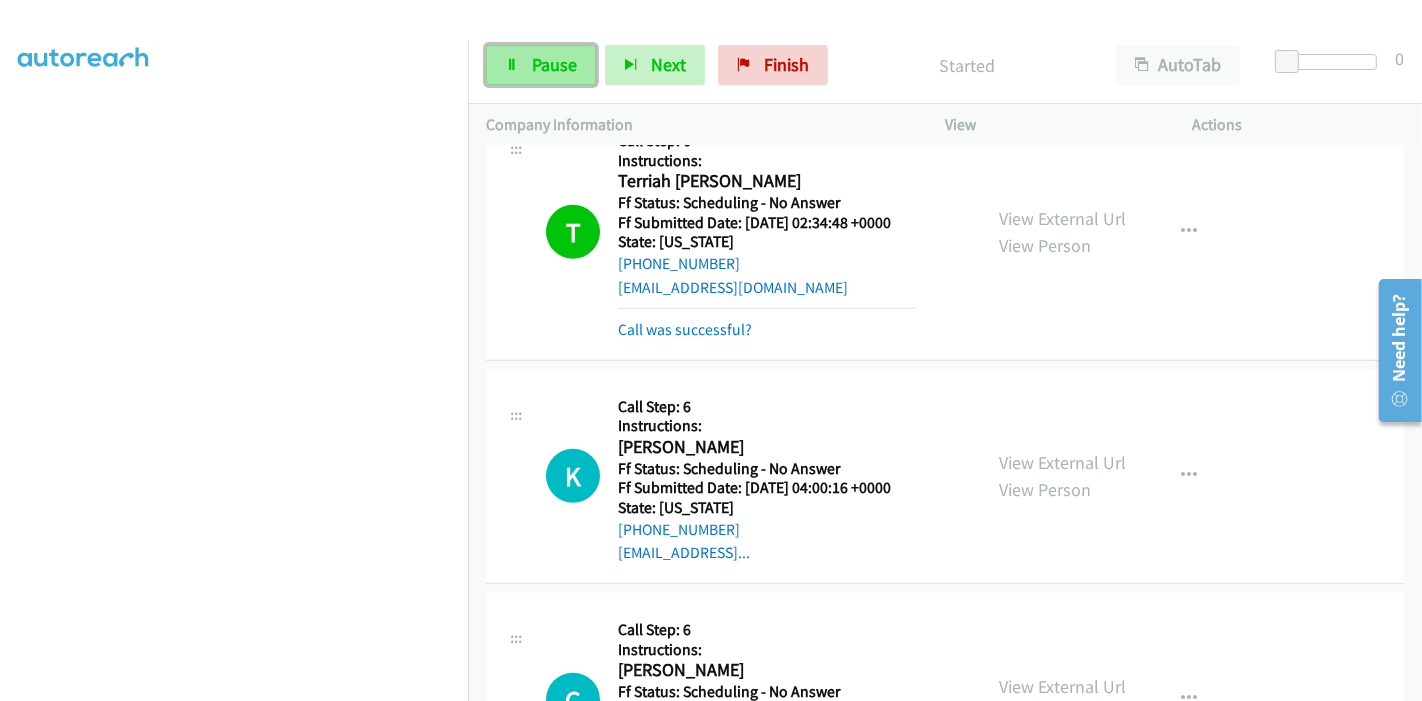 click on "Pause" at bounding box center (554, 64) 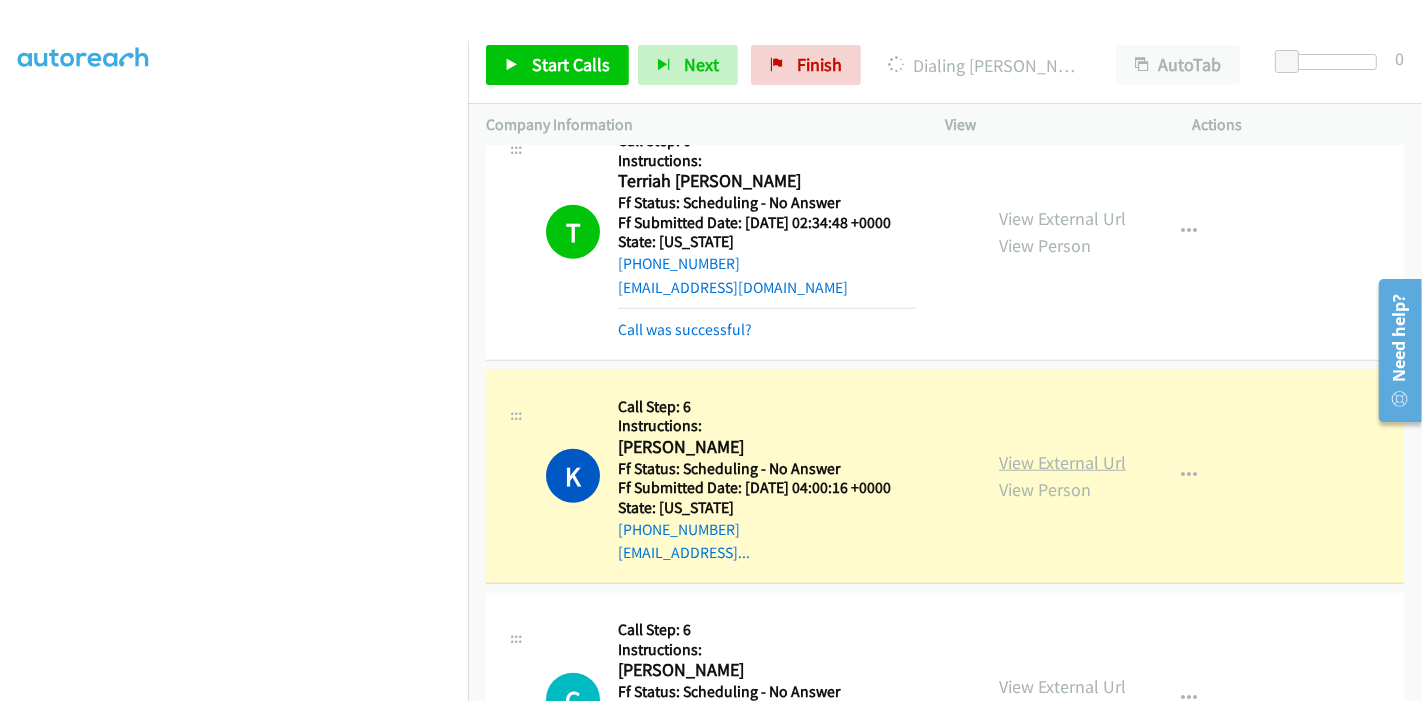 click on "View External Url" at bounding box center (1062, 462) 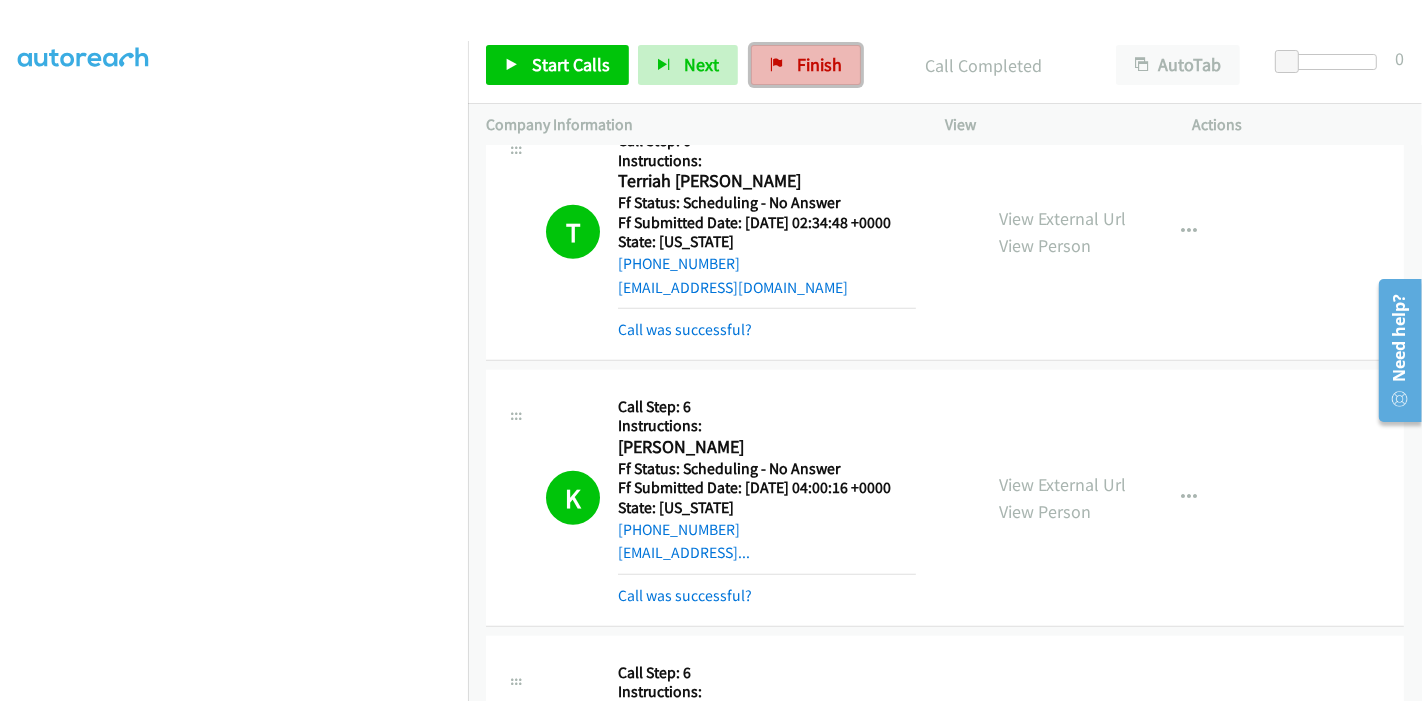 click on "Finish" at bounding box center [819, 64] 